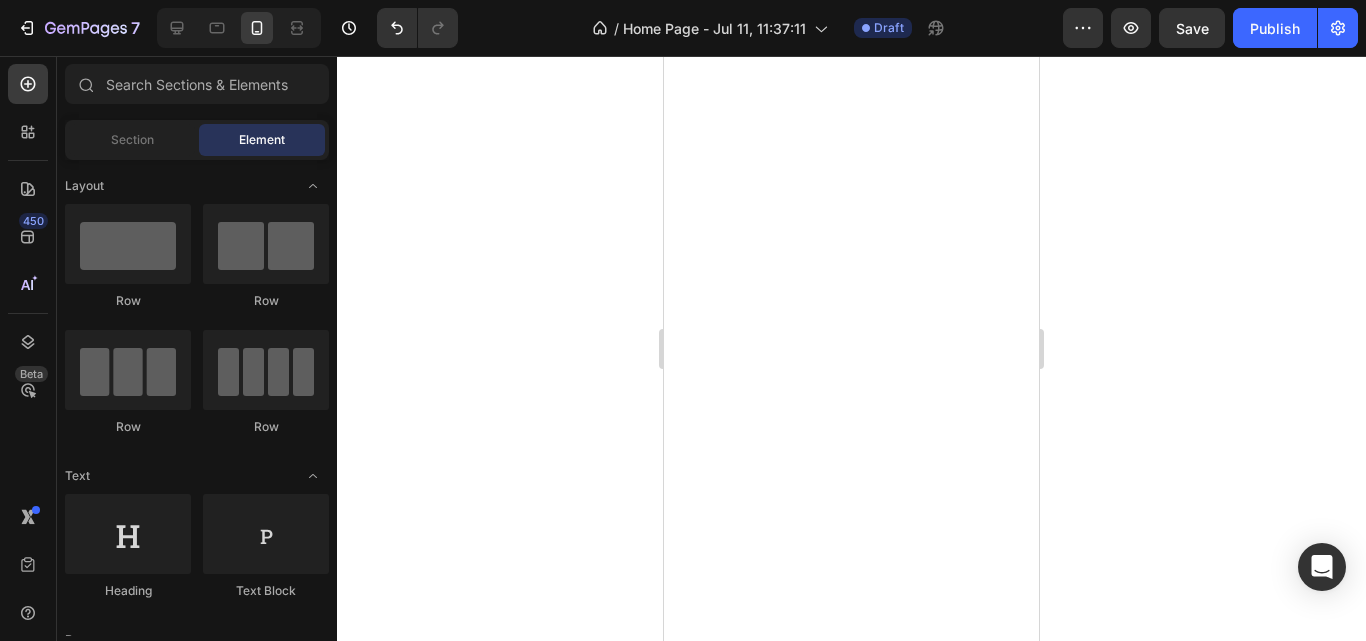 scroll, scrollTop: 0, scrollLeft: 0, axis: both 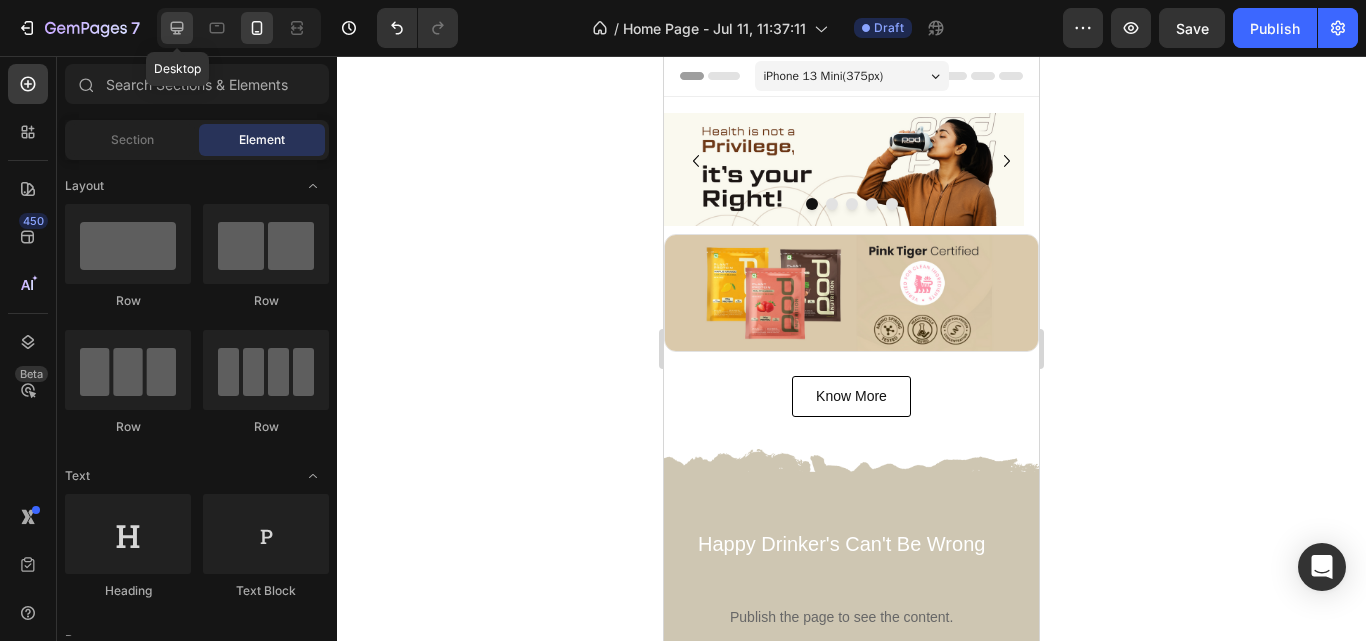 click 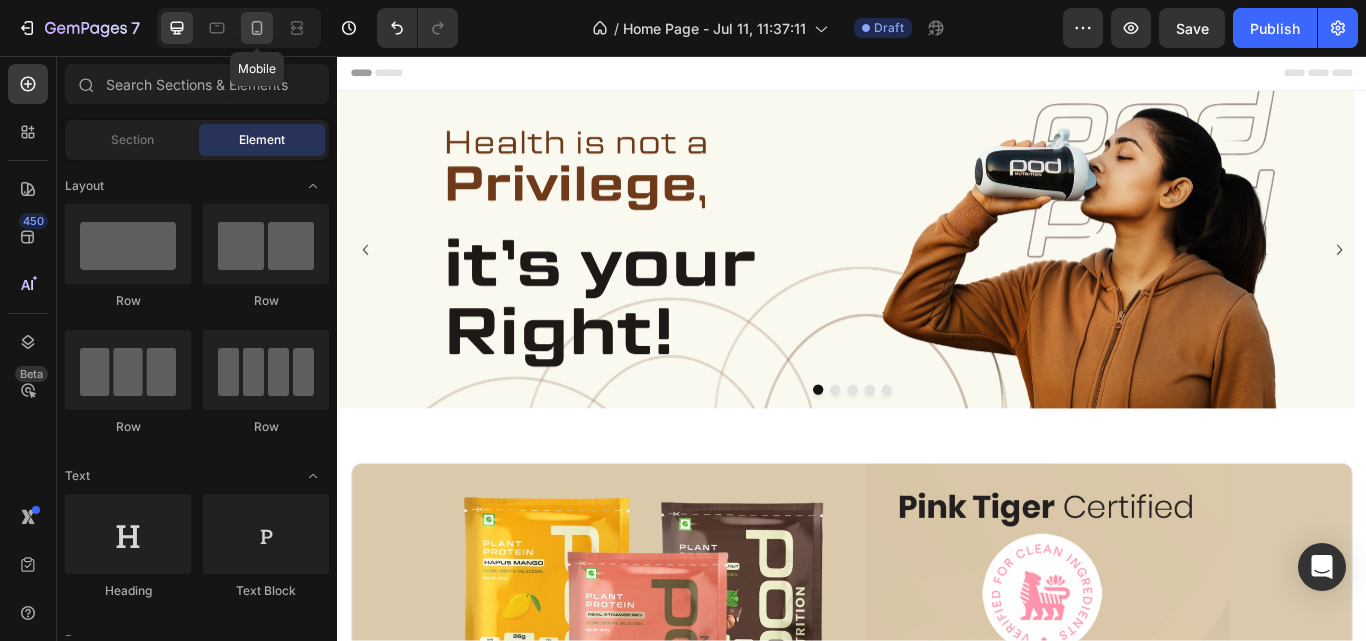 click 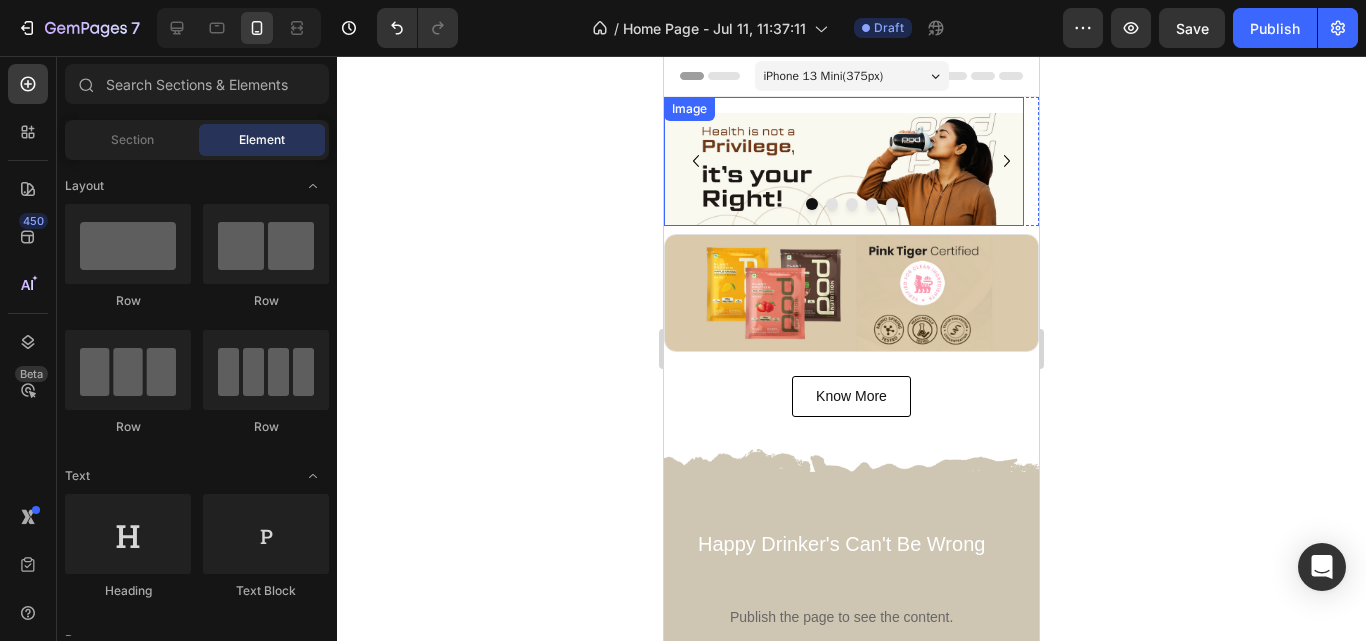 click at bounding box center [844, 169] 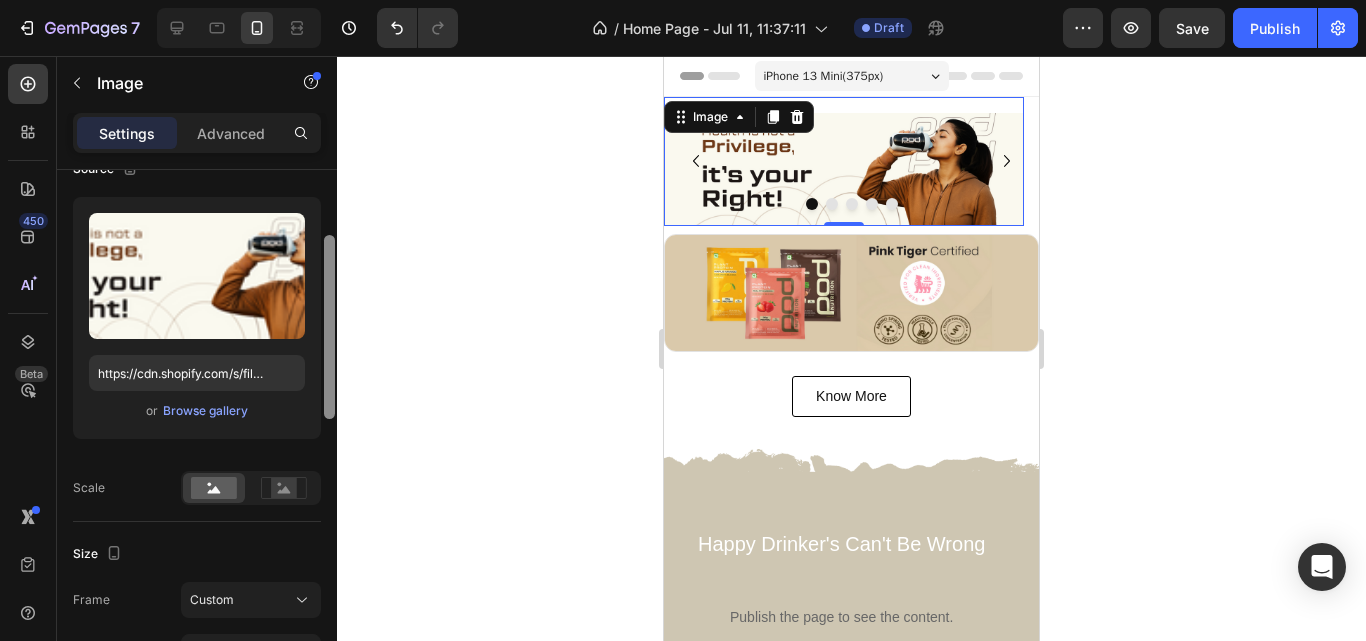 scroll, scrollTop: 179, scrollLeft: 0, axis: vertical 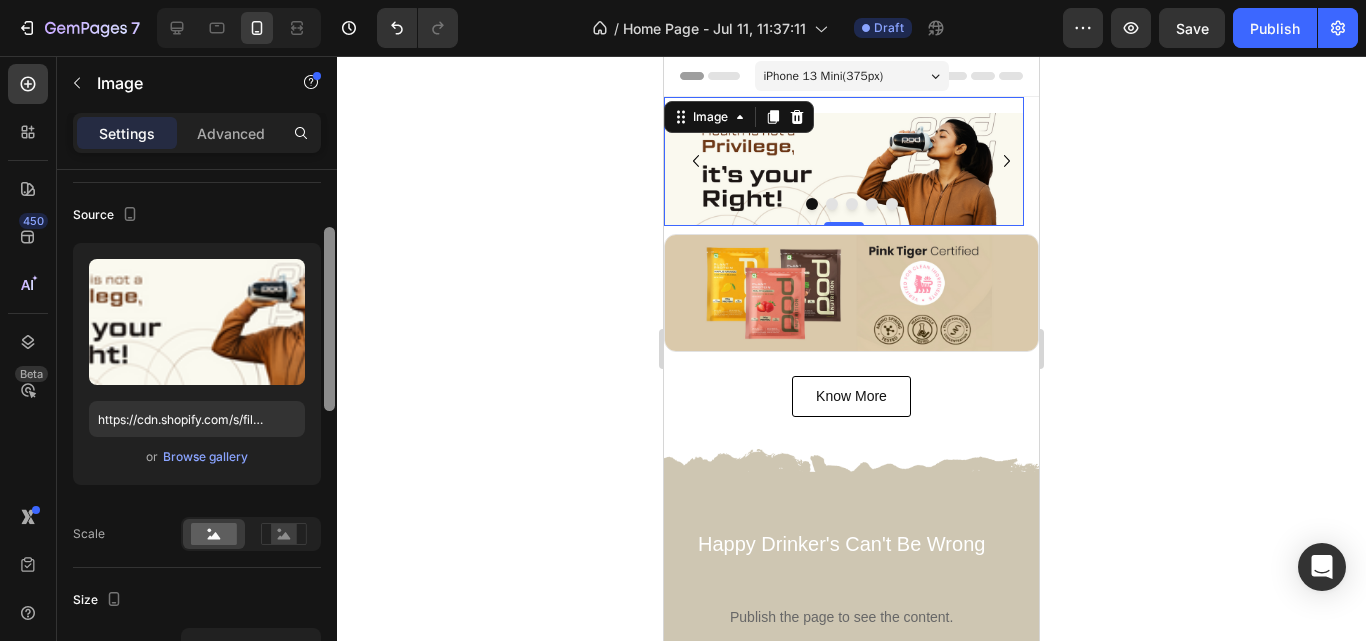 drag, startPoint x: 329, startPoint y: 318, endPoint x: 330, endPoint y: 359, distance: 41.01219 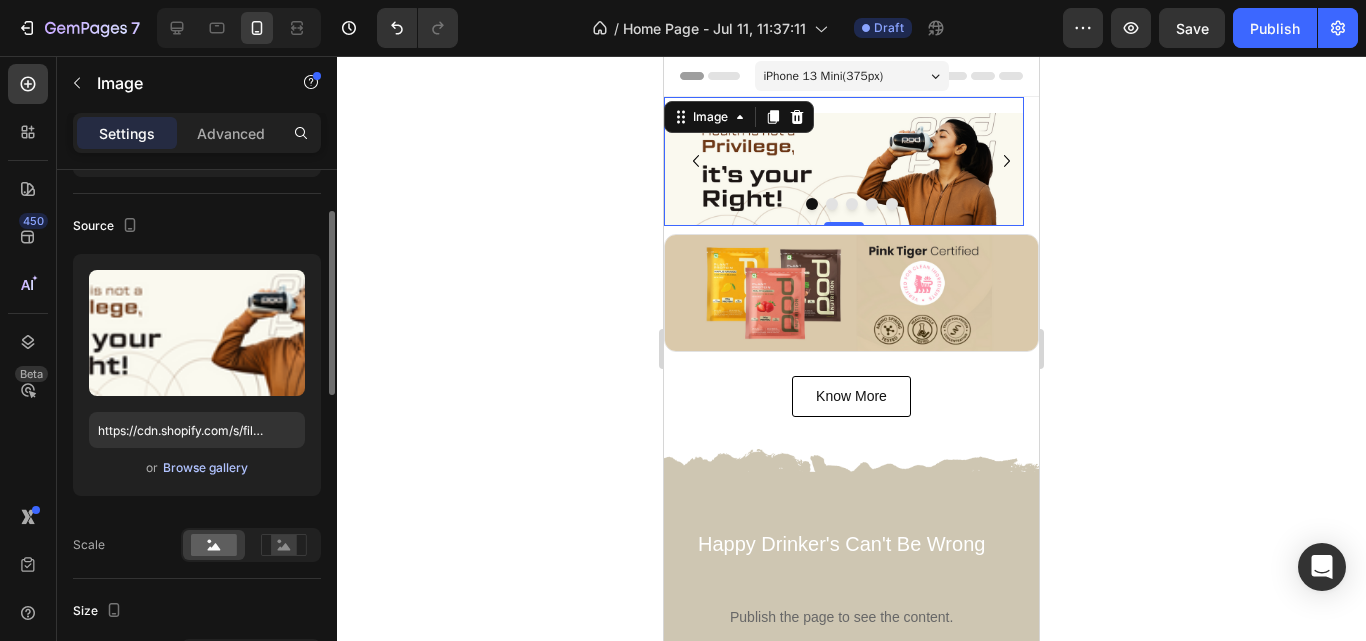click on "Browse gallery" at bounding box center [205, 468] 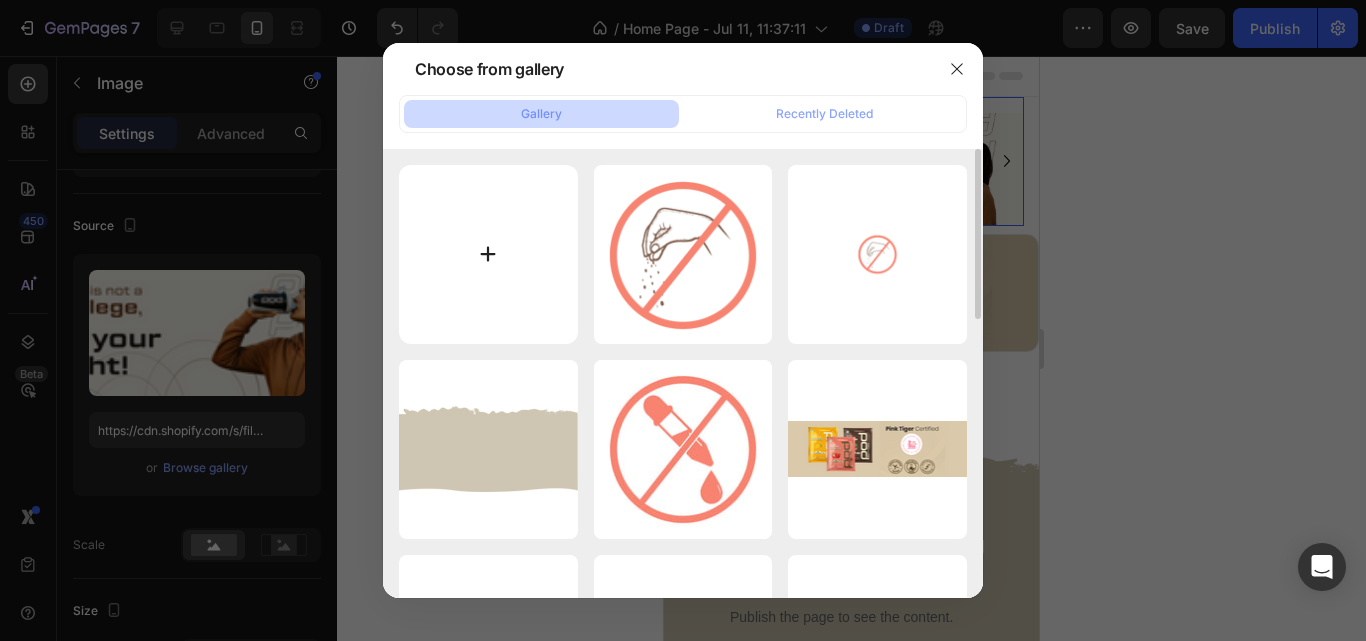 click at bounding box center (488, 254) 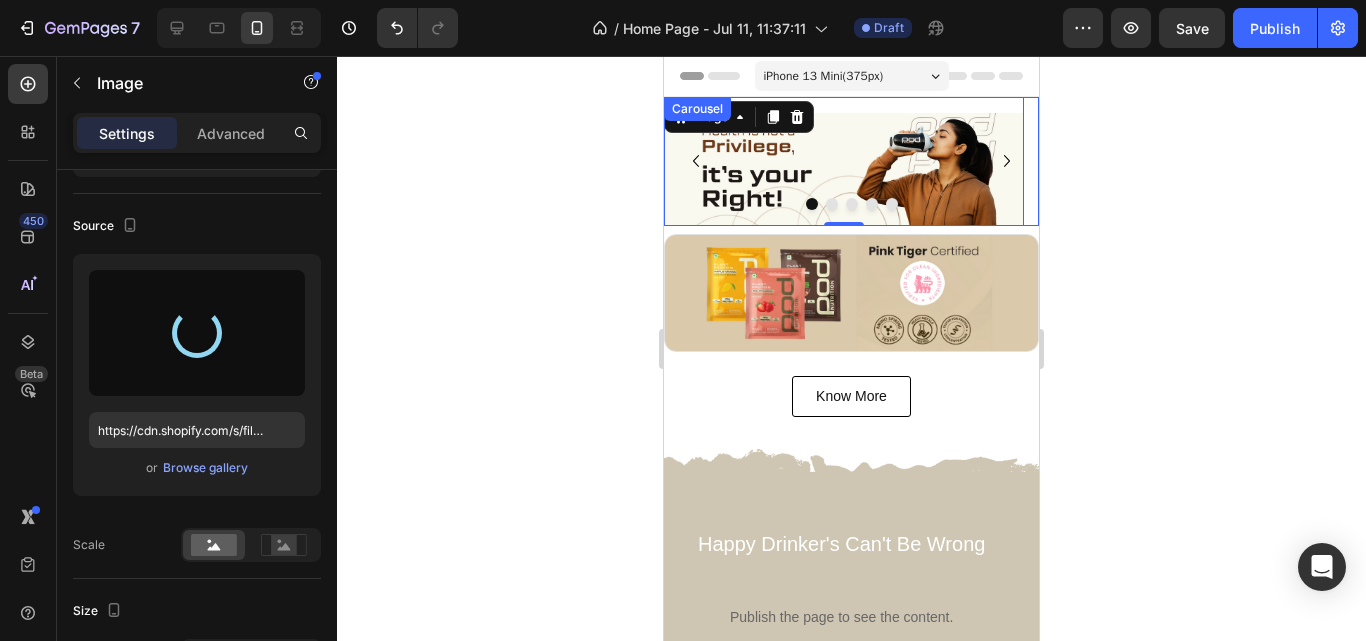 type on "https://cdn.shopify.com/s/files/1/0805/2480/4398/files/gempages_574929025483408613-8576a850-b91d-4646-91d1-03df5e143bcf.png" 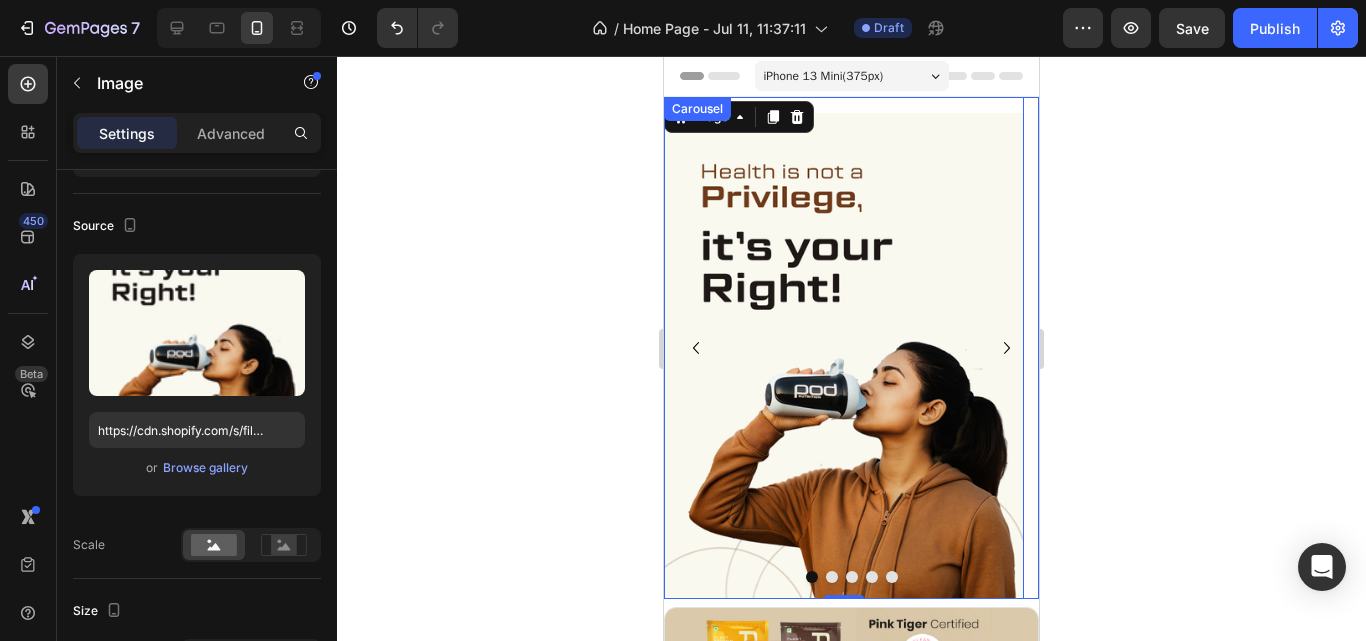 click at bounding box center [832, 577] 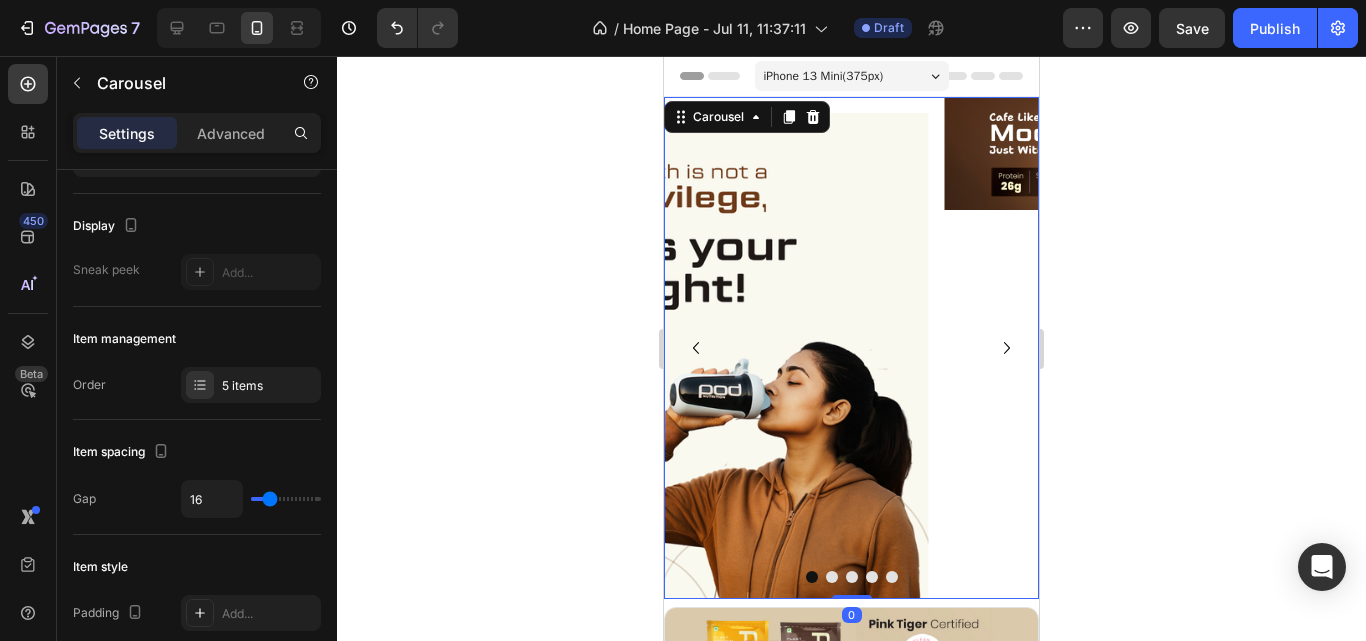 scroll, scrollTop: 0, scrollLeft: 0, axis: both 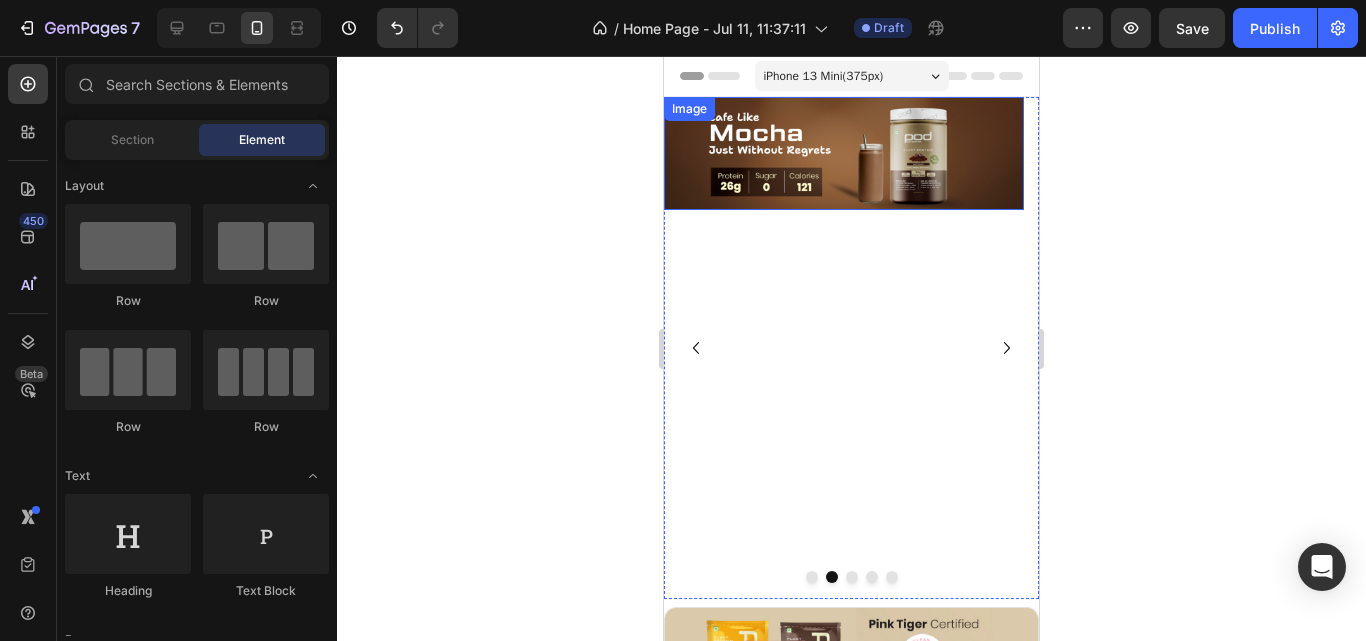 click at bounding box center (844, 153) 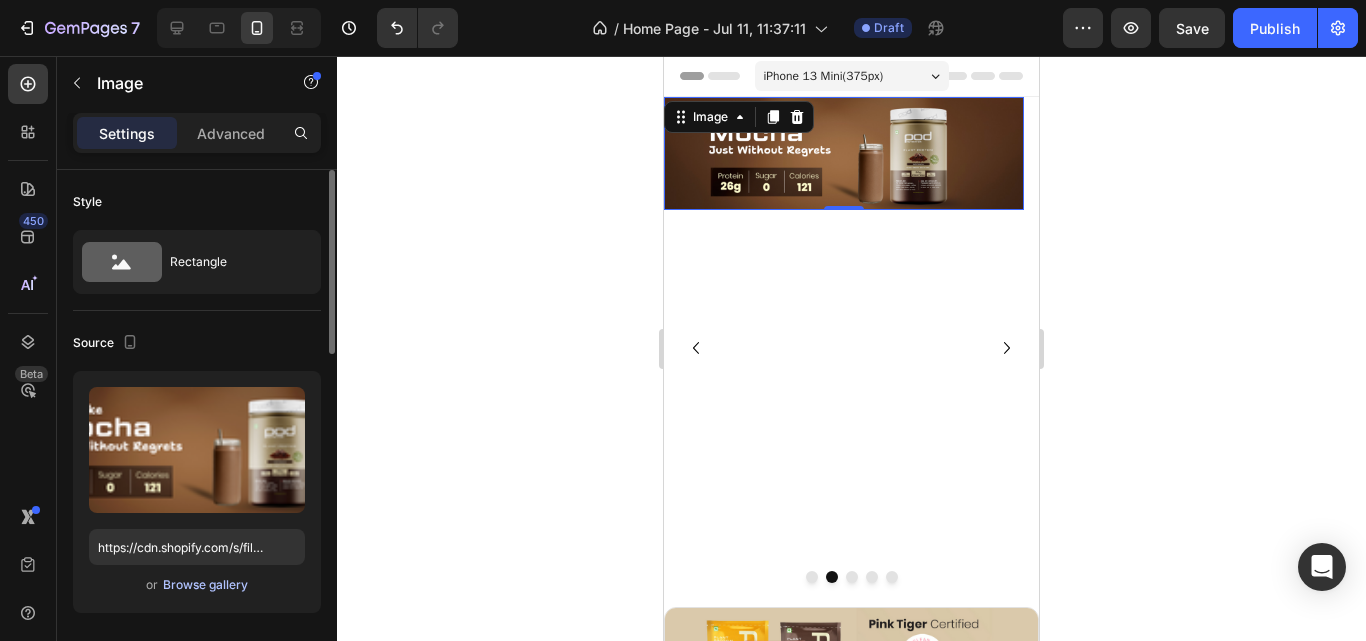 click on "Browse gallery" at bounding box center (205, 585) 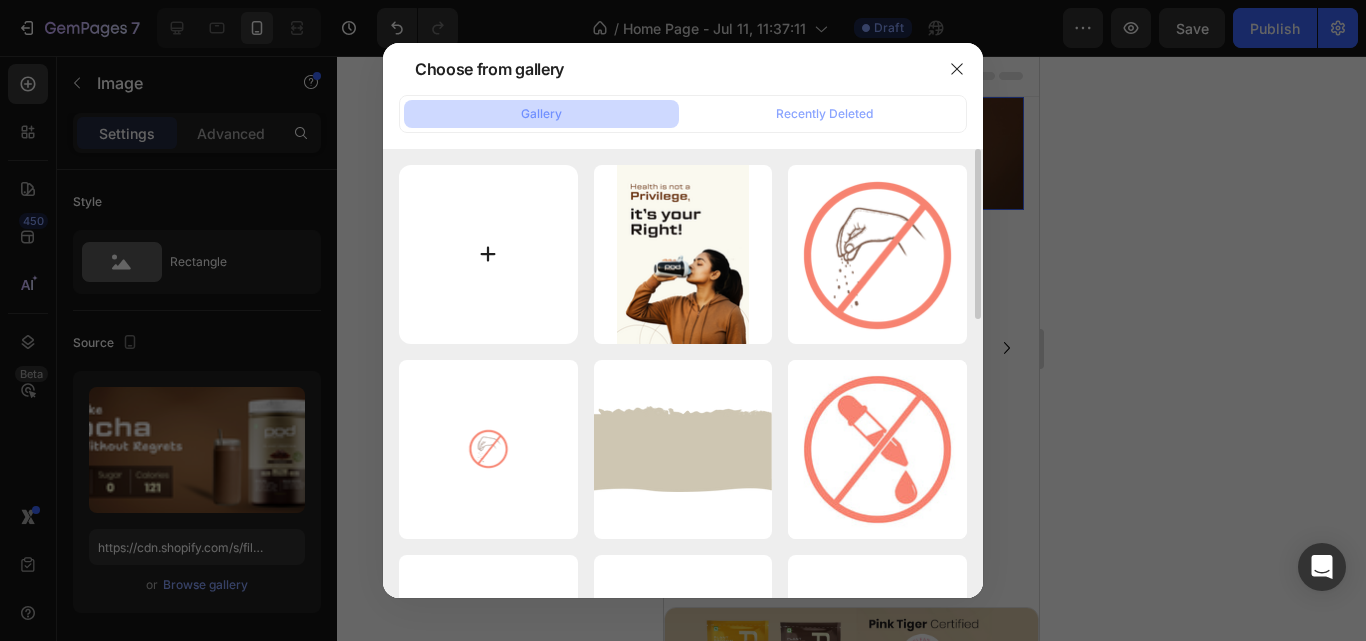click at bounding box center [488, 254] 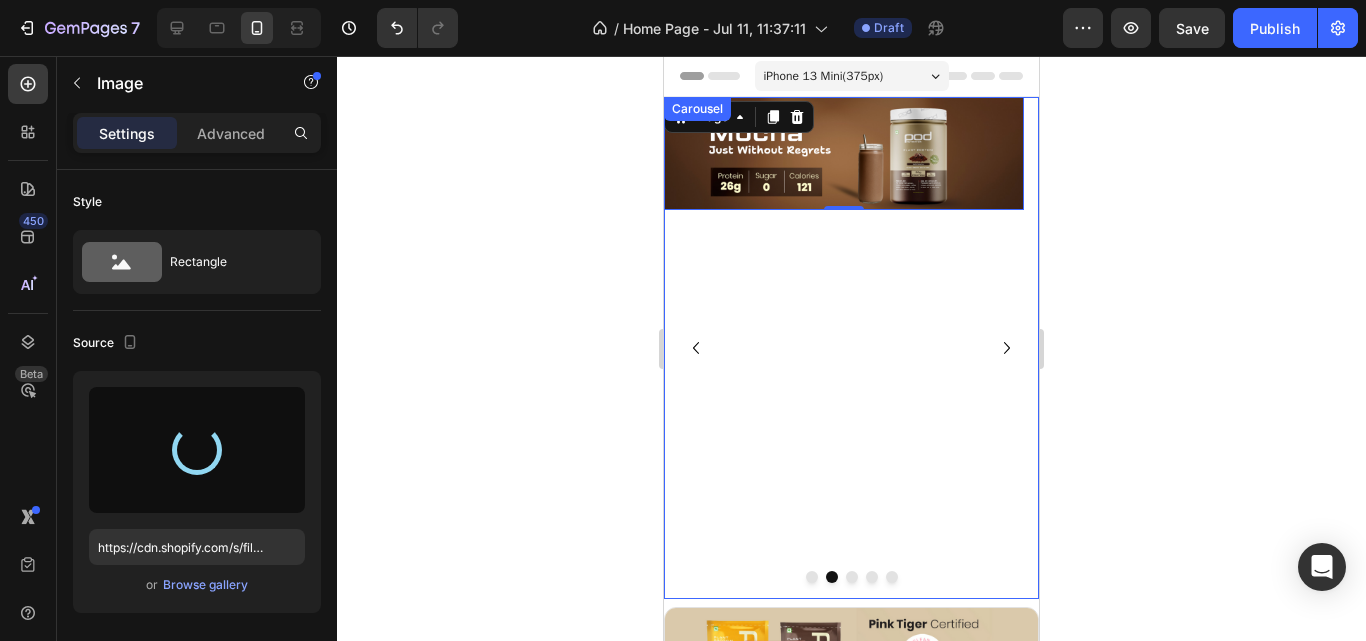 type on "https://cdn.shopify.com/s/files/1/0805/2480/4398/files/gempages_574929025483408613-61b8fa77-668d-4464-8008-44ad9b9c05c2.png" 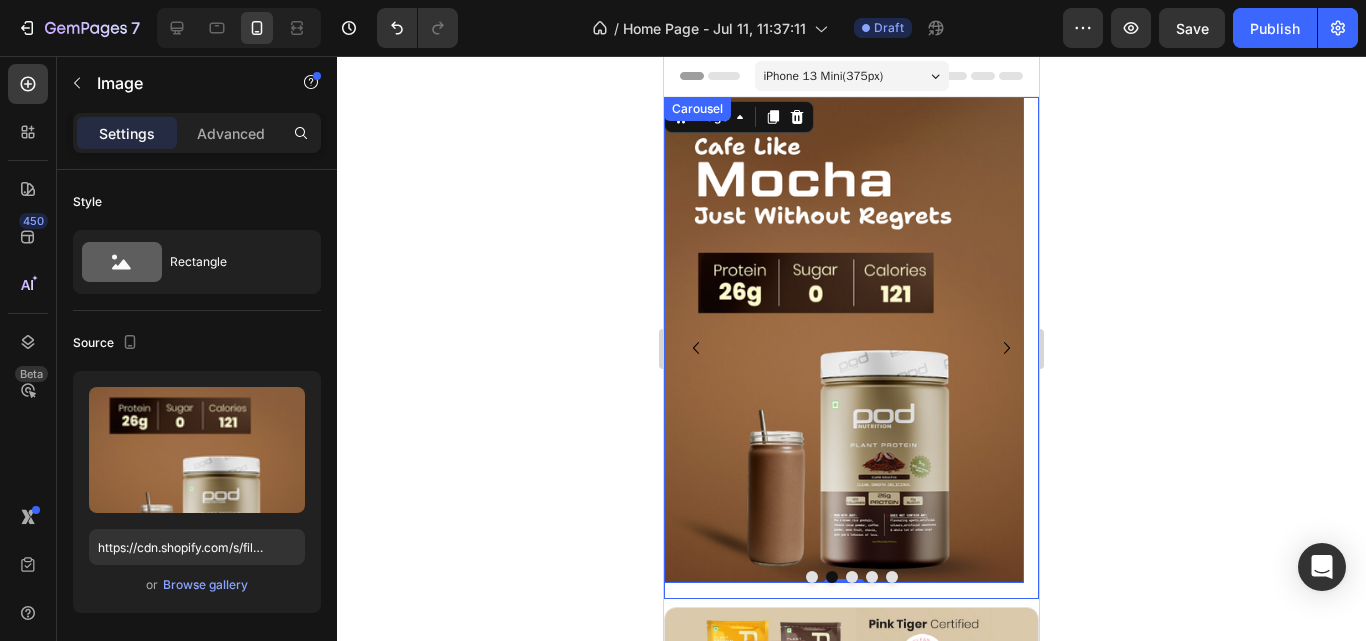 click at bounding box center [852, 577] 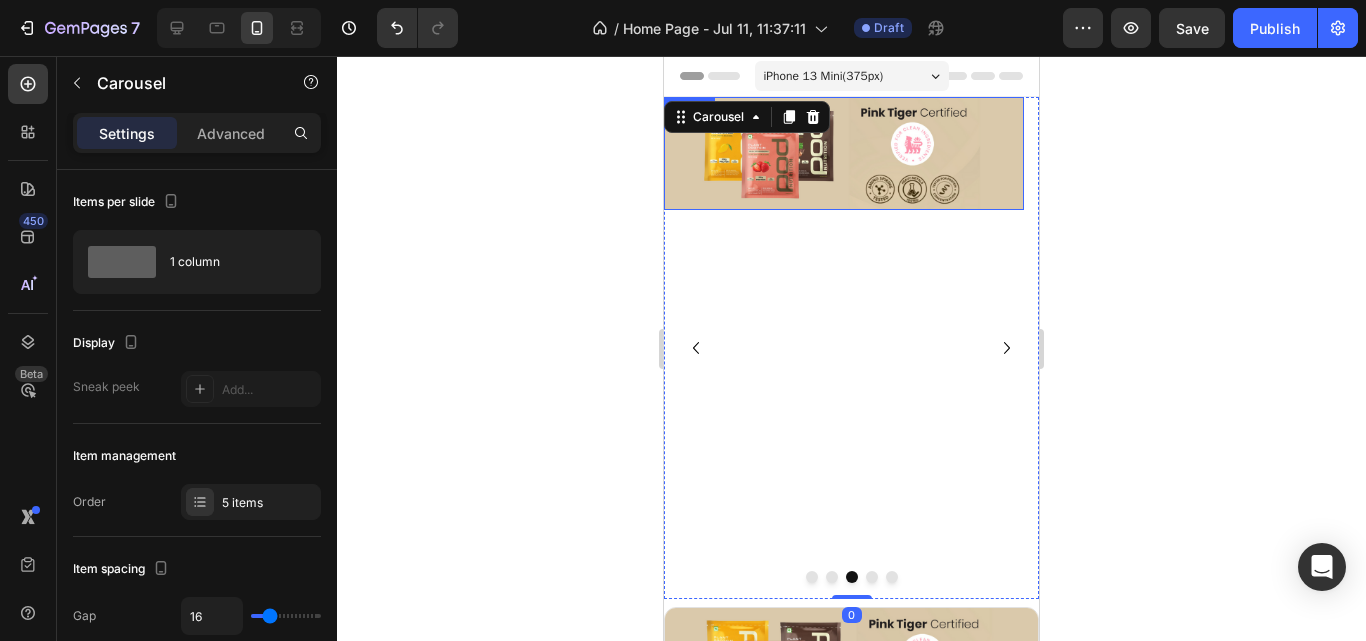 click at bounding box center [844, 153] 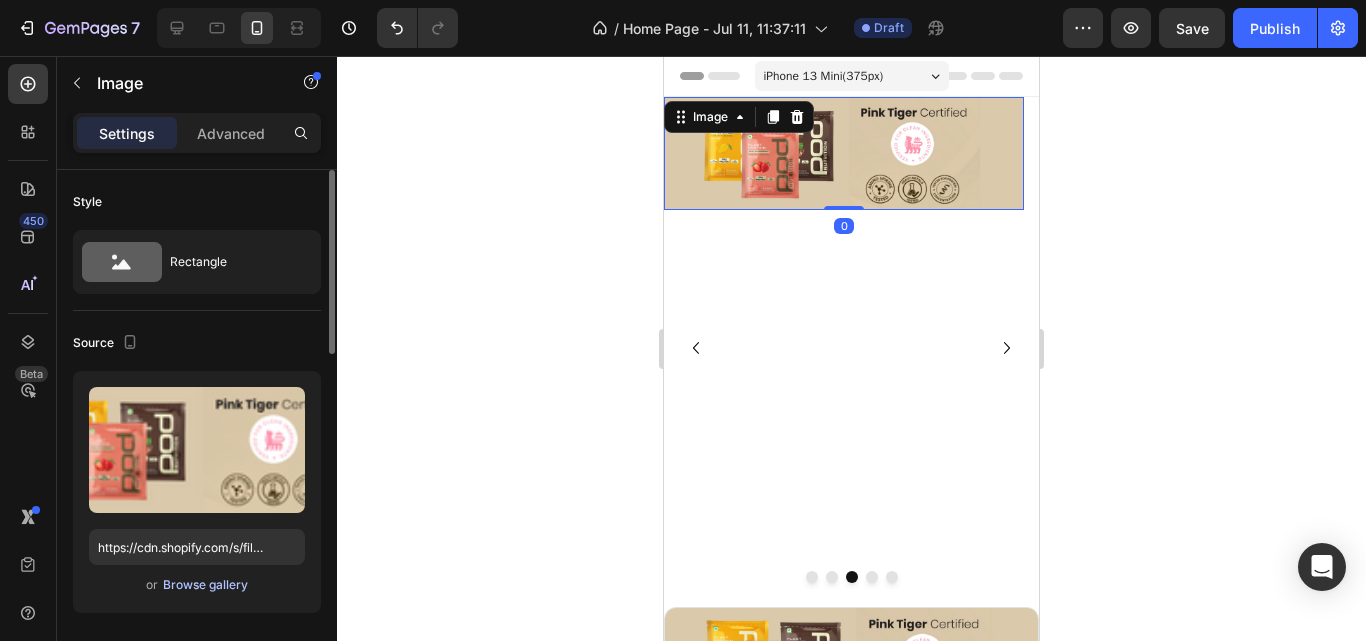 click on "Browse gallery" at bounding box center [205, 585] 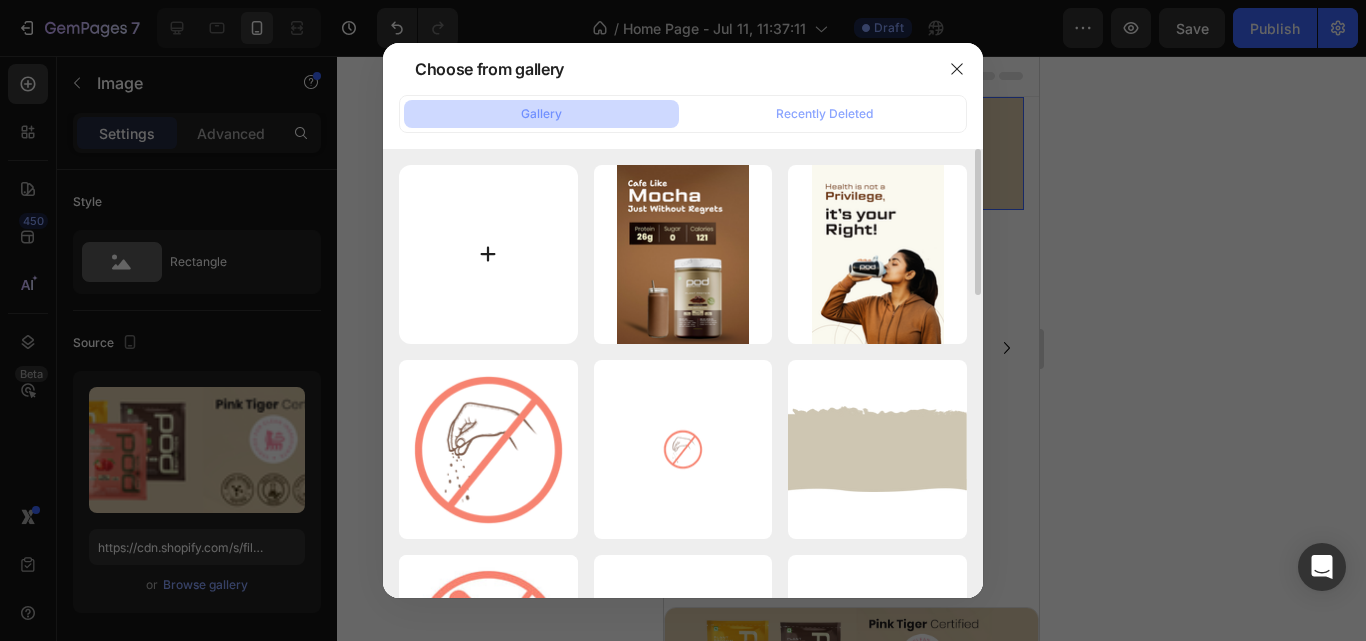 click at bounding box center (488, 254) 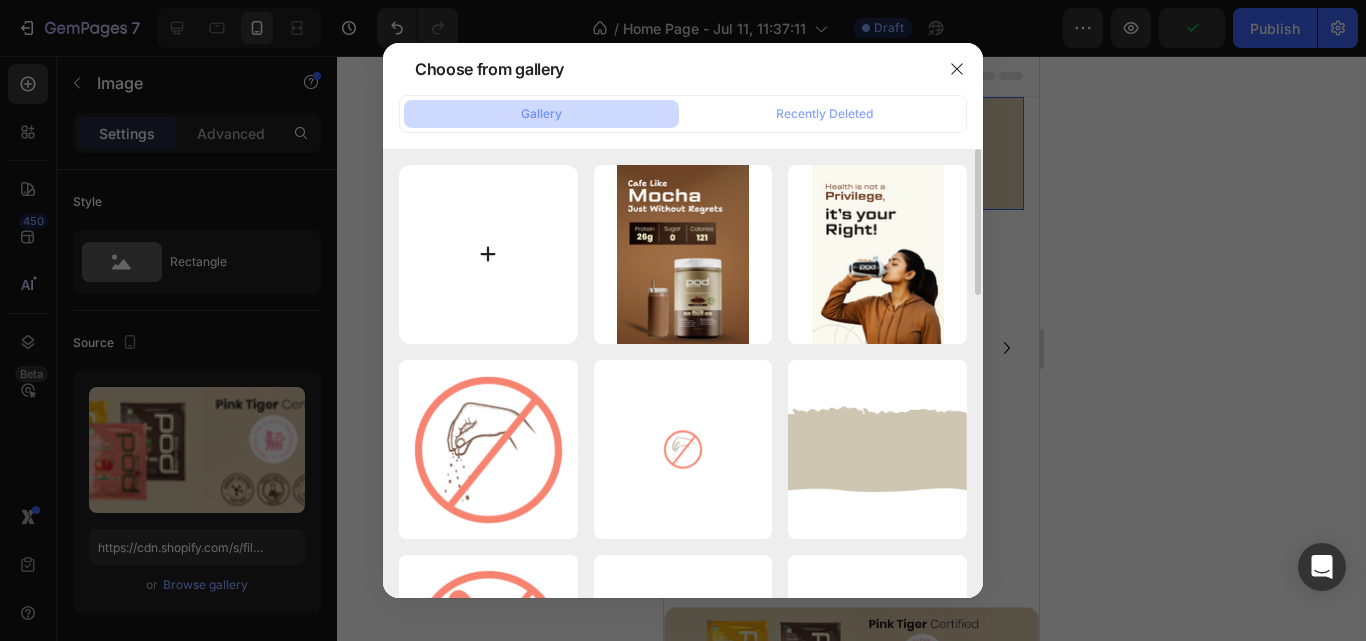 type on "C:\fakepath\4 (1).png" 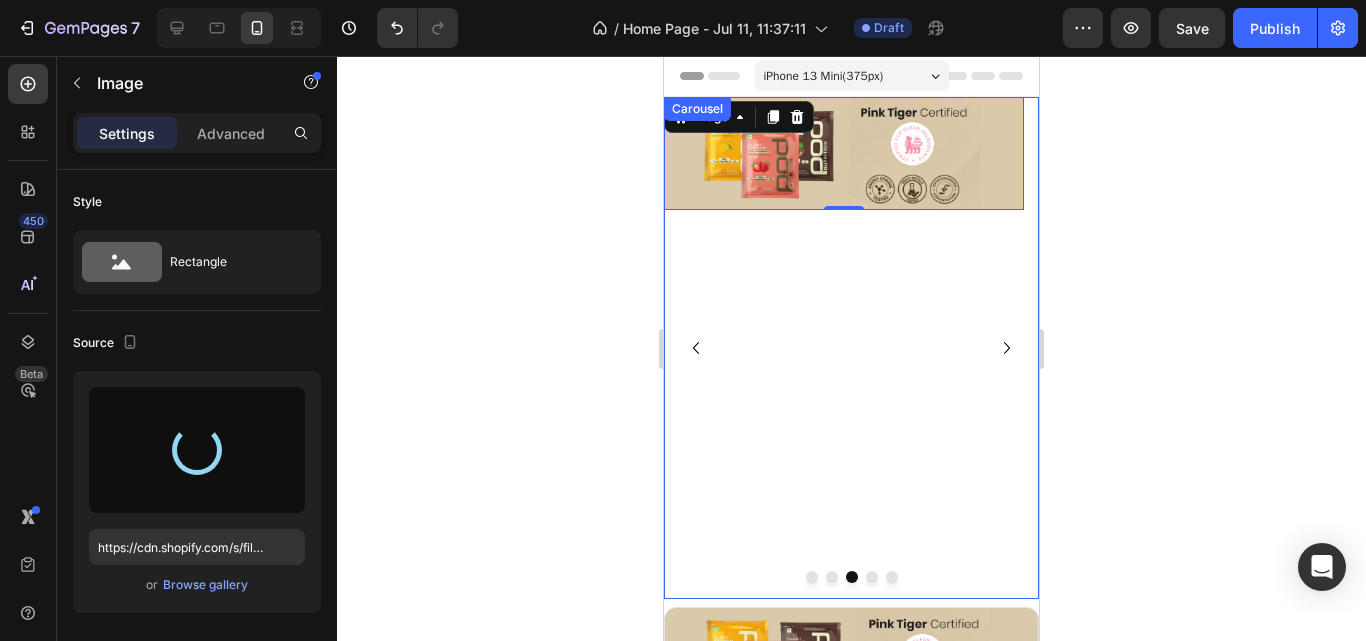 type on "https://cdn.shopify.com/s/files/1/0805/2480/4398/files/gempages_574929025483408613-38c6544e-b947-4a7c-841a-96772b7cdd64.png" 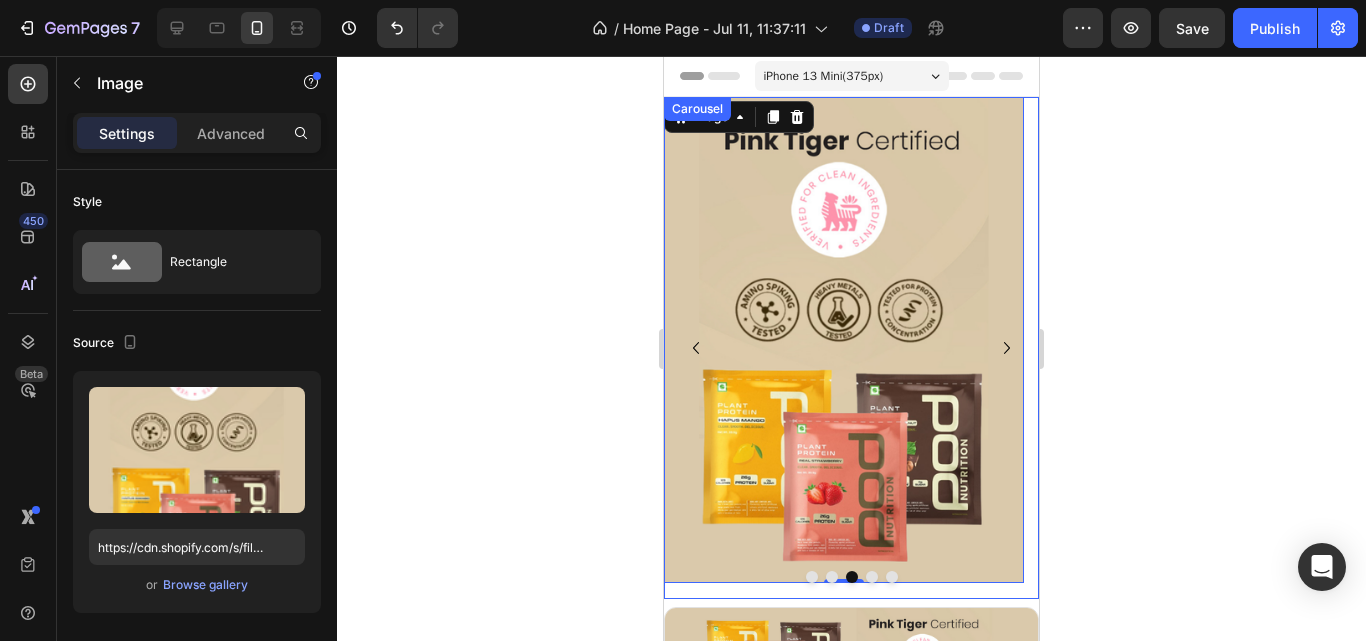 click at bounding box center (872, 577) 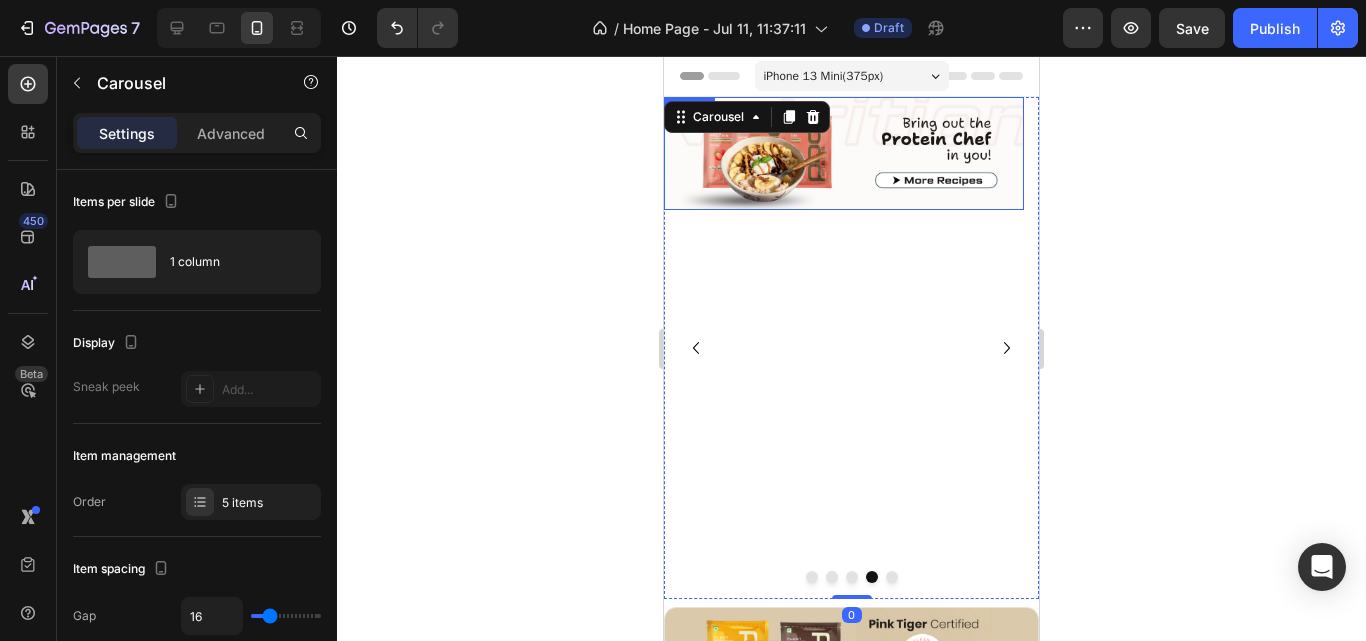 click at bounding box center [844, 153] 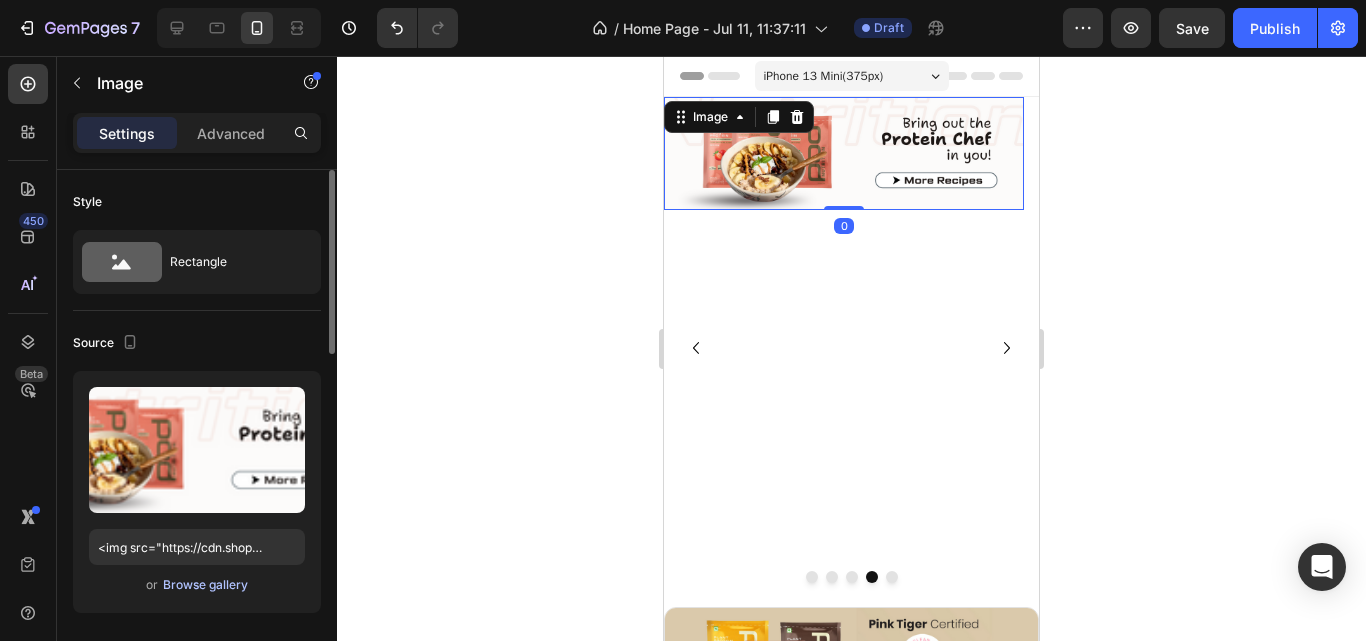 click on "Browse gallery" at bounding box center [205, 585] 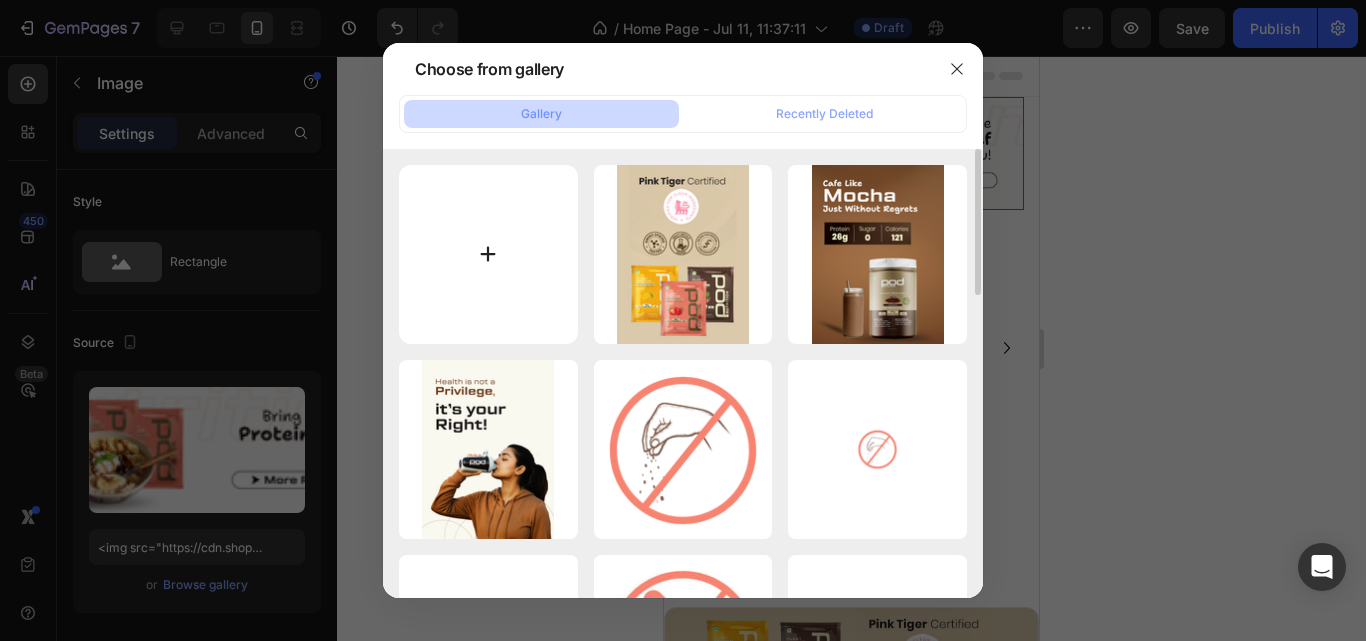 click at bounding box center [488, 254] 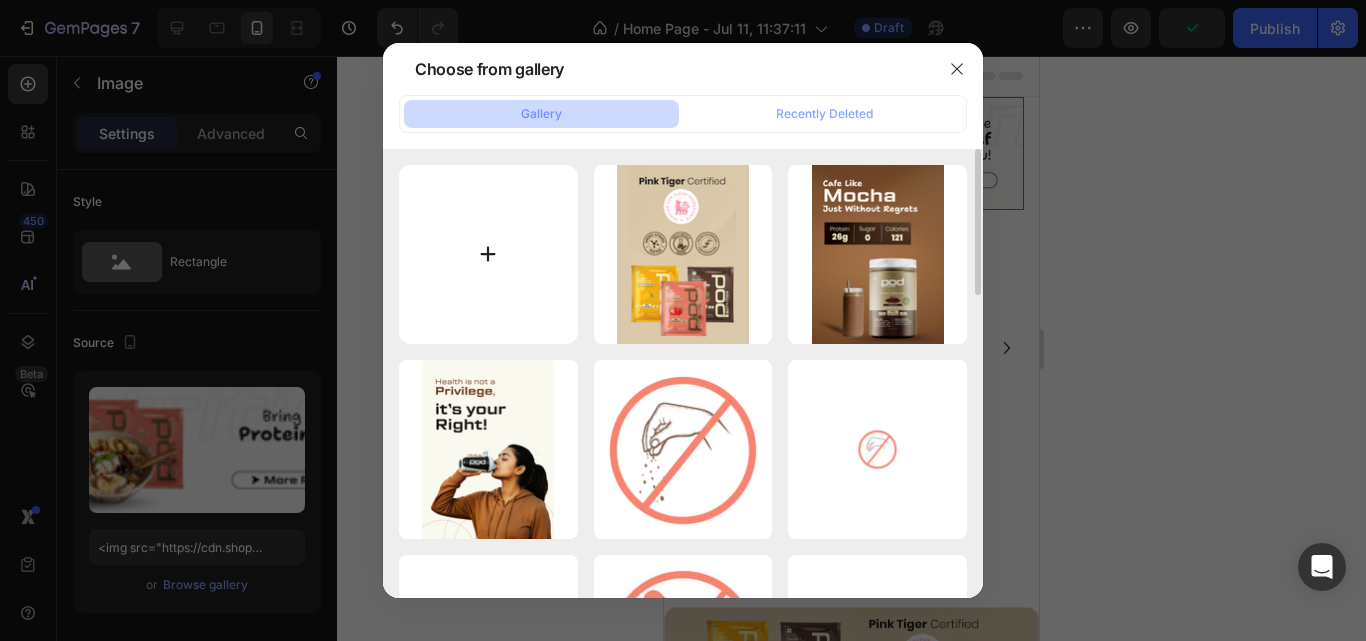 type on "C:\fakepath\5 (2).png" 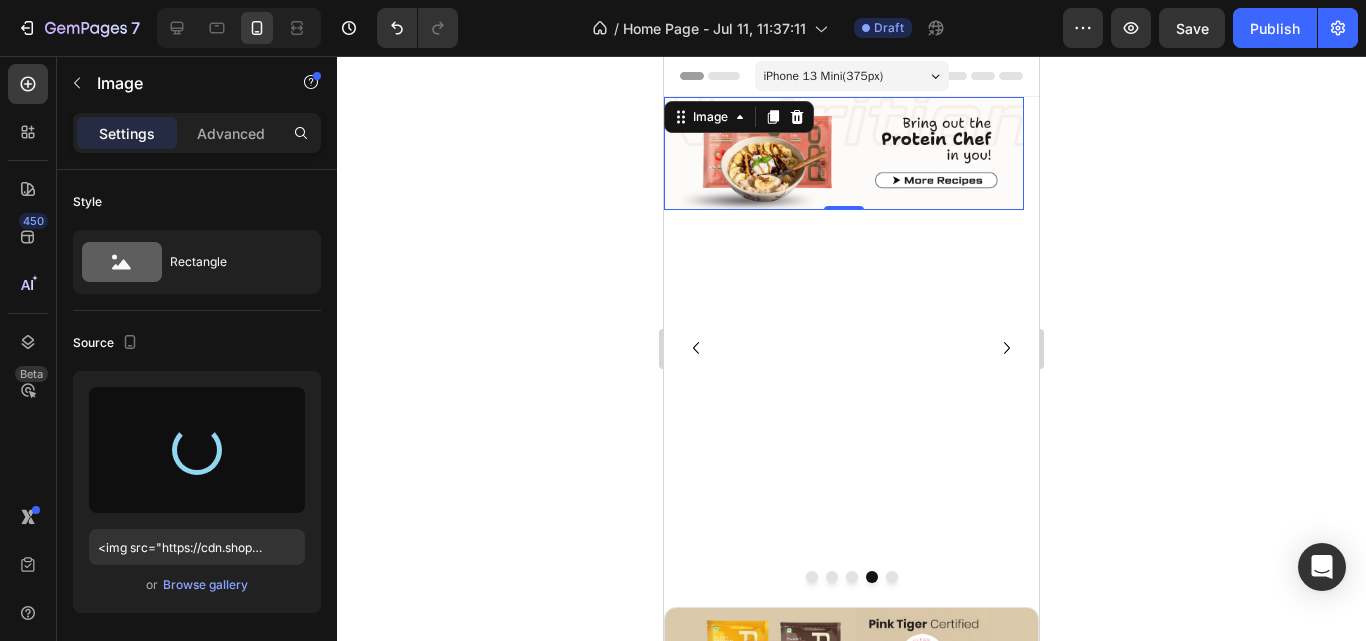 type on "https://cdn.shopify.com/s/files/1/0805/2480/4398/files/gempages_574929025483408613-8c5adf4d-7d66-4a9b-9ad6-f634d8fa8aec.png" 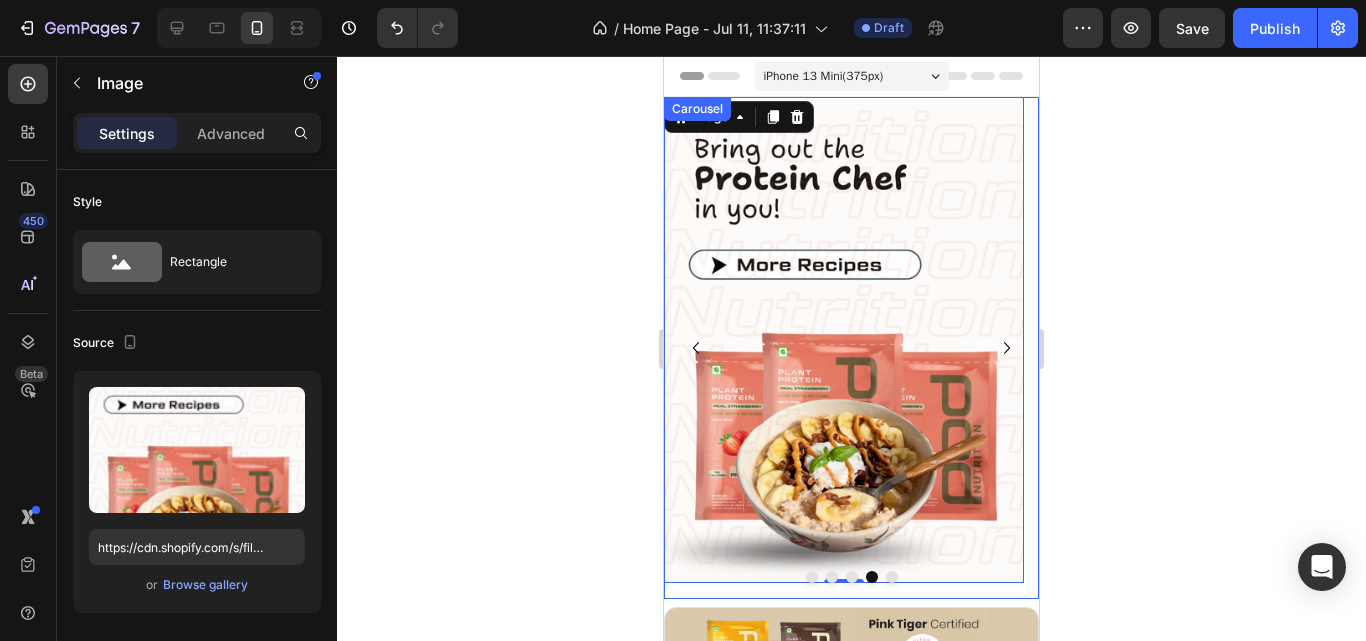 click at bounding box center (892, 577) 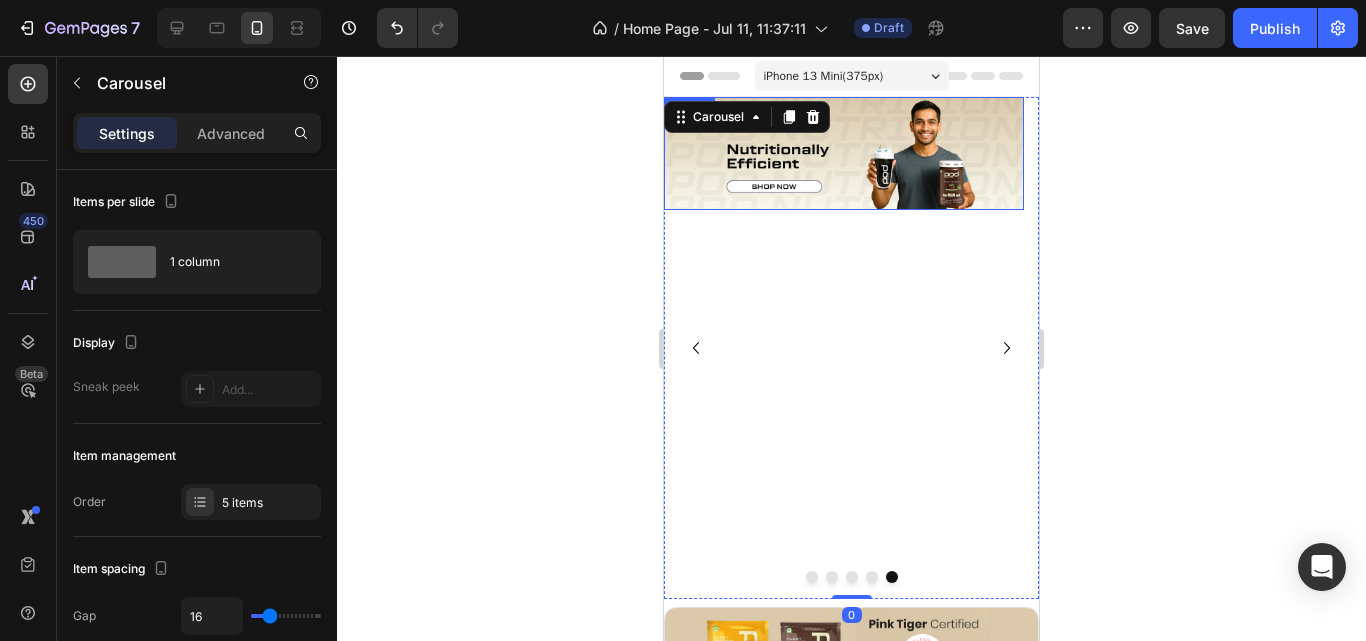 click at bounding box center (844, 153) 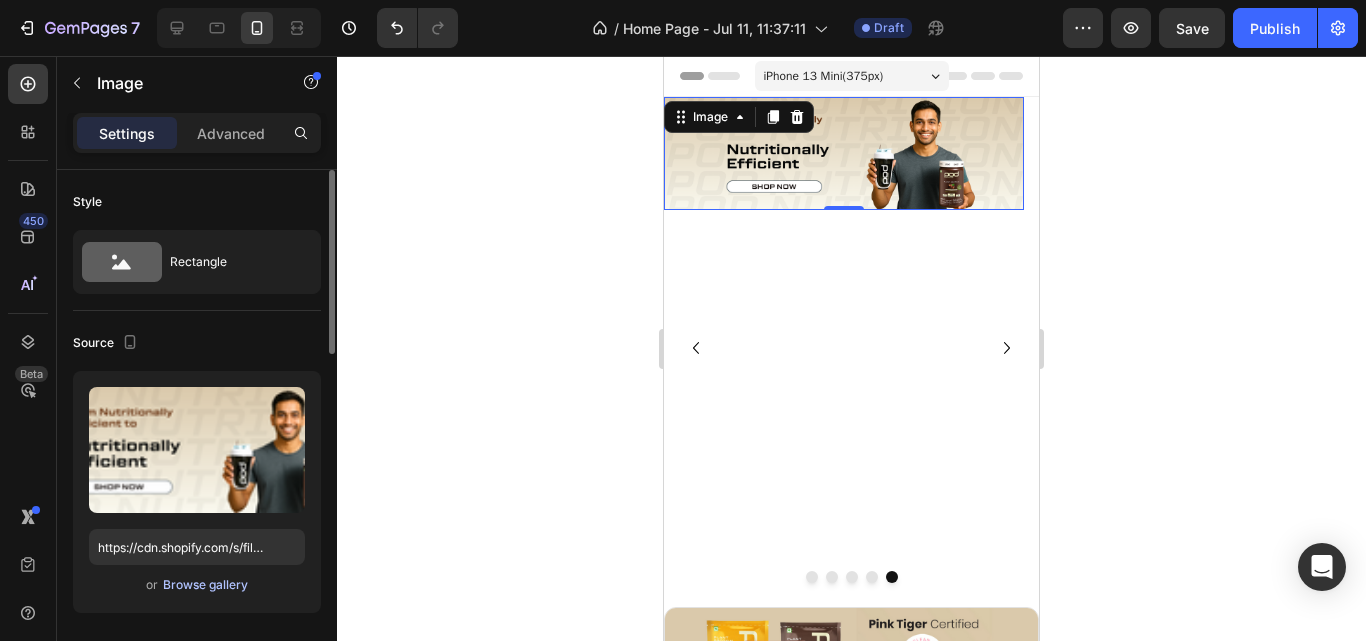 click on "Browse gallery" at bounding box center [205, 585] 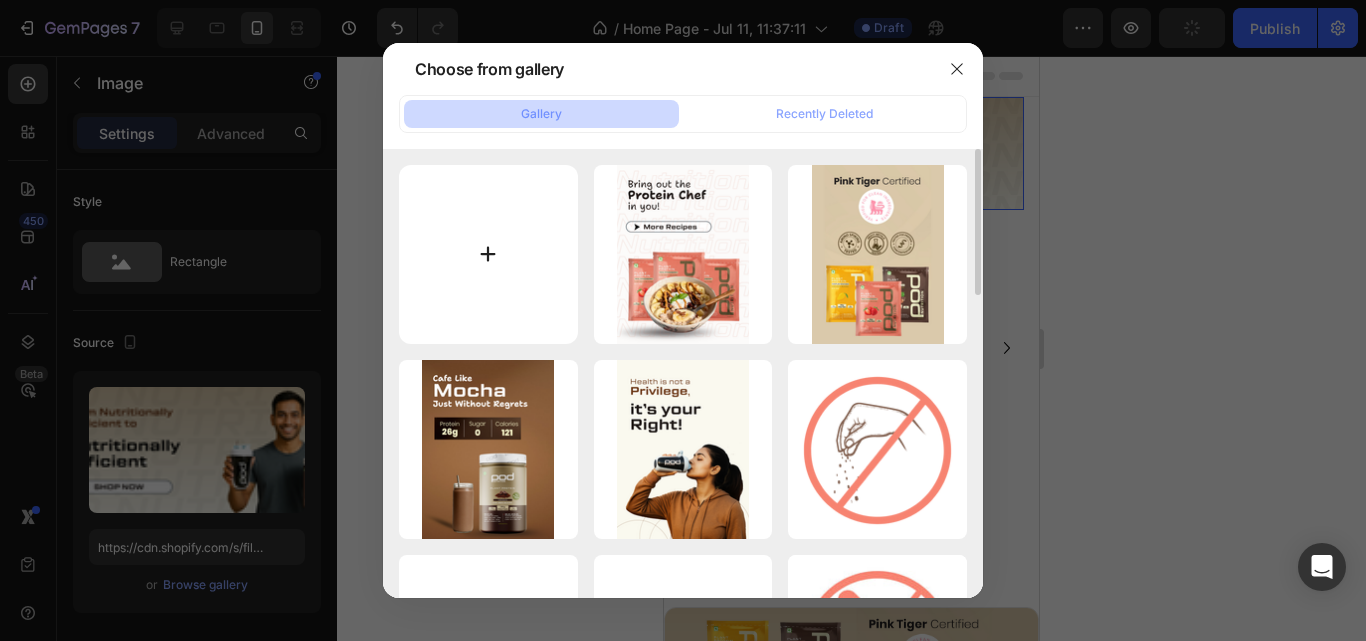 click at bounding box center (488, 254) 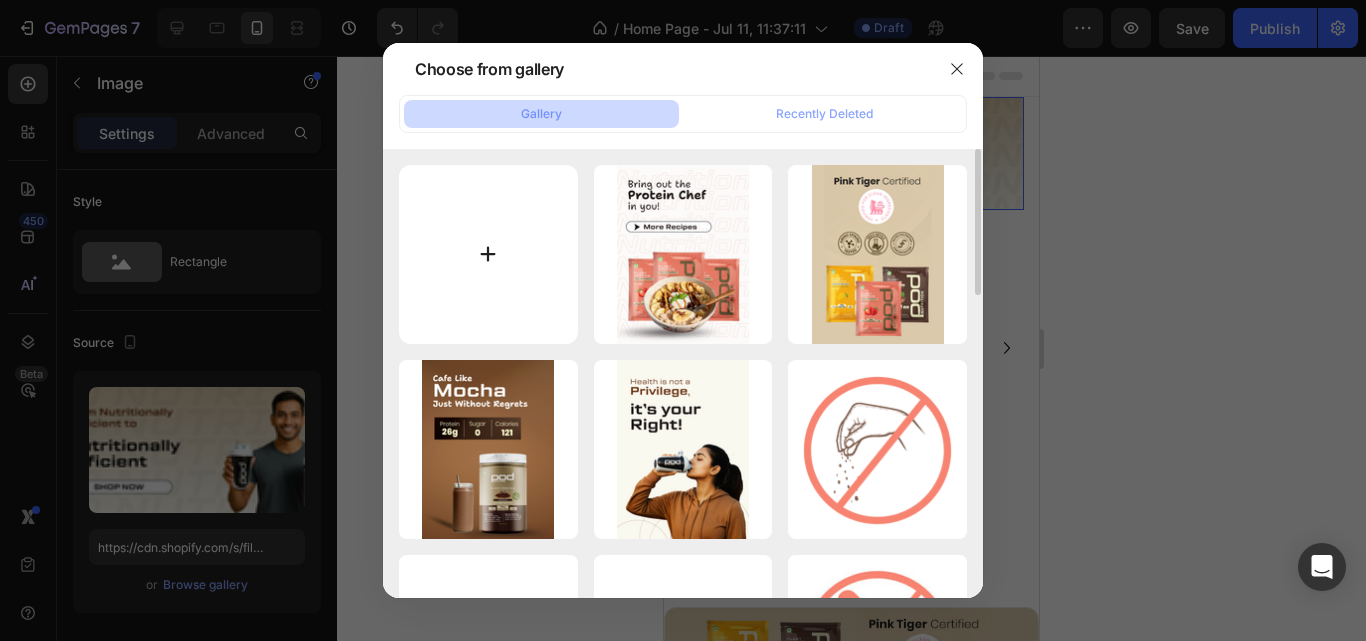 type on "C:\fakepath\2 (1).png" 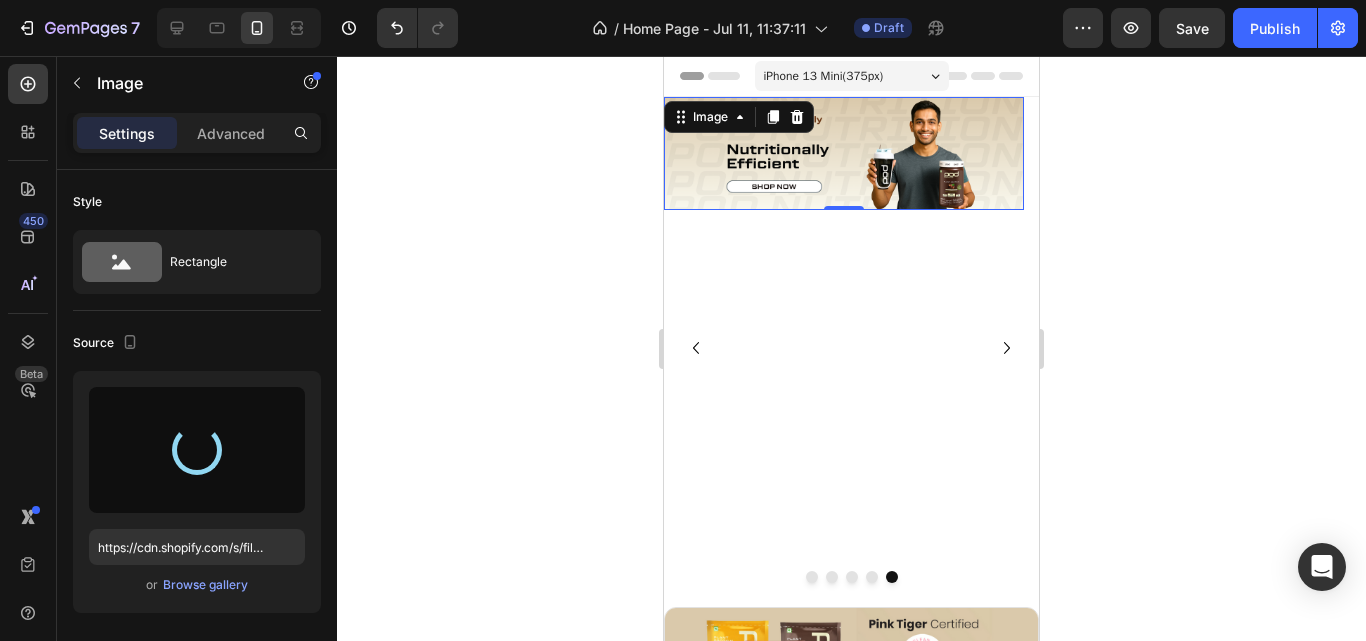 type on "https://cdn.shopify.com/s/files/1/0805/2480/4398/files/gempages_574929025483408613-1b5f5662-17fb-494c-ba00-899b76af9e8c.png" 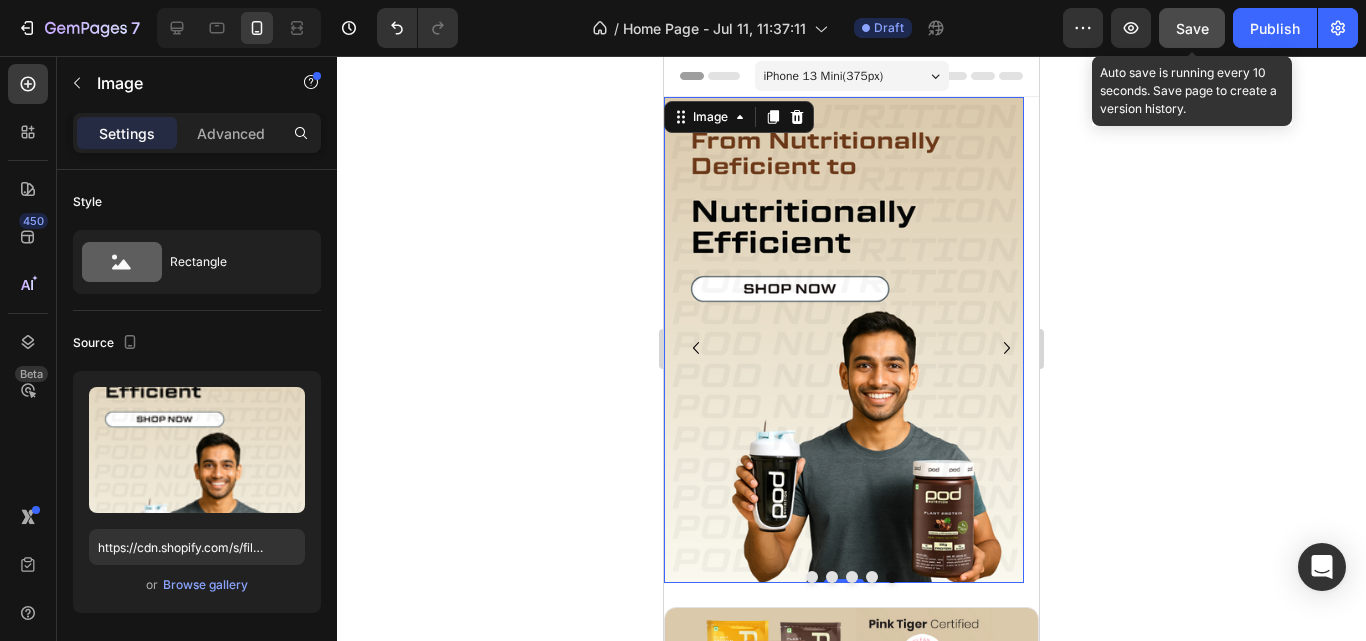 click on "Save" 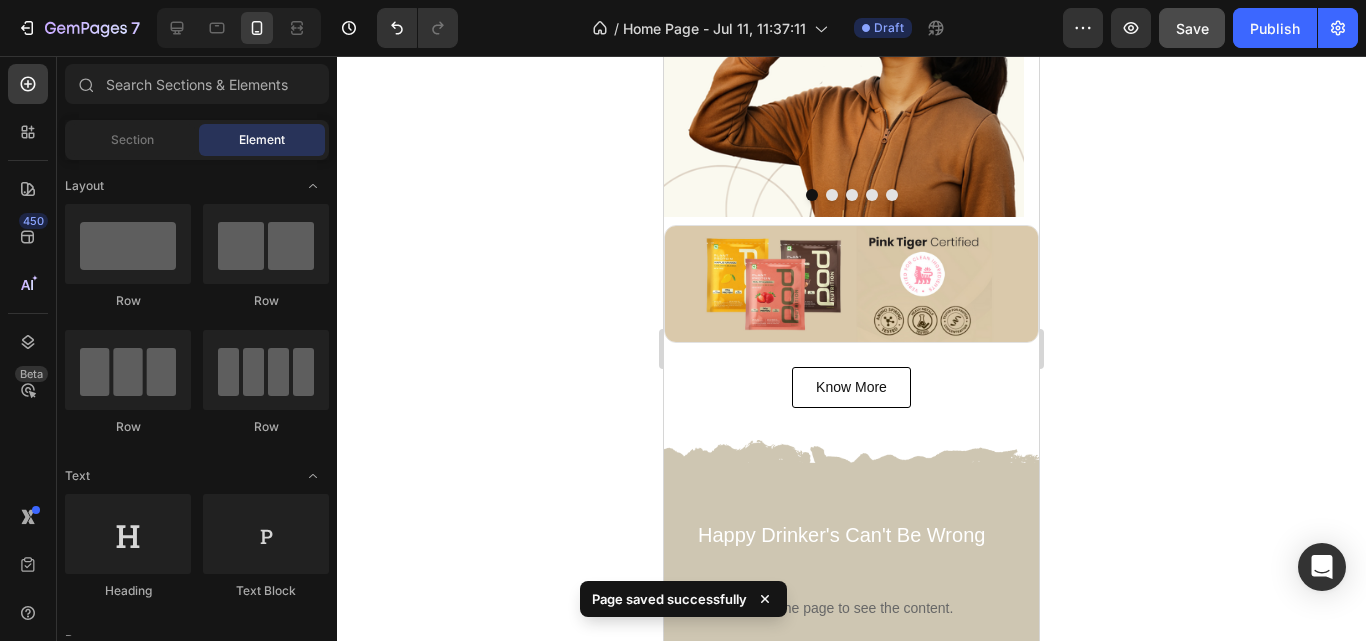scroll, scrollTop: 272, scrollLeft: 0, axis: vertical 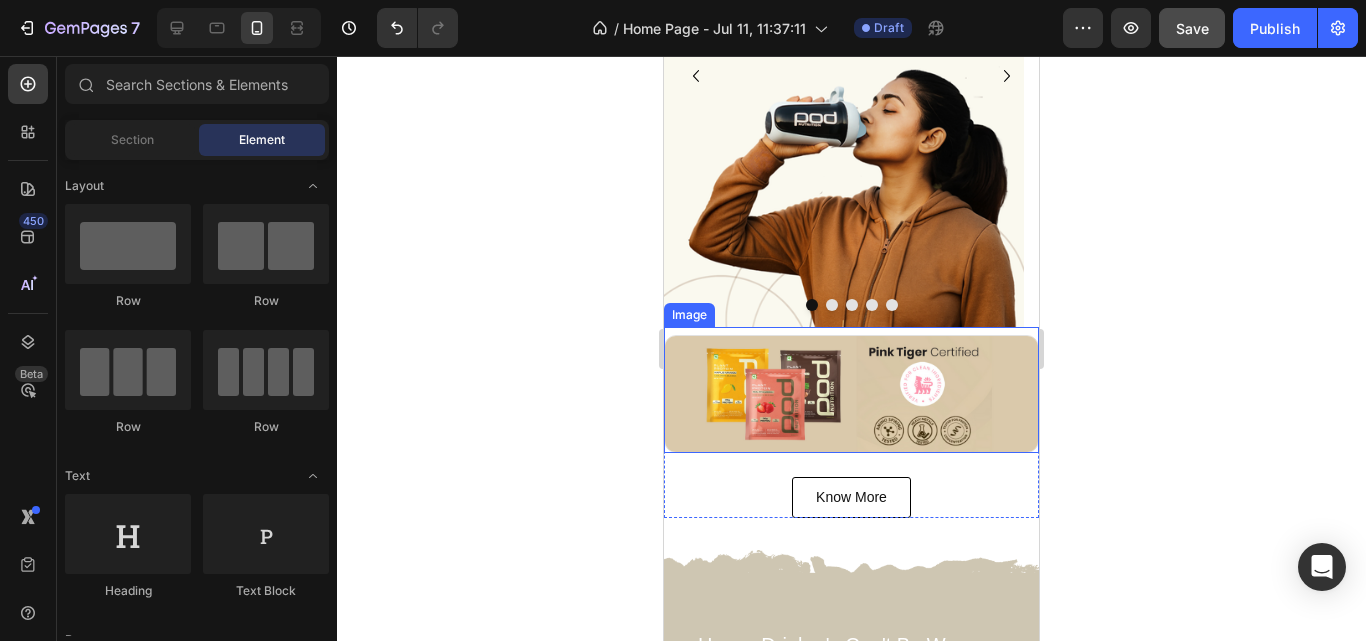 click at bounding box center [851, 394] 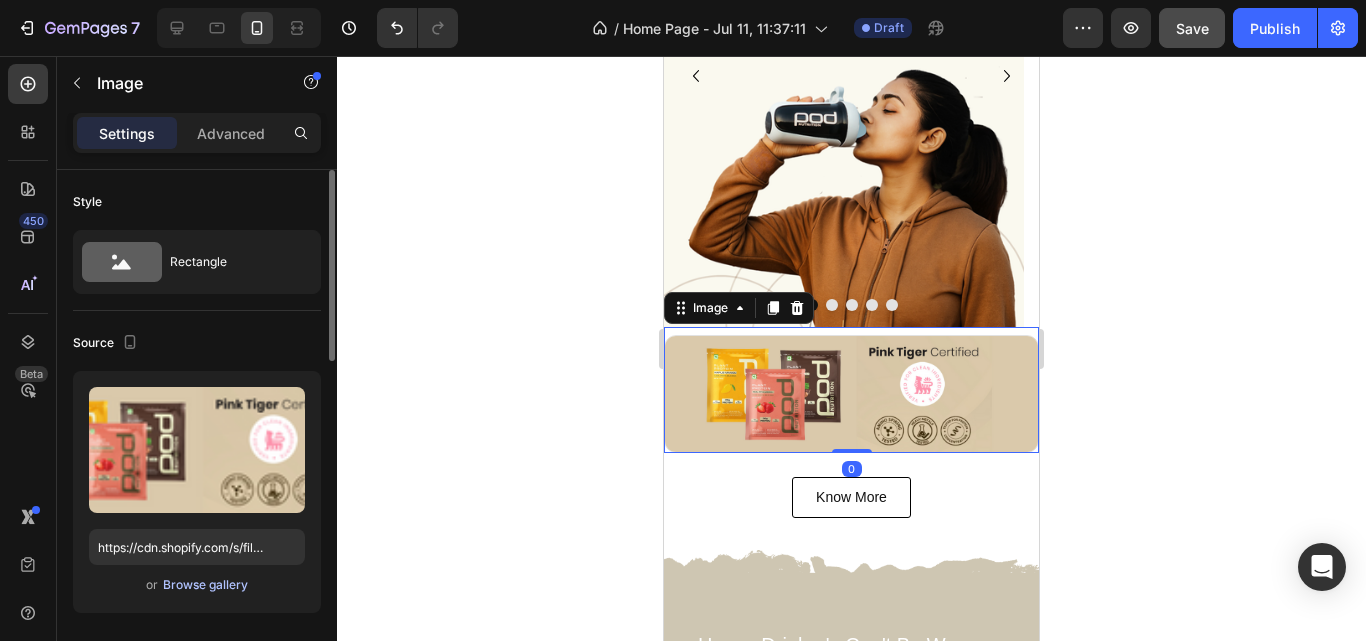 click on "Browse gallery" at bounding box center [205, 585] 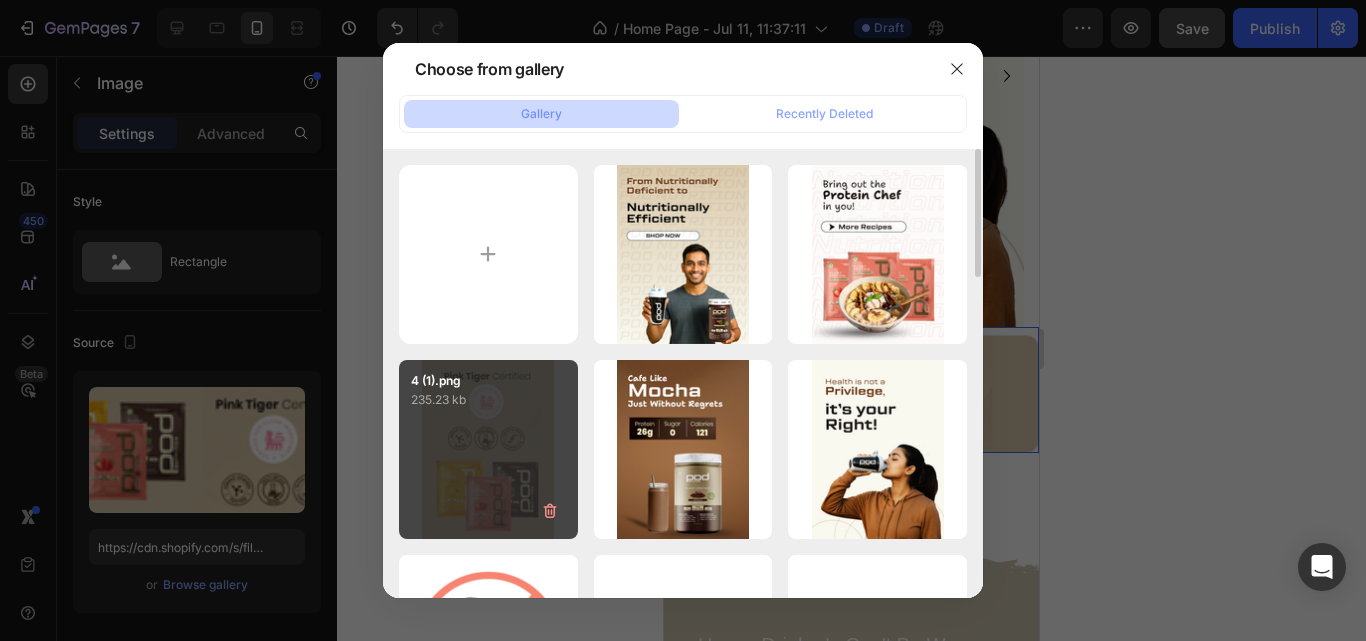 click on "Image [NUMBER] (1).png [FILESIZE]" at bounding box center [488, 449] 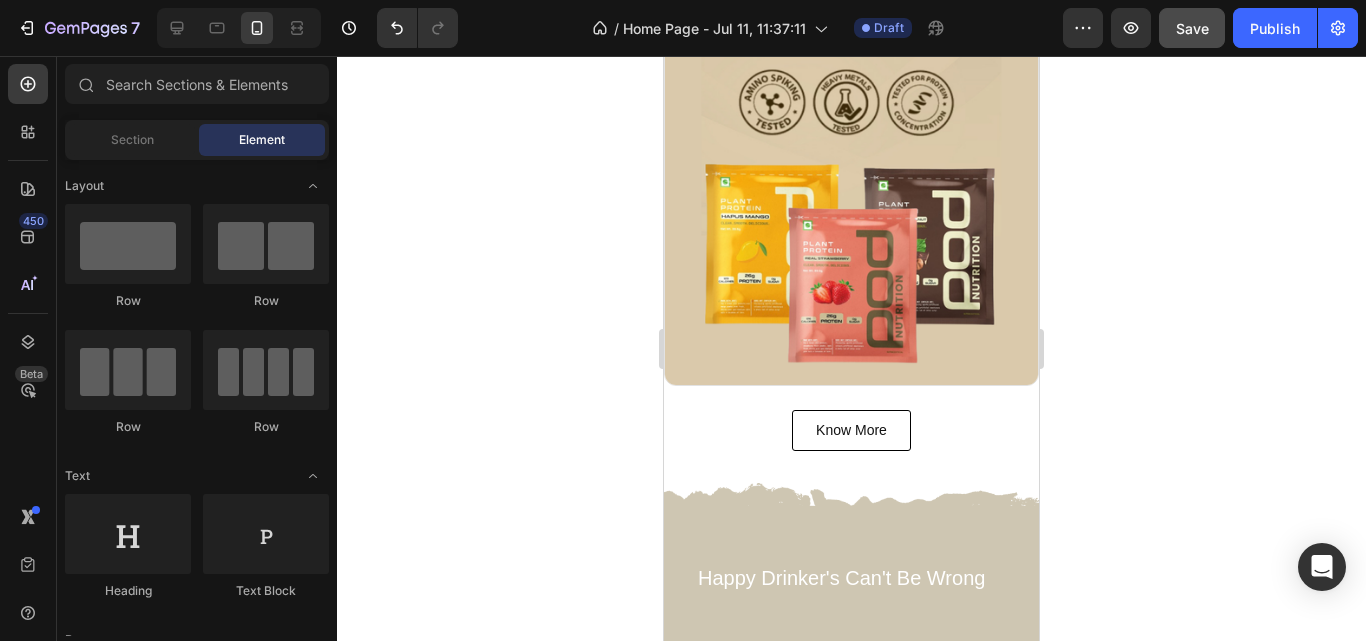 scroll, scrollTop: 1063, scrollLeft: 0, axis: vertical 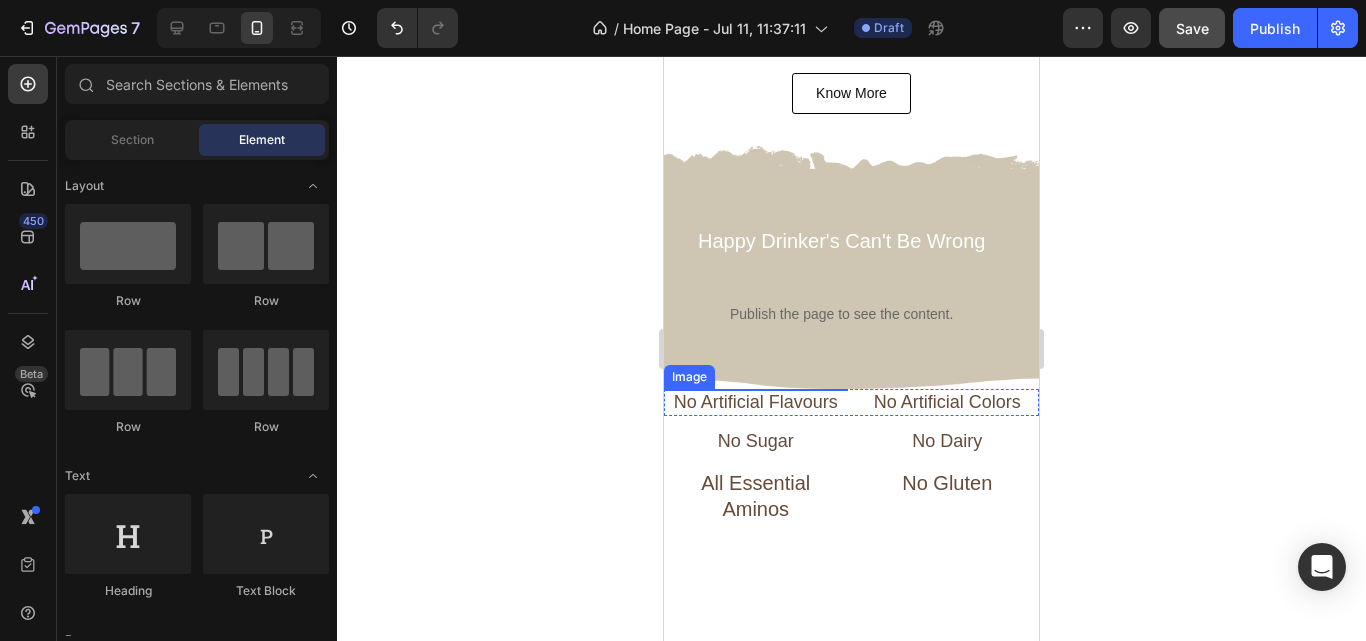 click at bounding box center (756, 435) 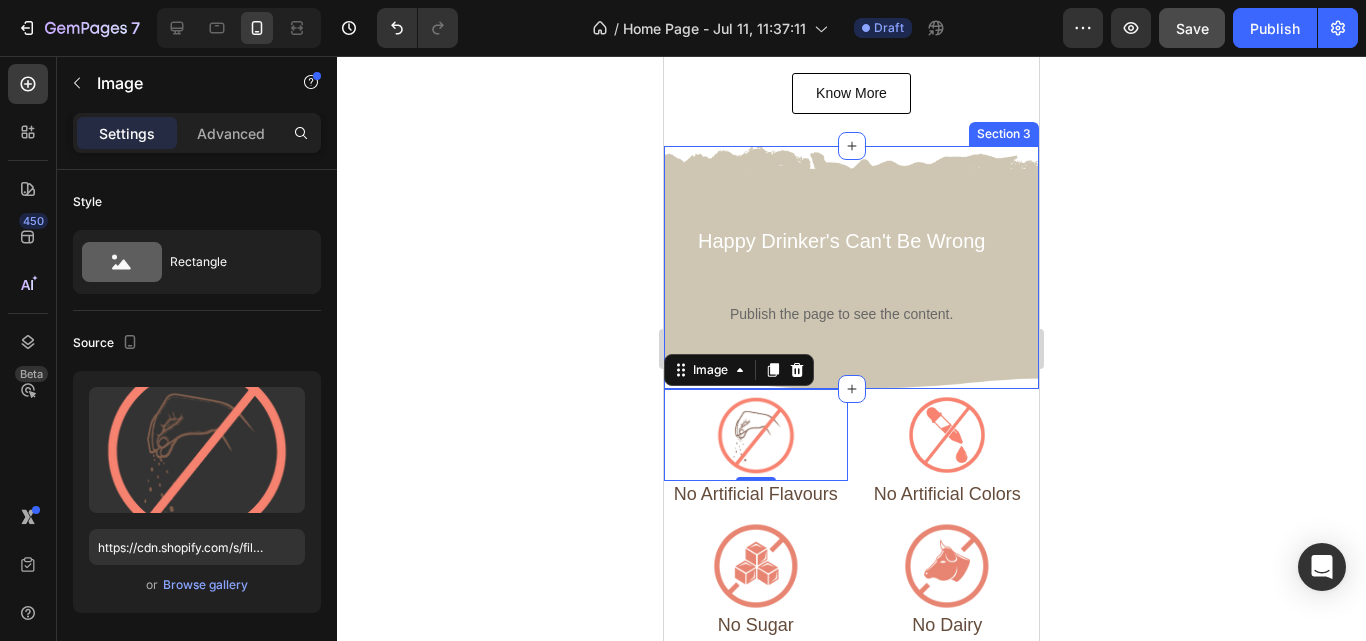 click on "Happy Drinker's Can't Be Wrong Heading Row
Publish the page to see the content.
Custom Code Row Section 3" at bounding box center [851, 267] 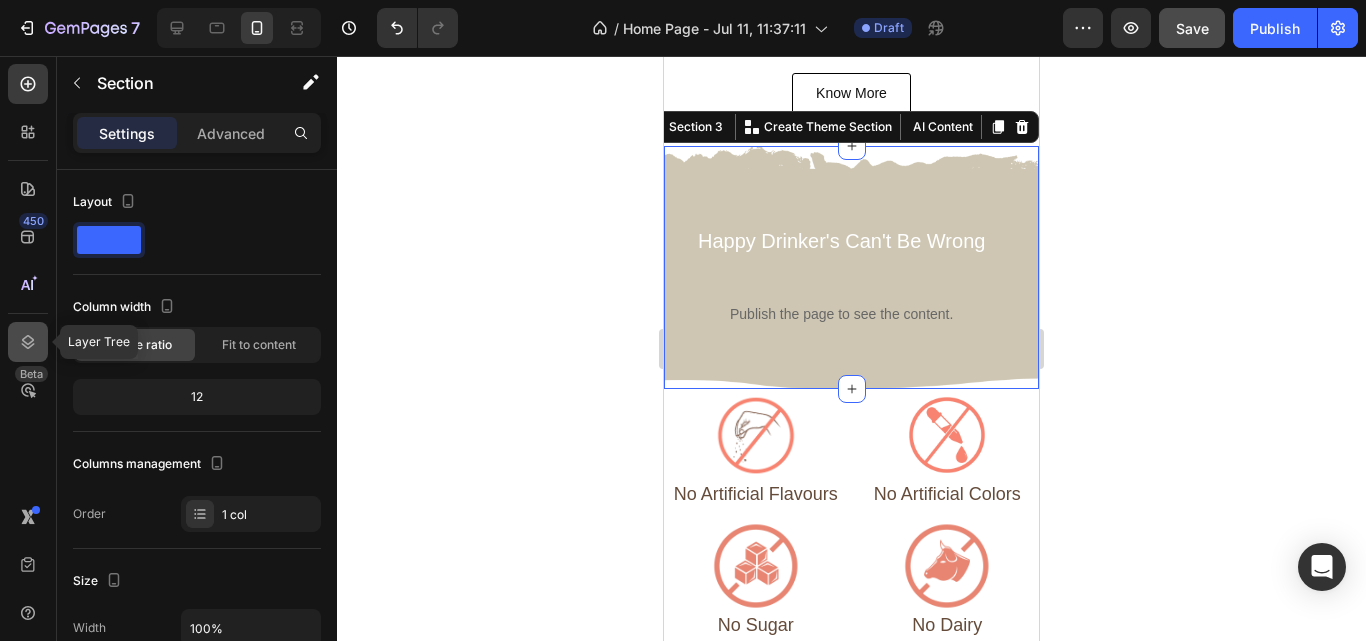 click 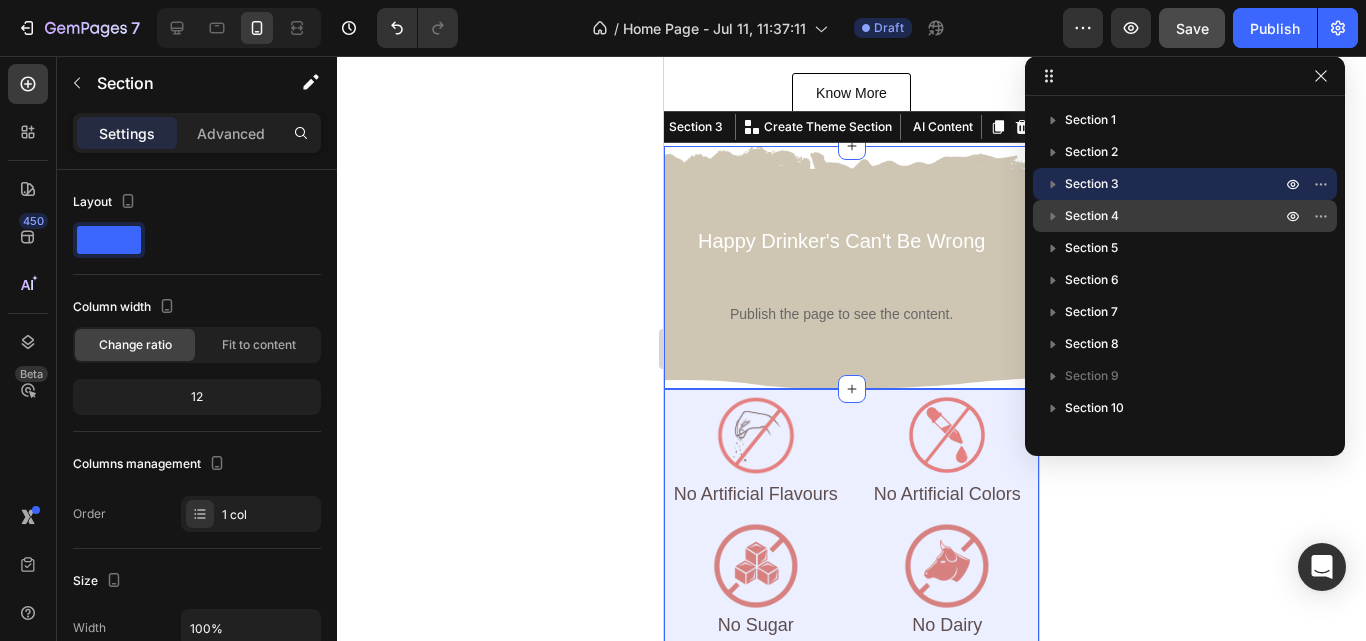 click on "Section 4" at bounding box center (1092, 216) 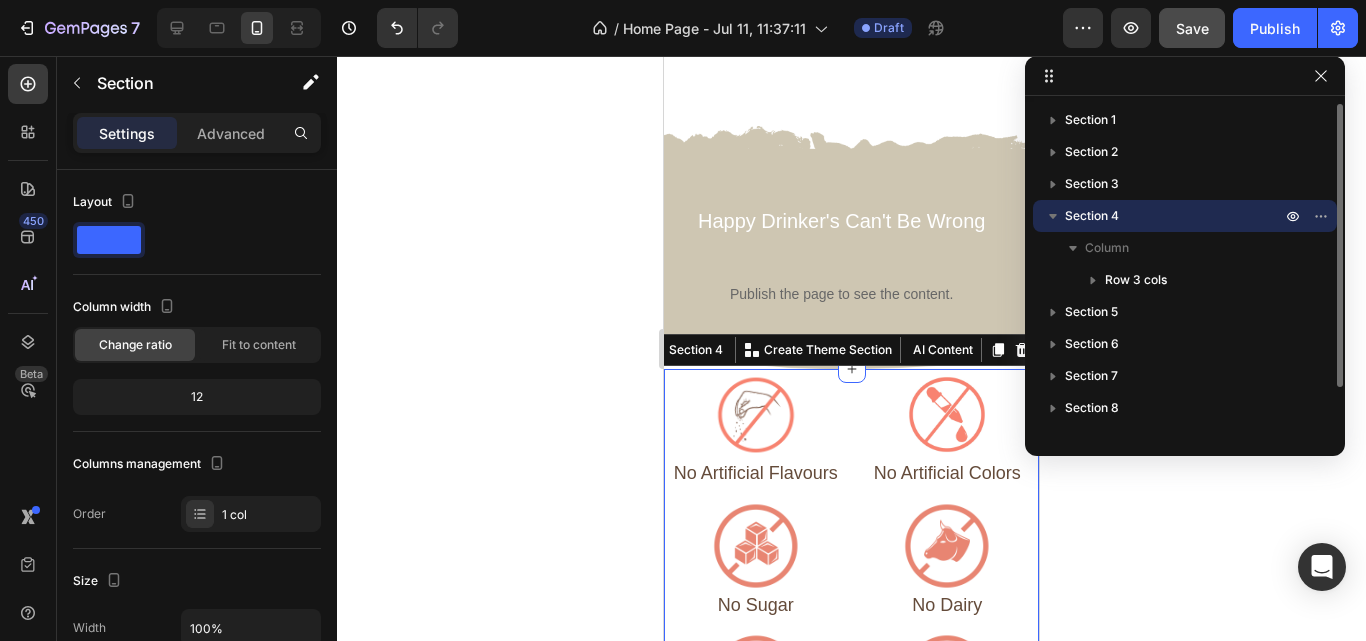 scroll, scrollTop: 1306, scrollLeft: 0, axis: vertical 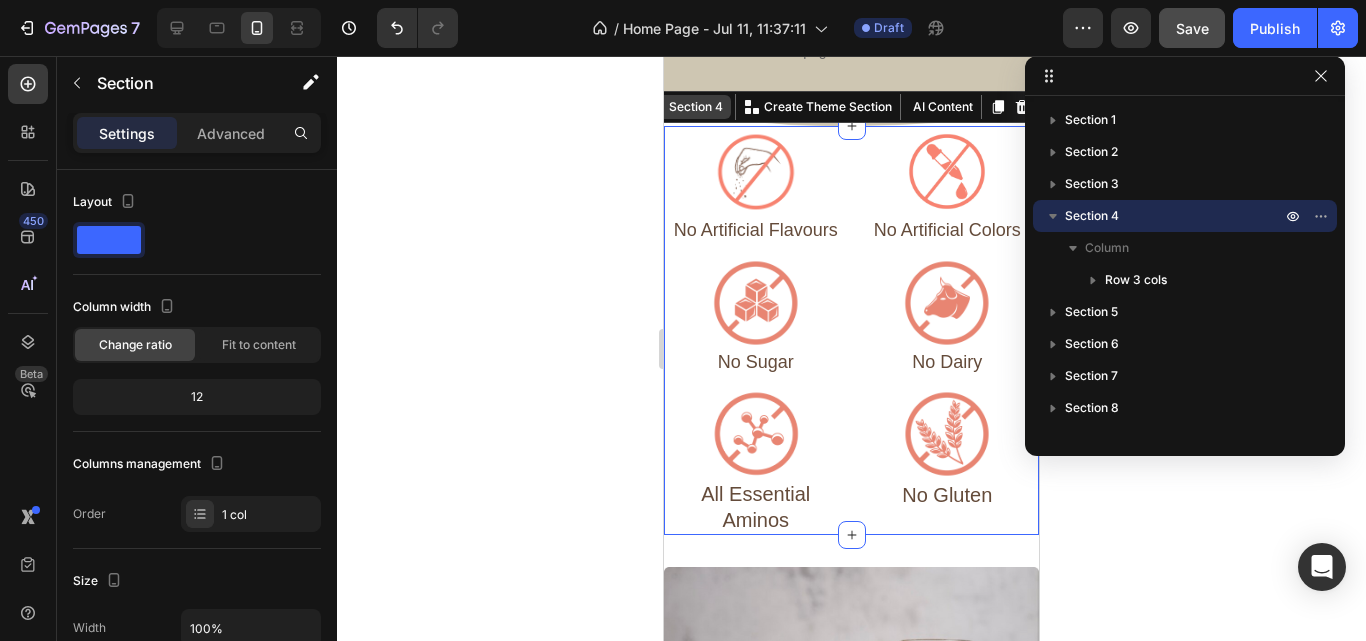 click on "Section 4" at bounding box center [696, 107] 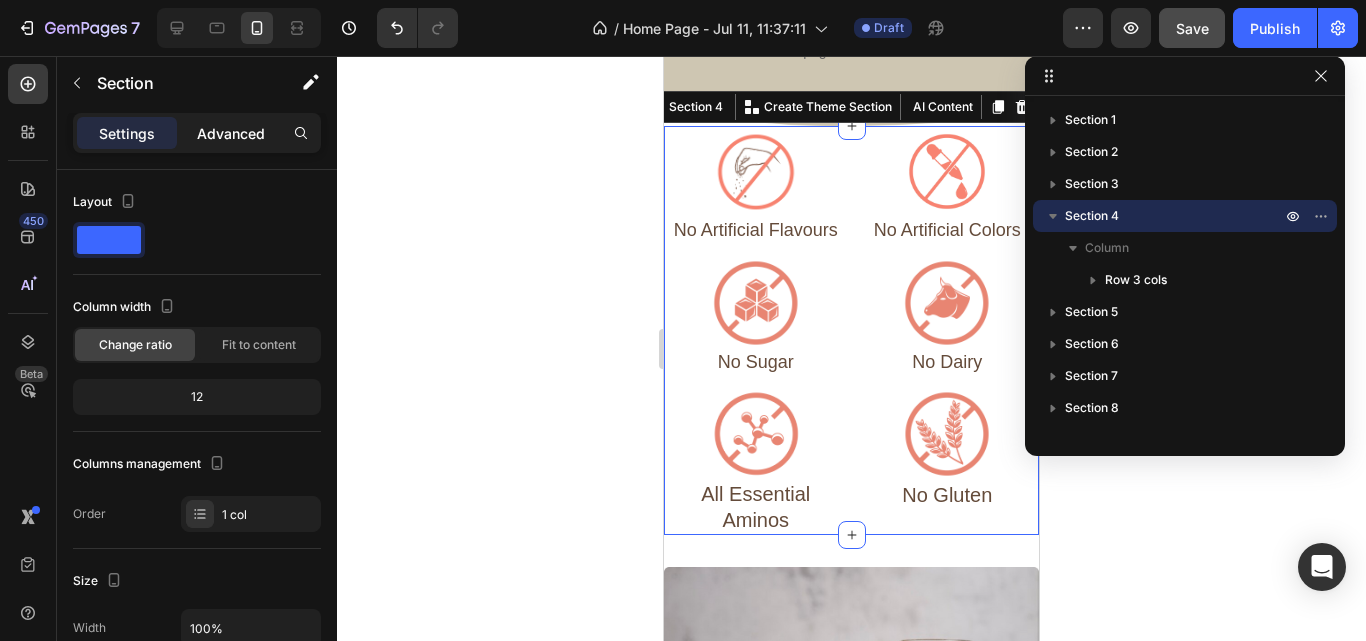click on "Advanced" at bounding box center [231, 133] 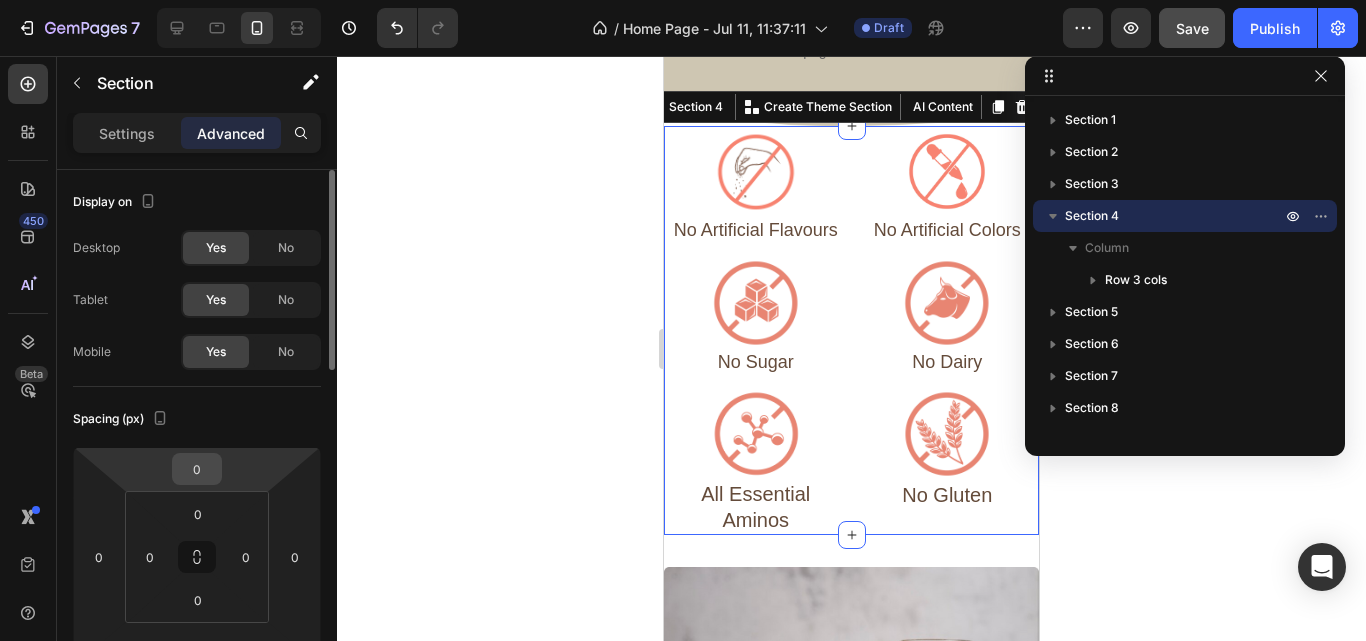 click on "0" at bounding box center [197, 469] 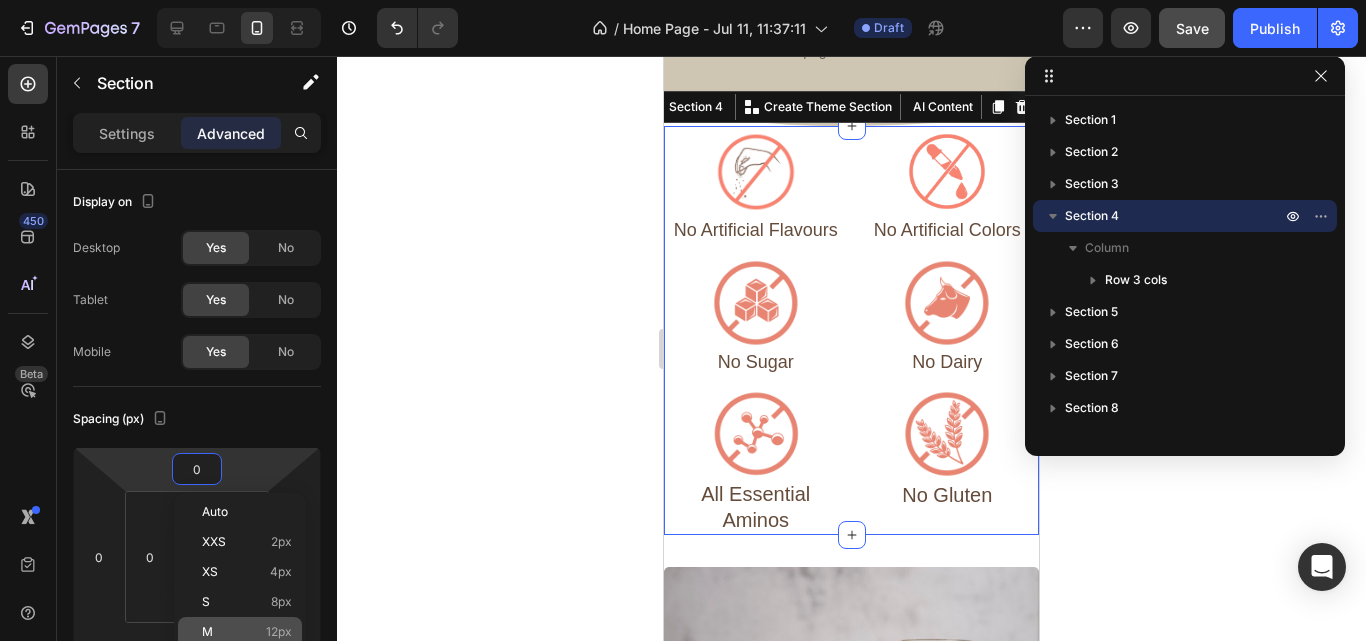 click on "12px" at bounding box center (279, 632) 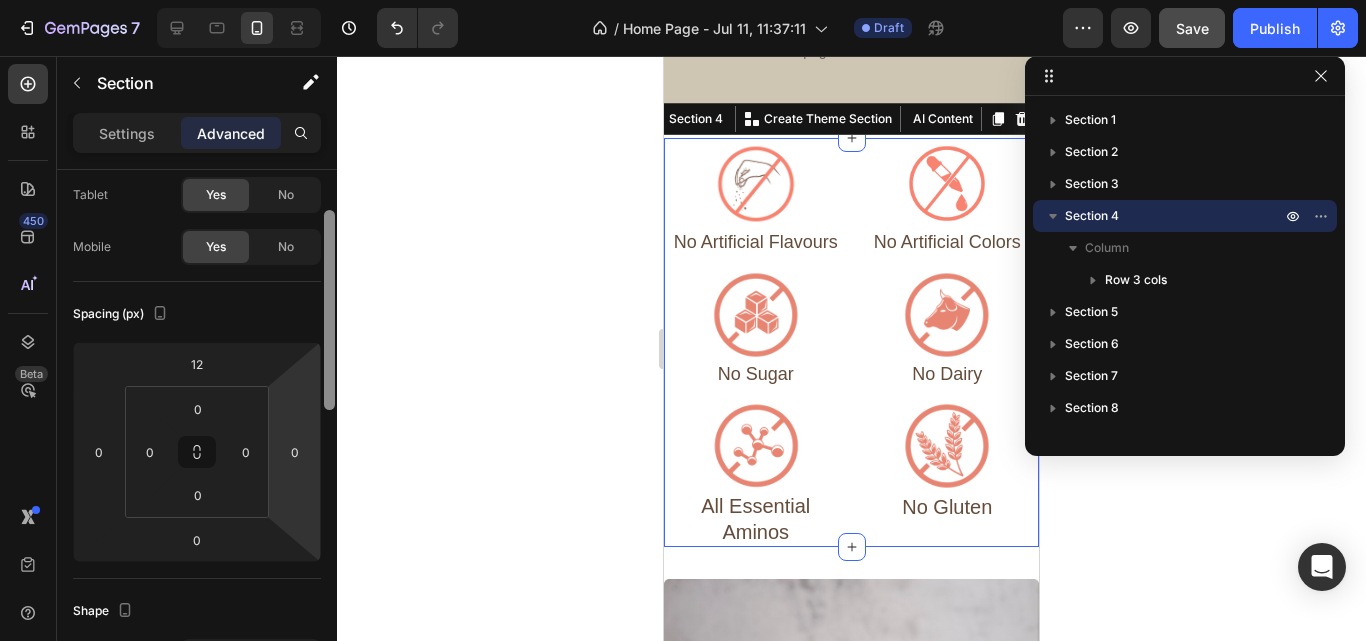 drag, startPoint x: 328, startPoint y: 345, endPoint x: 328, endPoint y: 401, distance: 56 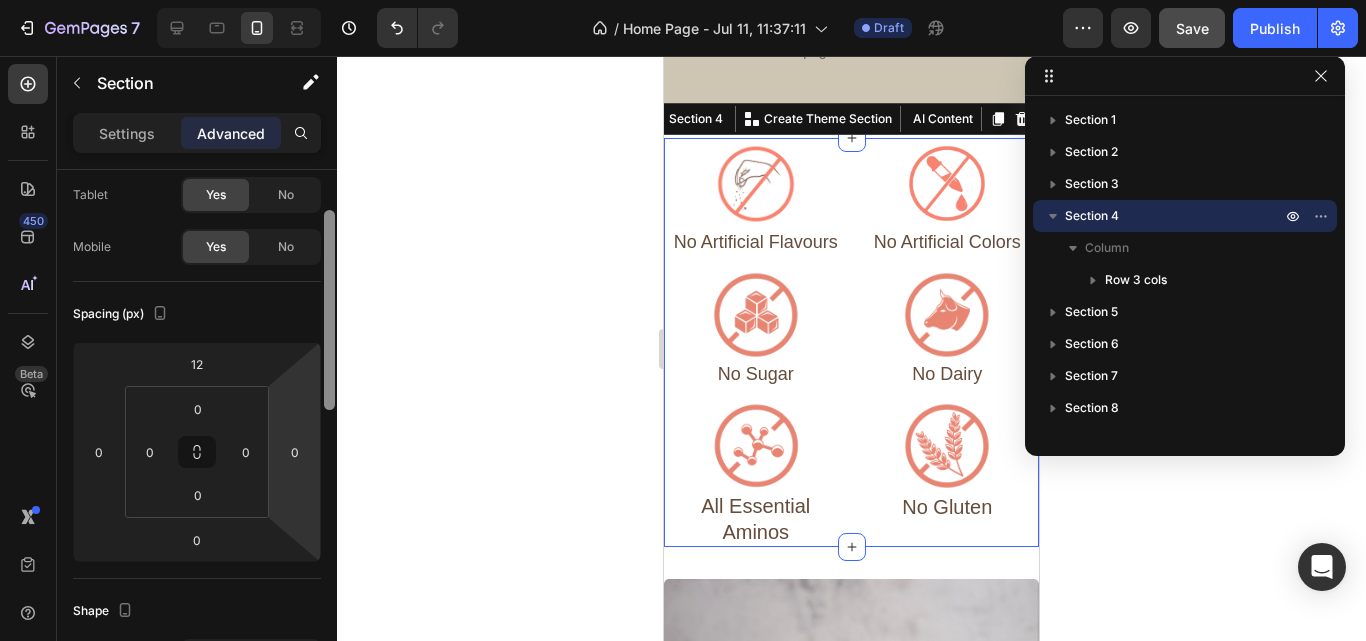 click at bounding box center [329, 310] 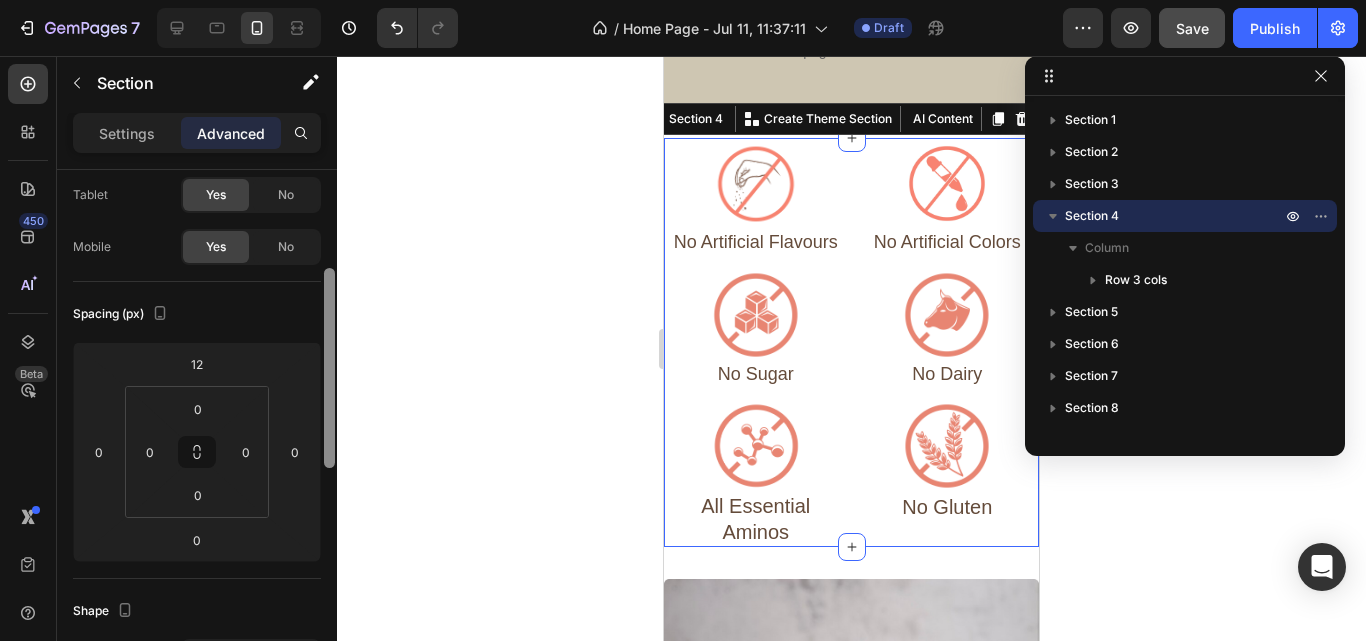 scroll, scrollTop: 147, scrollLeft: 0, axis: vertical 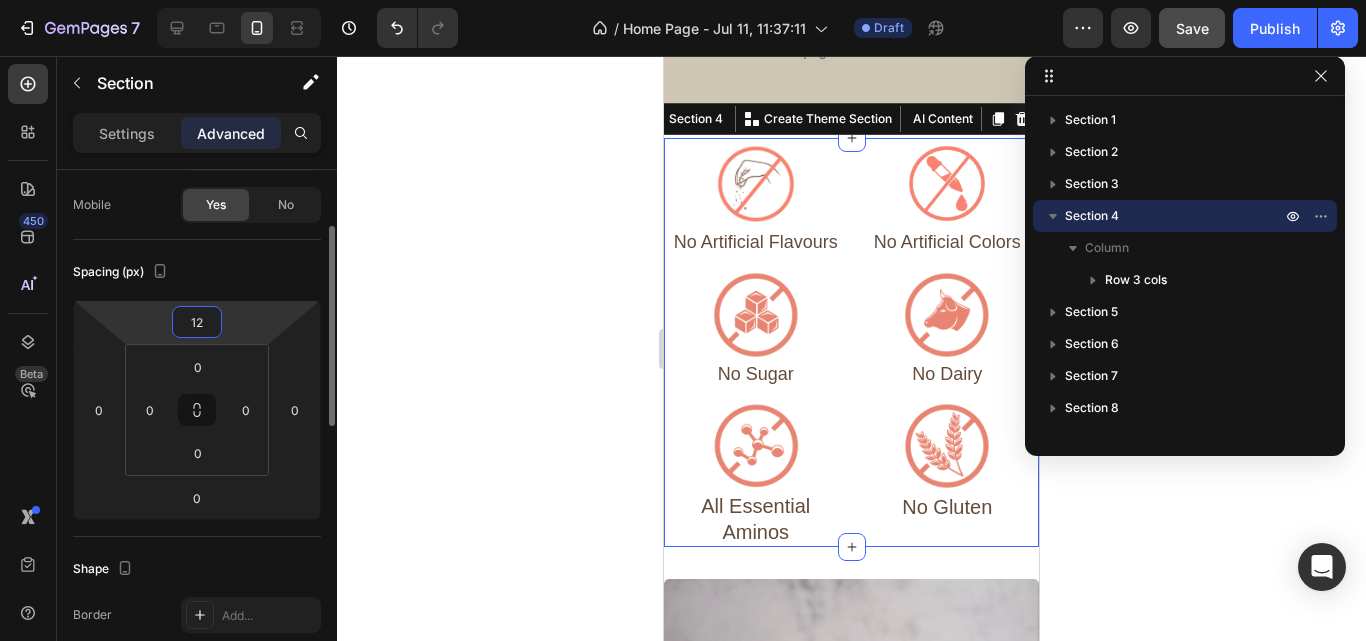 click on "12" at bounding box center [197, 322] 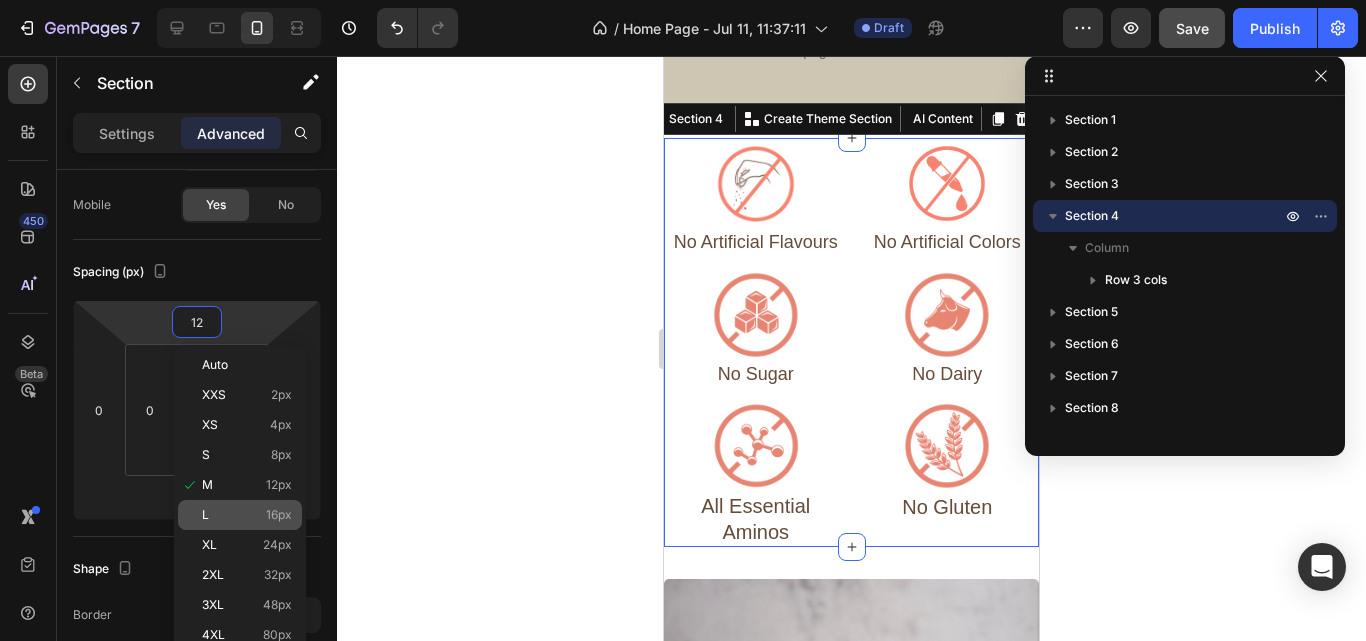 click on "16px" at bounding box center [279, 515] 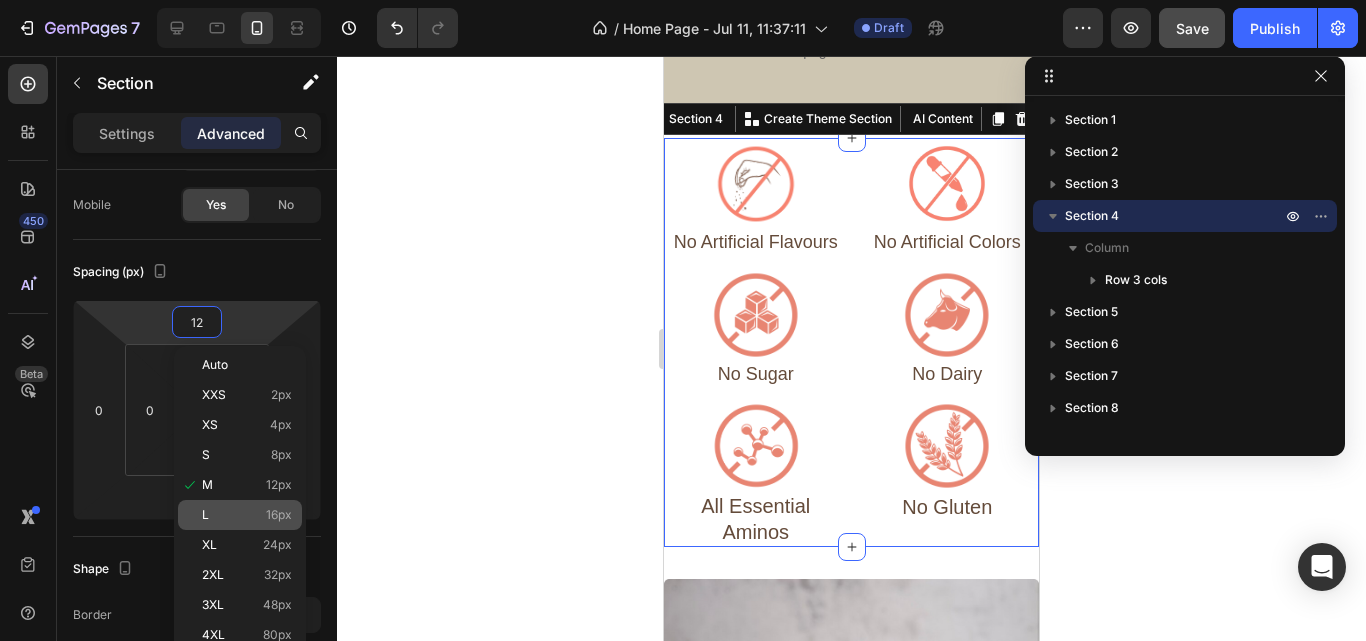 type on "16" 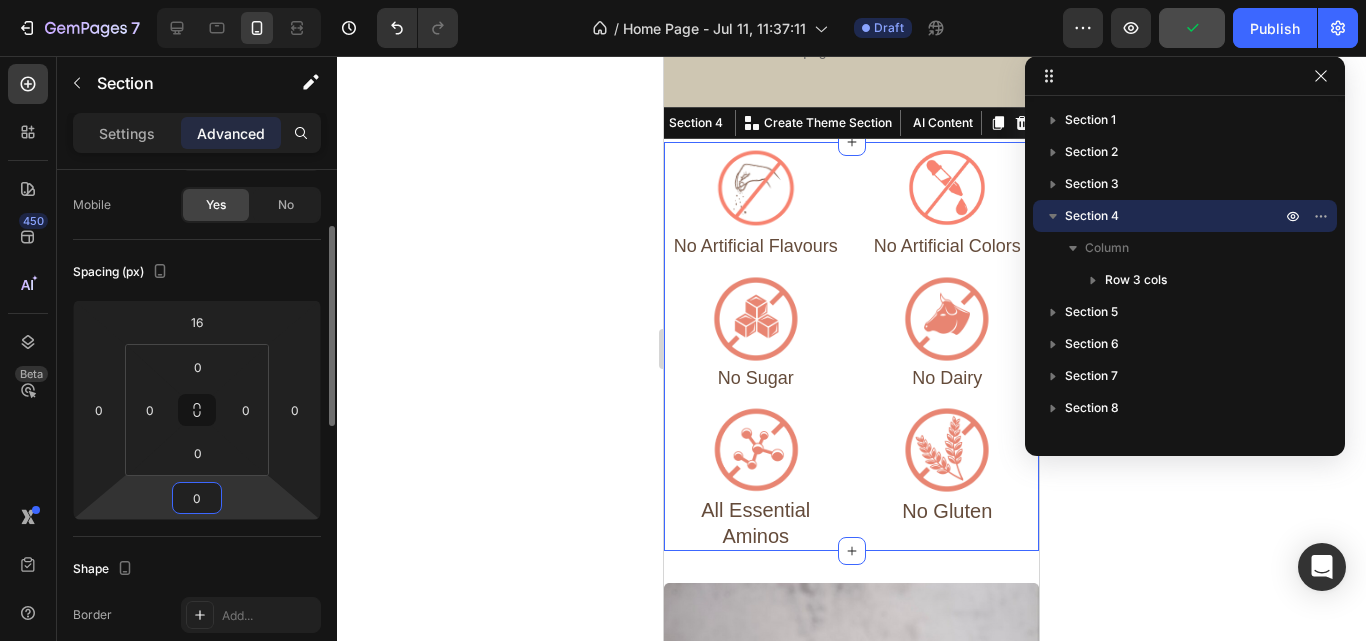 click on "0" at bounding box center [197, 498] 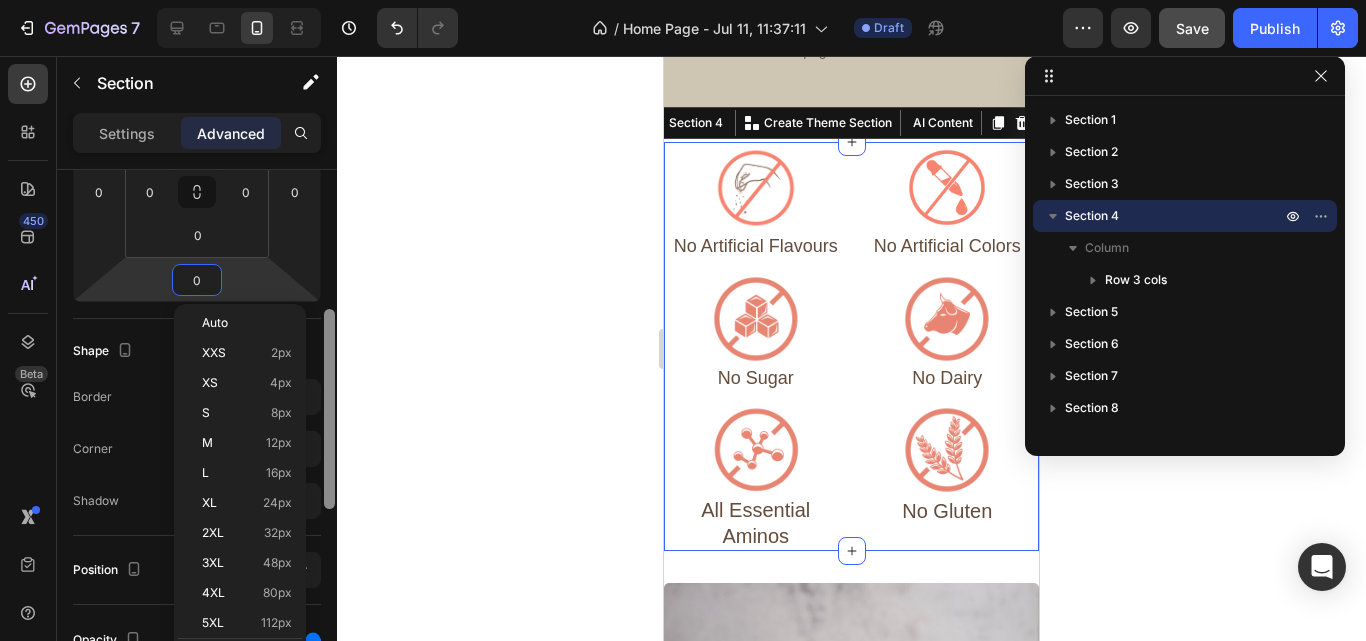 scroll, scrollTop: 378, scrollLeft: 0, axis: vertical 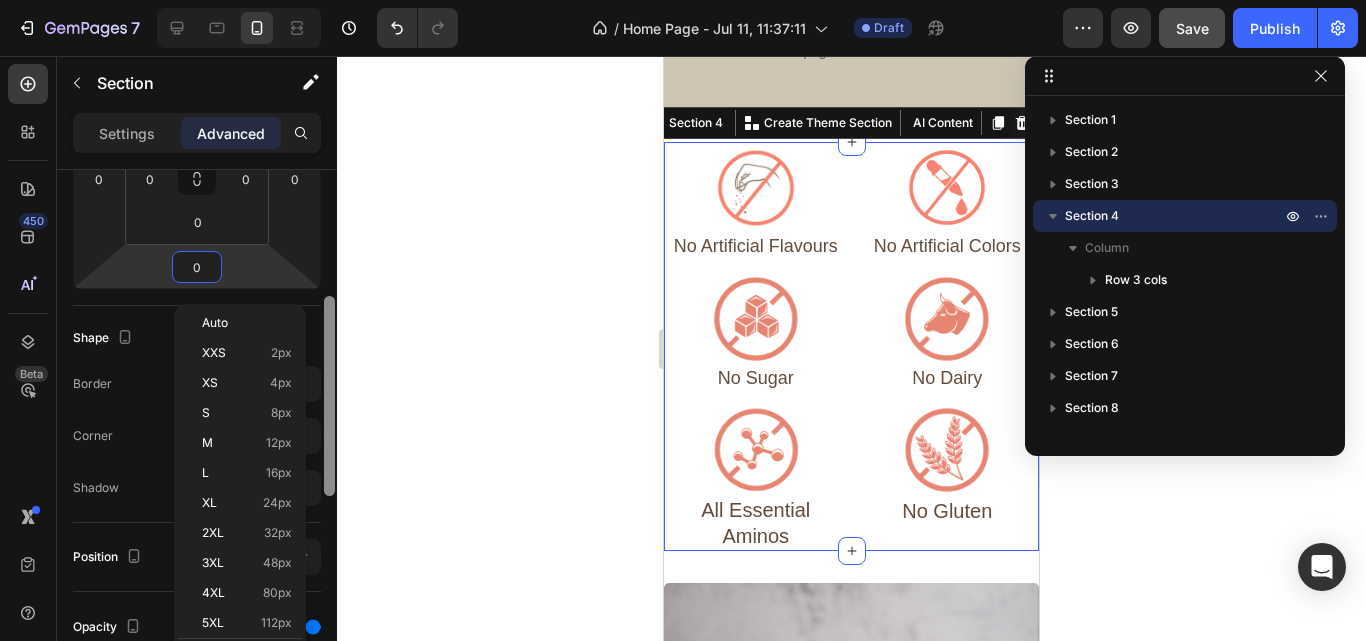 drag, startPoint x: 332, startPoint y: 369, endPoint x: 331, endPoint y: 457, distance: 88.005684 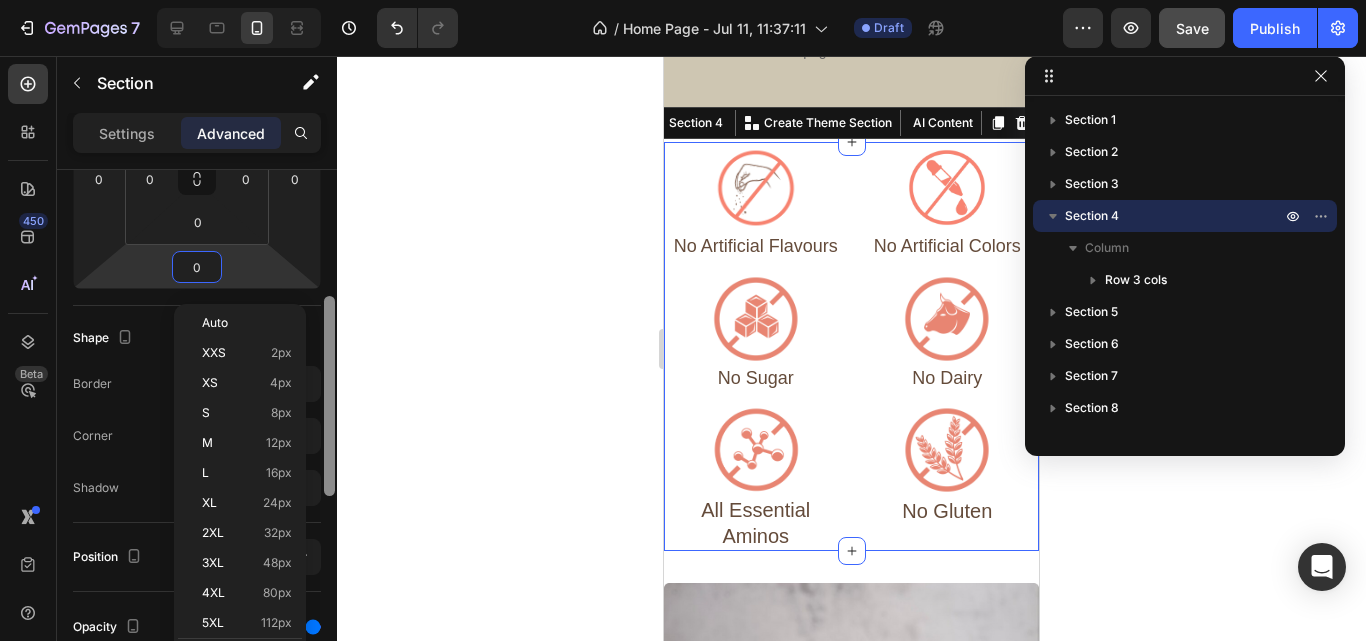 click at bounding box center [329, 396] 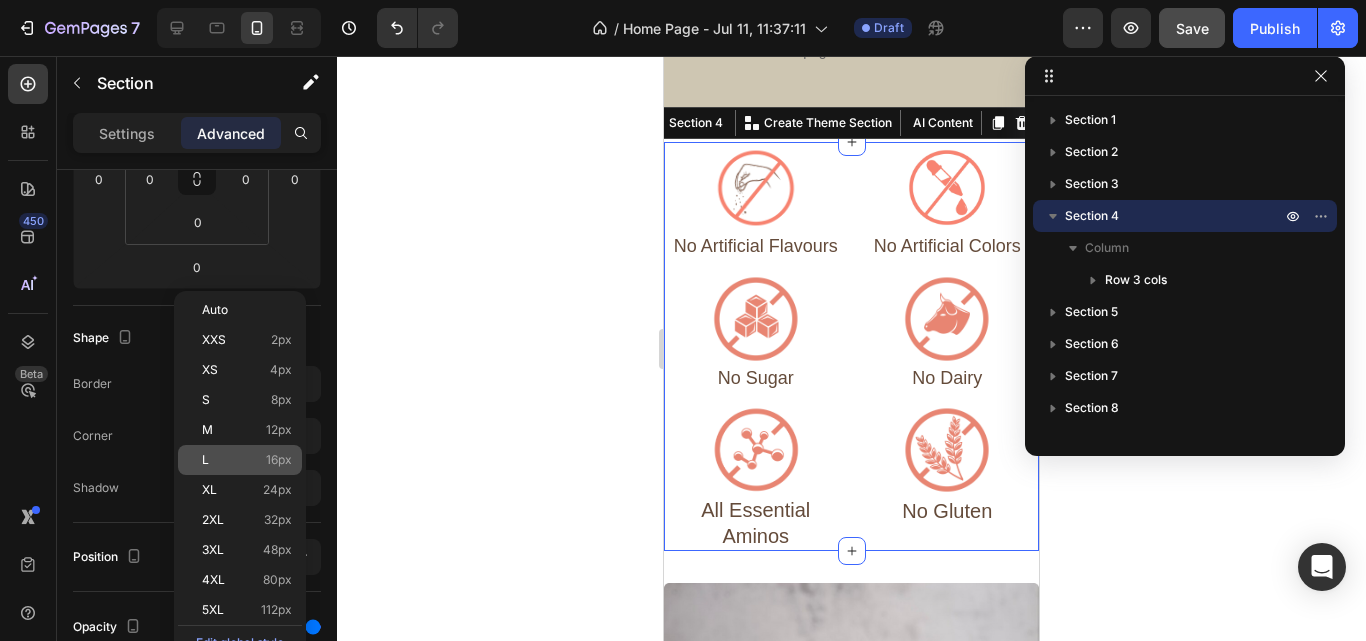 click on "16px" at bounding box center (279, 460) 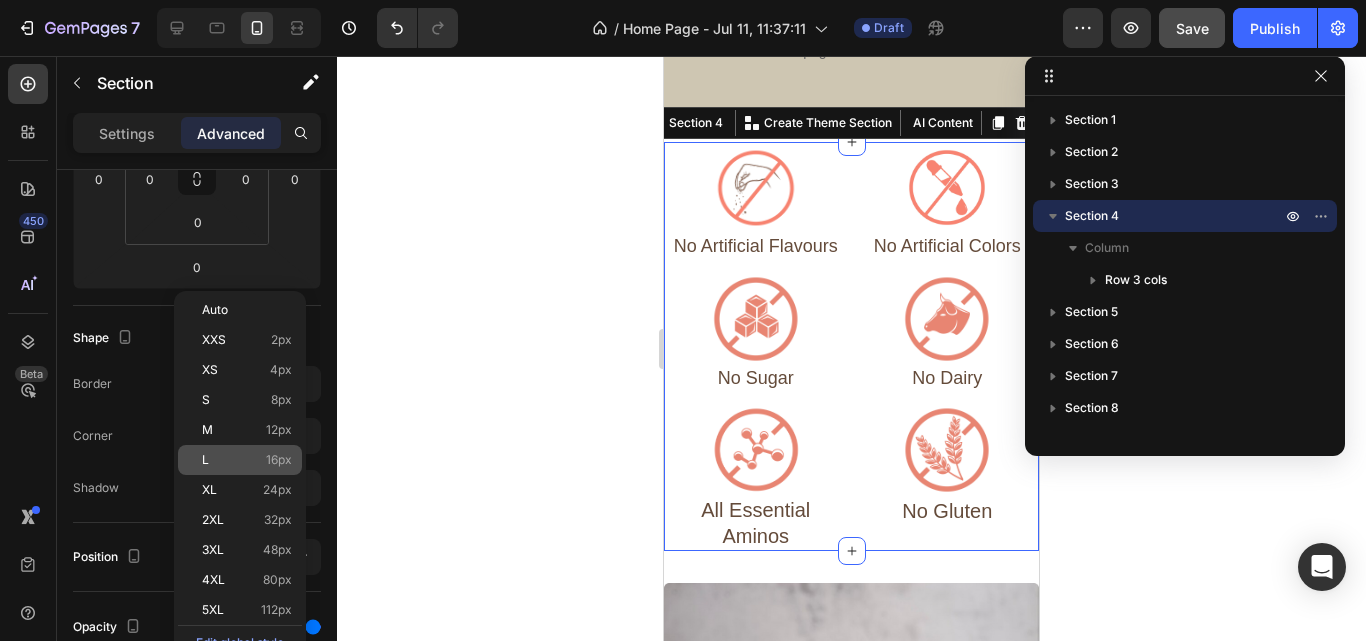 type on "16" 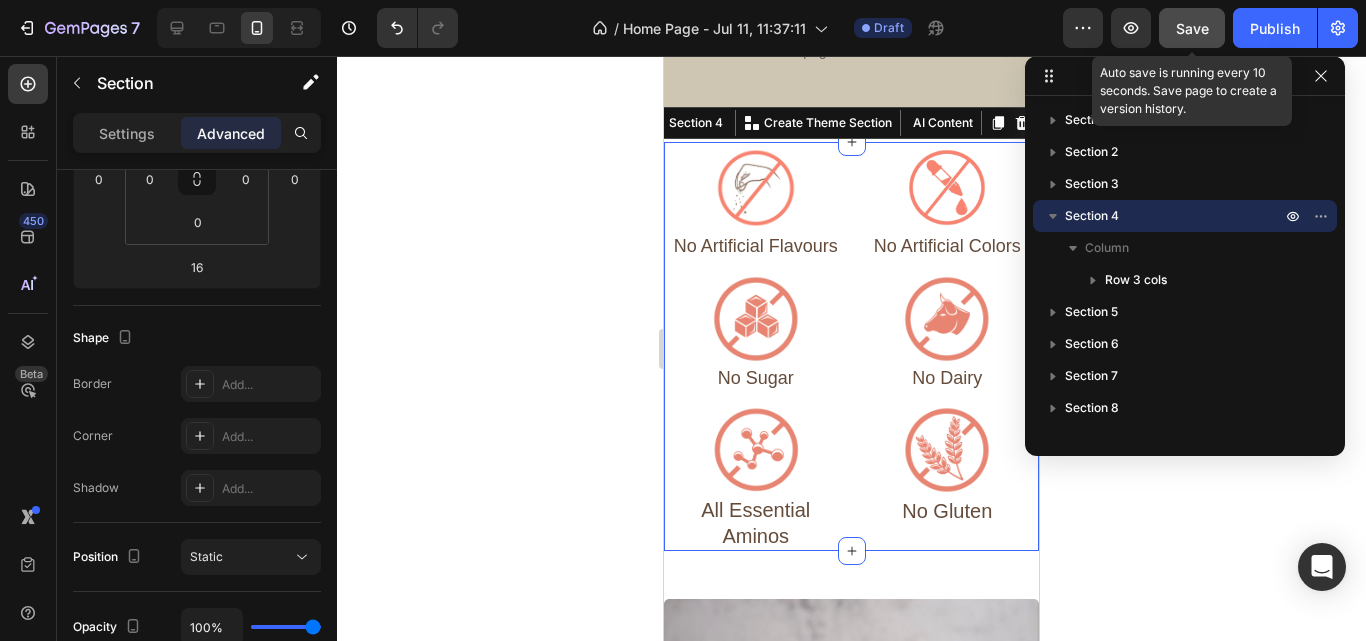 click on "Save" 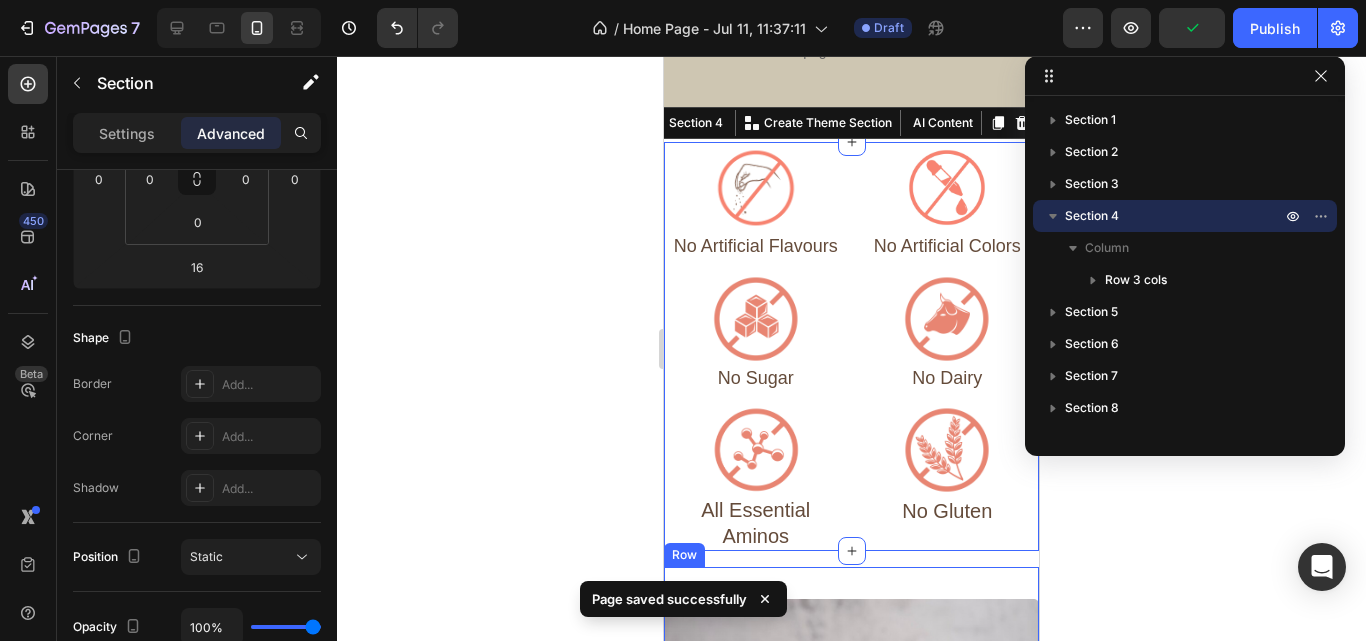 drag, startPoint x: 948, startPoint y: 579, endPoint x: 921, endPoint y: 325, distance: 255.43102 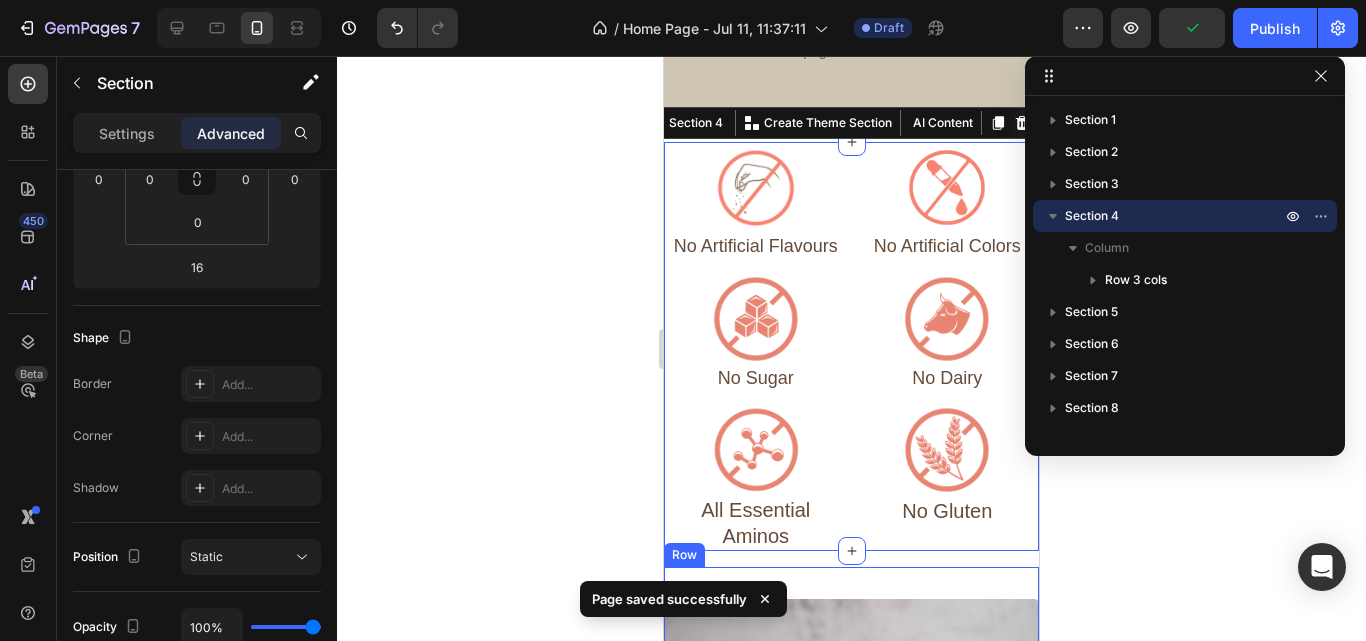 click on "Backed By Science, Loved By Experts
</h2>Happy Drinker's Can't Be Wrong Heading Row
Publish the page to see the content.
Custom Code Row Section 3 Image No Artificial Flavours Heading Image No Artificial Colors Heading Row Image No Sugar Heading Image No Dairy Heading Row Image All Essential Aminos Heading Image No Gluten Heading Row Row Section 4   You can create reusable sections Create Theme Section AI Content Write with GemAI What would you like to describe here? Tone and Voice Persuasive Product Hapus Mango Sachets (pack size 15 and 28) Test Show more Generate Image 26g of Pure Protein Heading A proprietary blend of highest quality Canadian yellow peas and brown rice protein, with 4.7g of BCAA per serving. Text Block 100% Clean Heading There is a long list of nasties that we stay away from. Sweetened using zero calorie sweeteners like monk fruit and stevia. Text Block Gut Friendly Heading Text Block Image Row Image Available in 4 different flavours Heading Text Block Heading Row" at bounding box center [851, 791] 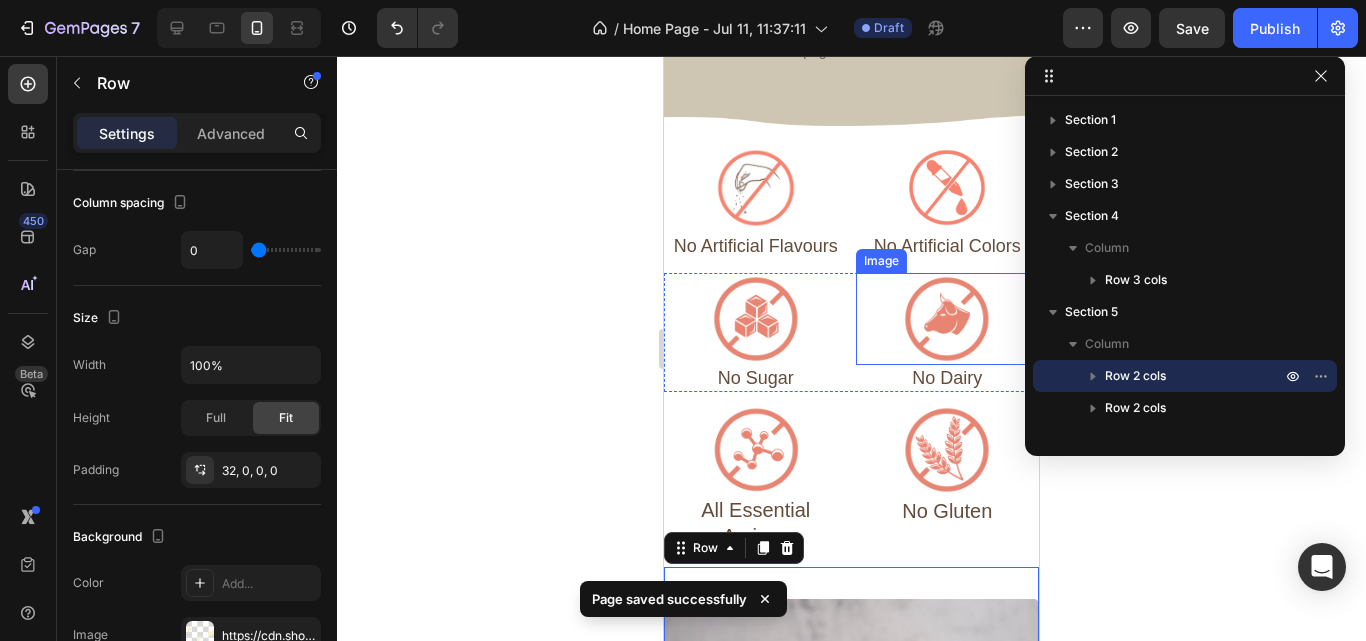 scroll, scrollTop: 0, scrollLeft: 0, axis: both 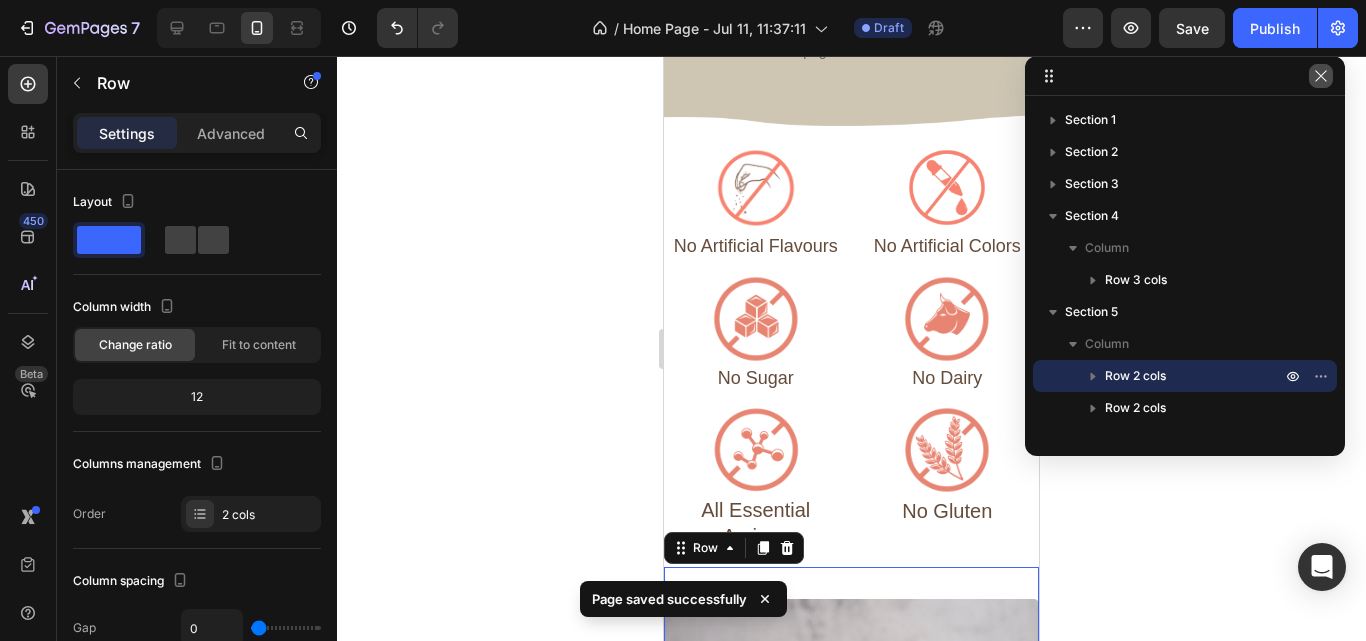 click 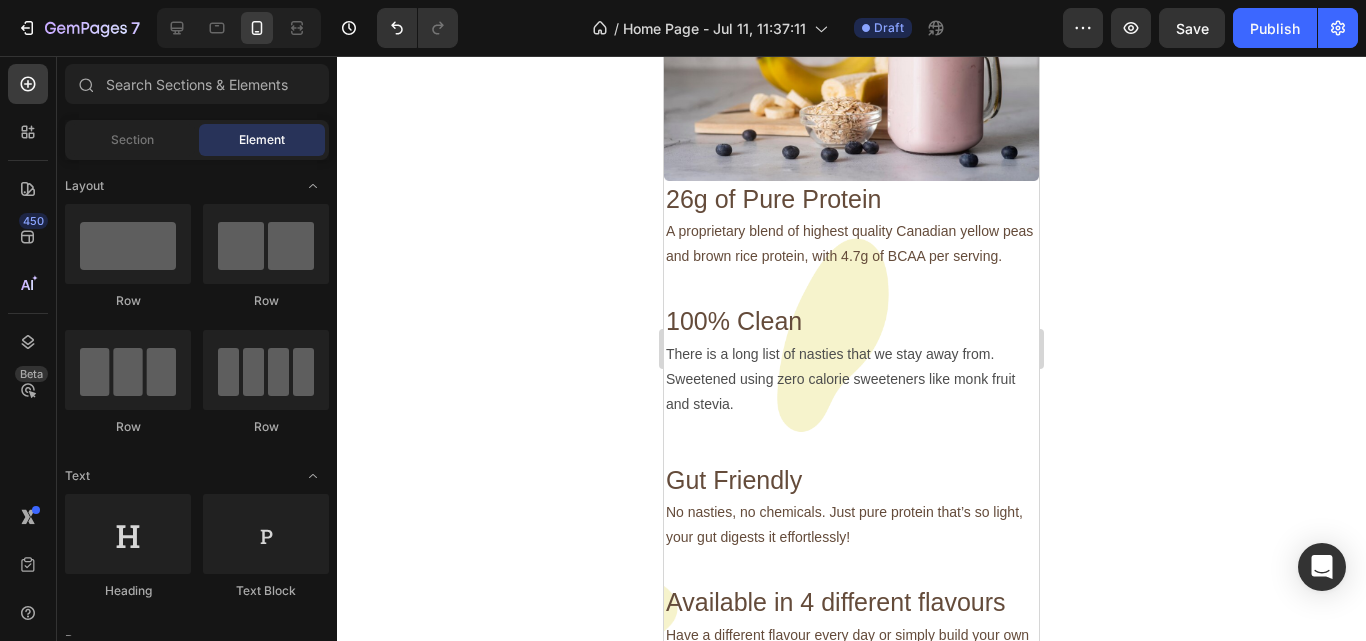 scroll, scrollTop: 1760, scrollLeft: 0, axis: vertical 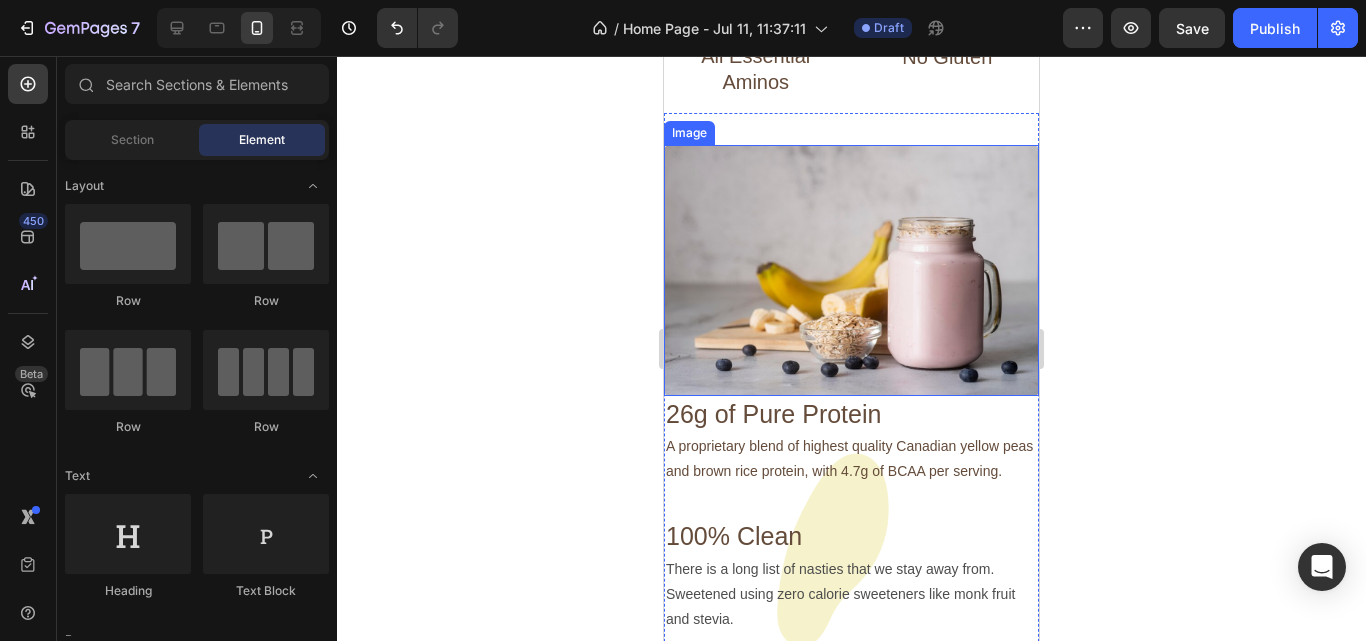 click at bounding box center (851, 270) 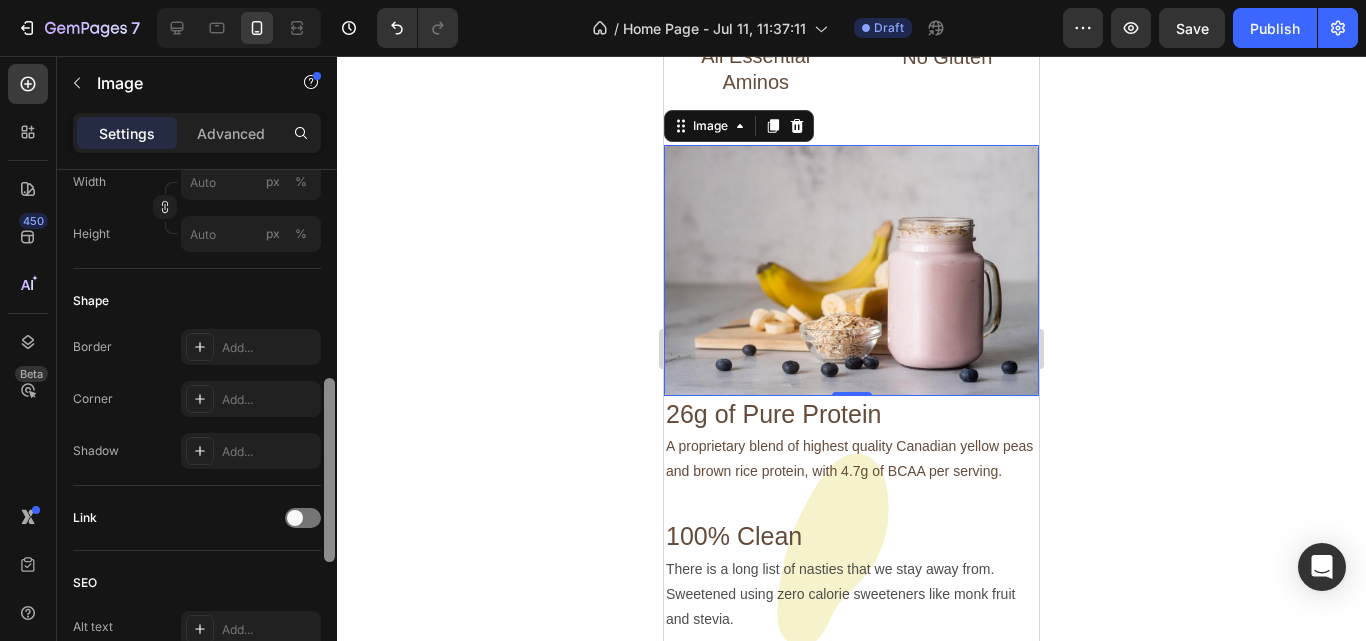 scroll, scrollTop: 0, scrollLeft: 0, axis: both 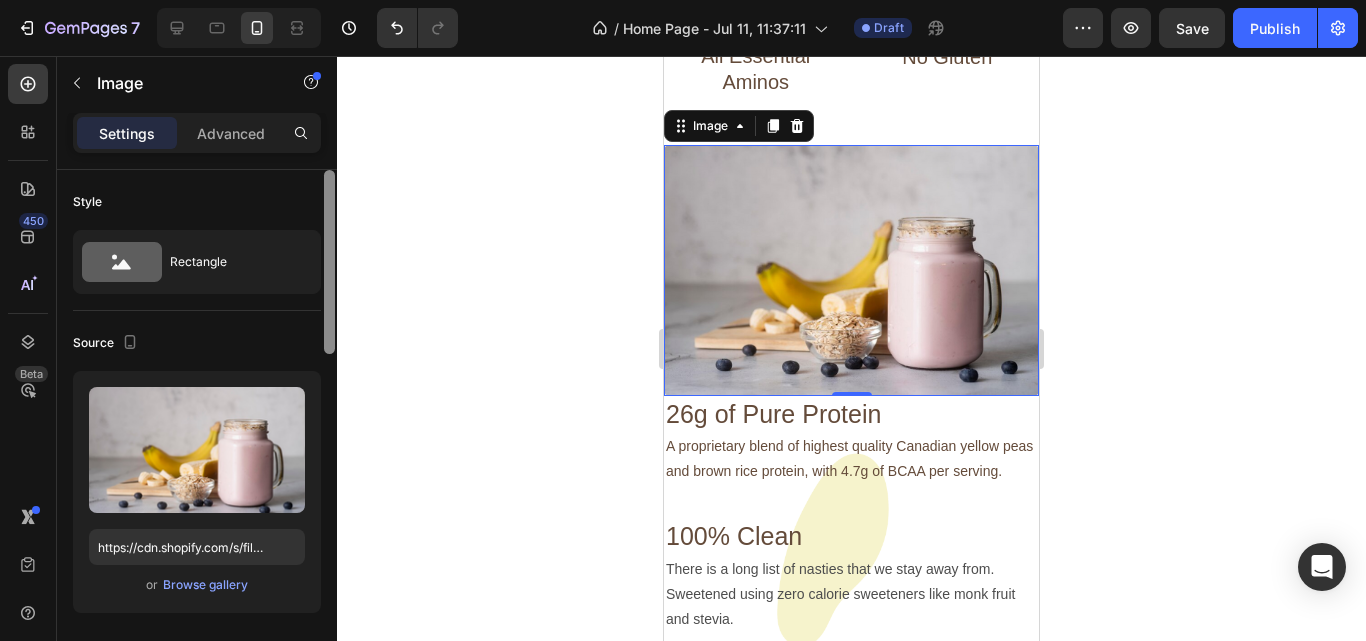 drag, startPoint x: 330, startPoint y: 274, endPoint x: 331, endPoint y: 83, distance: 191.00262 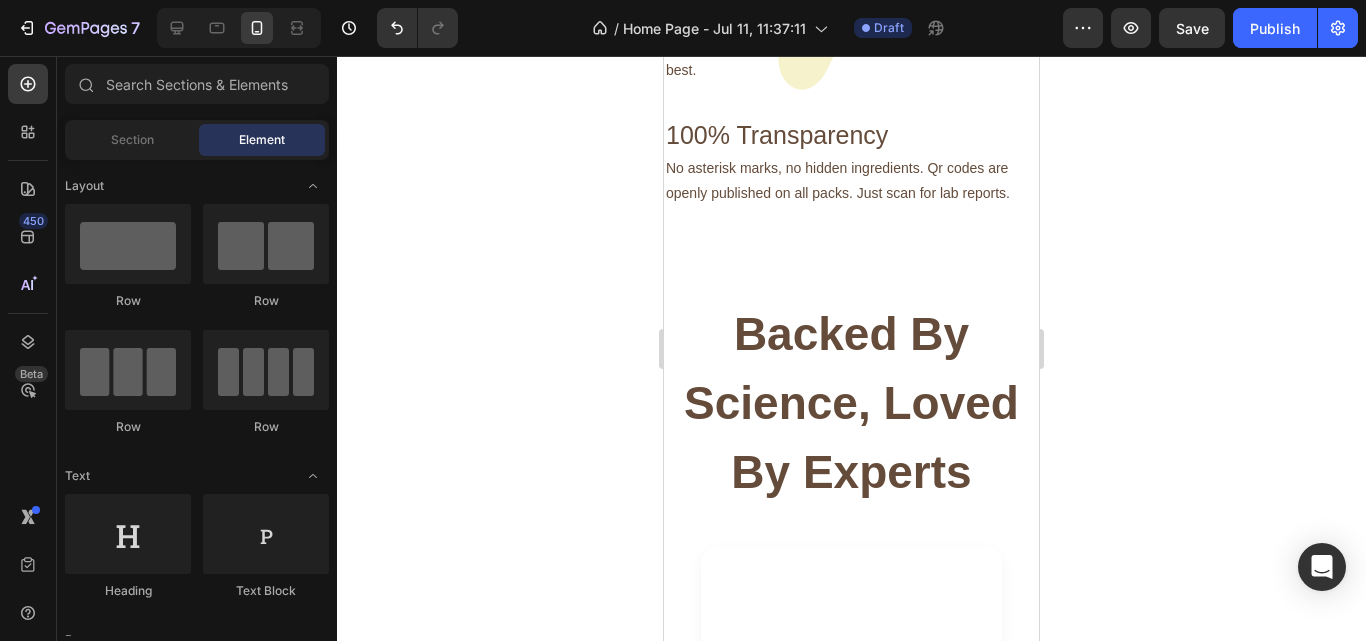 scroll, scrollTop: 3065, scrollLeft: 0, axis: vertical 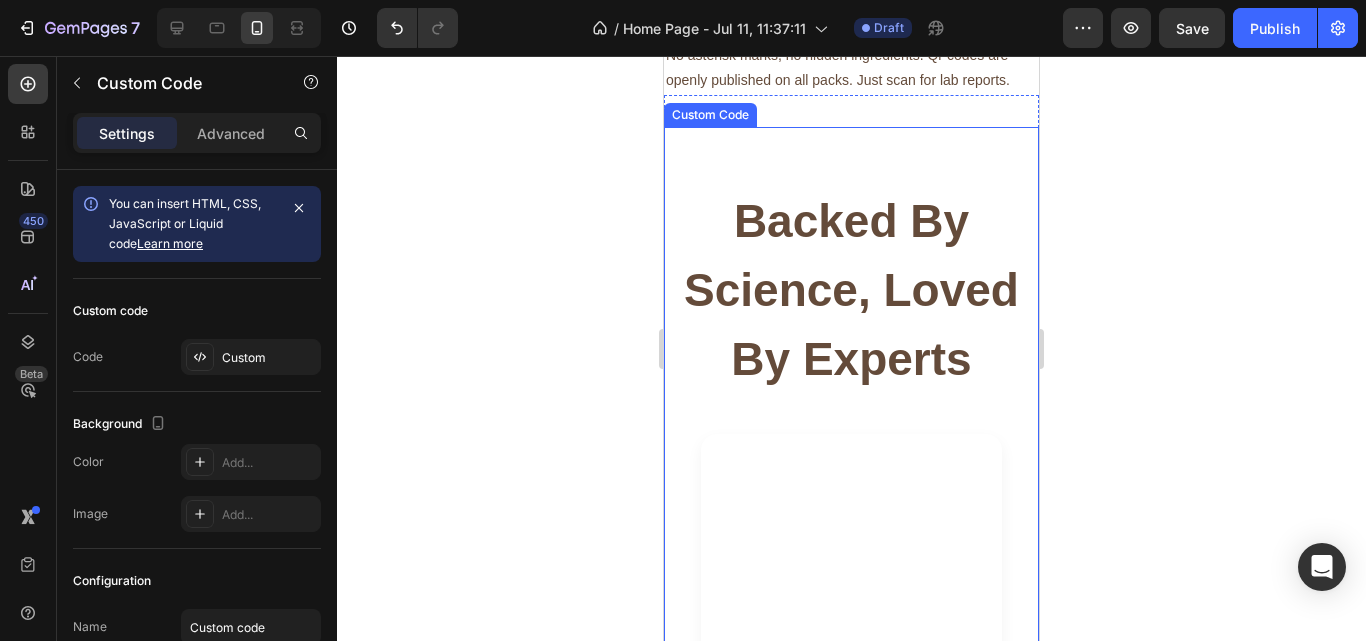 click on "Backed By Science, Loved By Experts" at bounding box center [851, 290] 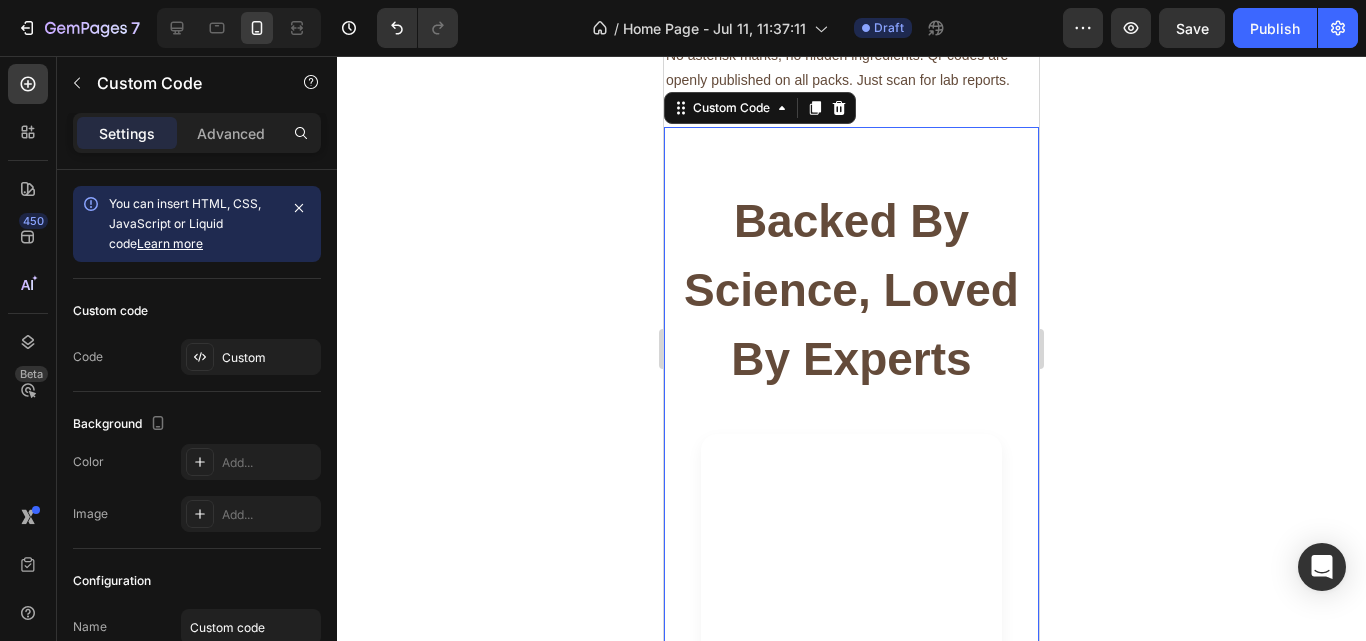 click on "Backed By Science, Loved By Experts" at bounding box center (851, 290) 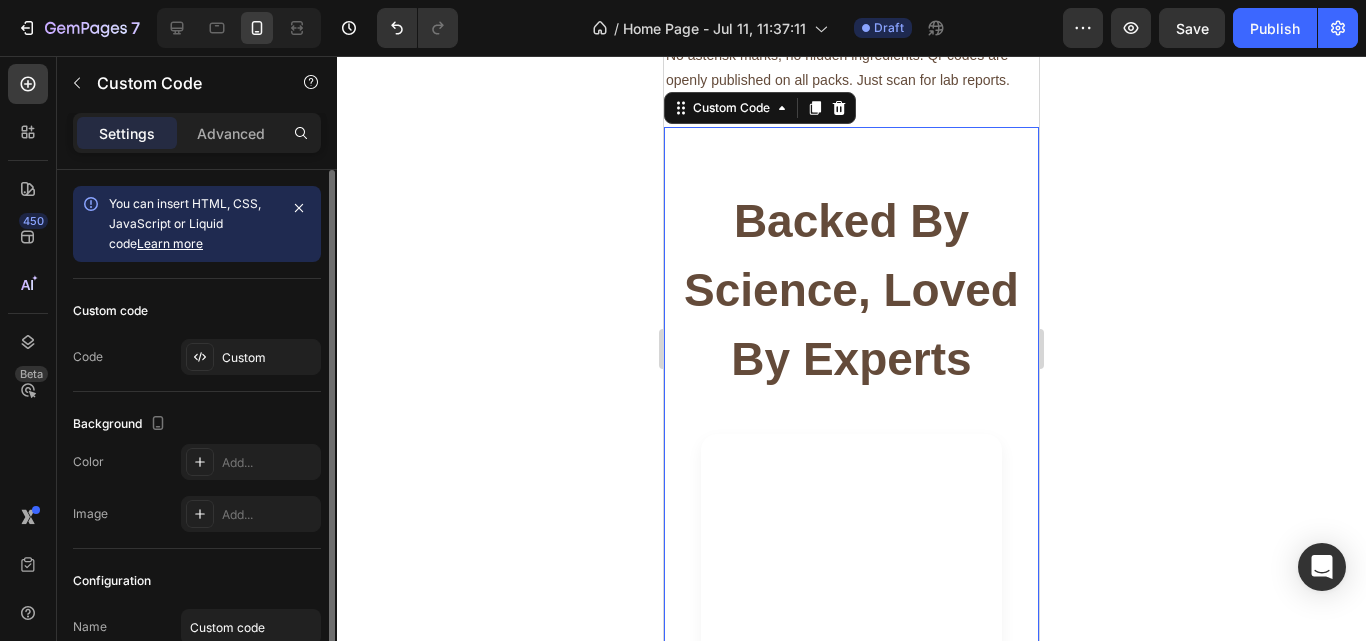 click on "Custom code Code Custom" 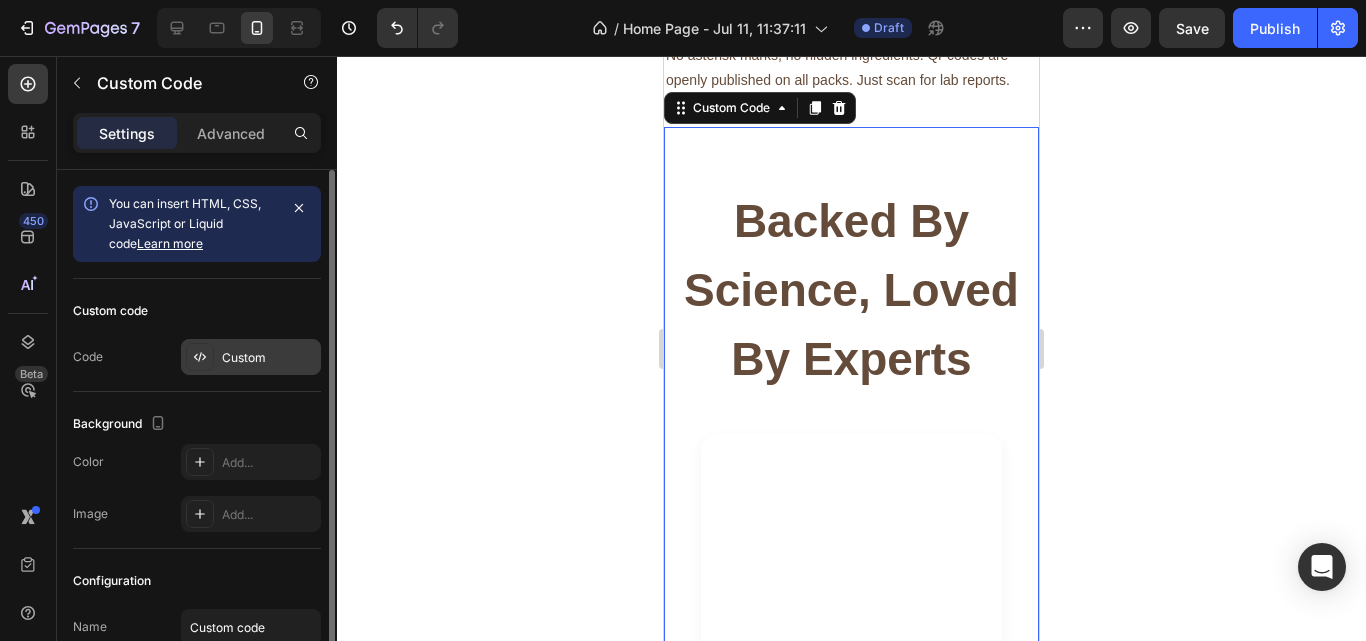 click on "Custom" at bounding box center [269, 358] 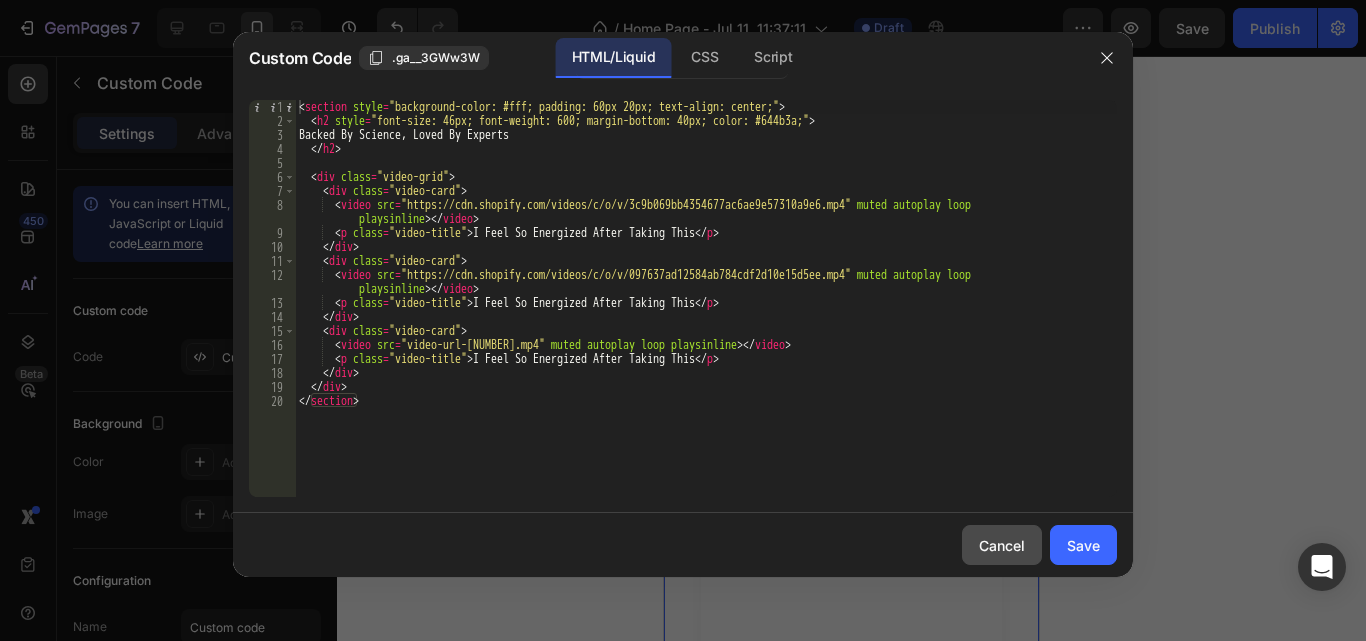 click on "Cancel" at bounding box center (1002, 545) 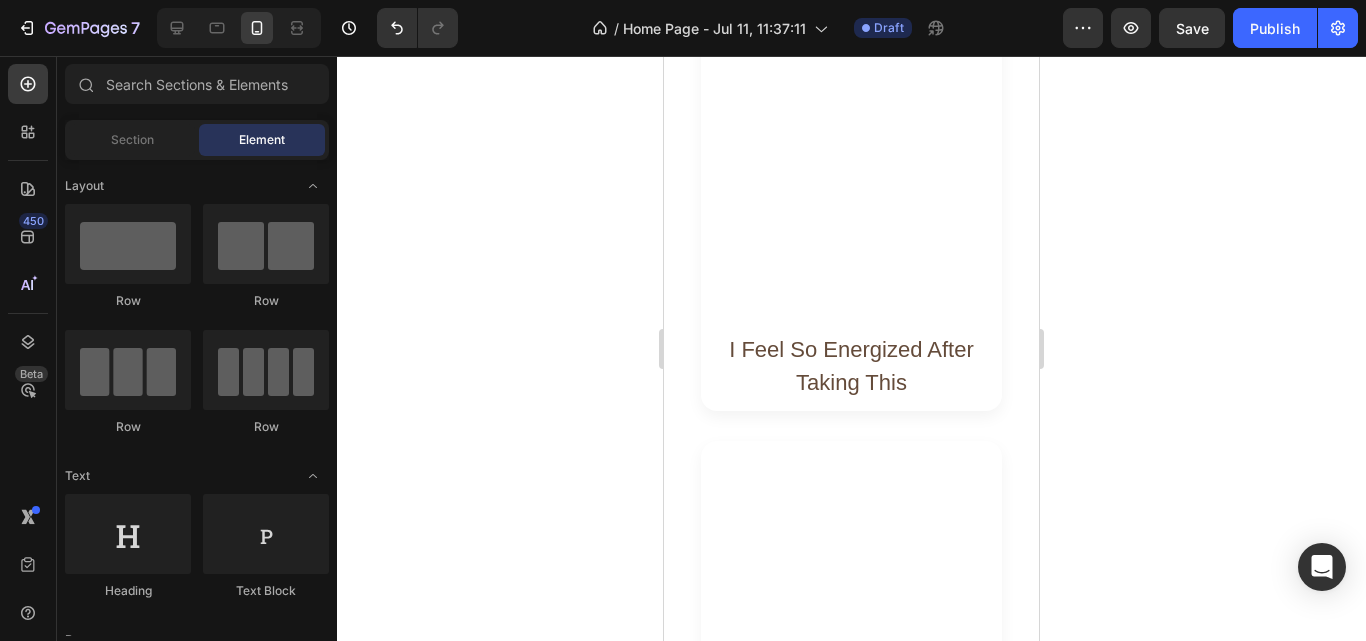 scroll, scrollTop: 3893, scrollLeft: 0, axis: vertical 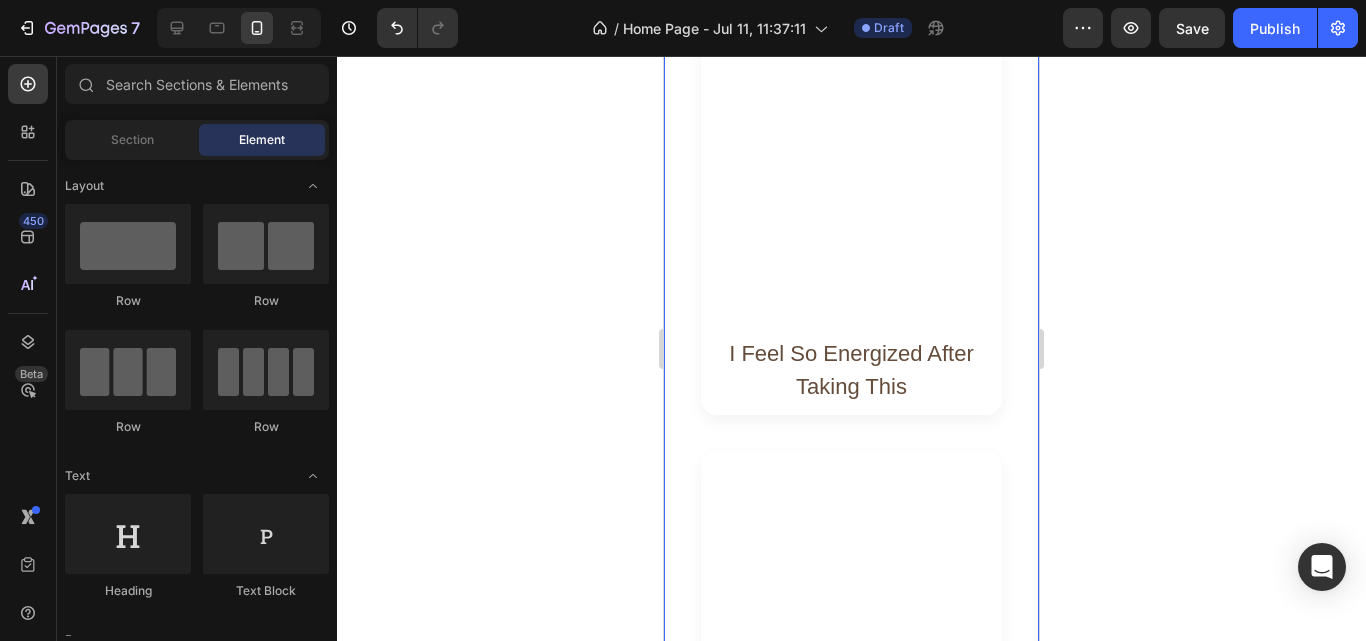 click at bounding box center [852, 175] 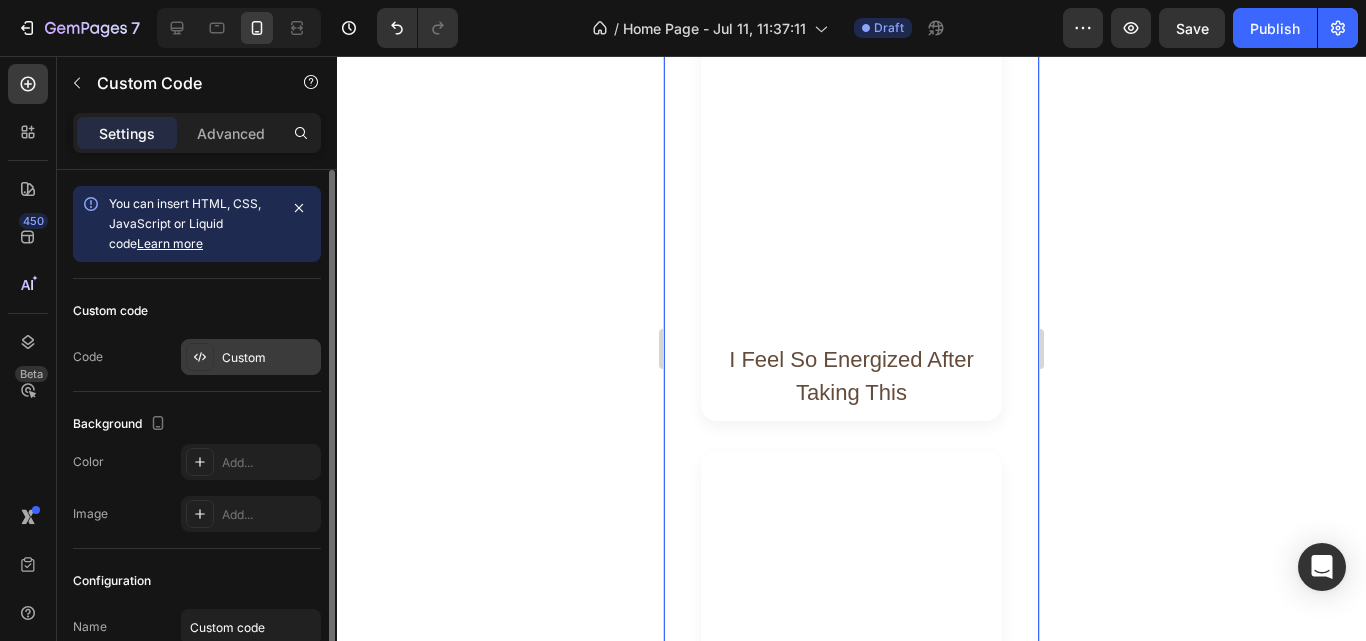 click on "Custom" at bounding box center [269, 358] 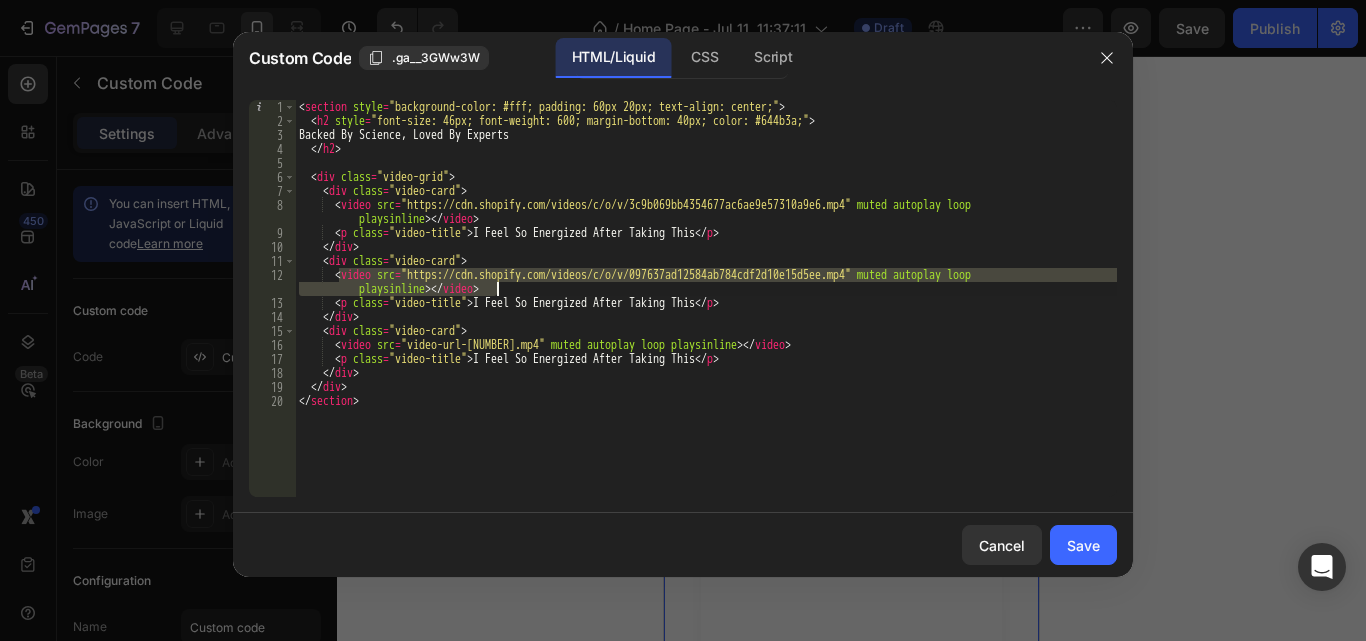 drag, startPoint x: 338, startPoint y: 275, endPoint x: 505, endPoint y: 287, distance: 167.43059 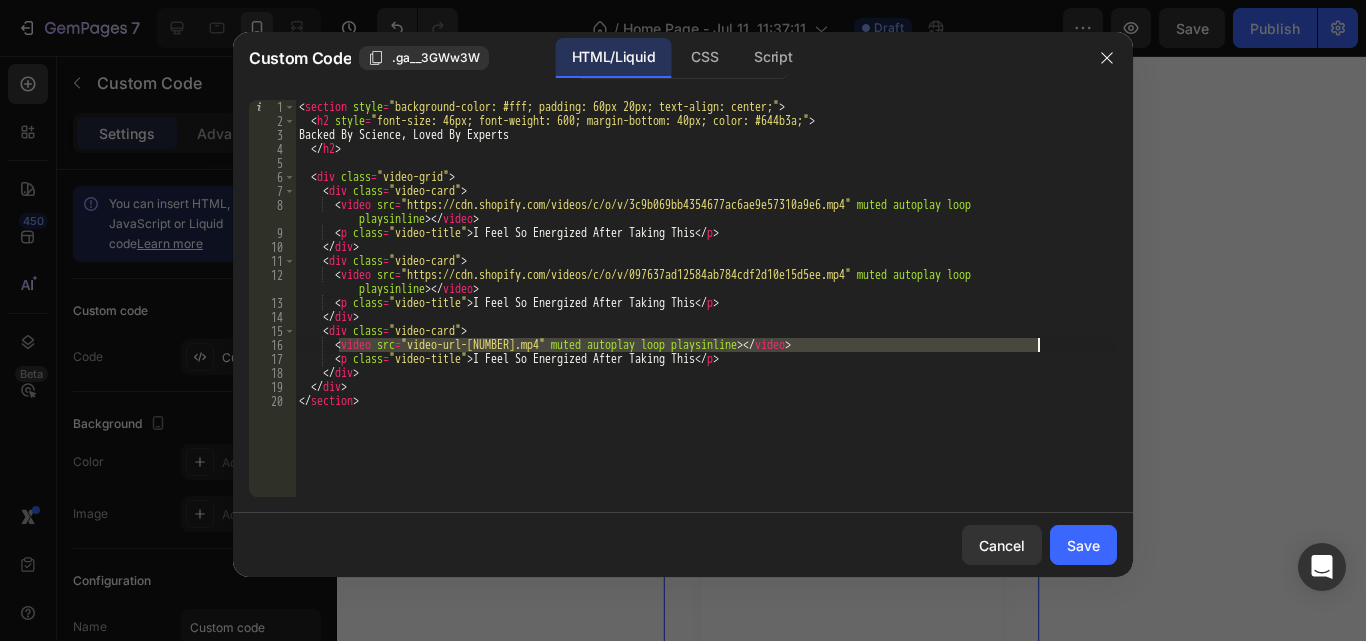 drag, startPoint x: 341, startPoint y: 345, endPoint x: 1071, endPoint y: 349, distance: 730.011 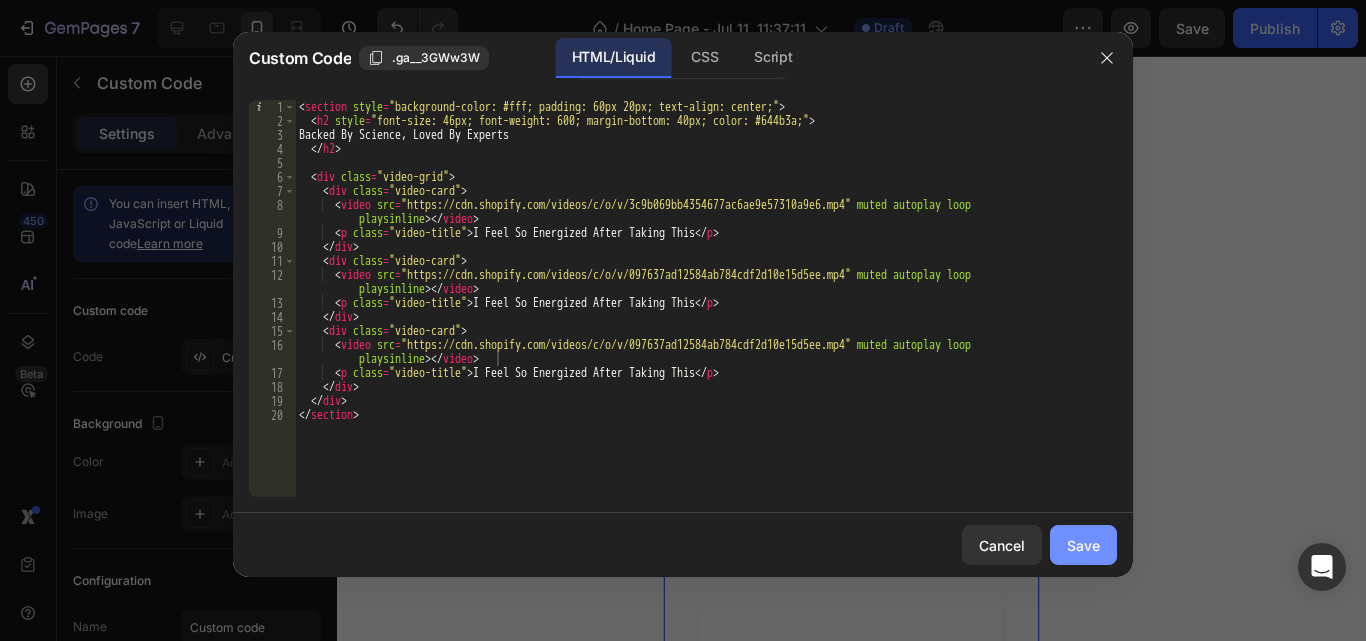 click on "Save" at bounding box center (1083, 545) 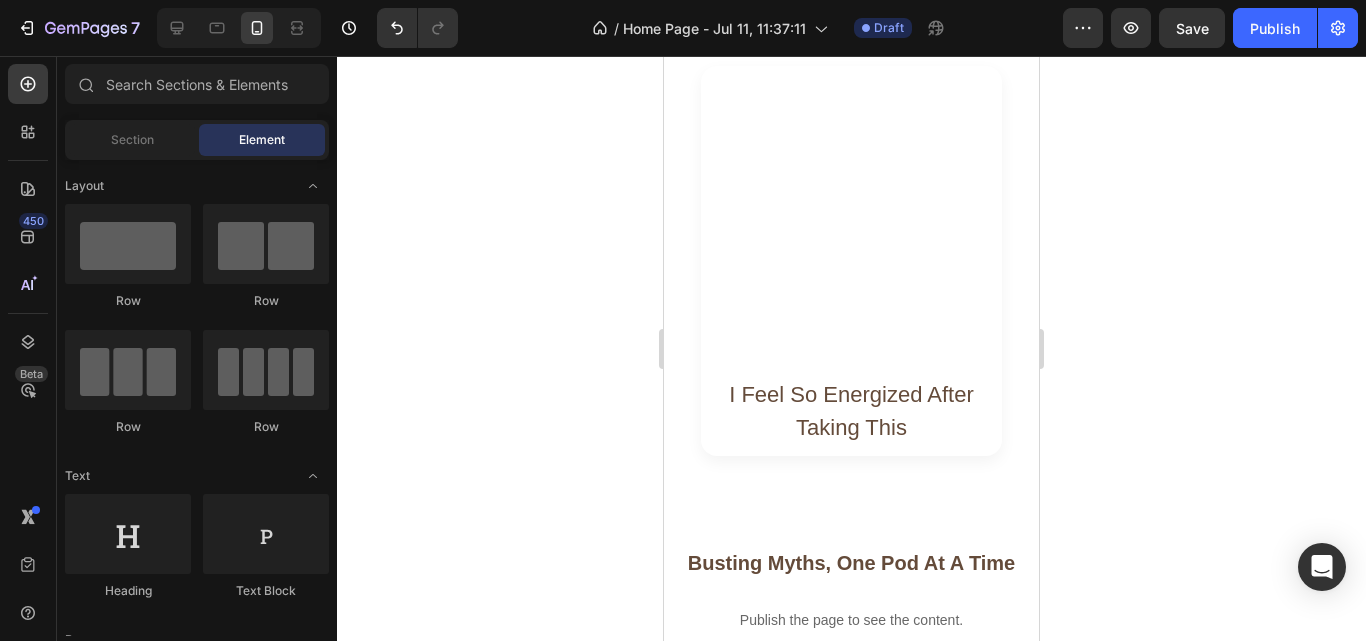 scroll, scrollTop: 4588, scrollLeft: 0, axis: vertical 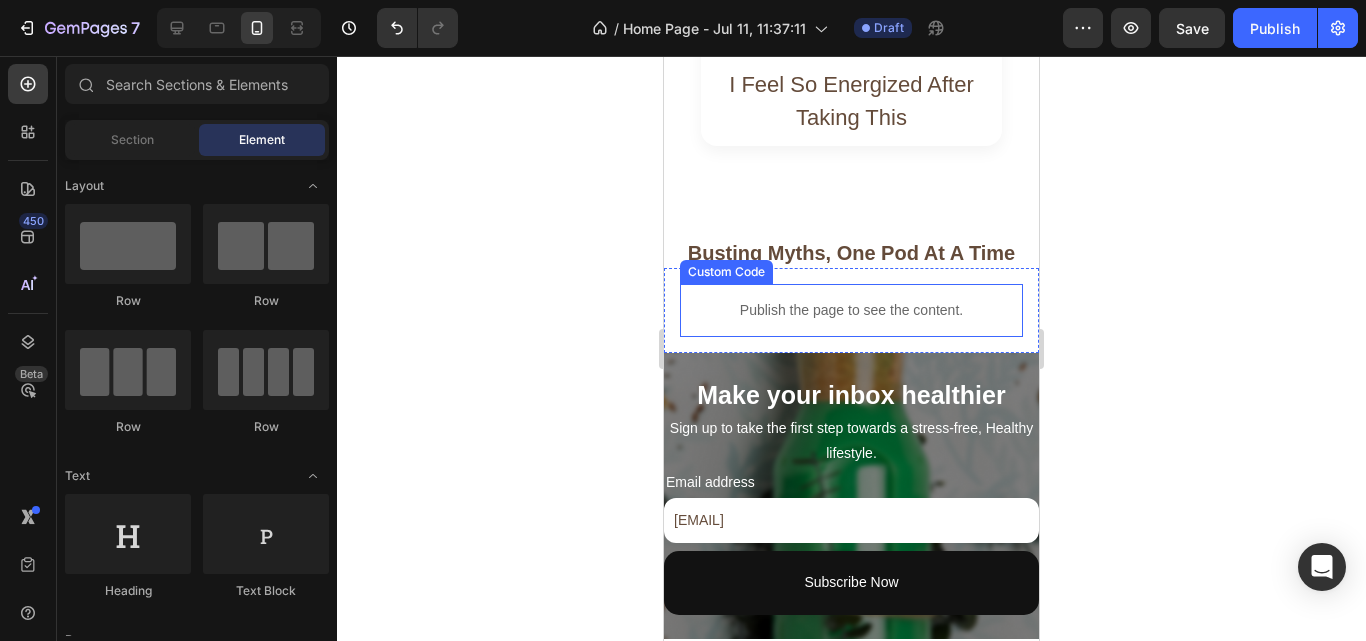 click on "Publish the page to see the content." at bounding box center (851, 310) 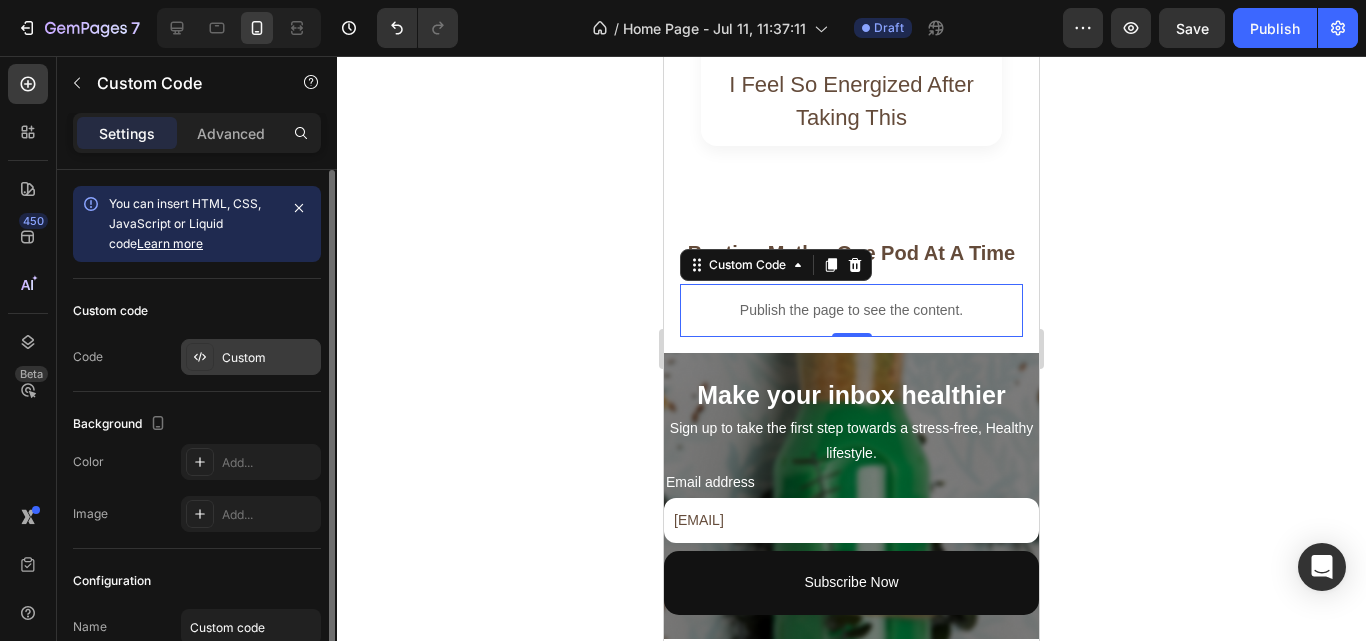 click on "Custom" at bounding box center (251, 357) 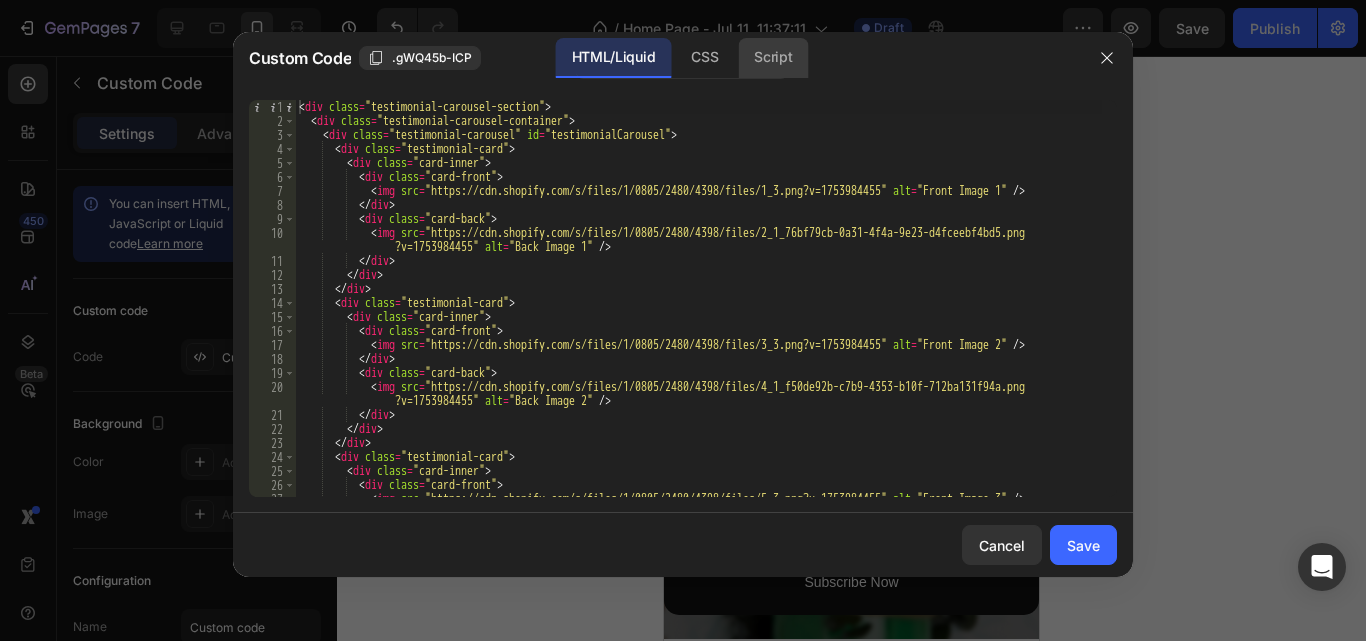 click on "Script" 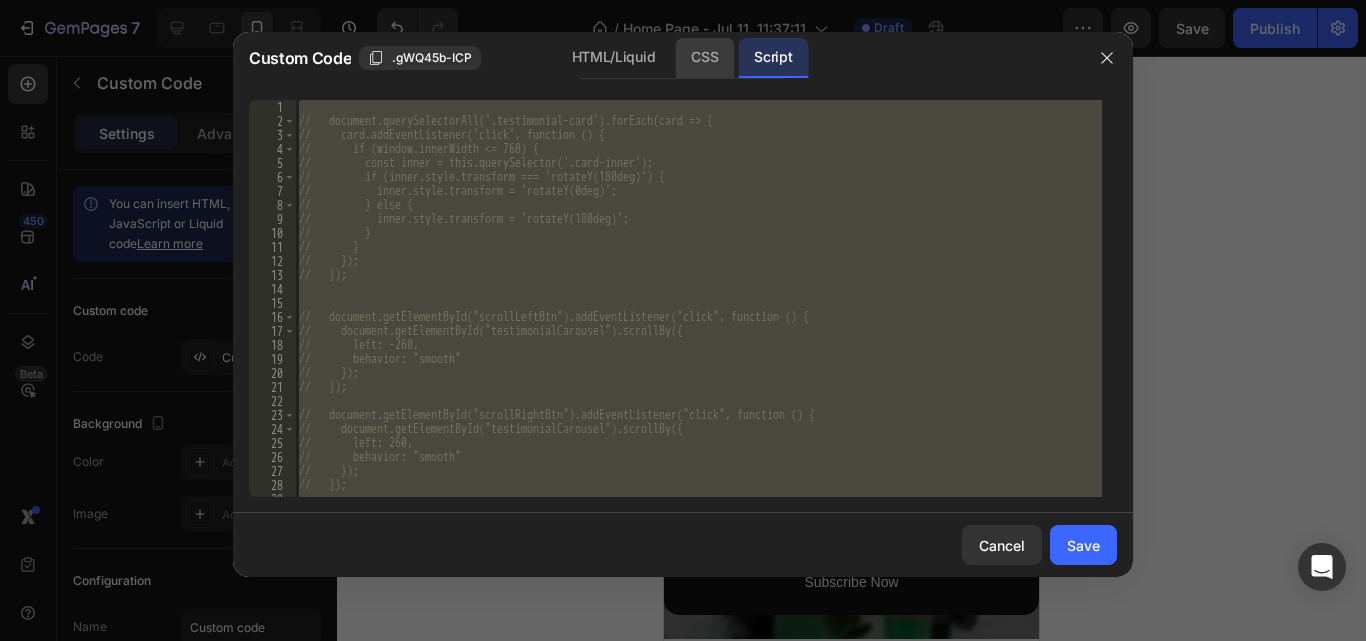 click on "CSS" 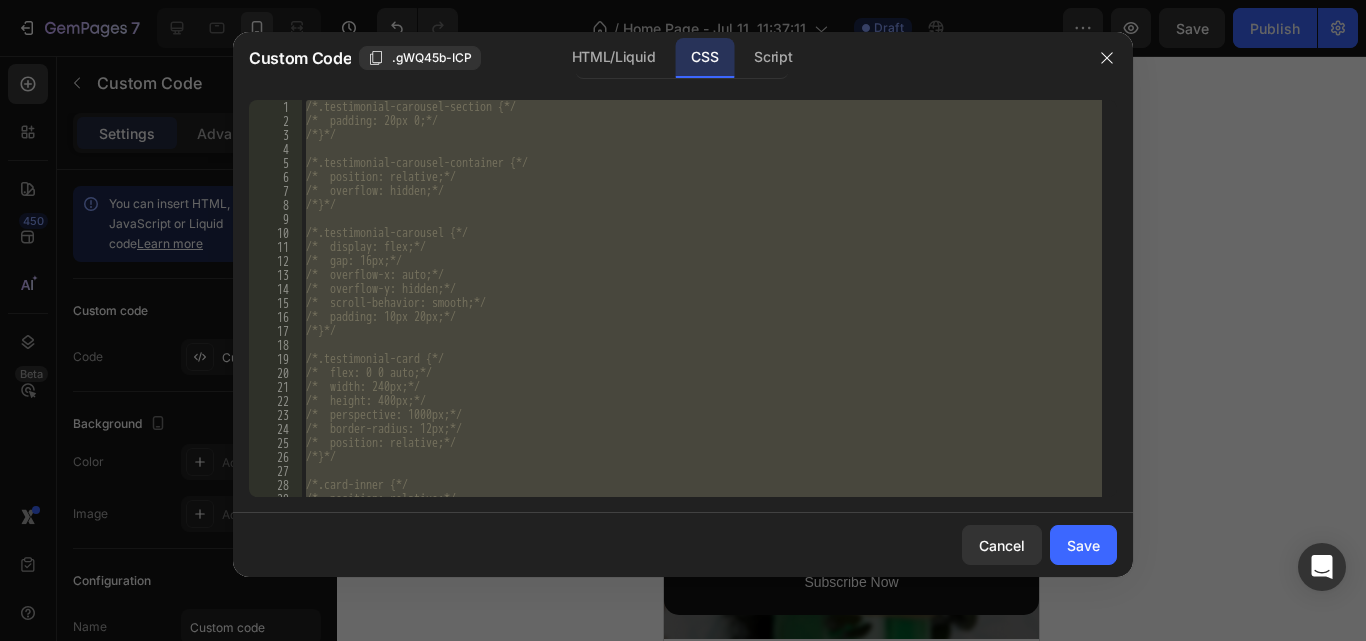 click on "/*.testimonial-carousel-section {*/ /*  padding: 20px 0;*/ /*}*/ /*.testimonial-carousel-container {*/ /*  position: relative;*/ /*  overflow: hidden;*/ /*}*/ /*.testimonial-carousel {*/ /*  display: flex;*/ /*  gap: 16px;*/ /*  overflow-x: auto;*/ /*  overflow-y: hidden;*/ /*  scroll-behavior: smooth;*/ /*  padding: 10px 20px;*/ /*}*/ /*.testimonial-card {*/ /*  flex: 0 0 auto;*/ /*  width: 240px;*/ /*  height: 400px;*/ /*  perspective: 1000px;*/ /*  border-radius: 12px;*/ /*  position: relative;*/ /*}*/ /*.card-inner {*/ /*  position: relative;*/ /*  width: 100%;*/" at bounding box center (702, 298) 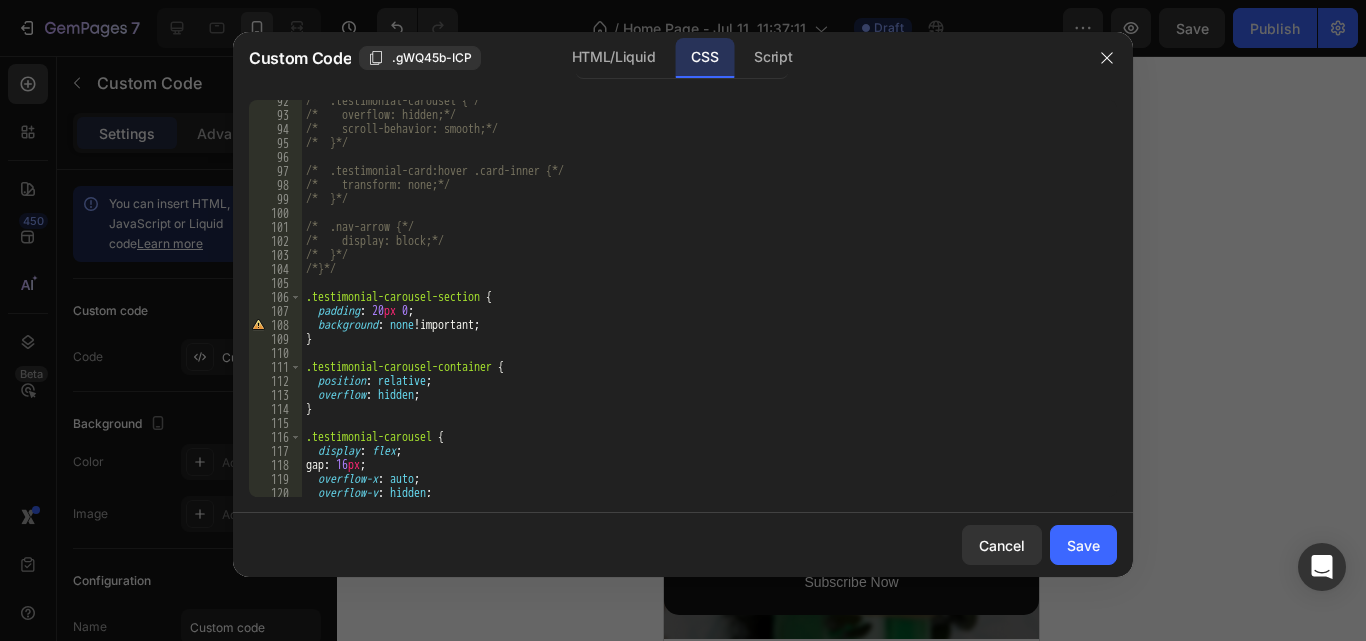 scroll, scrollTop: 1280, scrollLeft: 0, axis: vertical 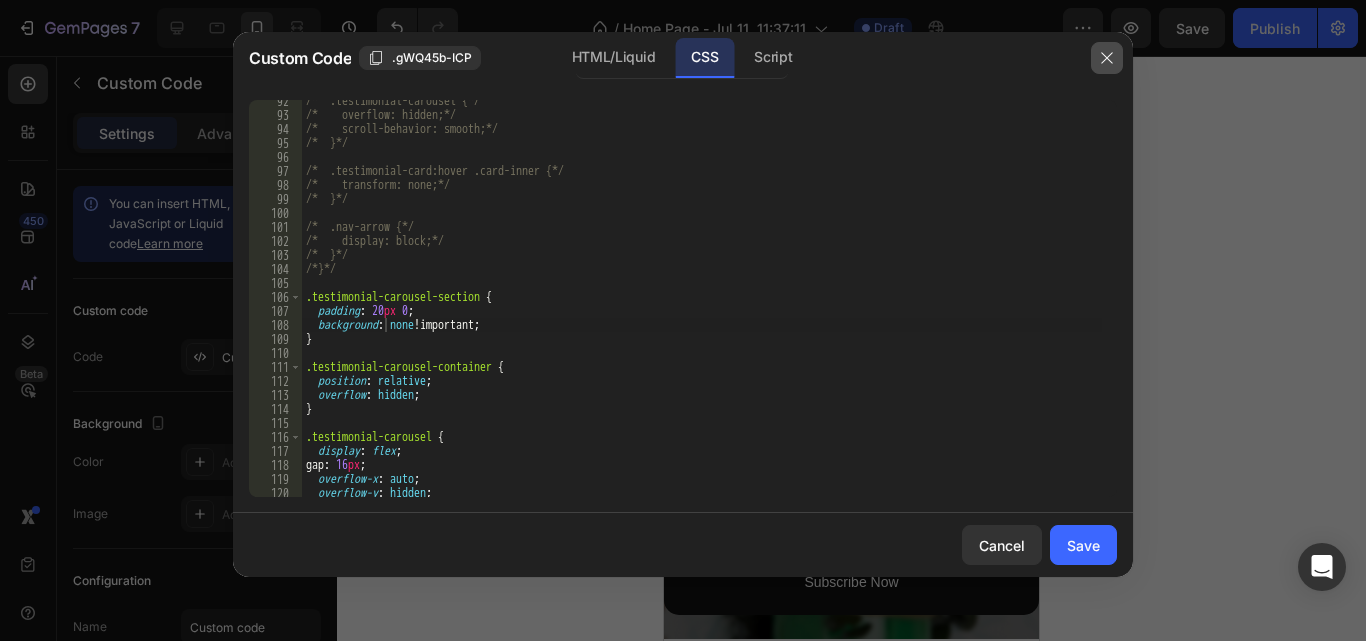 click 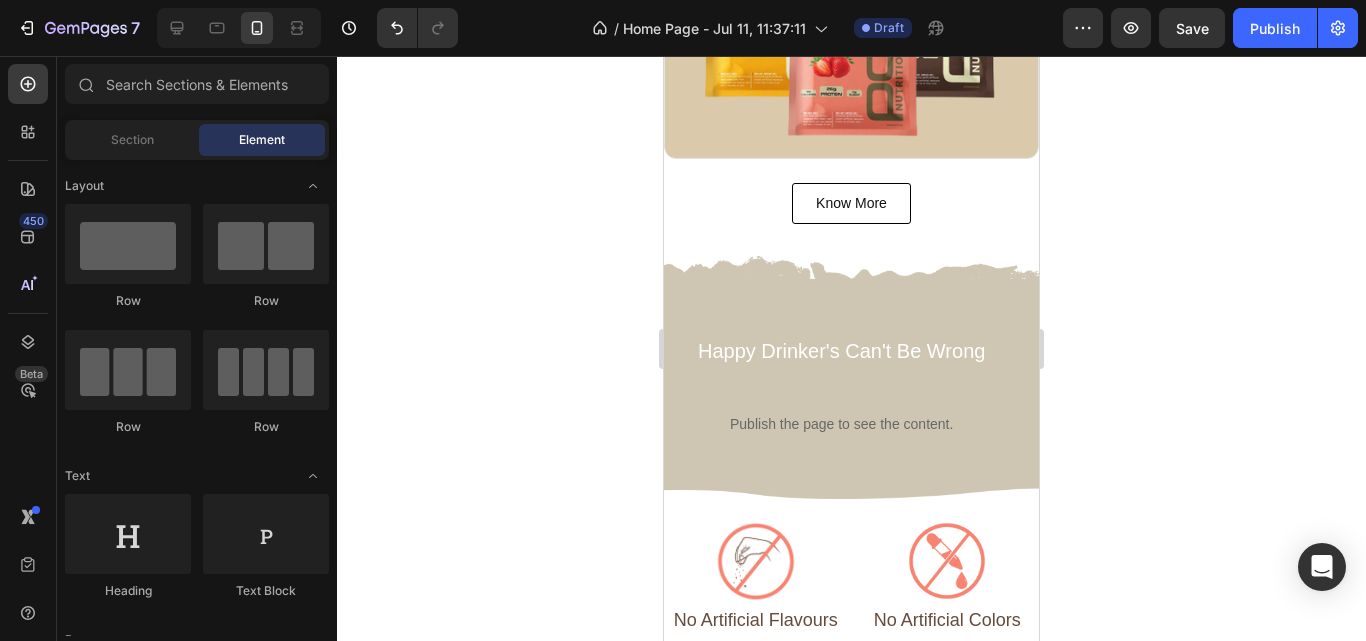 scroll, scrollTop: 1067, scrollLeft: 0, axis: vertical 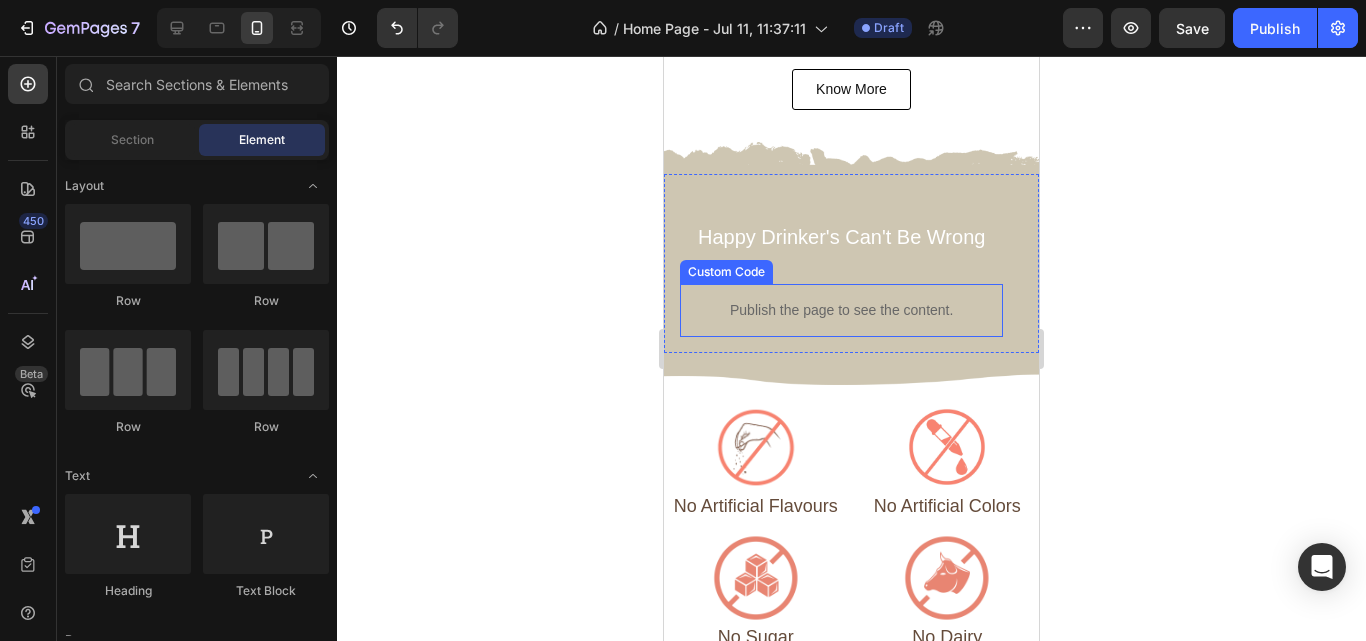 click on "Publish the page to see the content." at bounding box center (841, 310) 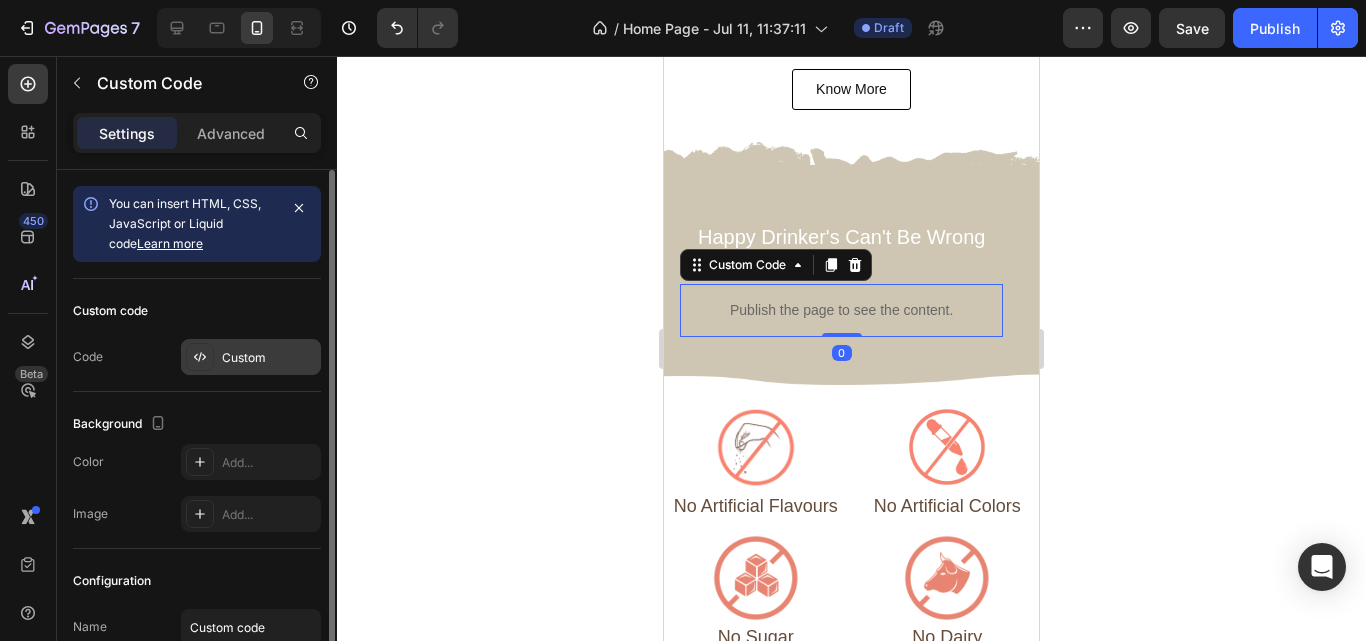 click on "Custom" at bounding box center (269, 358) 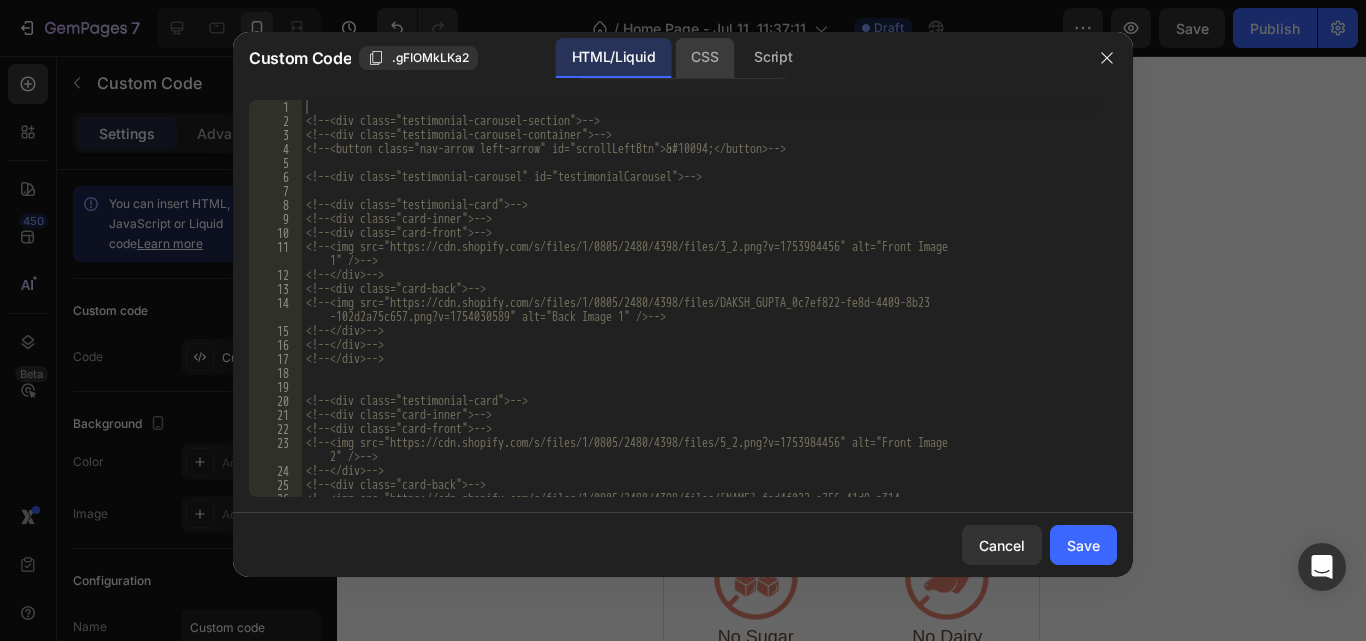 click on "CSS" 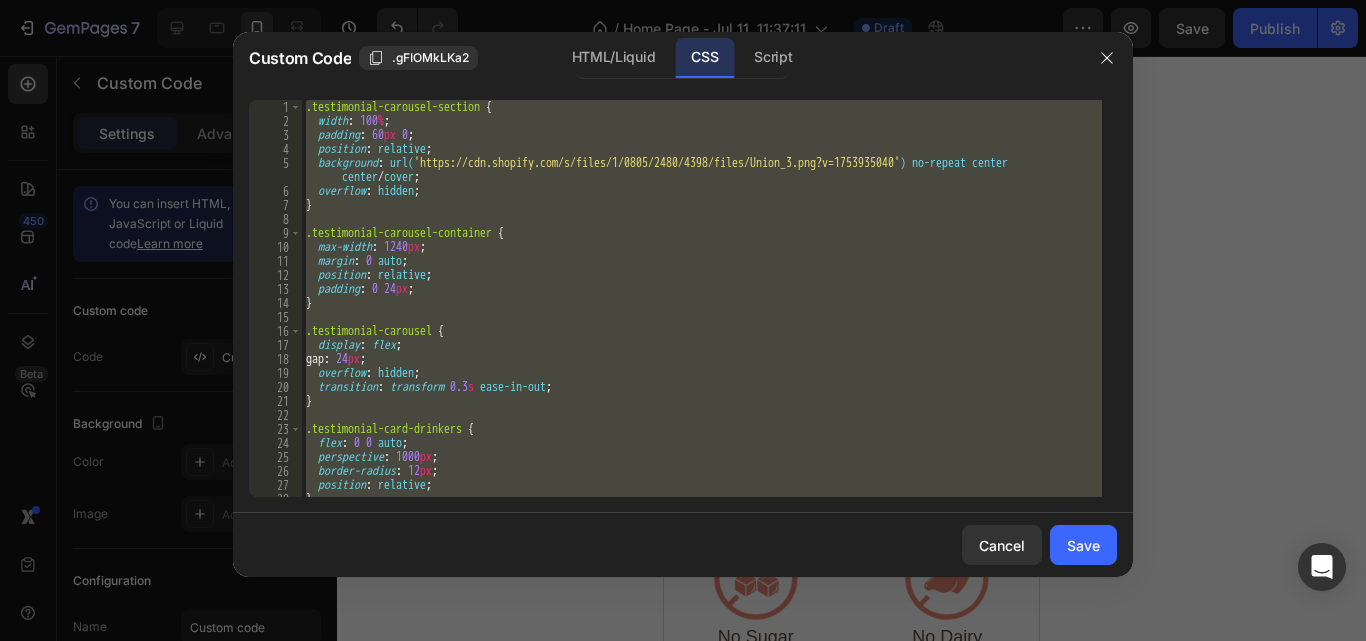 click on ".testimonial-carousel-section   {    width :   100 % ;    padding :   60 px   0 ;    position :   relative ;    background :   url( 'https://cdn.shopify.com/s/files/1/0805/2480/4398/files/Union_3.png?v=1753935040' )   no-repeat   center          center  /  cover ;    overflow :   hidden ; } .testimonial-carousel-container   {    max-width :   1240 px ;    margin :   0   auto ;    position :   relative ;    padding :   0   24 px ; } .testimonial-carousel   {    display :   flex ;   gap :   24 px ;    overflow :   hidden ;    transition :   transform   0.3 s   ease-in-out ; } .testimonial-card-drinkers   {    flex :   0   0   auto ;    perspective :   1000 px ;    border-radius :   12 px ;    position :   relative ; }" at bounding box center [702, 298] 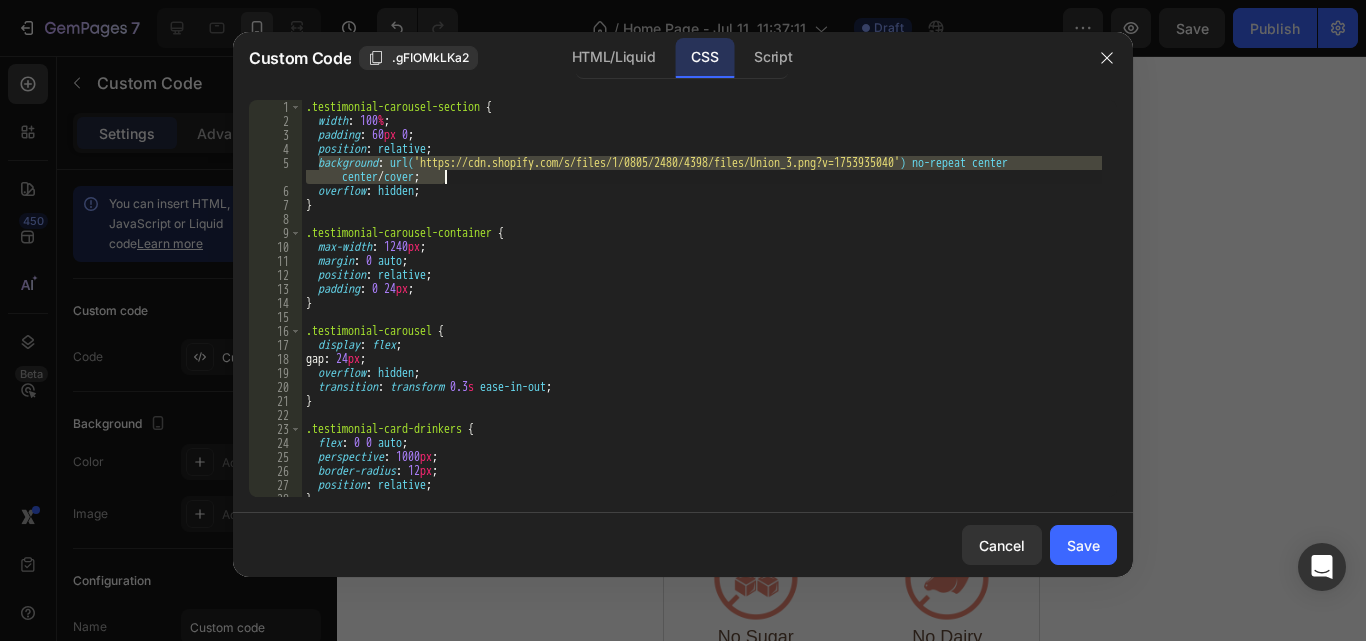 drag, startPoint x: 319, startPoint y: 161, endPoint x: 457, endPoint y: 175, distance: 138.70833 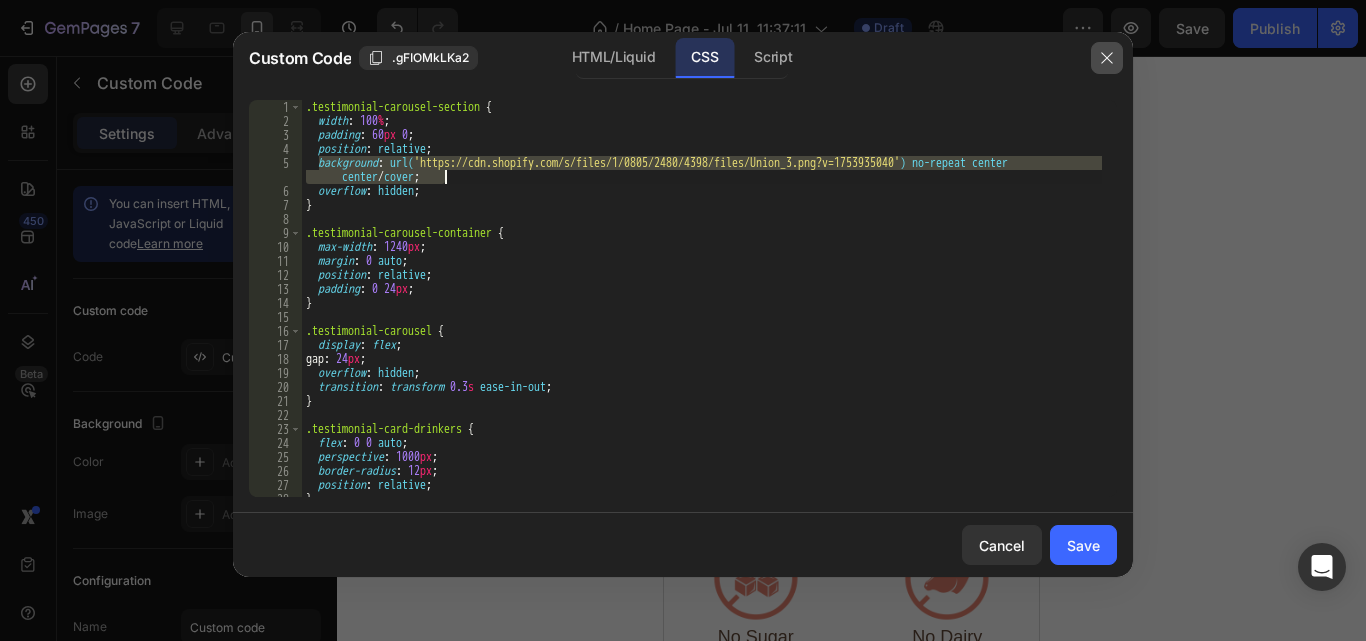 click at bounding box center [1107, 58] 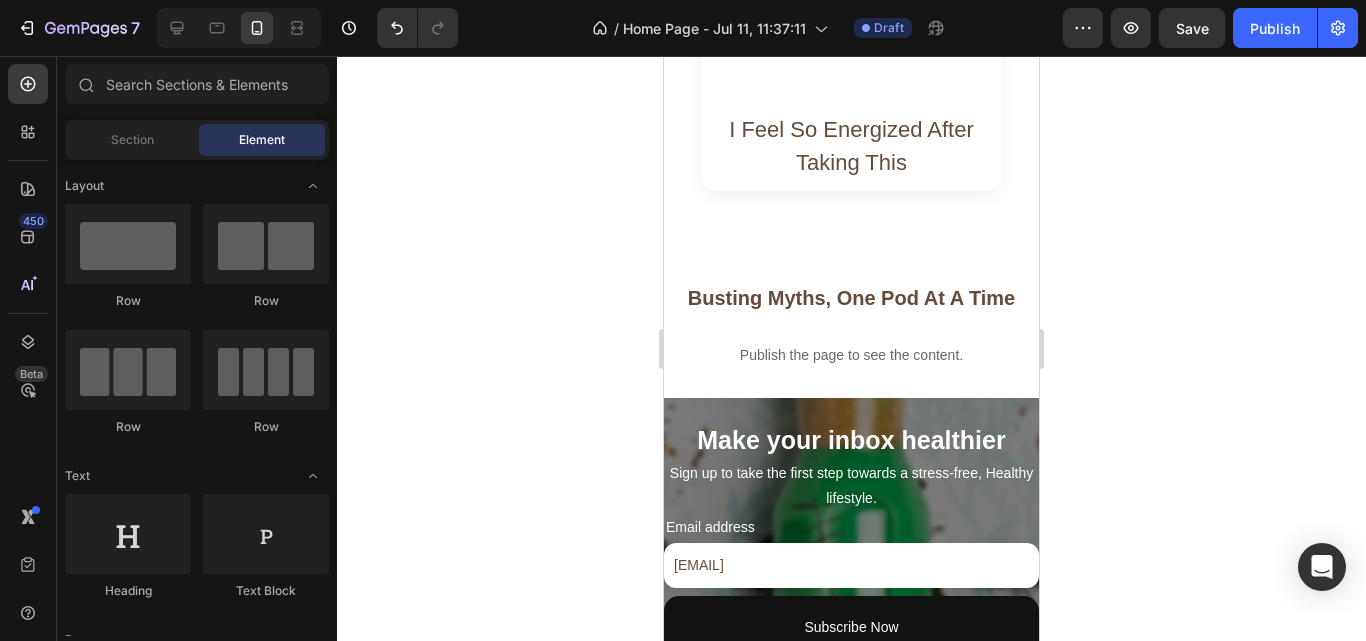 scroll, scrollTop: 4605, scrollLeft: 0, axis: vertical 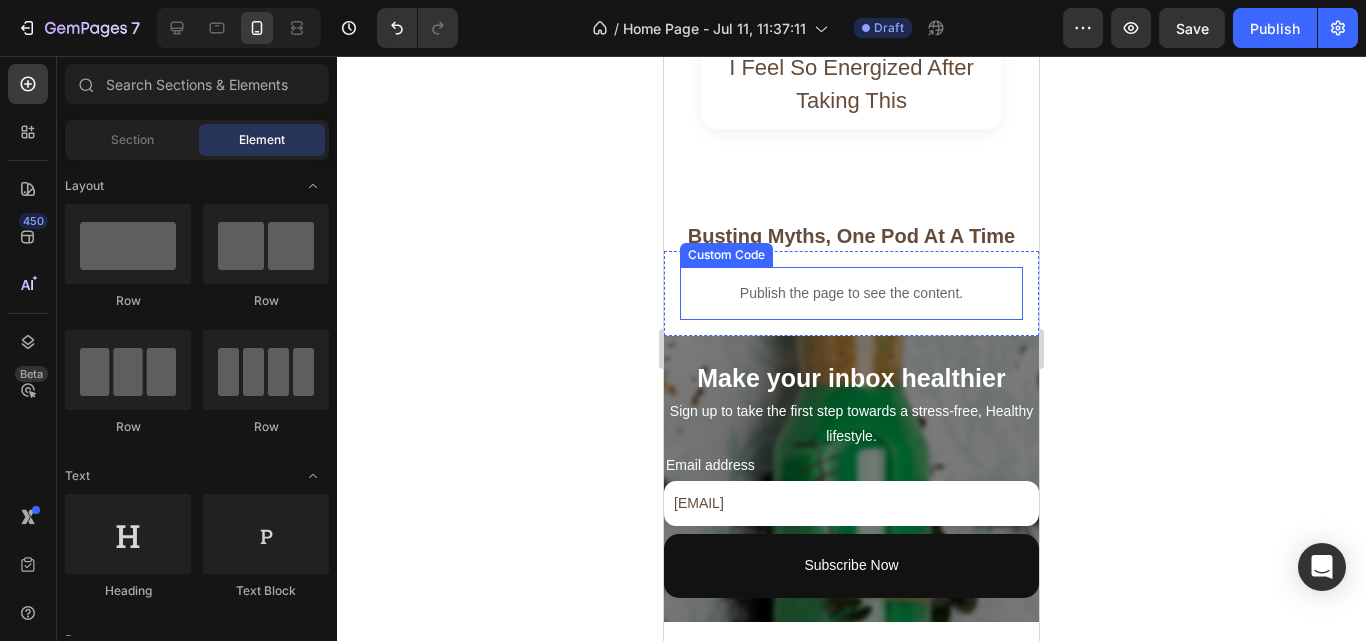 click on "Publish the page to see the content." at bounding box center (851, 293) 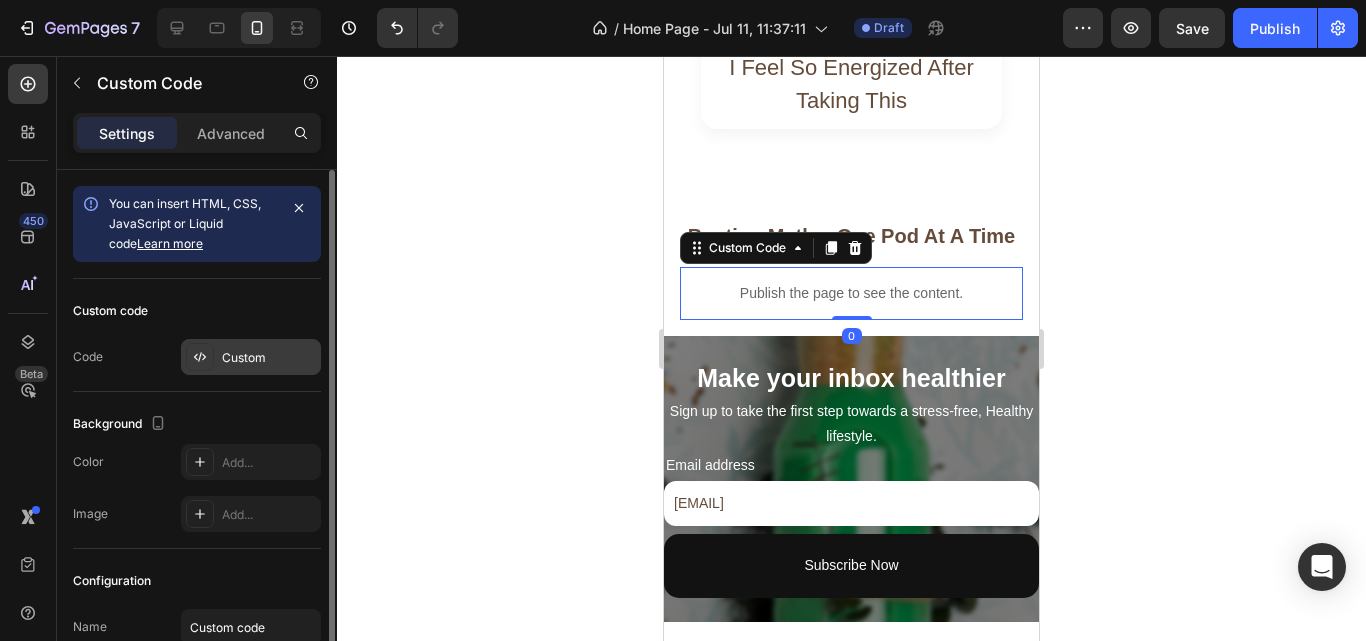 click on "Custom" at bounding box center [251, 357] 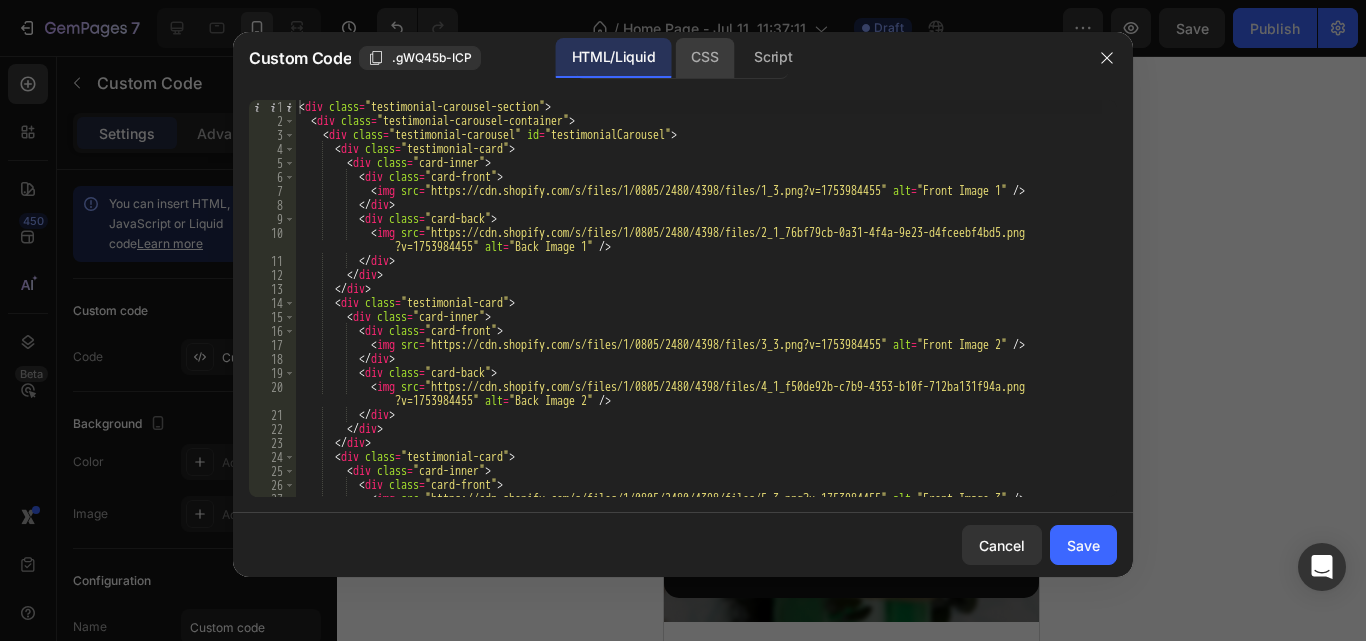click on "CSS" 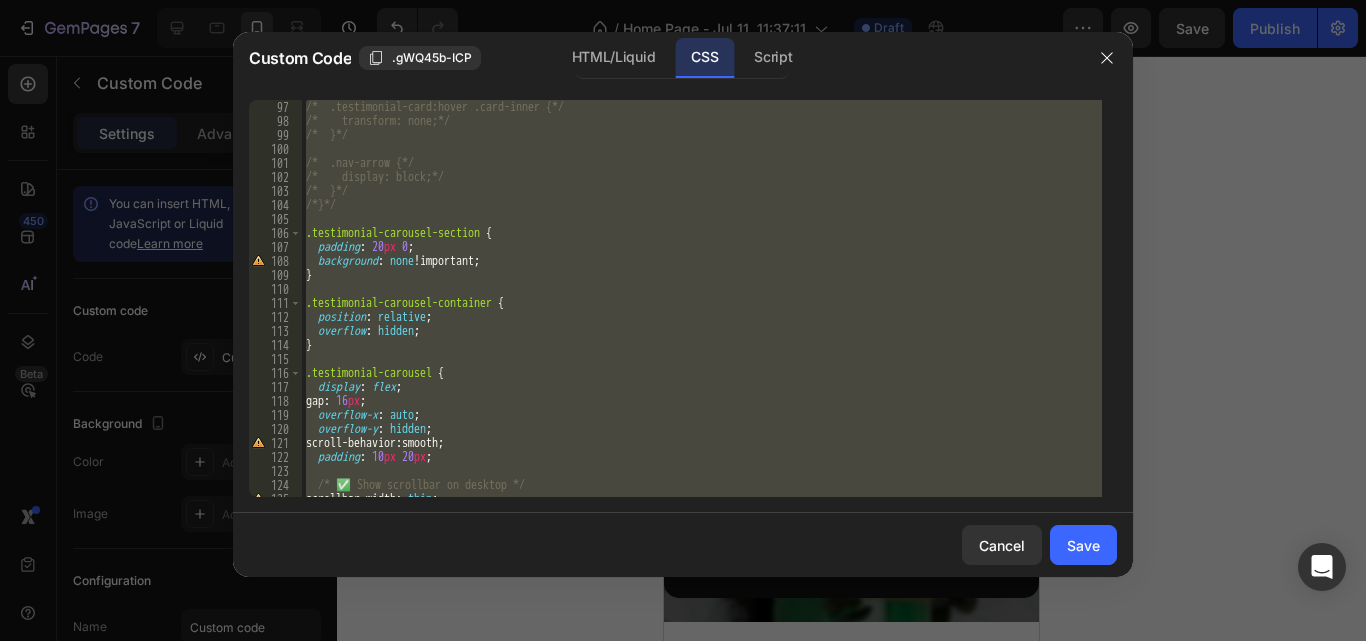 scroll, scrollTop: 1344, scrollLeft: 0, axis: vertical 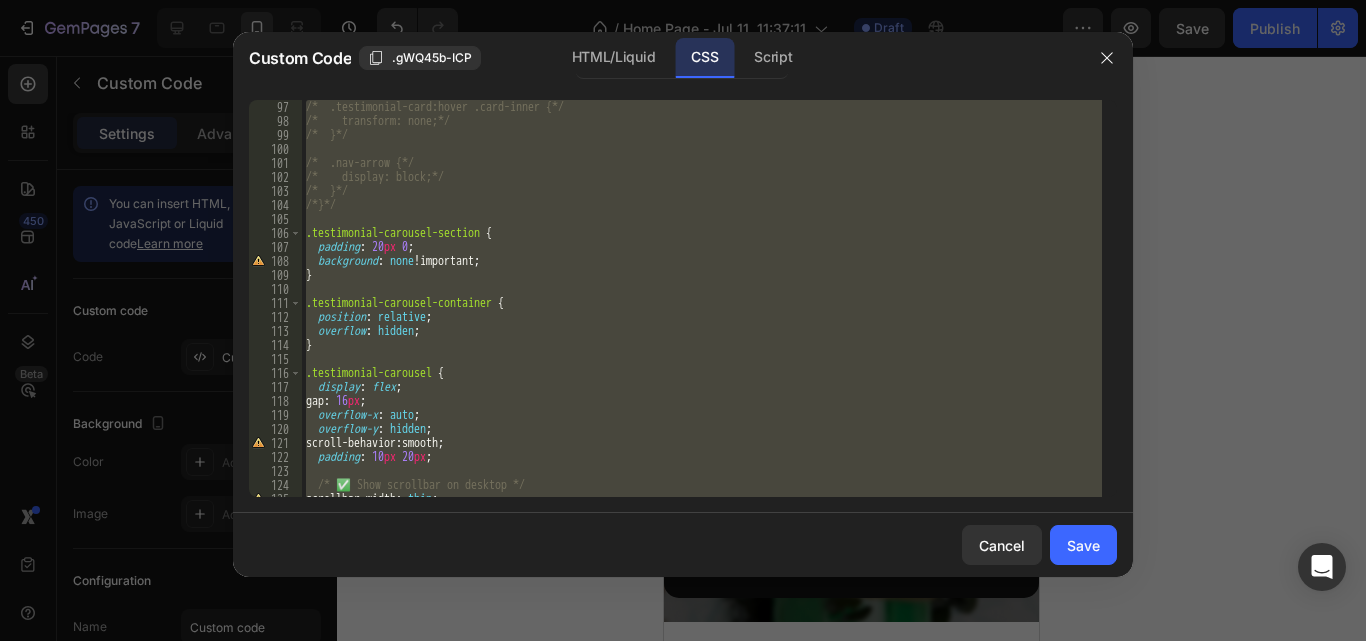click on "/*  .testimonial-card:hover .card-inner {*/ /*    transform: none;*/ /*  }*/ /*  .nav-arrow {*/ /*    display: block;*/ /*  }*/ /*}*/ .testimonial-carousel-section   {    padding :   20 px   0 ;    background :   none  !important ; } .testimonial-carousel-container   {    position :   relative ;    overflow :   hidden ; } .testimonial-carousel   {    display :   flex ;   gap :   16 px ;    overflow-x :   auto ;    overflow-y :   hidden ;   scroll-behavior :  smooth ;    padding :   10 px   20 px ;    /* ✅ Show scrollbar on desktop */   scrollbar-width :   thin ;   scrollbar-color :   #999   #eee ;" at bounding box center (702, 298) 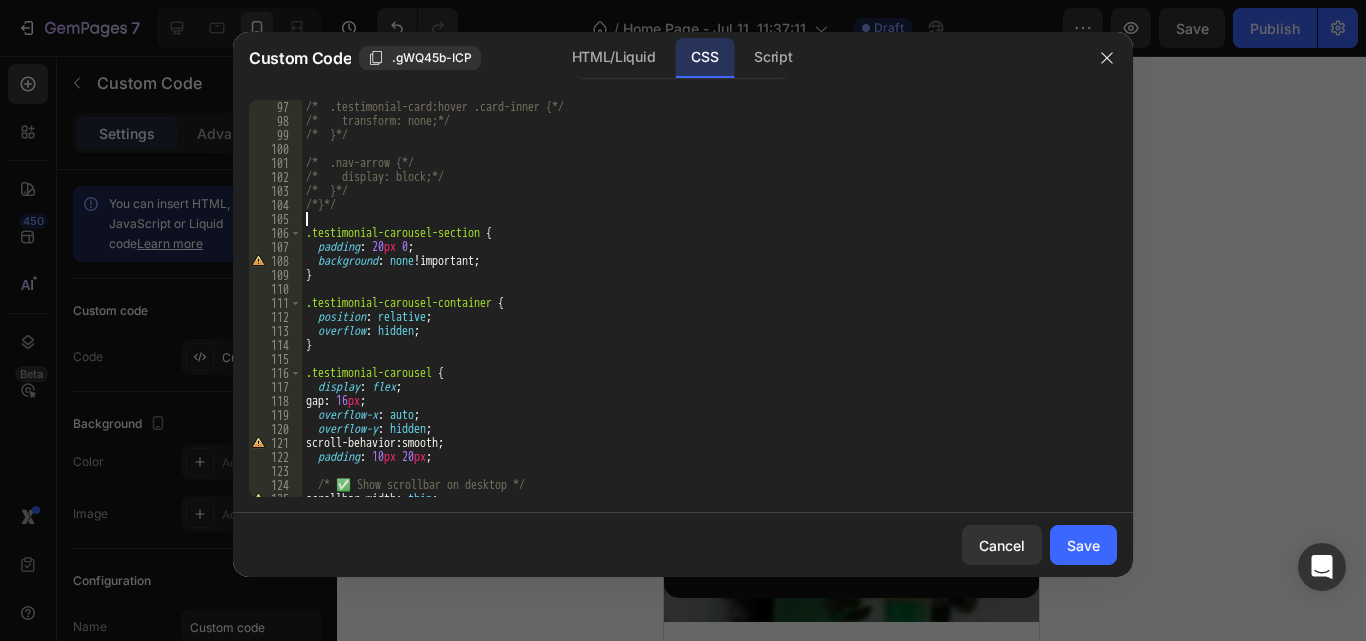 click on "/*  .testimonial-card:hover .card-inner {*/ /*    transform: none;*/ /*  }*/ /*  .nav-arrow {*/ /*    display: block;*/ /*  }*/ /*}*/ .testimonial-carousel-section   {    padding :   20 px   0 ;    background :   none  !important ; } .testimonial-carousel-container   {    position :   relative ;    overflow :   hidden ; } .testimonial-carousel   {    display :   flex ;   gap :   16 px ;    overflow-x :   auto ;    overflow-y :   hidden ;   scroll-behavior :  smooth ;    padding :   10 px   20 px ;    /* ✅ Show scrollbar on desktop */   scrollbar-width :   thin ;   scrollbar-color :   #999   #eee ;" at bounding box center [702, 312] 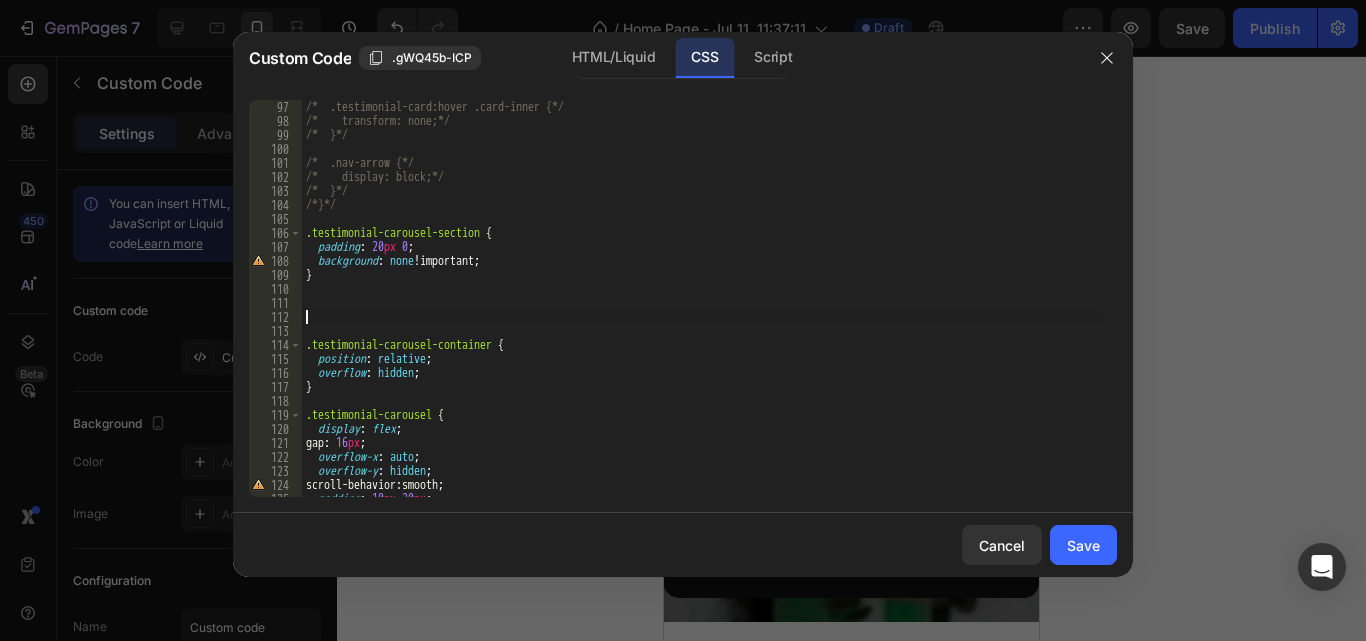 paste on "background: url('https://cdn.shopify.com/s/files/1/0805/2480/4398/files/Union_3.png?v=1753935040') no-repeat center center / cover;" 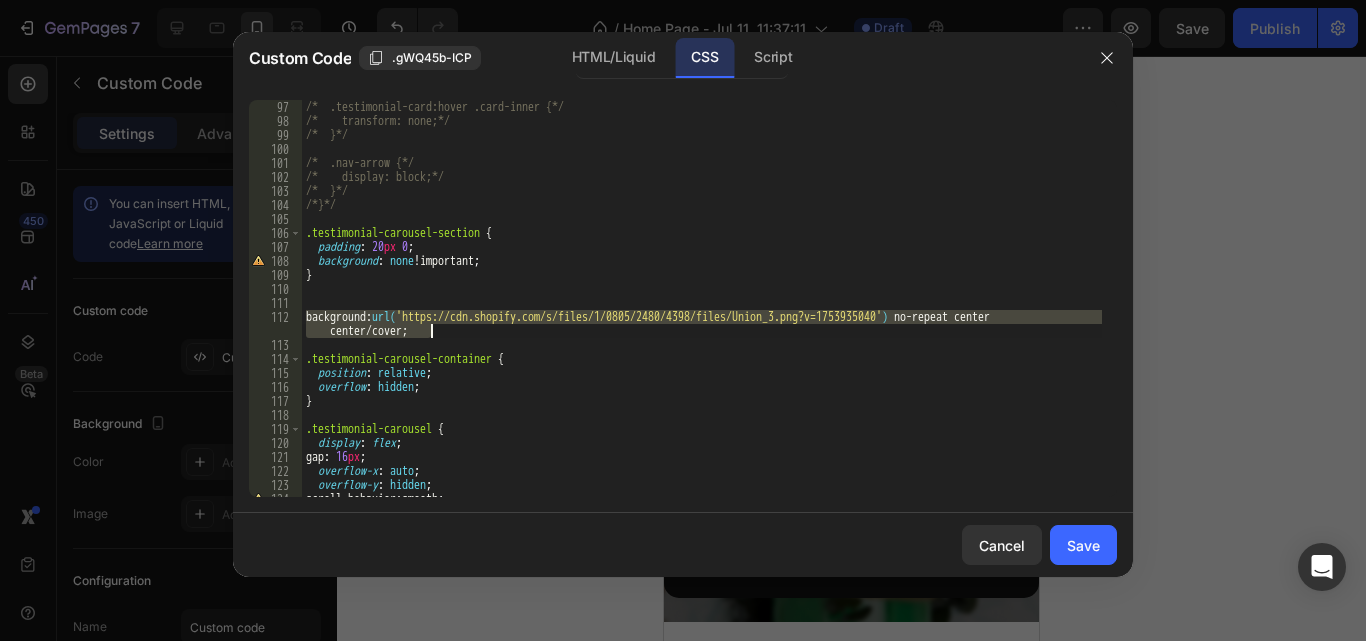 drag, startPoint x: 303, startPoint y: 313, endPoint x: 445, endPoint y: 327, distance: 142.68848 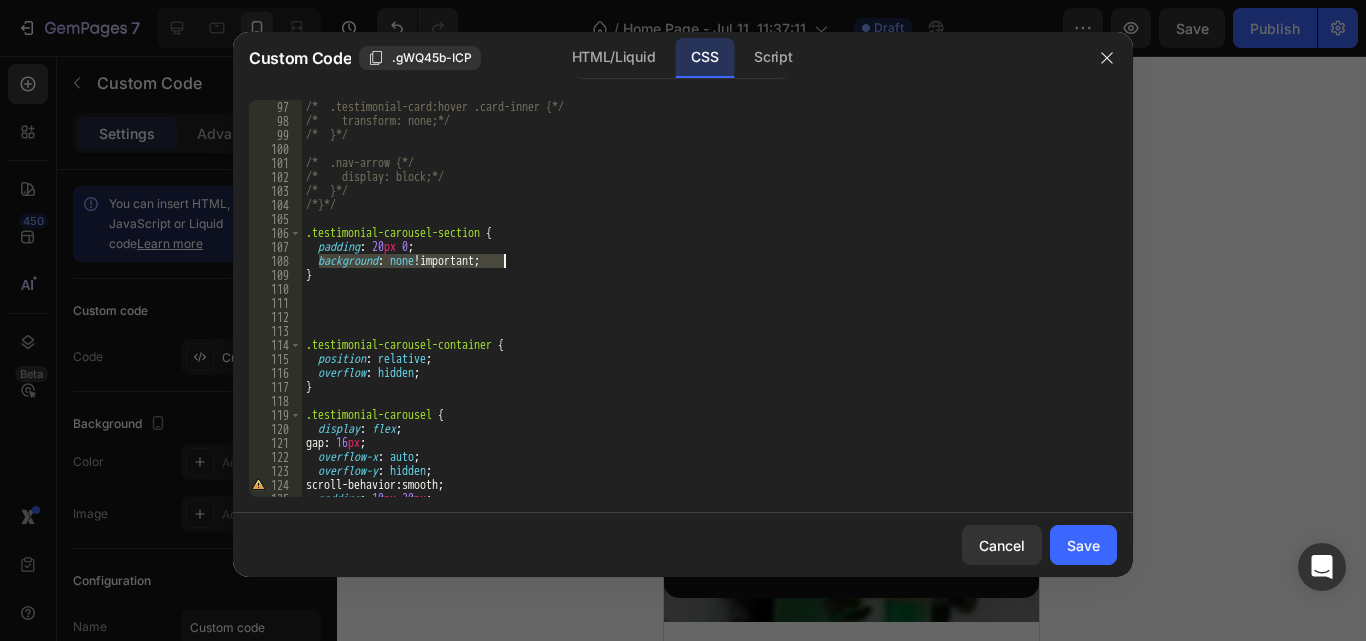 drag, startPoint x: 321, startPoint y: 263, endPoint x: 503, endPoint y: 258, distance: 182.06866 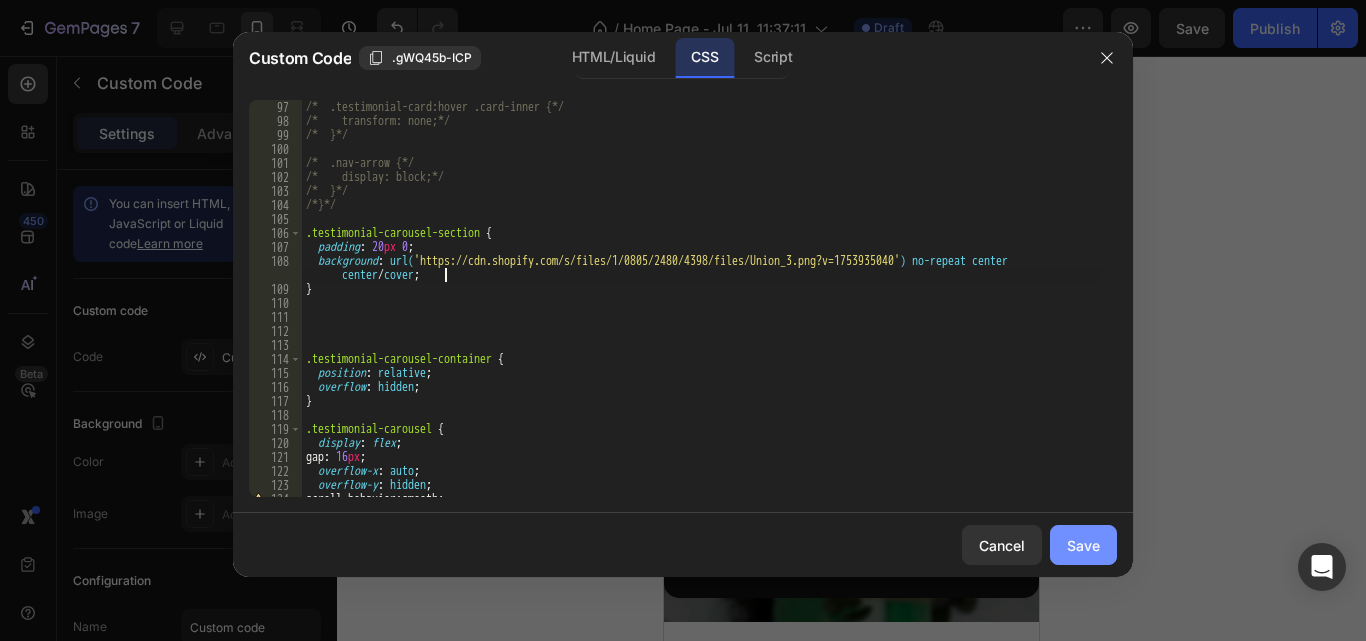 type on "background: url('https://cdn.shopify.com/s/files/1/0805/2480/4398/files/Union_3.png?v=1753935040') no-repeat center center / cover;" 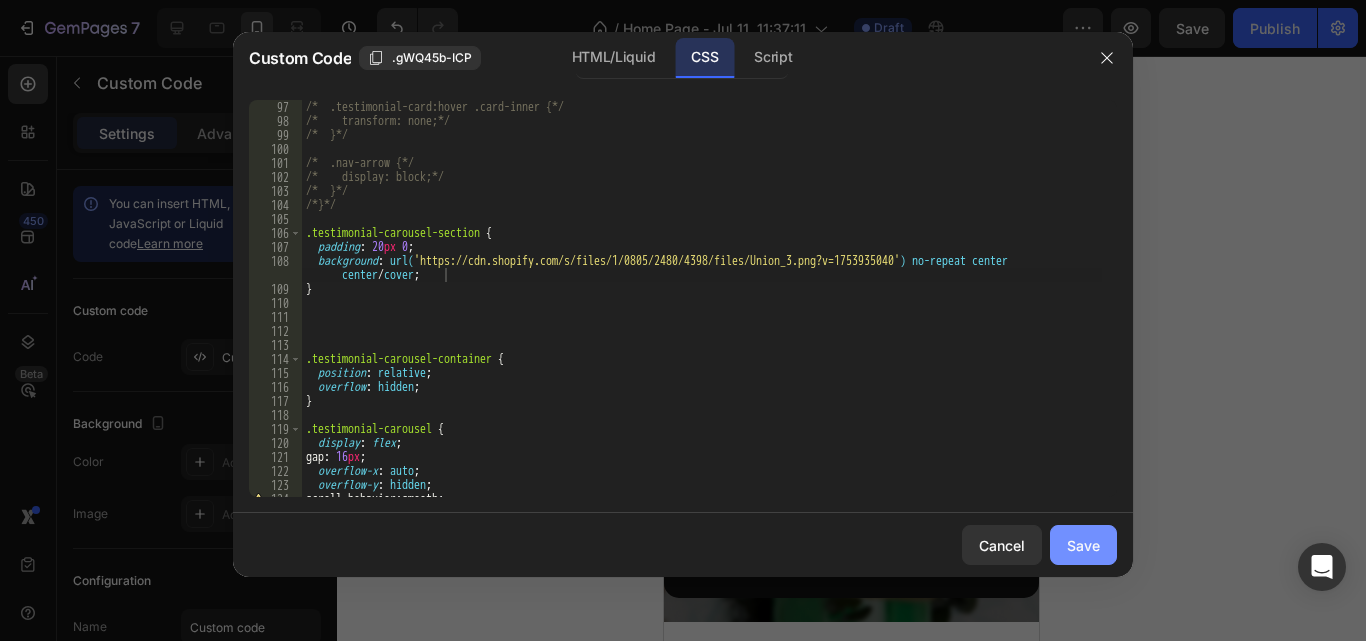 click on "Save" at bounding box center [1083, 545] 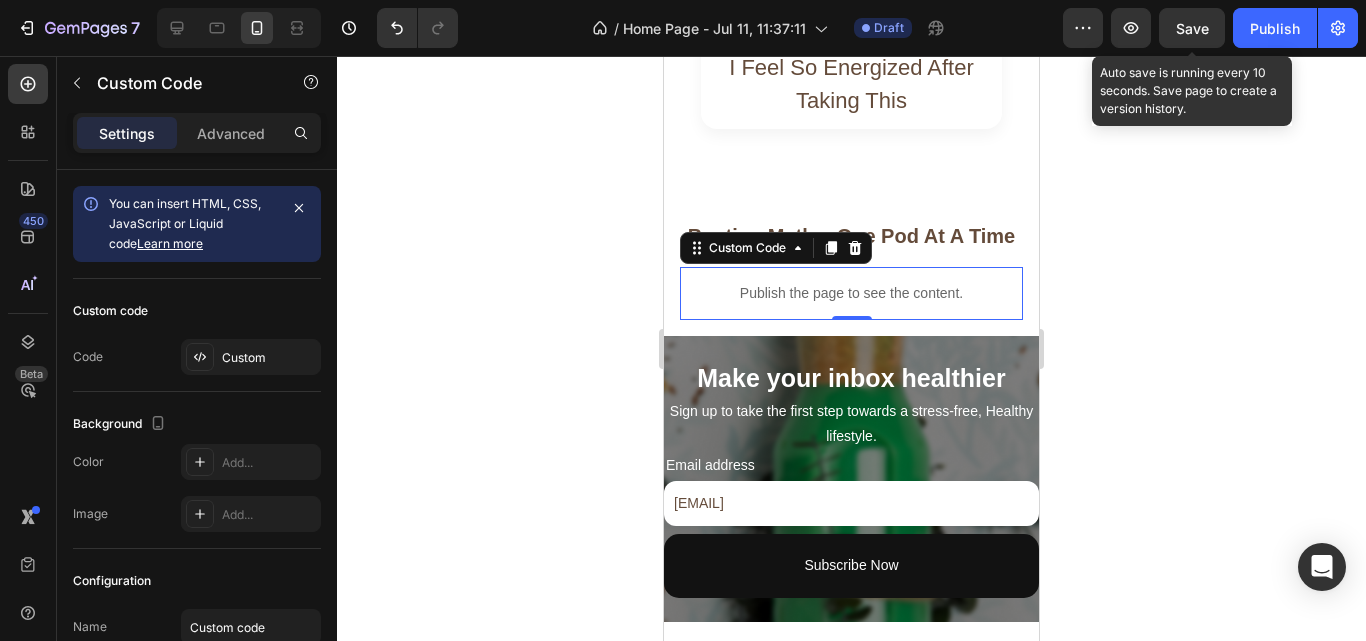 click on "Save" at bounding box center [1192, 28] 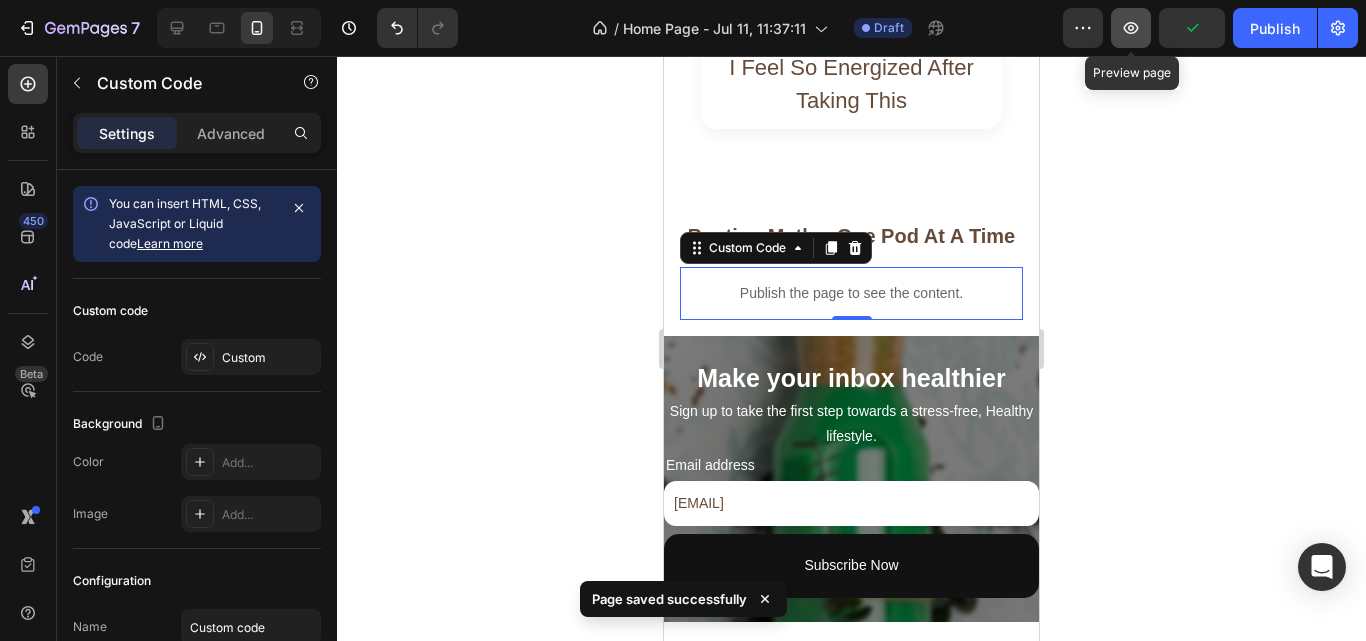click 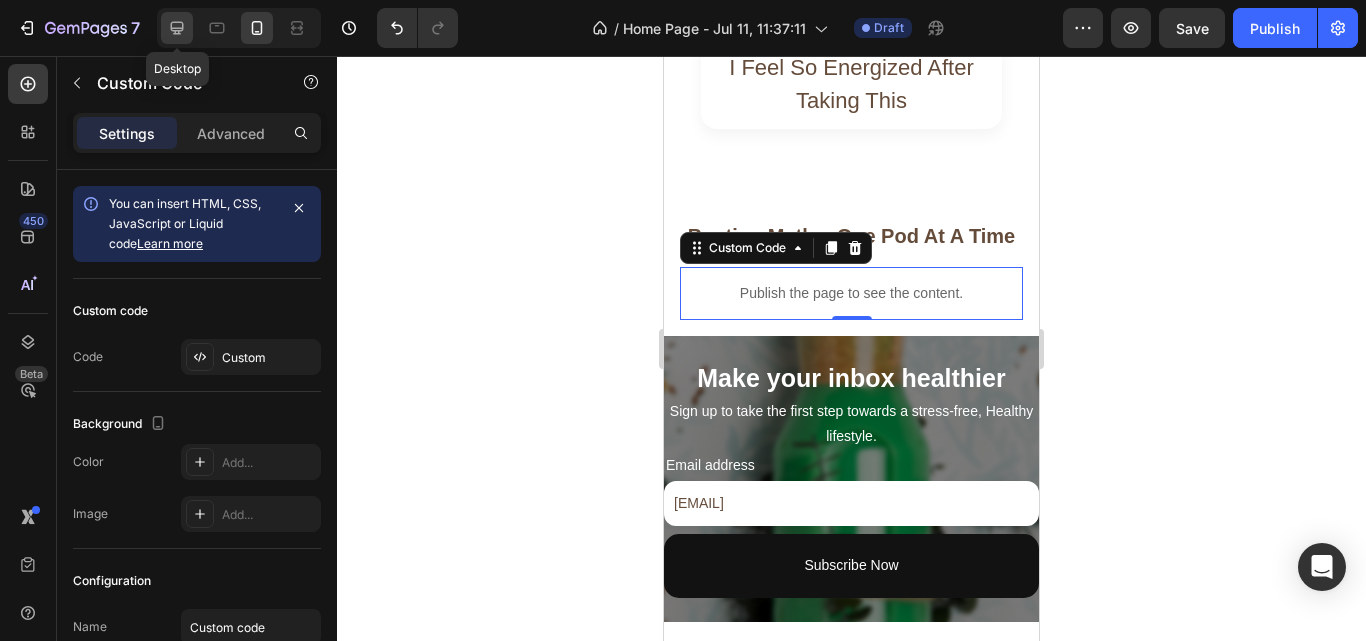 click 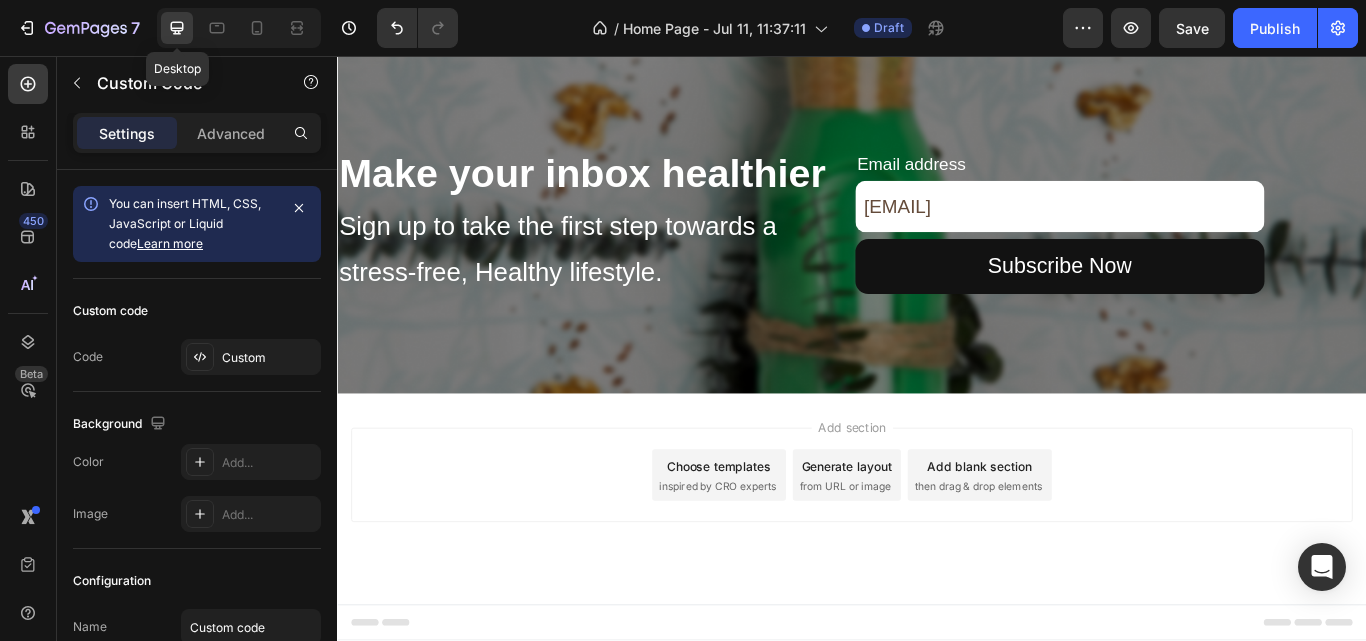 scroll, scrollTop: 4291, scrollLeft: 0, axis: vertical 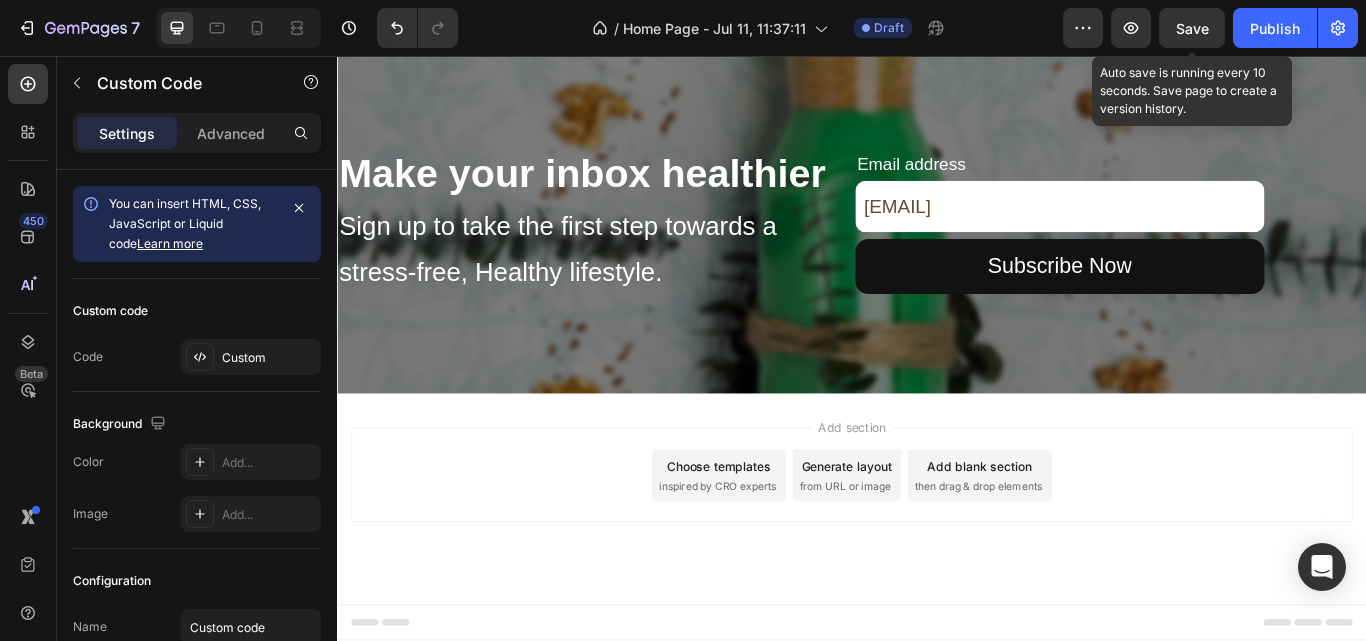 click on "Save" at bounding box center [1192, 28] 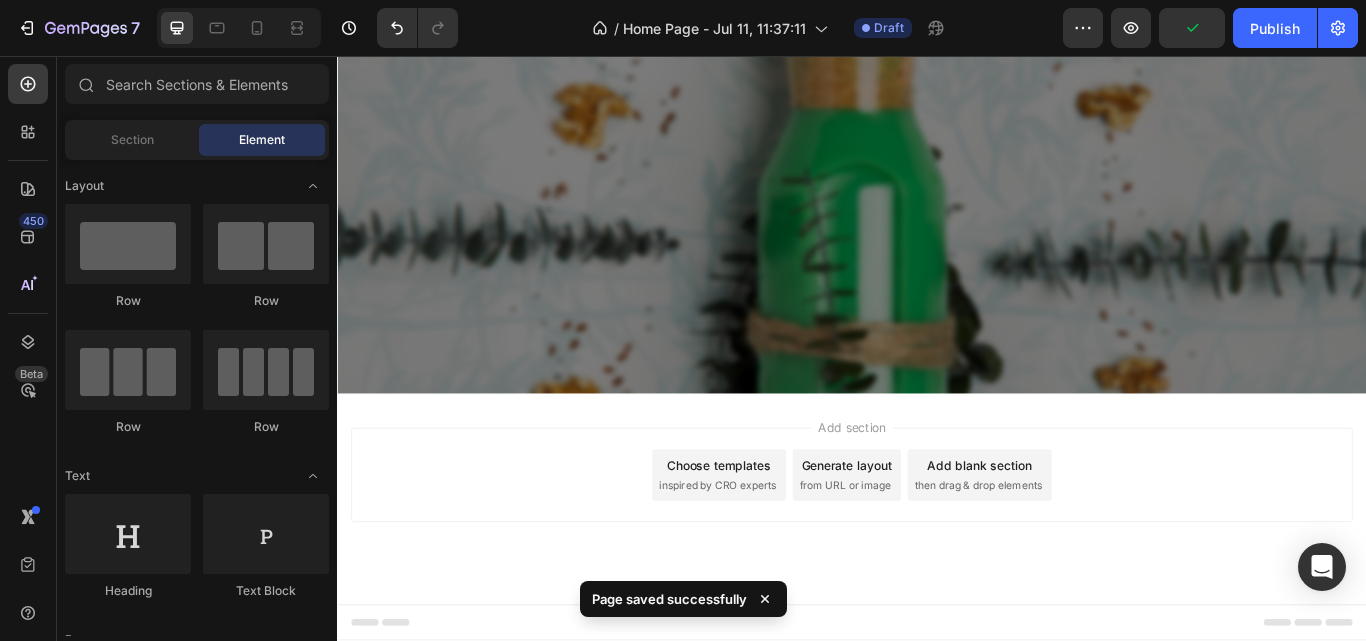 scroll, scrollTop: 1840, scrollLeft: 0, axis: vertical 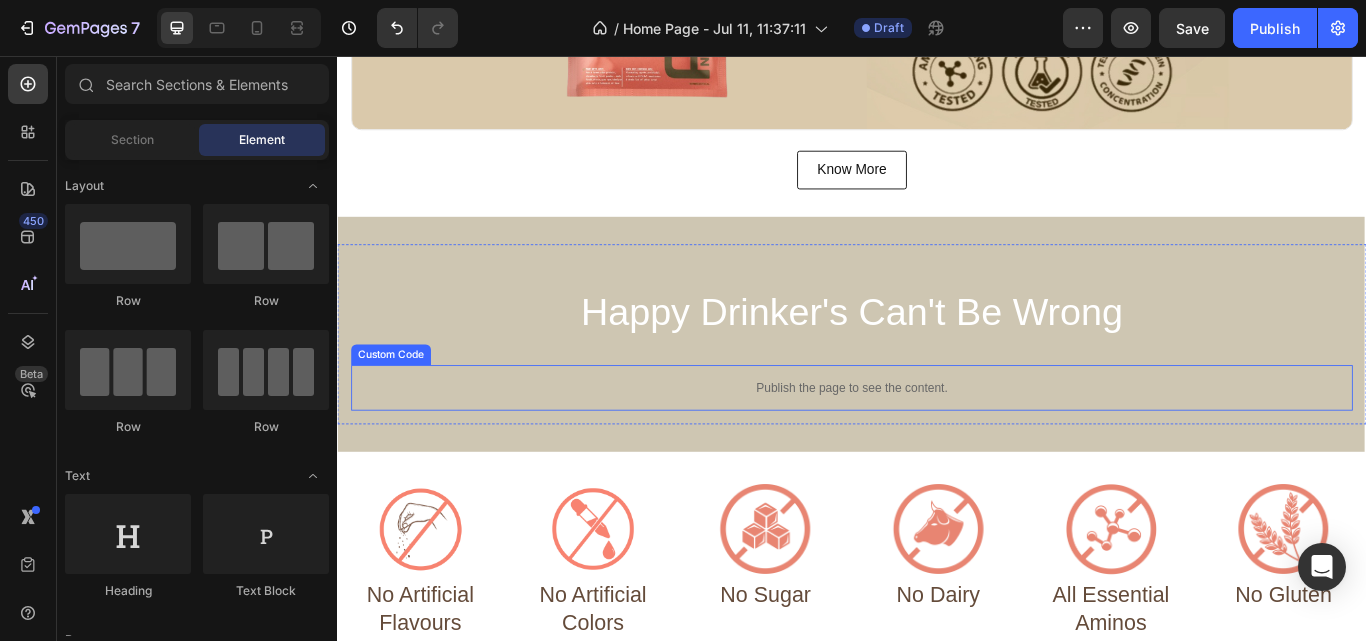 click on "Publish the page to see the content." at bounding box center (937, 443) 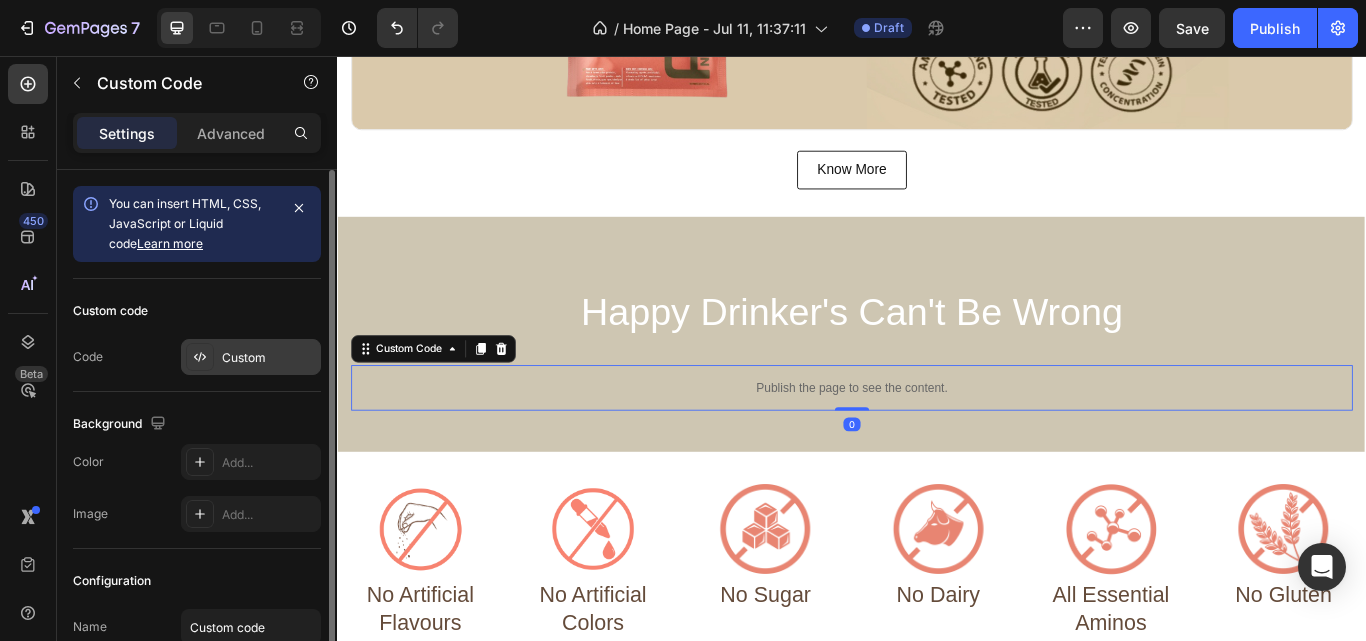 click on "Custom" at bounding box center [269, 358] 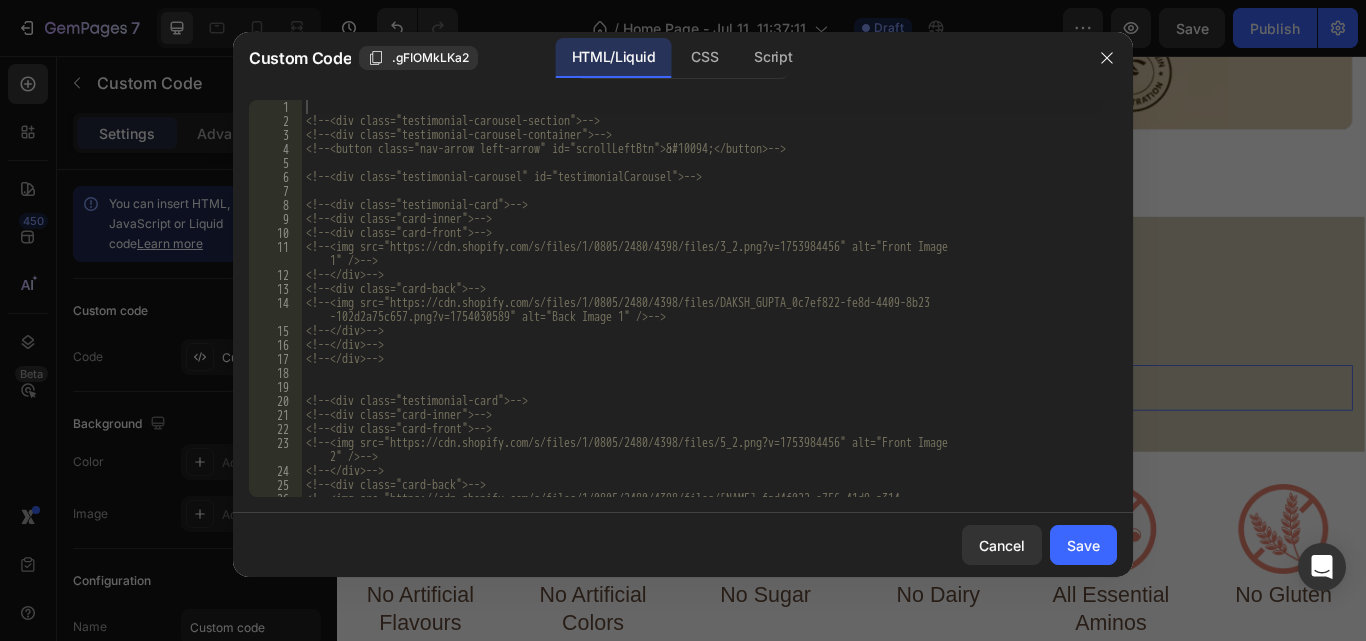 click on "1 2 3 4 5 6 7 8 9 10 11 12 13 14 15 16 17 18 19 20 21 22 23 24 25 26 <!-- <div class="testimonial-carousel-section"> --> <!--   <div class="testimonial-carousel-container"> --> <!--     <button class="nav-arrow left-arrow" id="scrollLeftBtn">&#10094;</button> --> <!--     <div class="testimonial-carousel" id="testimonialCarousel"> -->     <!--       <div class="testimonial-card"> --> <!--         <div class="card-inner"> --> <!--           <div class="card-front"> --> <!--             <img src="https://cdn.shopify.com/s/files/1/0805/2480/4398/files/3_2.png?v=1753984456" alt="Front Image       1" /> --> <!--           </div> --> <!--           <div class="card-back"> --> <!--             <img src="https://cdn.shopify.com/s/files/1/0805/2480/4398/files/DAKSH_GUPTA_0c7ef822-fe8d-4409-8b23      -102d2a75c657.png?v=1754030589" alt="Back Image 1" /> --> <!--           </div> --> <!--         </div> --> <!--       </div> --> <!--       <div class="testimonial-card"> --> <!-- --><!-- --/>" 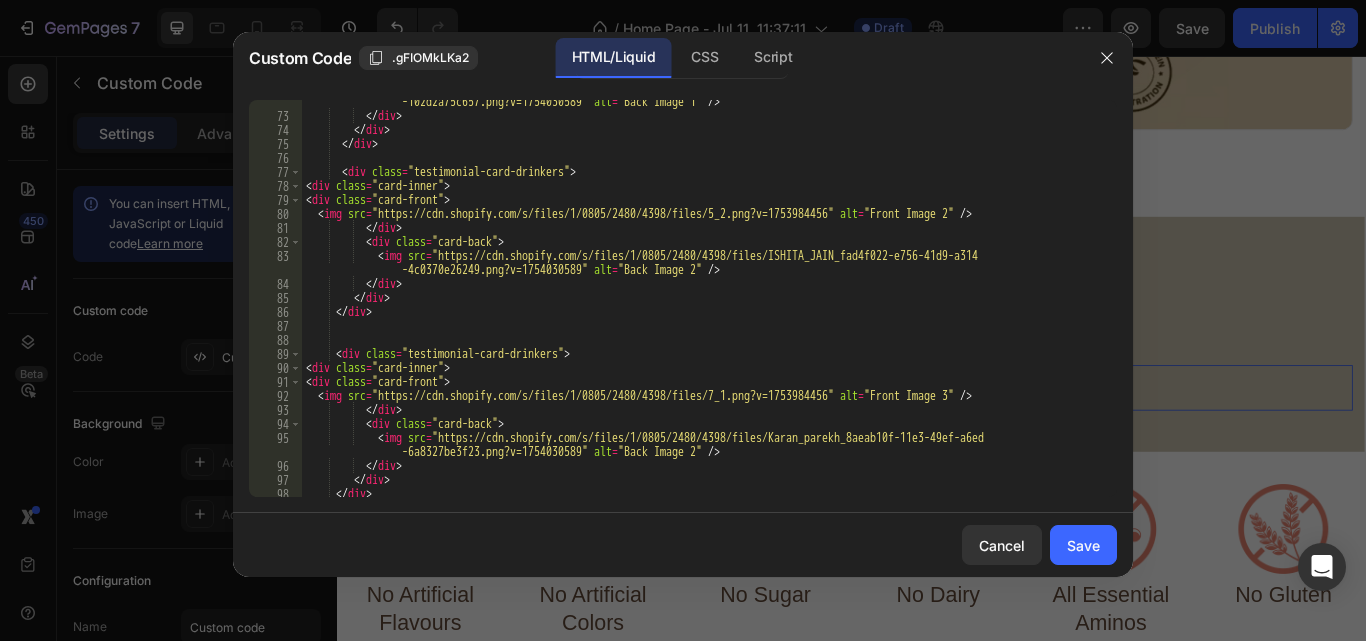 scroll, scrollTop: 1161, scrollLeft: 0, axis: vertical 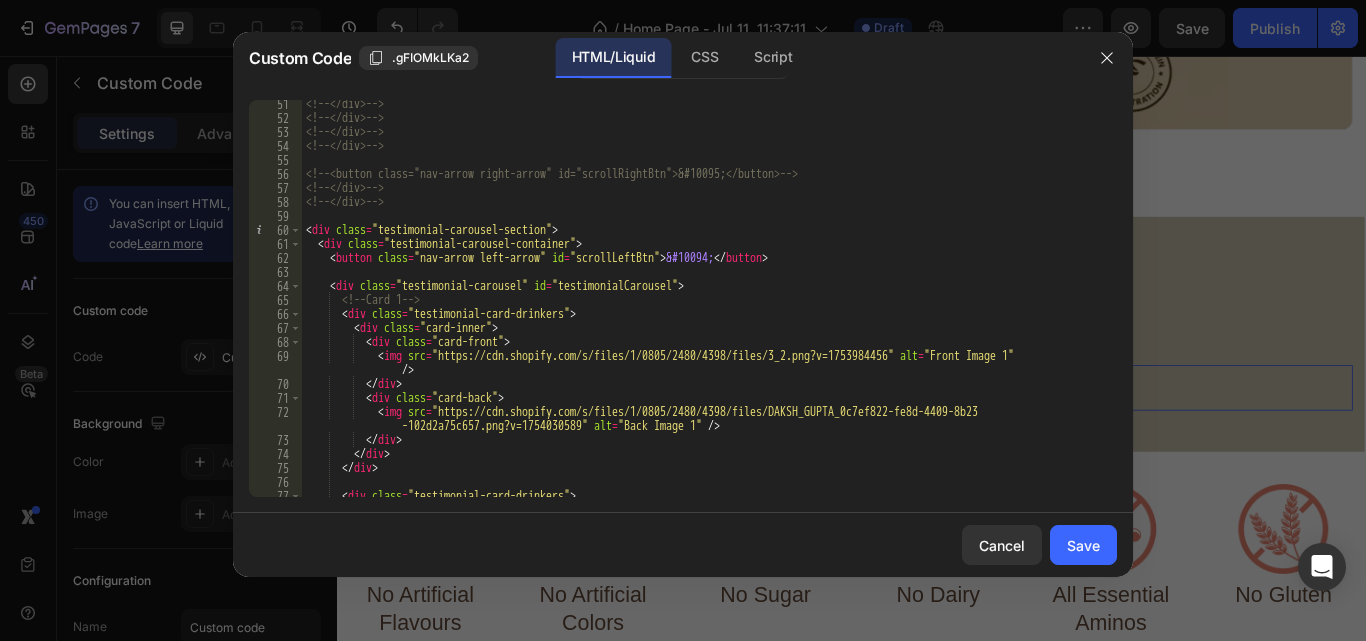 click on "<!--   <div class="testimonial-carousel-section"> --> <!--   <div class="testimonial-carousel-container"> --> <!--     <button class="nav-arrow left-arrow" id="scrollLeftBtn">&#10094;</button> --> <!--     <div class="testimonial-carousel" id="testimonialCarousel"> --> <!--       <div class="testimonial-card"> --> <!--         <div class="card-inner"> --> <!--           <div class="card-front"> --> <!--             <img src="https://cdn.shopify.com/s/files/1/0805/2480/4398/files/3_2.png?v=1753984456" alt="Front Image 1" /> --> <!--           </div> --> <!--           <div class="card-back"> --> <!--             <img src="https://cdn.shopify.com/s/files/1/0805/2480/4398/files/DAKSH_GUPTA_0c7ef822-fe8d-4409-8b23-102d2a75c657.png?v=1754030589" alt="Back Image 1" /> --> <!--           </div> --> <!--         </div> --> <!--       </div> --> <!--       <div class="testimonial-card"> --> <!--         <div class="card-inner"> --> <!--           <div class="card-front"> --> <!--             <img src="https://cdn.shopify.com/s/files/1/0805/2480/4398/files/7_1.png?v=1753984456" alt="Front Image 3" /> --> <!--           </div> --> <!--           <div class="card-back"> --> <!--             <img src="https://cdn.shopify.com/s/files/1/0805/2480/4398/files/Karan_parekh_8aeab10f-11e3-49ef-a6ed-6a8327be3f23.png?v=1754030589" alt="Back Image 2" /> --> <!--           </div> --> <!--         </div> --> <!--       </div> --> <!--       <div class="testimonial-card-drinkers"> --> <!-- <div class="card-inner"> --> <!-- <div class="card-front"> --> <!--   <img src="https://cdn.shopify.com/s/files/1/0805/2480/4398/files/7_1.png?v=1753984456" alt="Front Image 3" /> --> <!--           </div> --> <!--           <div class="card-back"> --> <!--             <img src="https://cdn.shopify.com/s/files/1/0805/2480/4398/files/Karan_parekh_8aeab10f-11e3-49ef-a6ed-6a8327be3f23.png?v=1754030589" alt="Back Image 2" /> --> <!--           </div> --> <!--         </div> --> <!--      </div> --> <!--      <div class="testimonial-card-drinkers"> --> <!-- <div class="card-inner"> --> <!-- <div class="card-front"> --> <!--   <img src="https://cdn.shopify.com/s/files/1/0805/2480/4398/files/7_1.png?v=1753984456" alt="Front Image 3" /> --> <!--           </div> --> <!--           <div class="card-back"> --> <!--             <img src="https://cdn.shopify.com/s/files/1/0805/2480/4398/files/Karan_parekh_8aeab10f-11e3-49ef-a6ed-6a8327be3f23.png?v=1754030589" alt="Back Image 2" /> --> <!--           </div> --> <!--         </div> --> <!--      </div> -->" at bounding box center [702, 309] 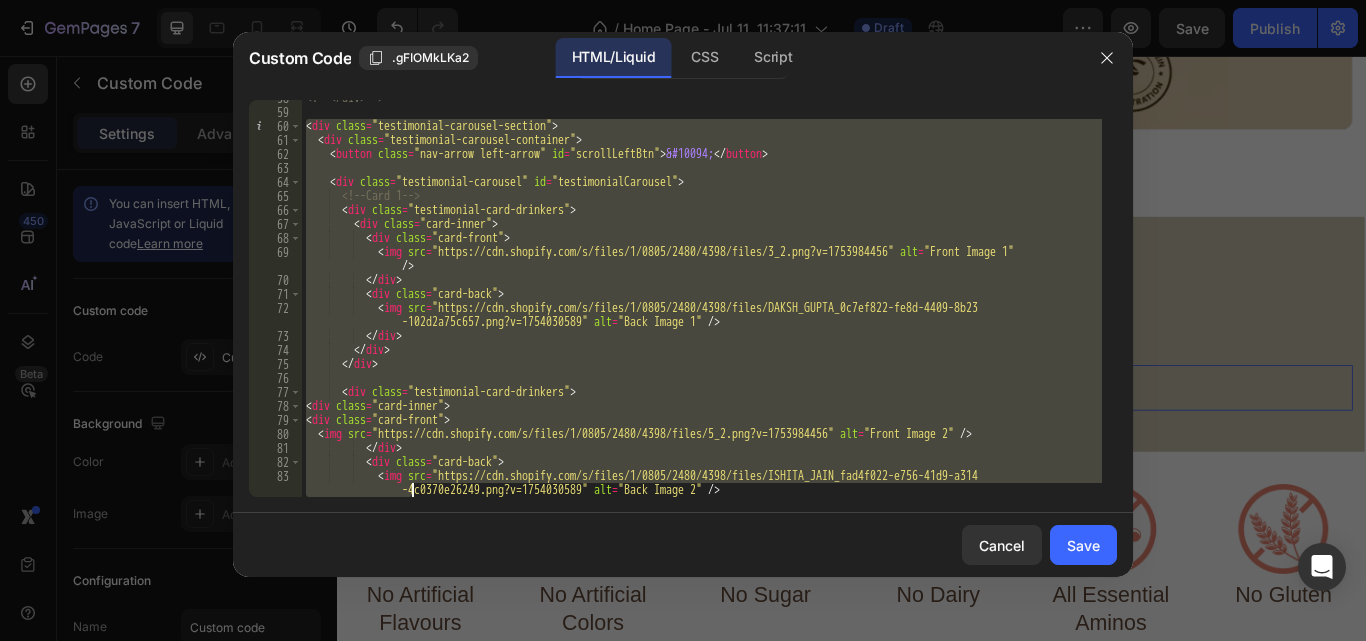 type on "</div>" 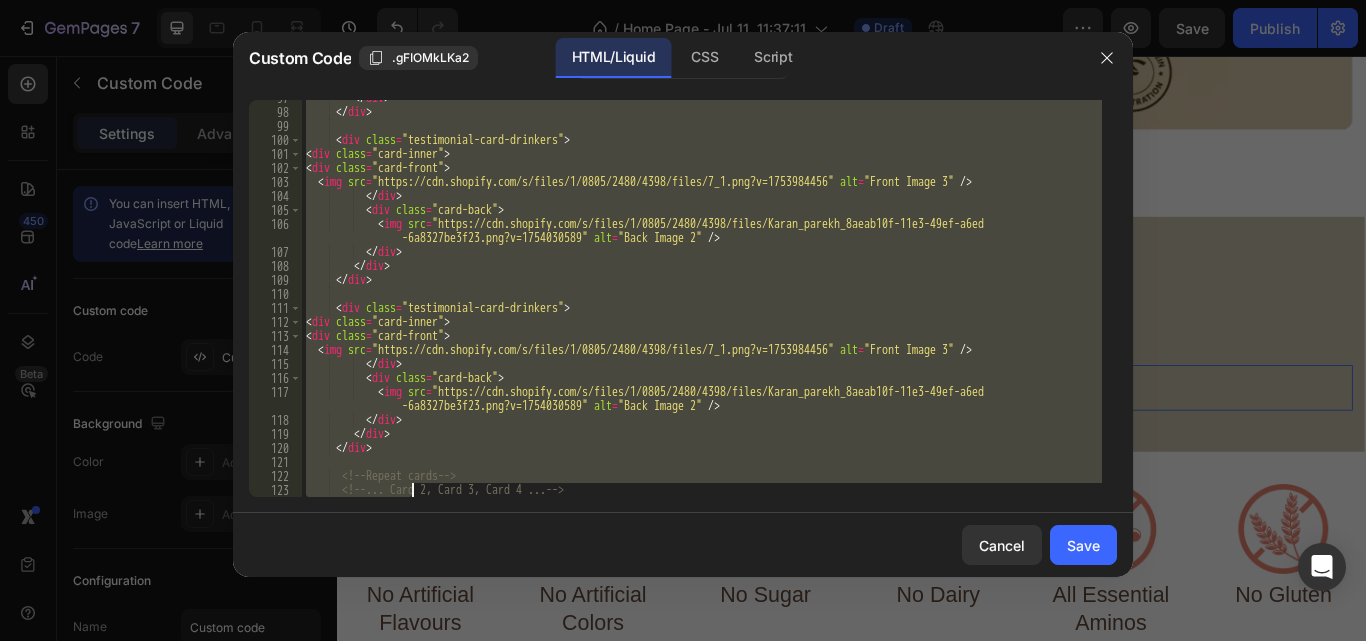 scroll, scrollTop: 1619, scrollLeft: 0, axis: vertical 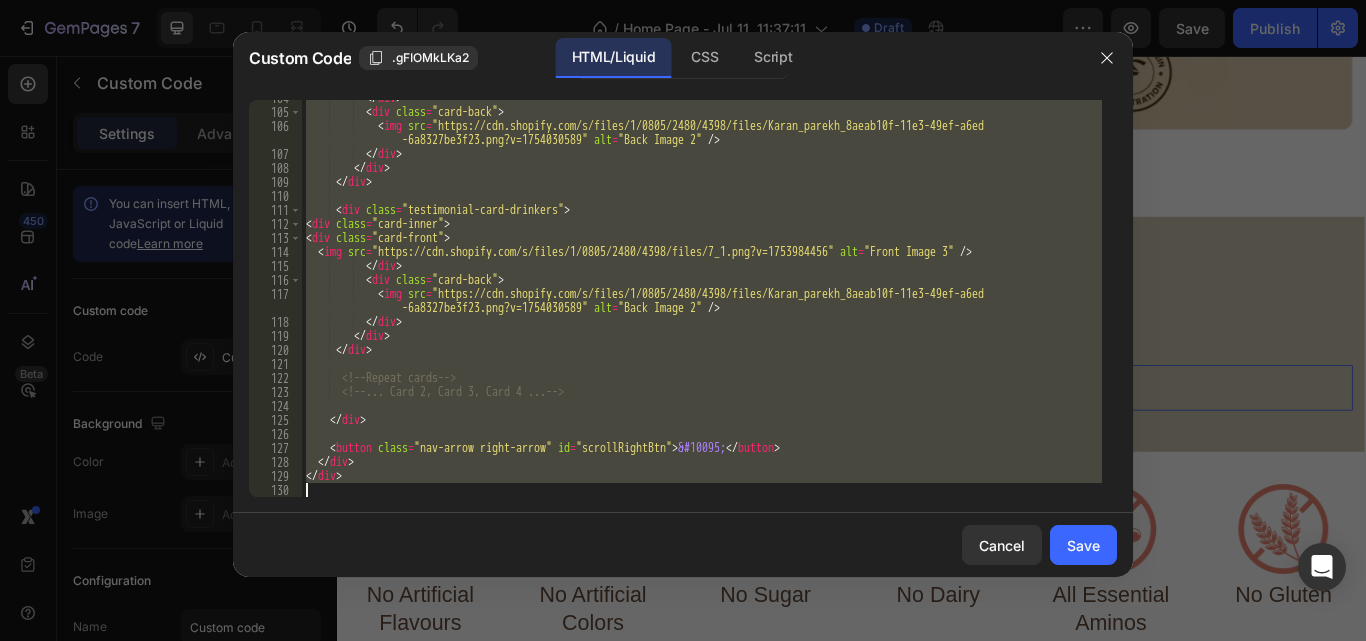 click on "</ div >              < div   class = "card-back" >                < img   src = "https://cdn.shopify.com/s/files/1/0805/2480/4398/files/Karan_parekh_8aeab10f-11e3-49ef-a6ed                  -6a8327be3f23.png?v=1754030589"   alt = "Back Image 2"   />              </ div >           </ div >        </ div >               < div   class = "testimonial-card-drinkers" > < div   class = "card-inner" > < div   class = "card-front" >    < img   src = "https://cdn.shopify.com/s/files/1/0805/2480/4398/files/7_1.png?v=1753984456"   alt = "Front Image 3"   />              </ div >              < div   class = "card-back" >                < img   src = "https://cdn.shopify.com/s/files/1/0805/2480/4398/files/Karan_parekh_8aeab10f-11e3-49ef-a6ed                  -6a8327be3f23.png?v=1754030589"   alt = "Back Image 2"   />              </ div >           </ div >        </ div >         <!--  Repeat cards  -->         <!--  ... Card 2, Card 3, Card 4 ...  -->      </ div >      <" at bounding box center (702, 298) 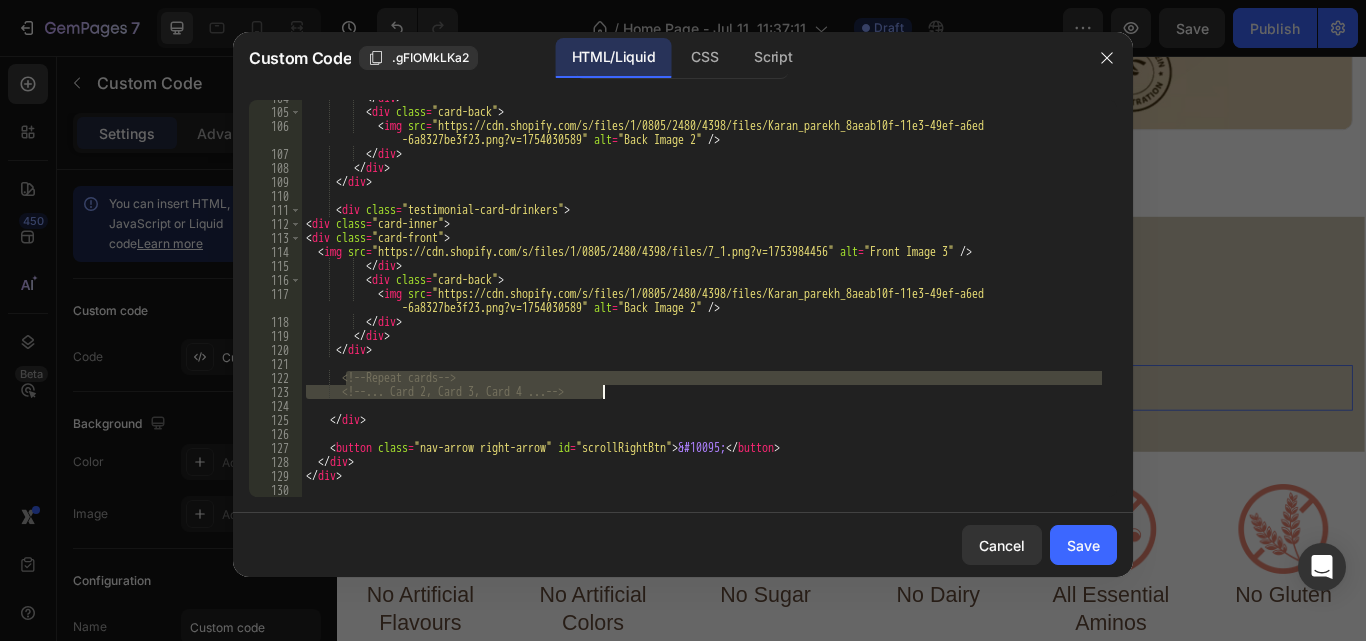 drag, startPoint x: 345, startPoint y: 377, endPoint x: 603, endPoint y: 395, distance: 258.62714 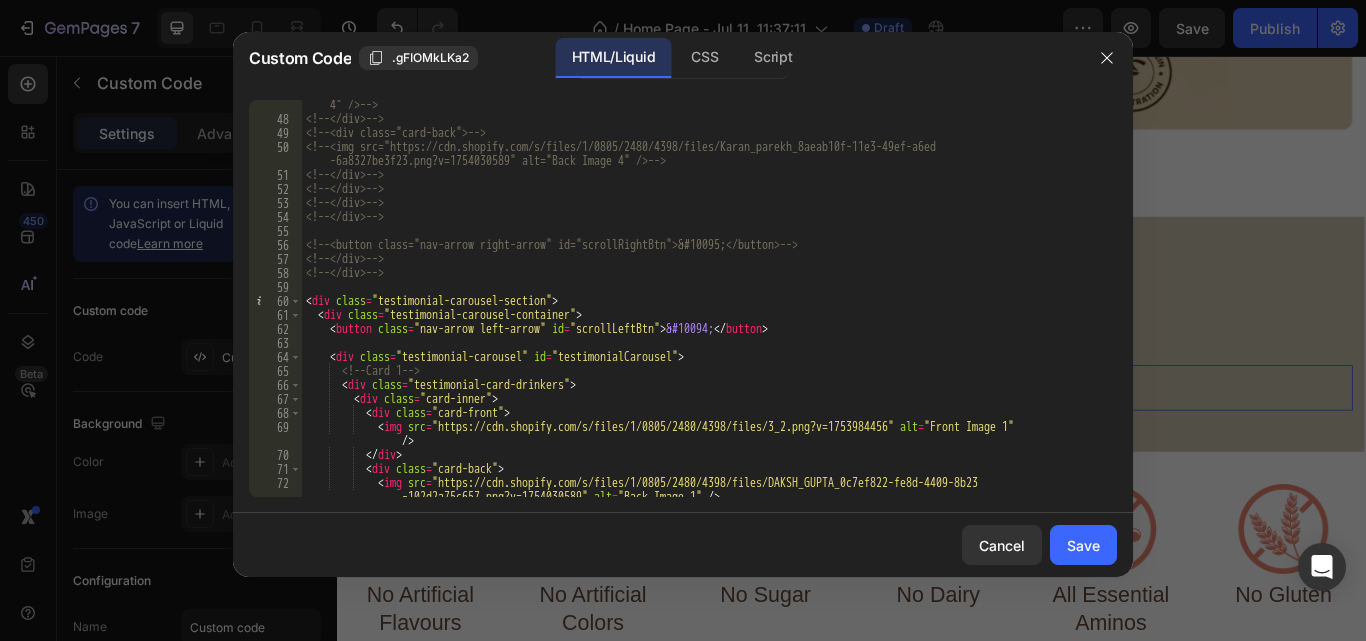 scroll, scrollTop: 733, scrollLeft: 0, axis: vertical 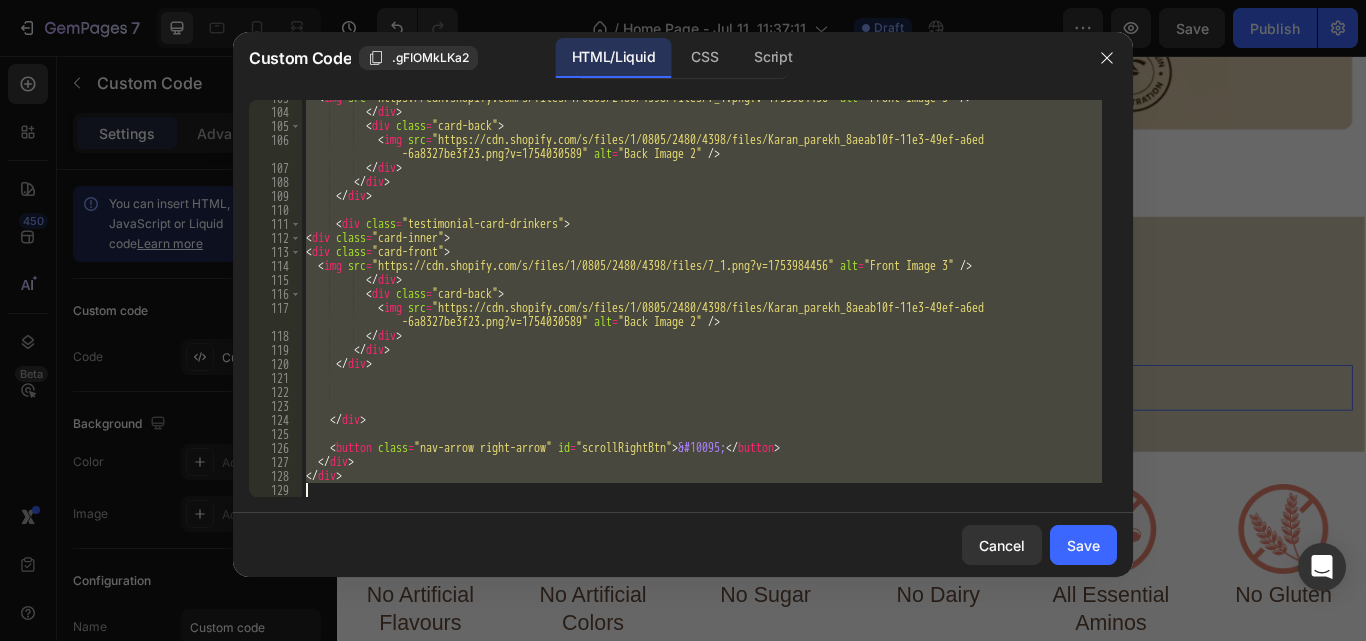 drag, startPoint x: 303, startPoint y: 315, endPoint x: 450, endPoint y: 573, distance: 296.9394 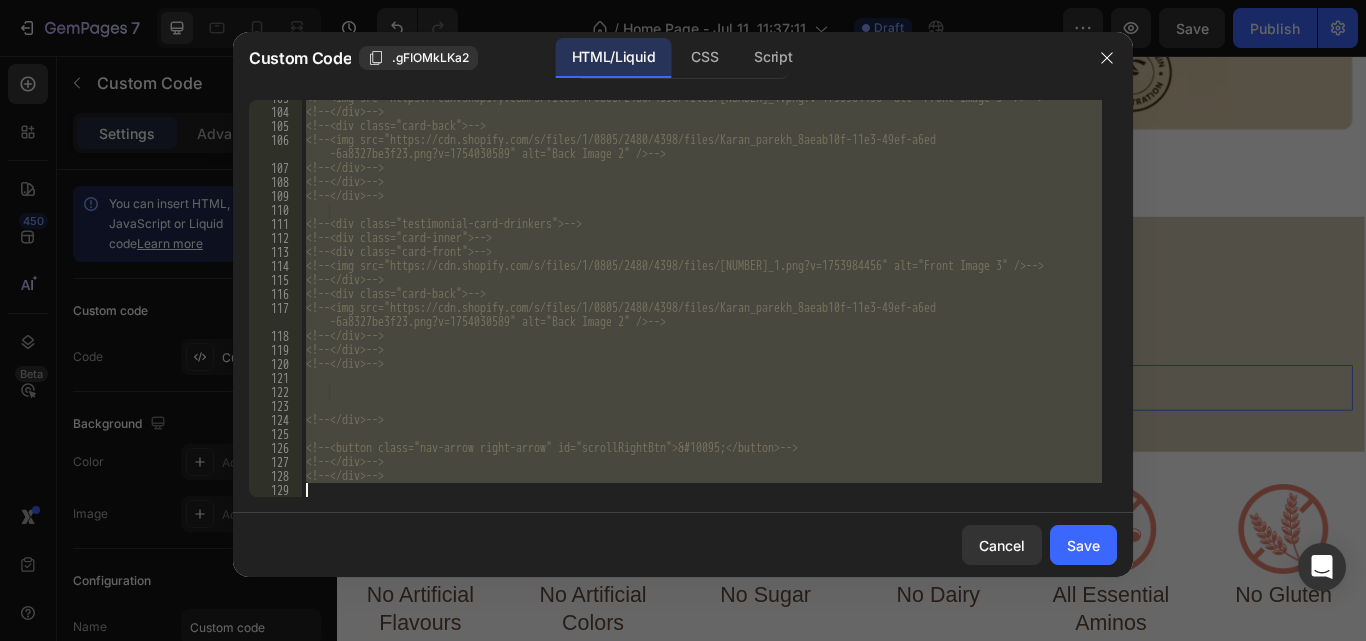 click on "<!--       <div class="testimonial-card-drinkers"> --> <!-- <div class="card-inner"> --> <!-- <div class="card-front"> --> <!--   <img src="https://cdn.shopify.com/s/files/1/0805/2480/4398/files/7_1.png?v=1753984456" alt="Front Image 3" /> --> <!--           </div> --> <!--           <div class="card-back"> --> <!--             <img src="https://cdn.shopify.com/s/files/1/0805/2480/4398/files/Karan_parekh_8aeab10f-11e3-49ef-a6ed      -6a8327be3f23.png?v=1754030589" alt="Back Image 2" /> --> <!--           </div> --> <!--         </div> --> <!--      </div> --> <!--      <div class="testimonial-card-drinkers"> --> <!-- <div class="card-inner"> --> <!-- <div class="card-front"> --> <!--   <img src="https://cdn.shopify.com/s/files/1/0805/2480/4398/files/7_1.png?v=1753984456" alt="Front Image 3" /> --> <!--           </div> --> <!--           <div class="card-back"> --> <!--             <img src="https://cdn.shopify.com/s/files/1/0805/2480/4398/files/Karan_parekh_8aeab10f-11e3-49ef-a6ed      -6a8327be3f23.png?v=1754030589" alt="Back Image 2" /> --> <!--           </div> --> <!--         </div> --> <!--      </div> -->" at bounding box center [702, 298] 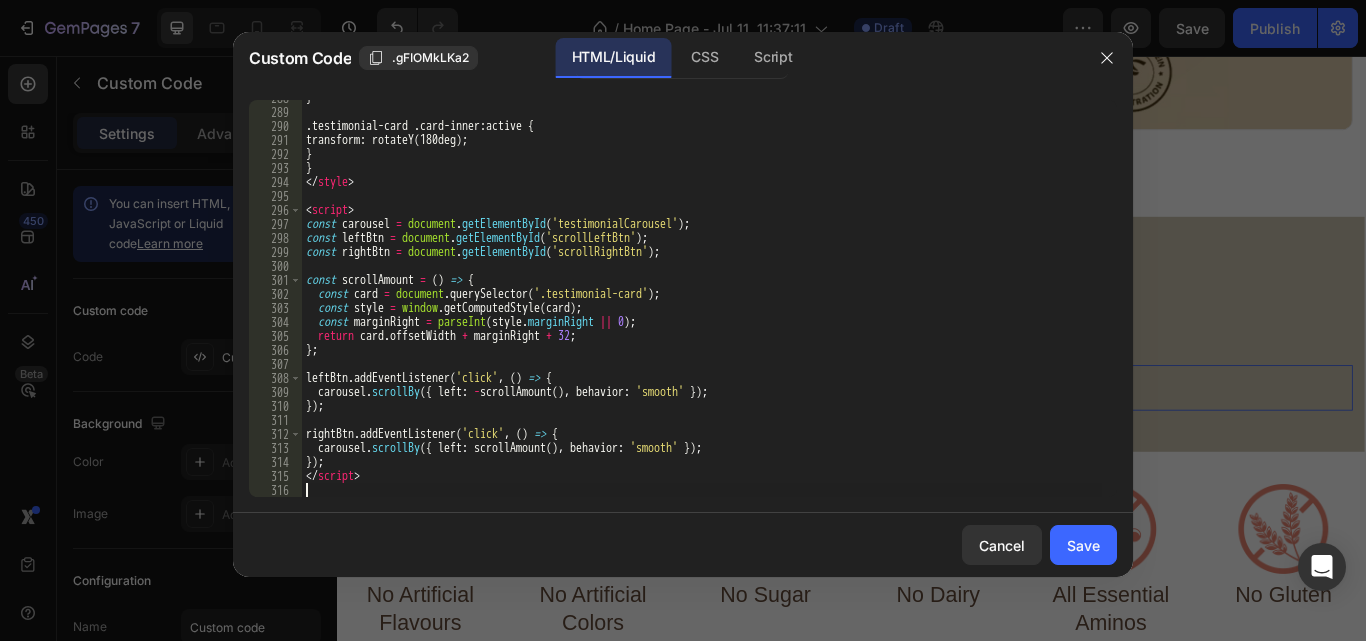 scroll, scrollTop: 4349, scrollLeft: 0, axis: vertical 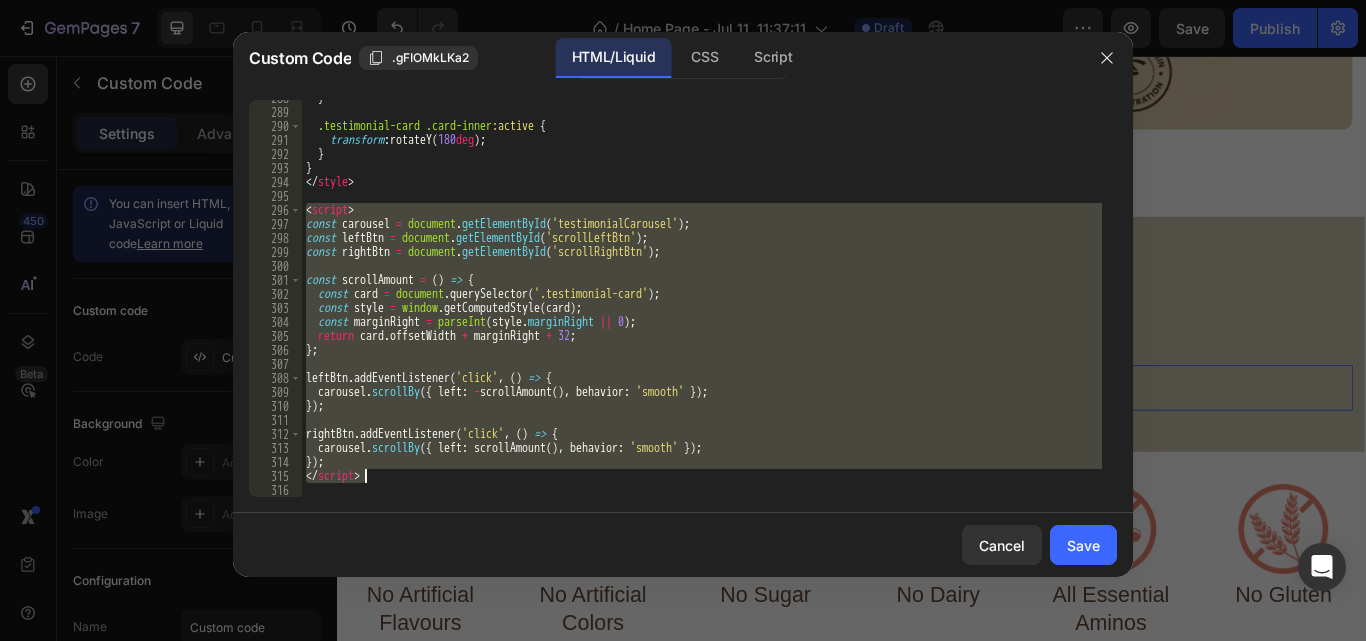 drag, startPoint x: 303, startPoint y: 208, endPoint x: 381, endPoint y: 472, distance: 275.28168 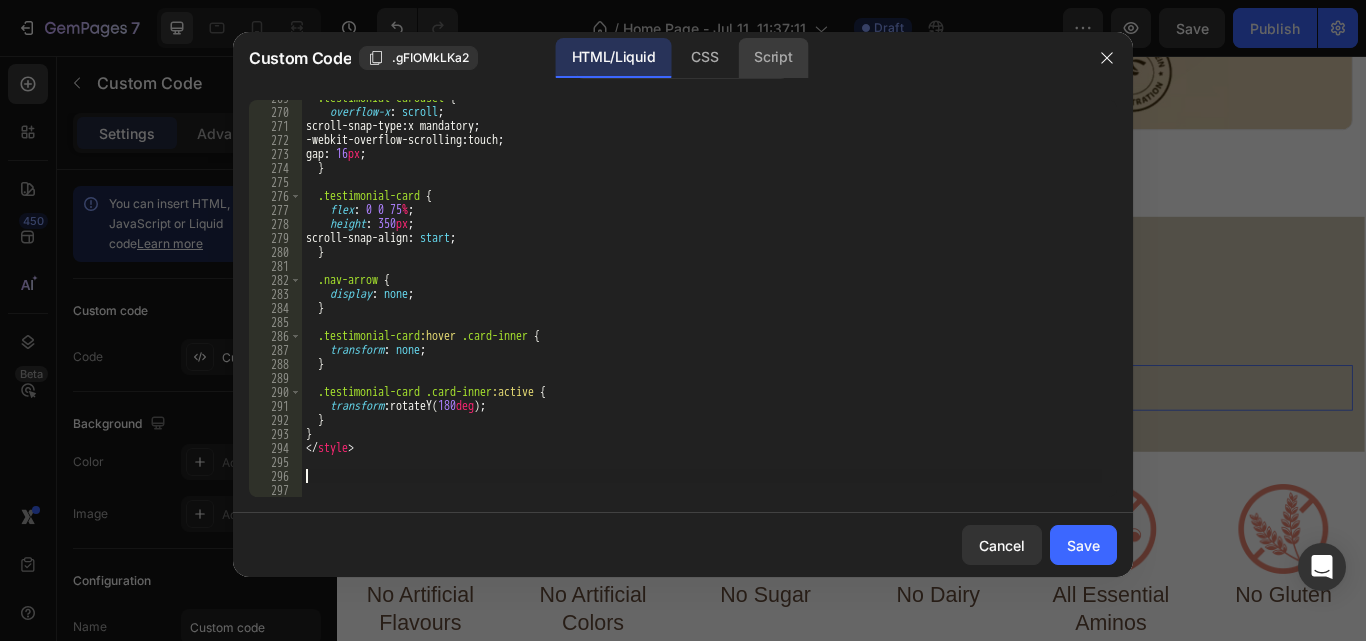 click on "Script" 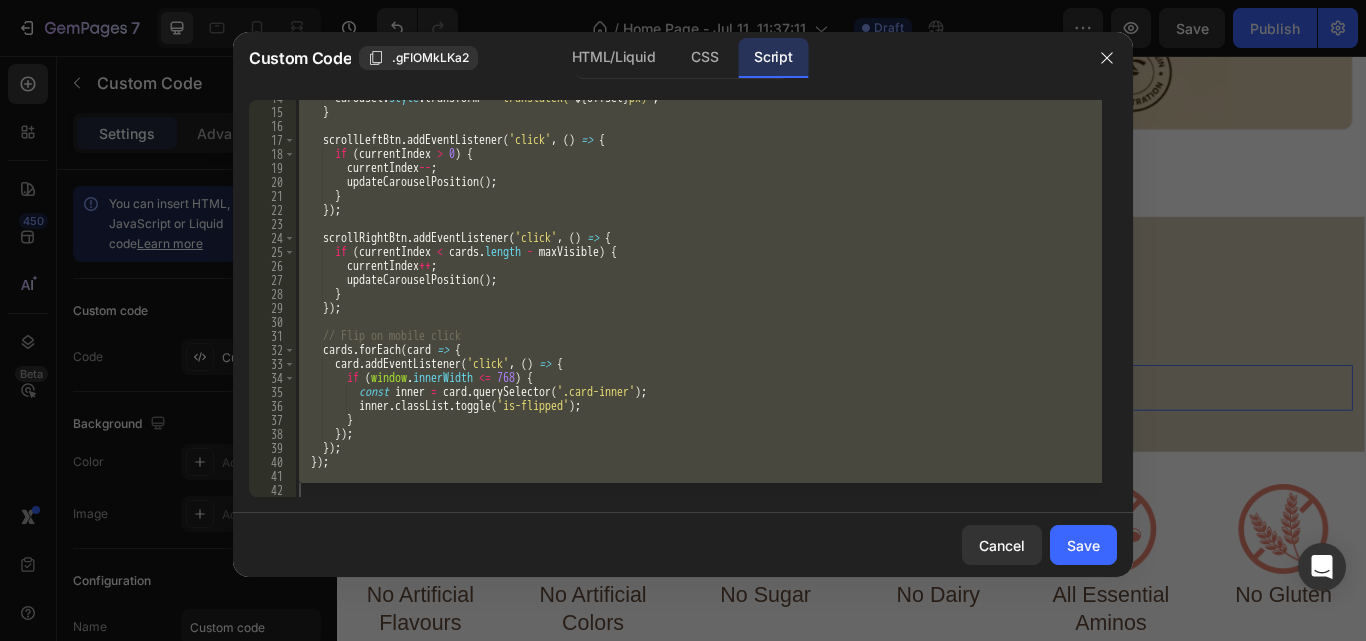scroll, scrollTop: 191, scrollLeft: 0, axis: vertical 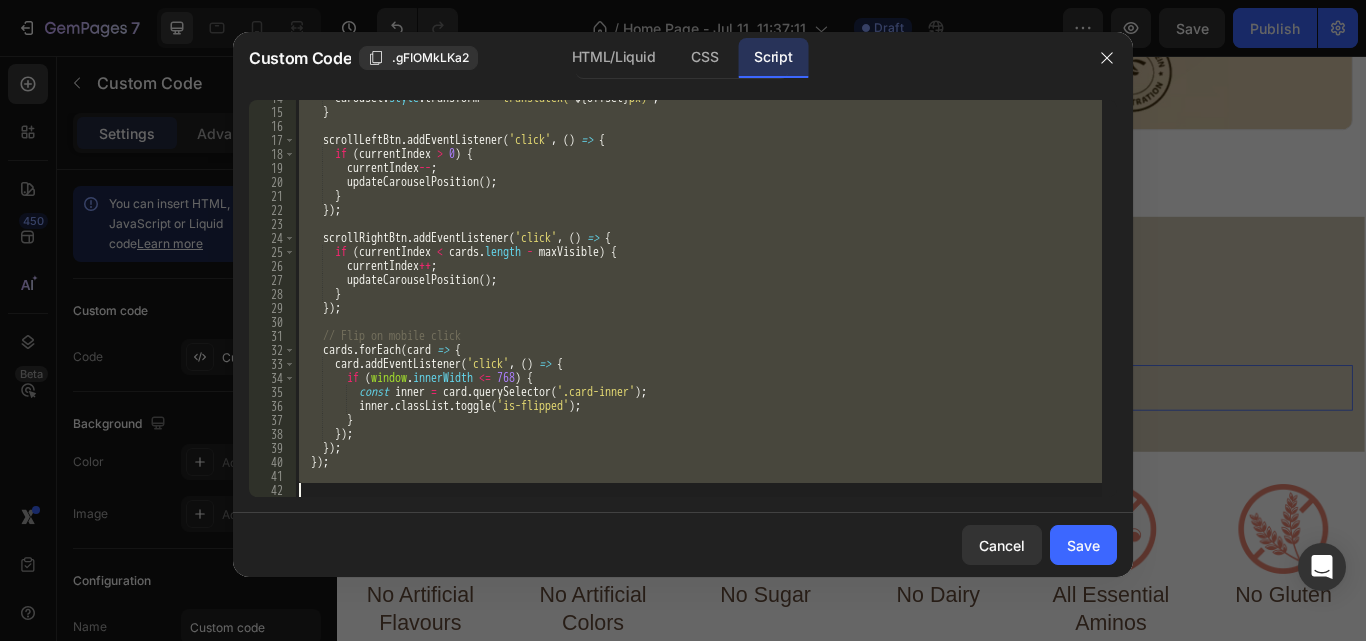 click on "carousel . style . transform   =   ` translateX(- ${ offset } px) ` ;      }      scrollLeftBtn . addEventListener ( 'click' ,   ( )   =>   {         if   ( currentIndex   >   0 )   {           currentIndex -- ;           updateCarouselPosition ( ) ;         }      }) ;      scrollRightBtn . addEventListener ( 'click' ,   ( )   =>   {         if   ( currentIndex   <   cards . length   -   maxVisible )   {           currentIndex ++ ;           updateCarouselPosition ( ) ;         }      }) ;      // Flip on mobile click      cards . forEach ( card   =>   {         card . addEventListener ( 'click' ,   ( )   =>   {           if   ( window . innerWidth   <=   768 )   {              const   inner   =   card . querySelector ( '.card-inner' ) ;              inner . classList . toggle ( 'is-flipped' ) ;           }         }) ;      }) ;    }) ;" at bounding box center [698, 298] 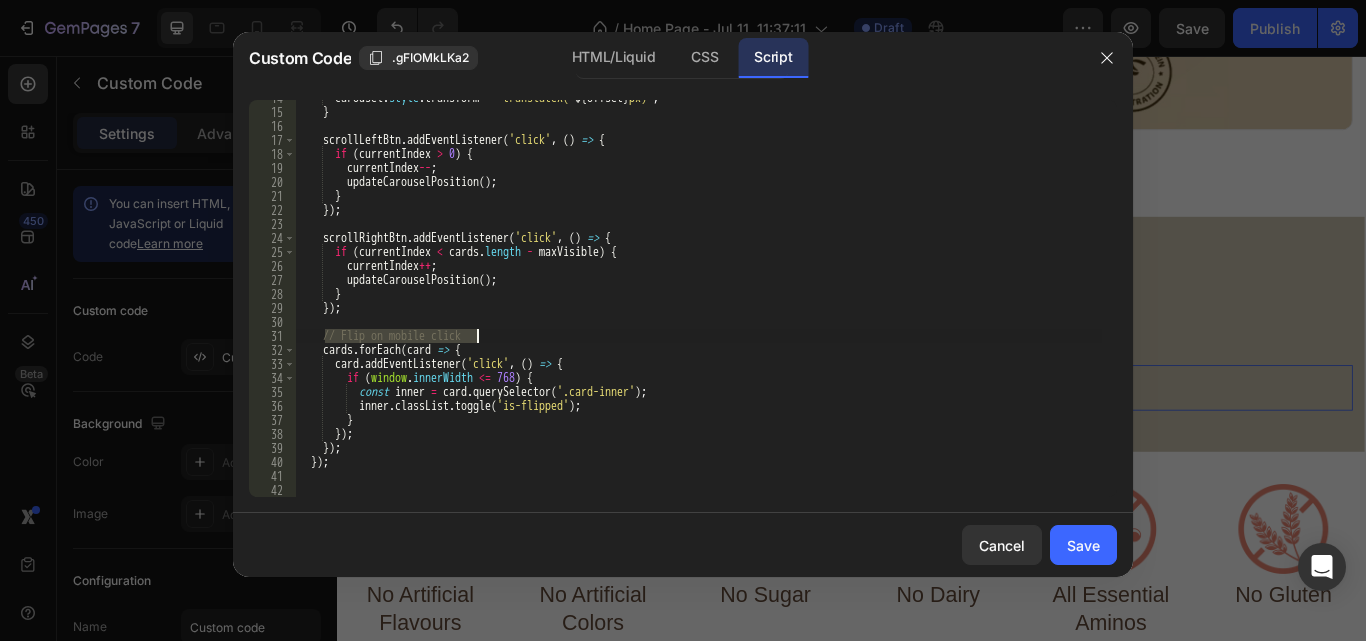 drag, startPoint x: 327, startPoint y: 338, endPoint x: 478, endPoint y: 337, distance: 151.00331 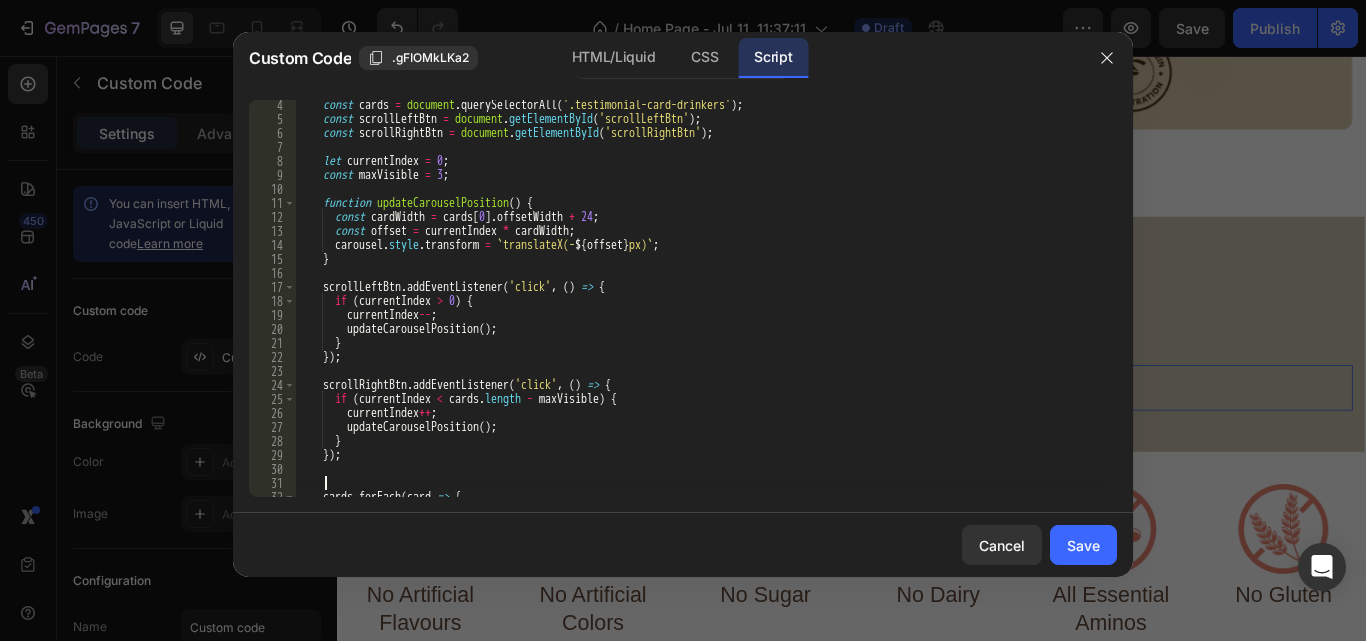 scroll, scrollTop: 0, scrollLeft: 0, axis: both 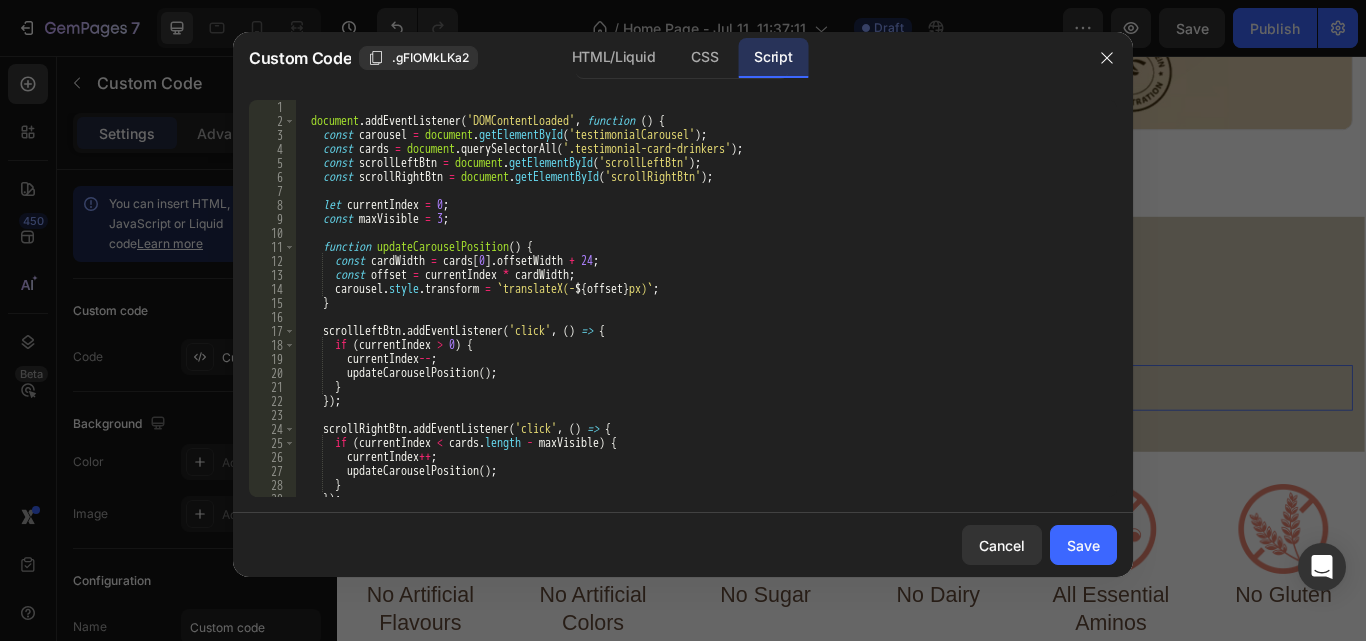 click on "document . addEventListener ( 'DOMContentLoaded' ,   function   ( )   {      const   carousel   =   document . getElementById ( 'testimonialCarousel' ) ;      const   cards   =   document . querySelectorAll ( '.testimonial-card-drinkers' ) ;      const   scrollLeftBtn   =   document . getElementById ( 'scrollLeftBtn' ) ;      const   scrollRightBtn   =   document . getElementById ( 'scrollRightBtn' ) ;      let   currentIndex   =   0 ;      const   maxVisible   =   3 ;      function   updateCarouselPosition ( )   {         const   cardWidth   =   cards [ 0 ] . offsetWidth   +   24 ;         const   offset   =   currentIndex   *   cardWidth ;         carousel . style . transform   =   ` translateX(- ${ offset } px) ` ;      }      scrollLeftBtn . addEventListener ( 'click' ,   ( )   =>   {         if   ( currentIndex   >   0 )   {           currentIndex -- ;           updateCarouselPosition ( ) ;         }      }) ;      scrollRightBtn . addEventListener ( 'click' ,   ( )   =>   {         if   (   <   cards" at bounding box center [698, 312] 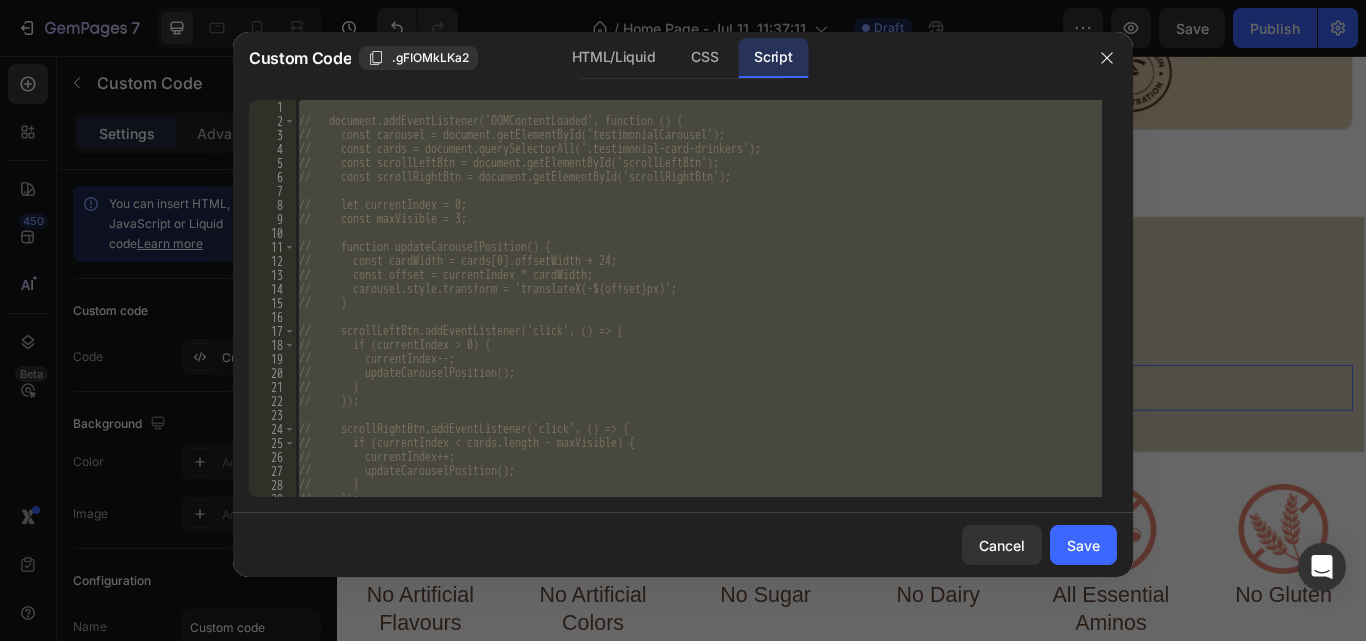 scroll, scrollTop: 191, scrollLeft: 0, axis: vertical 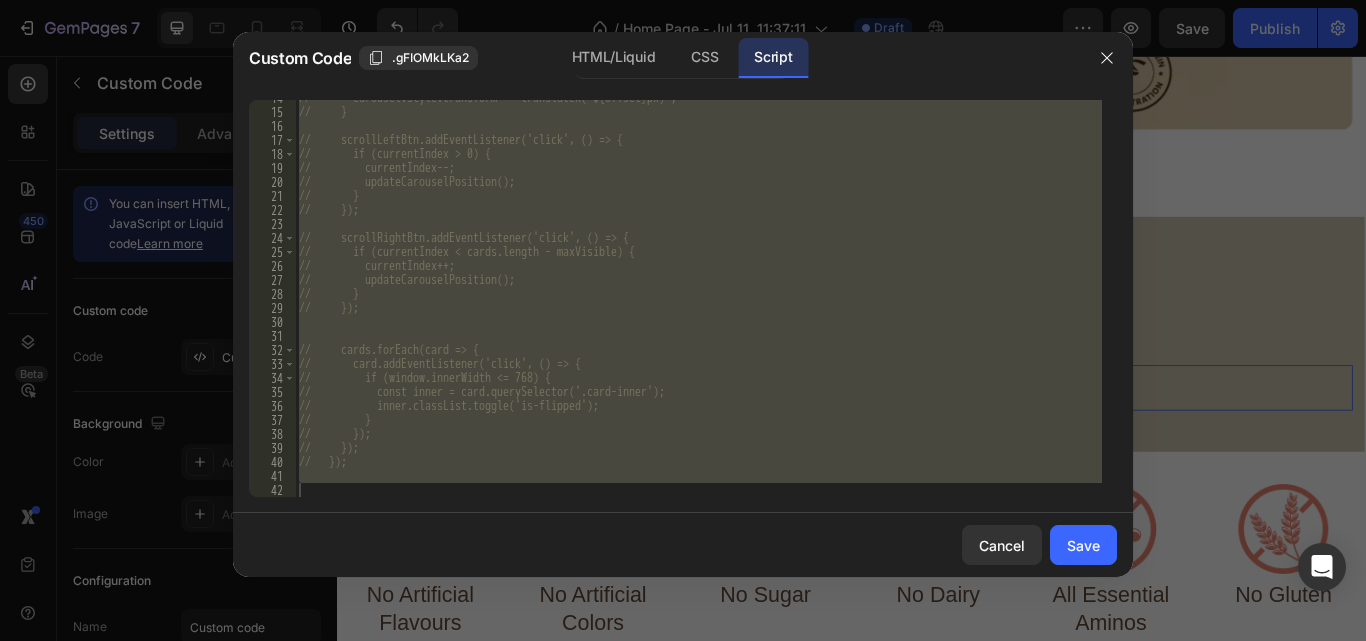 click on "Cancel Save" at bounding box center [683, 545] 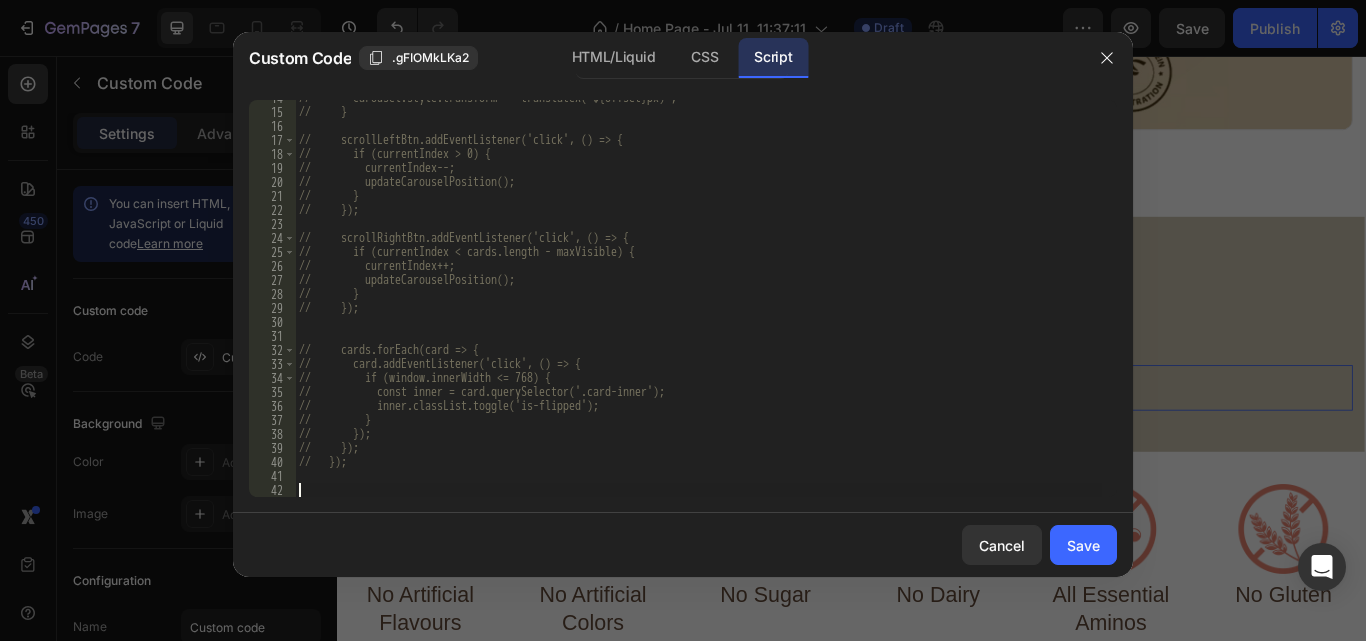 scroll, scrollTop: 205, scrollLeft: 0, axis: vertical 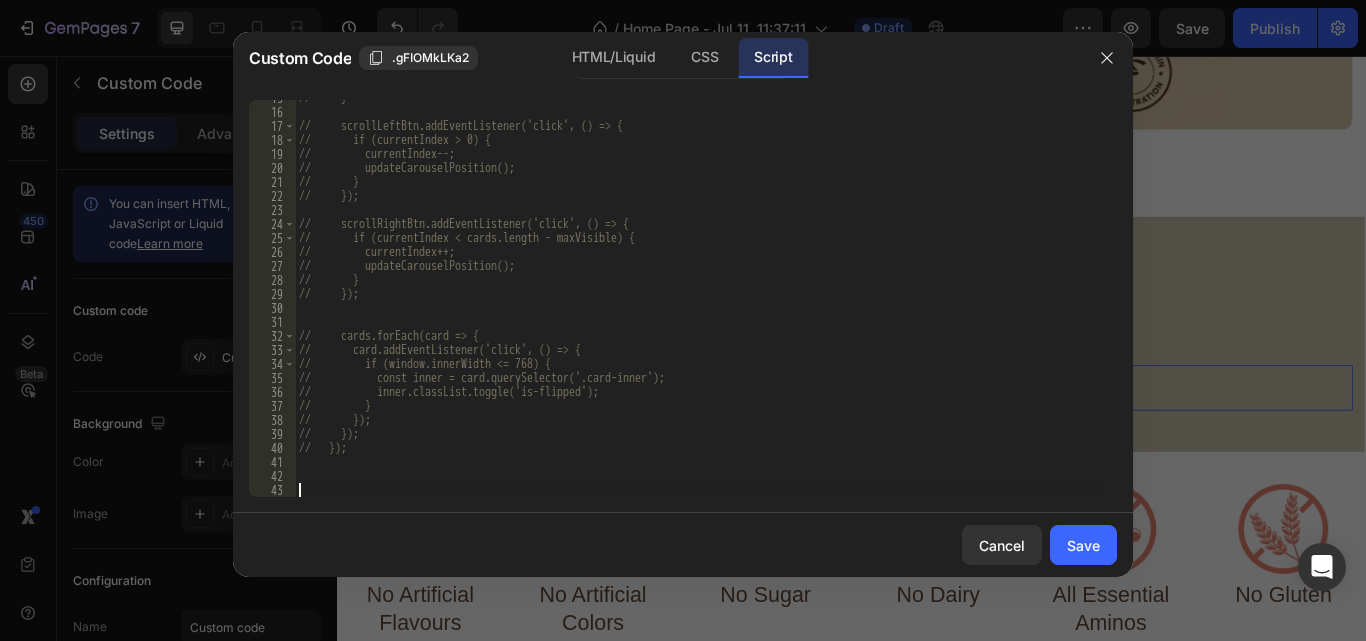 paste on "</script>" 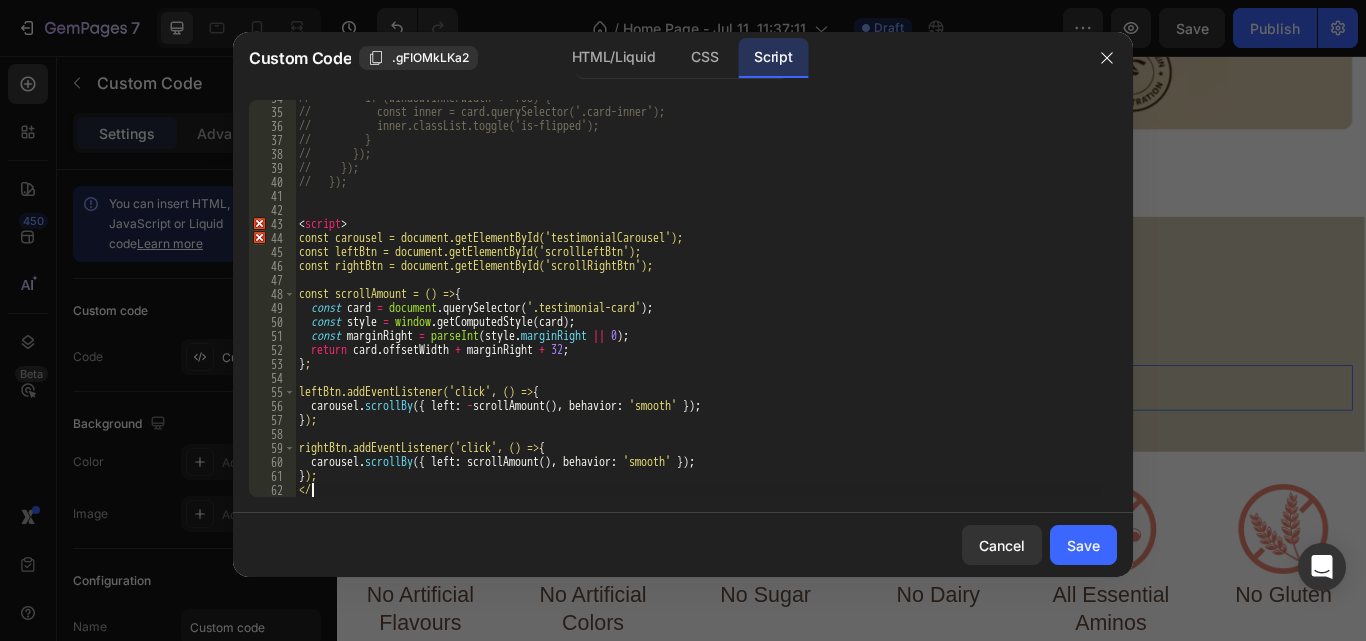 type on "<" 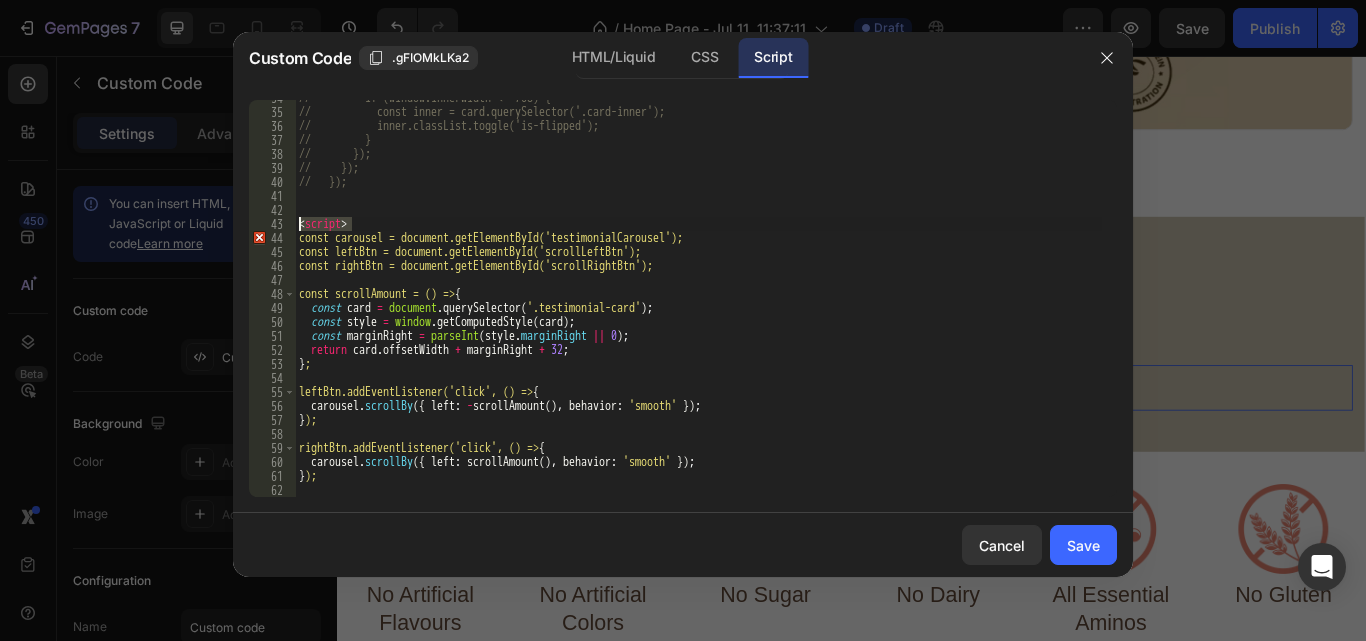 drag, startPoint x: 358, startPoint y: 221, endPoint x: 300, endPoint y: 224, distance: 58.077534 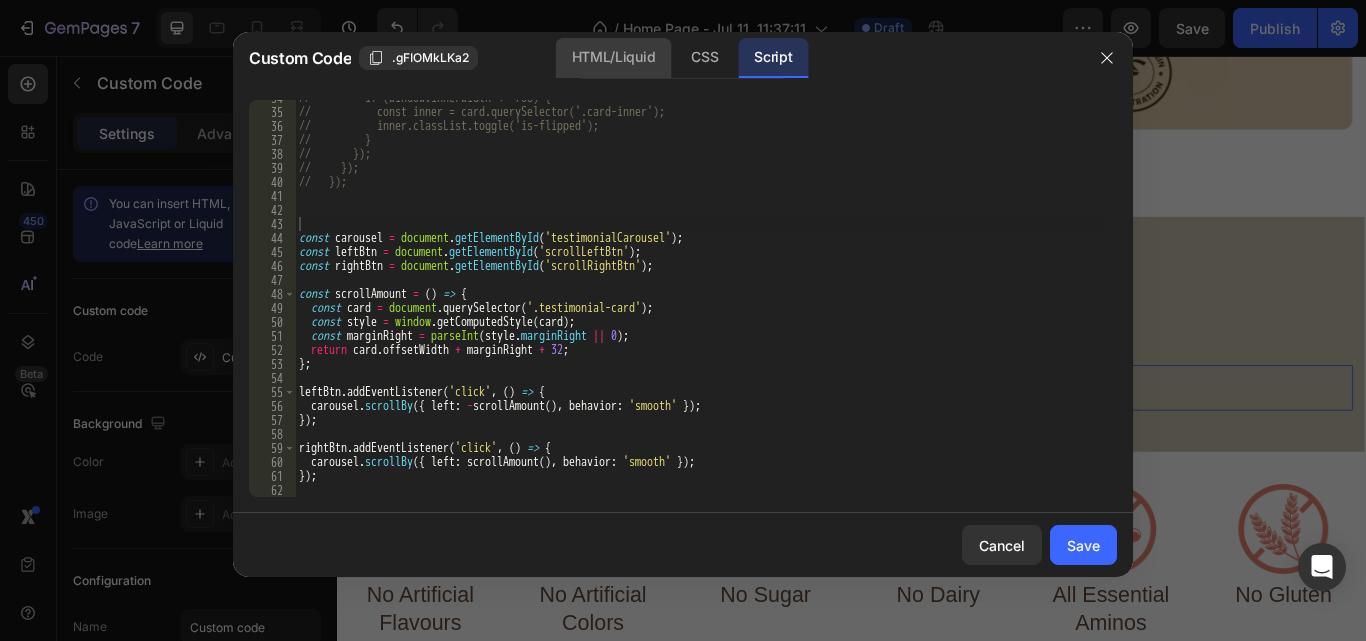 click on "HTML/Liquid" 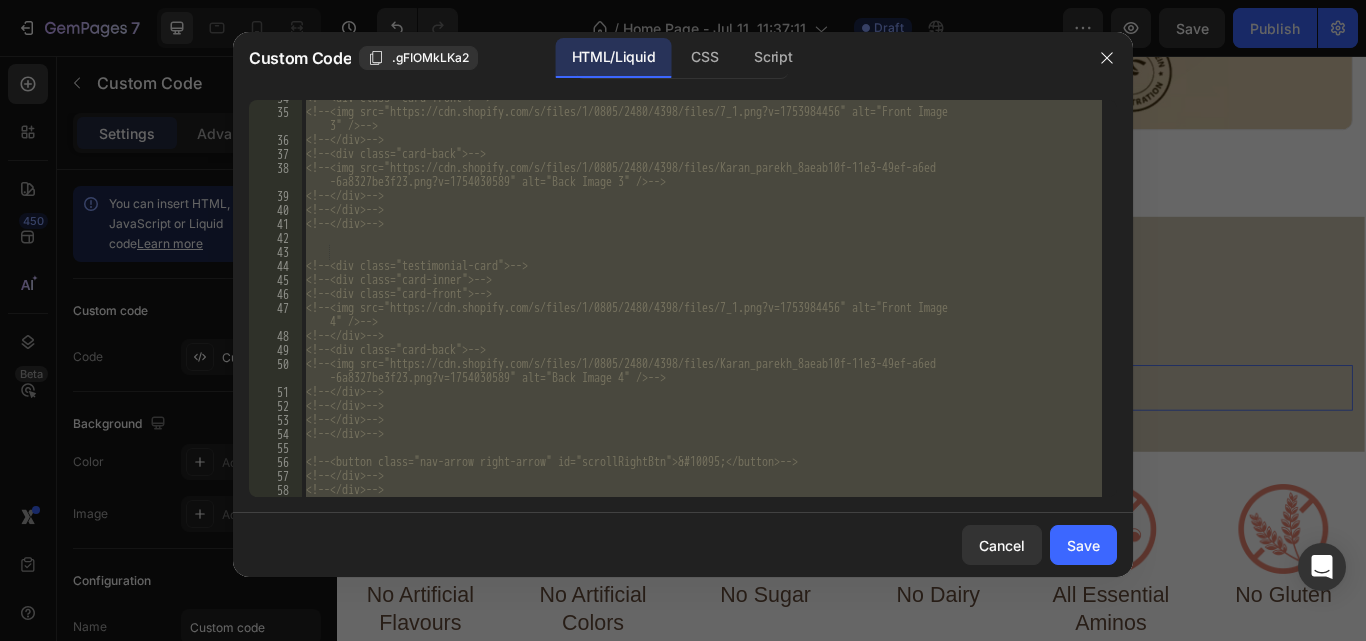 click on "<!--           <div class="card-front"> --> <!--             <img src="https://cdn.shopify.com/s/files/1/0805/2480/4398/files/7_1.png?v=1753984456" alt="Front Image       3" /> --> <!--           </div> --> <!--           <div class="card-back"> --> <!--             <img src="https://cdn.shopify.com/s/files/1/0805/2480/4398/files/Karan_parekh_8aeab10f-11e3-49ef-a6ed      -6a8327be3f23.png?v=1754030589" alt="Back Image 3" /> --> <!--           </div> --> <!--         </div> --> <!--       </div> -->        <!--       <div class="testimonial-card"> --> <!--         <div class="card-inner"> --> <!--           <div class="card-front"> --> <!--             <img src="https://cdn.shopify.com/s/files/1/0805/2480/4398/files/7_1.png?v=1753984456" alt="Front Image       4" /> --> <!--           </div> --> <!--           <div class="card-back"> --> <!--             <img src="https://cdn.shopify.com/s/files/1/0805/2480/4398/files/Karan_parekh_8aeab10f-11e3-49ef-a6ed      -->" at bounding box center [702, 298] 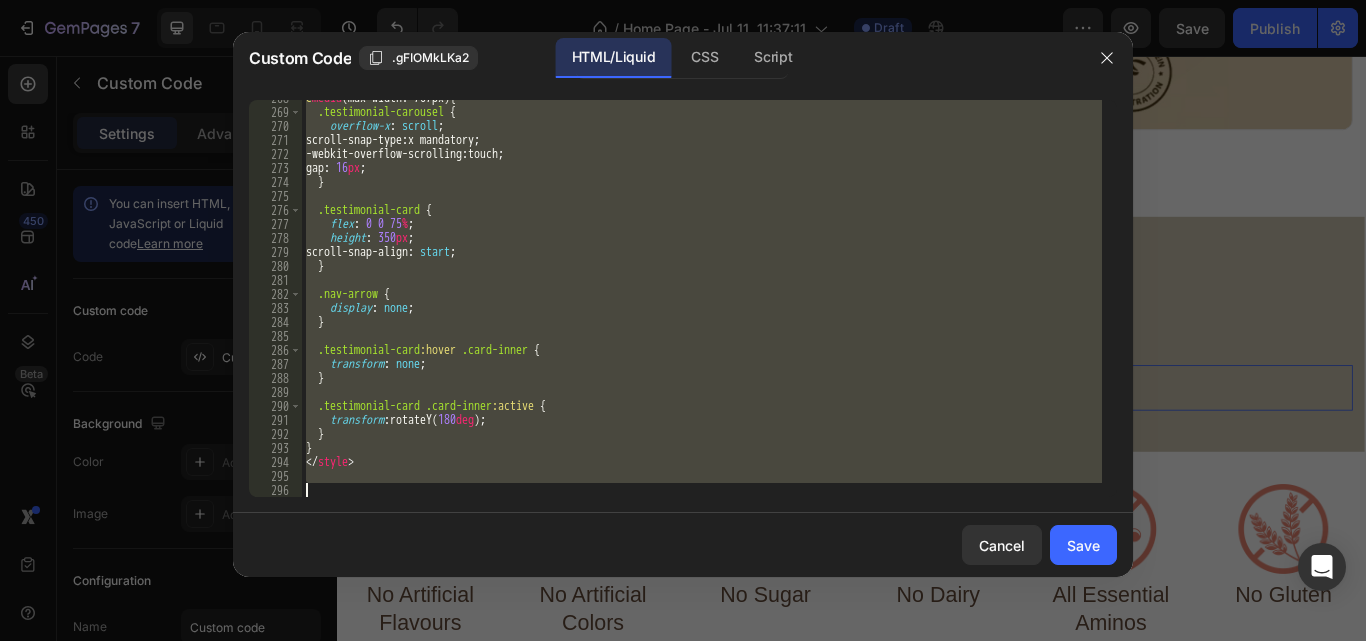 scroll, scrollTop: 4083, scrollLeft: 0, axis: vertical 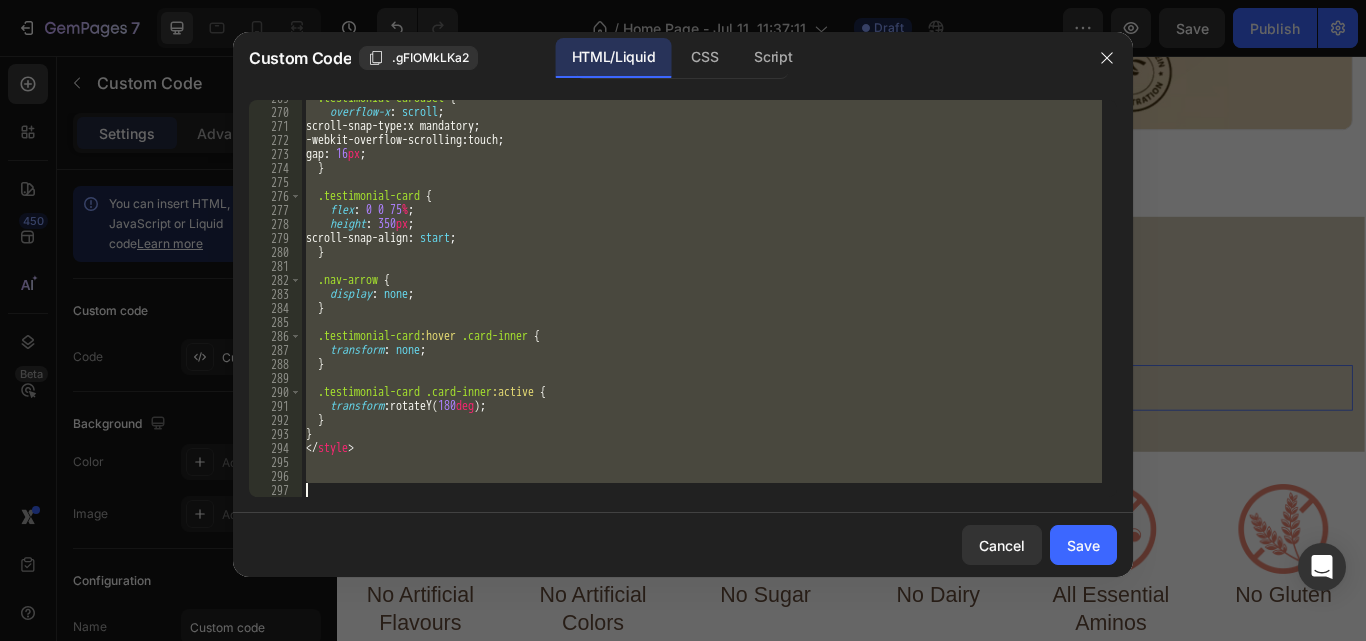drag, startPoint x: 304, startPoint y: 153, endPoint x: 485, endPoint y: 512, distance: 402.04727 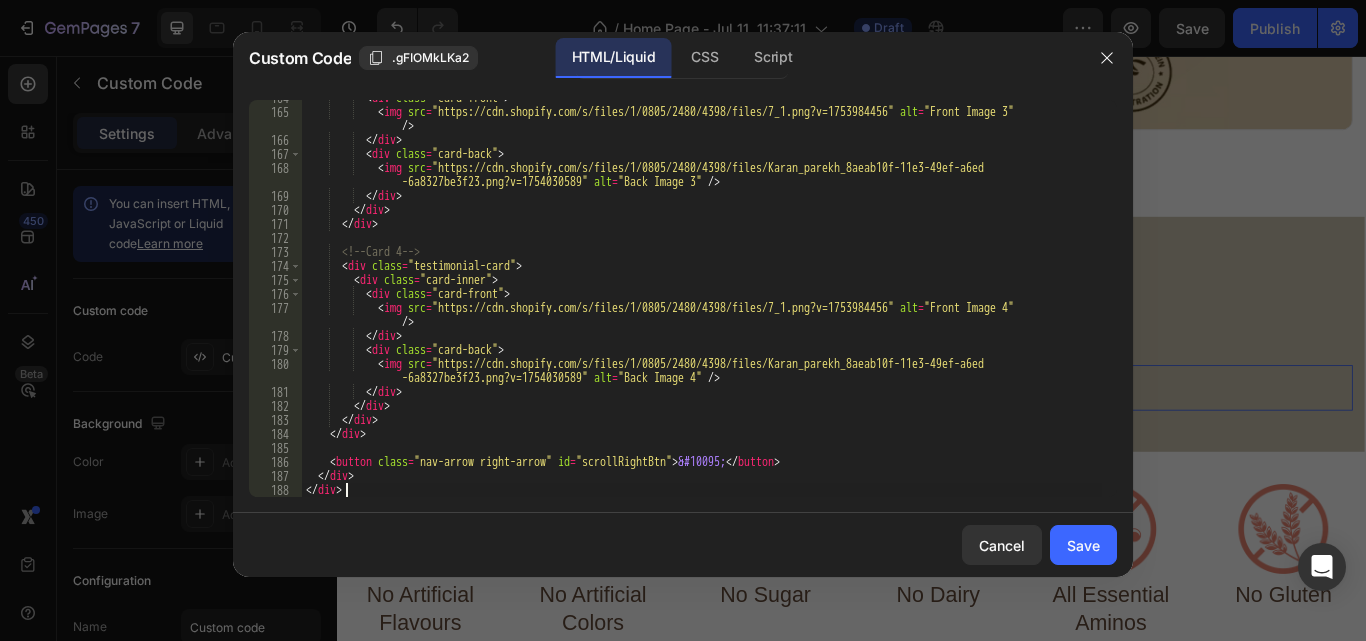 scroll, scrollTop: 2543, scrollLeft: 0, axis: vertical 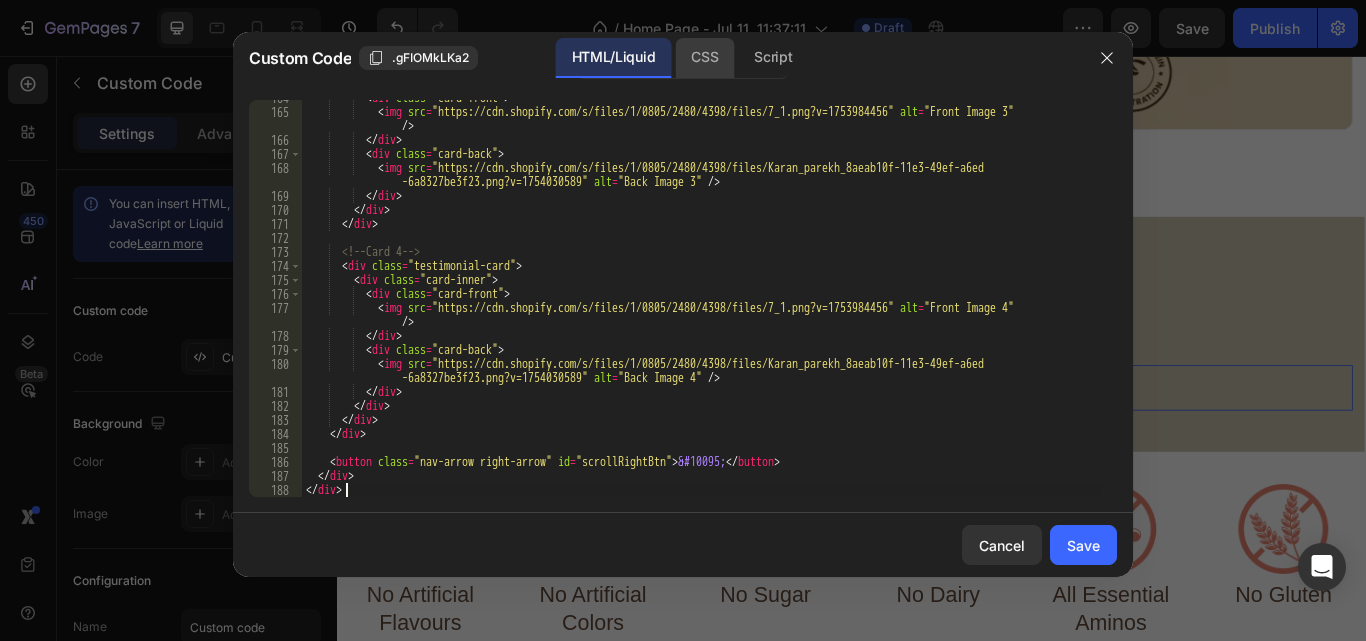 click on "CSS" 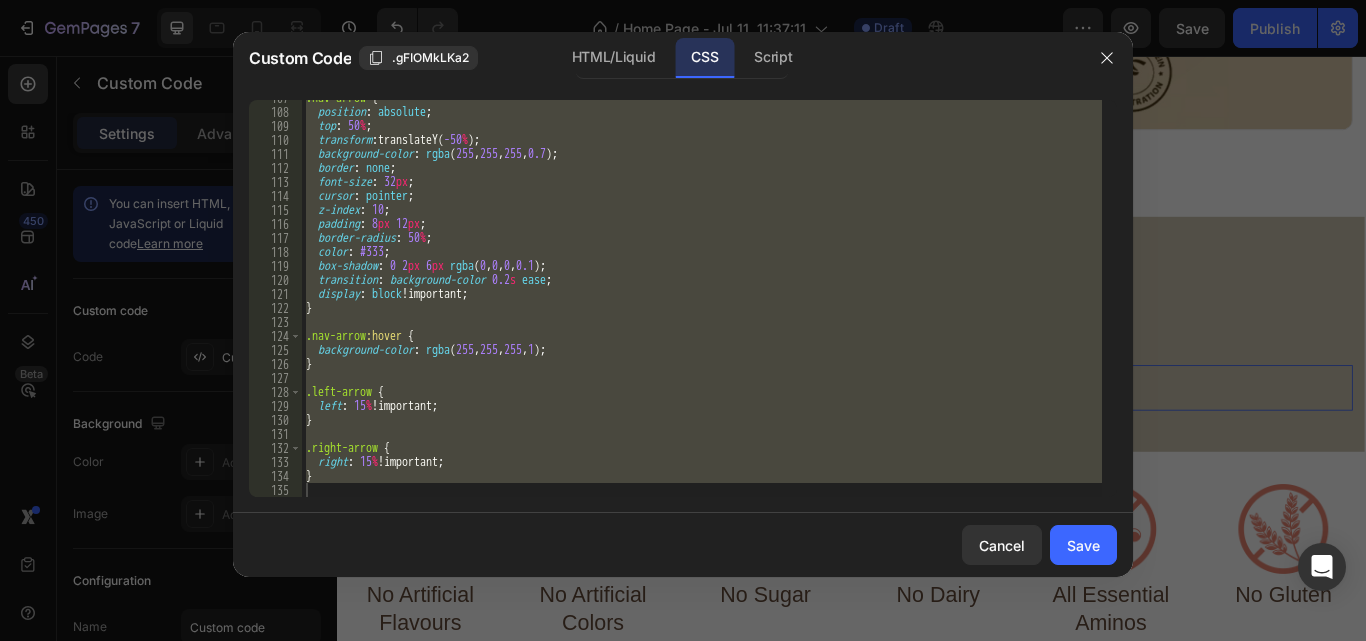 scroll, scrollTop: 1507, scrollLeft: 0, axis: vertical 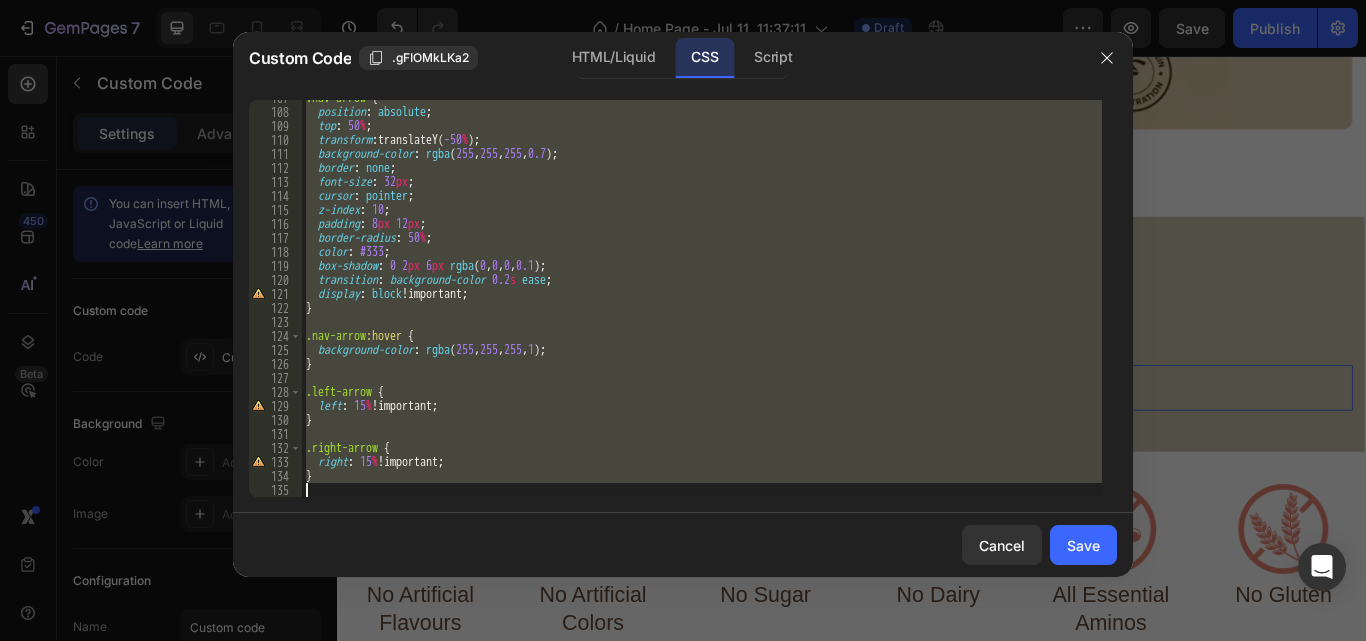 click on ".nav-arrow   {    position :   absolute ;    top :   50 % ;    transform :  translateY( -50 % ) ;    background-color :   rgba ( 255 ,  255 ,  255 ,  0.7 ) ;    border :   none ;    font-size :   32 px ;    cursor :   pointer ;    z-index :   10 ;    padding :   8 px   12 px ;    border-radius :   50 % ;    color :   #333 ;    box-shadow :   0   2 px   6 px   rgba ( 0 ,  0 ,  0 ,  0.1 ) ;    transition :   background-color   0.2 s   ease ;    display :   block  !important ; } .nav-arrow :hover   {    background-color :   rgba ( 255 ,  255 ,  255 ,  1 ) ; } .left-arrow   {    left :   15 %  !important ; } .right-arrow   {    right :   15 %  !important ; }" at bounding box center (702, 298) 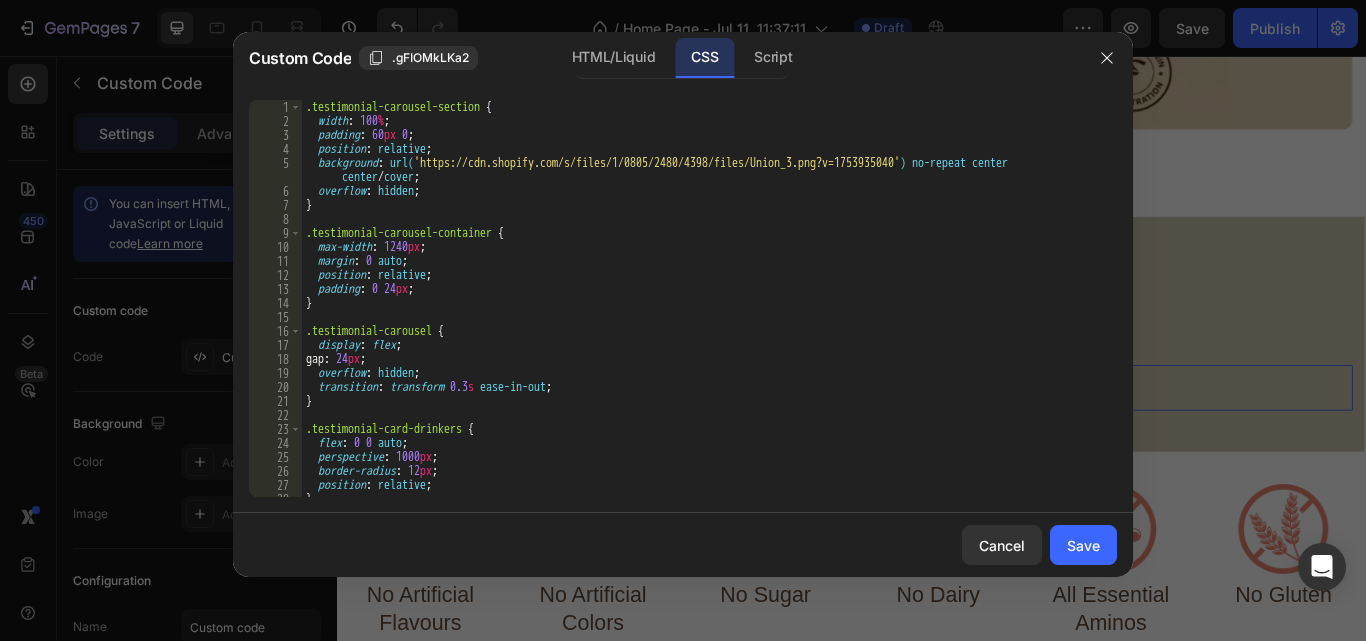 scroll, scrollTop: 0, scrollLeft: 0, axis: both 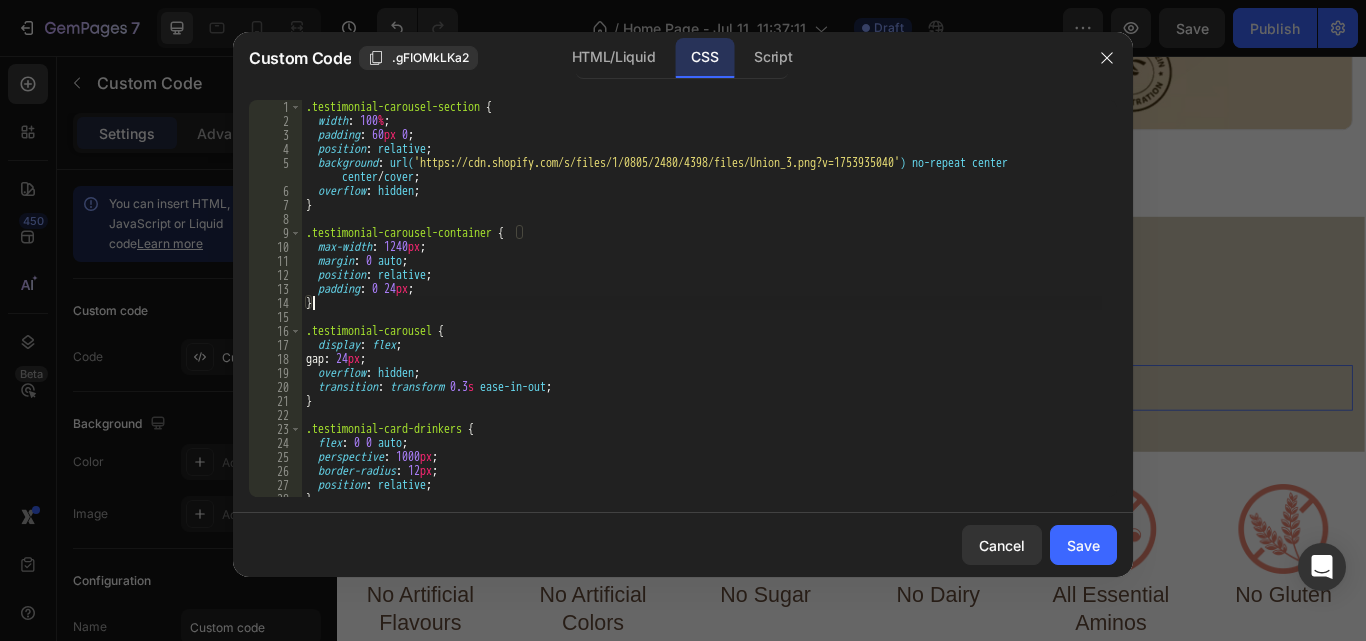 click on ".testimonial-carousel-section   {    width :   100 % ;    padding :   60 px   0 ;    position :   relative ;    background :   url( 'https://cdn.shopify.com/s/files/1/0805/2480/4398/files/Union_3.png?v=1753935040' )   no-repeat   center          center  /  cover ;    overflow :   hidden ; } .testimonial-carousel-container   {    max-width :   1240 px ;    margin :   0   auto ;    position :   relative ;    padding :   0   24 px ; } .testimonial-carousel   {    display :   flex ;   gap :   24 px ;    overflow :   hidden ;    transition :   transform   0.3 s   ease-in-out ; } .testimonial-card-drinkers   {    flex :   0   0   auto ;    perspective :   1000 px ;    border-radius :   12 px ;    position :   relative ; }" at bounding box center (702, 312) 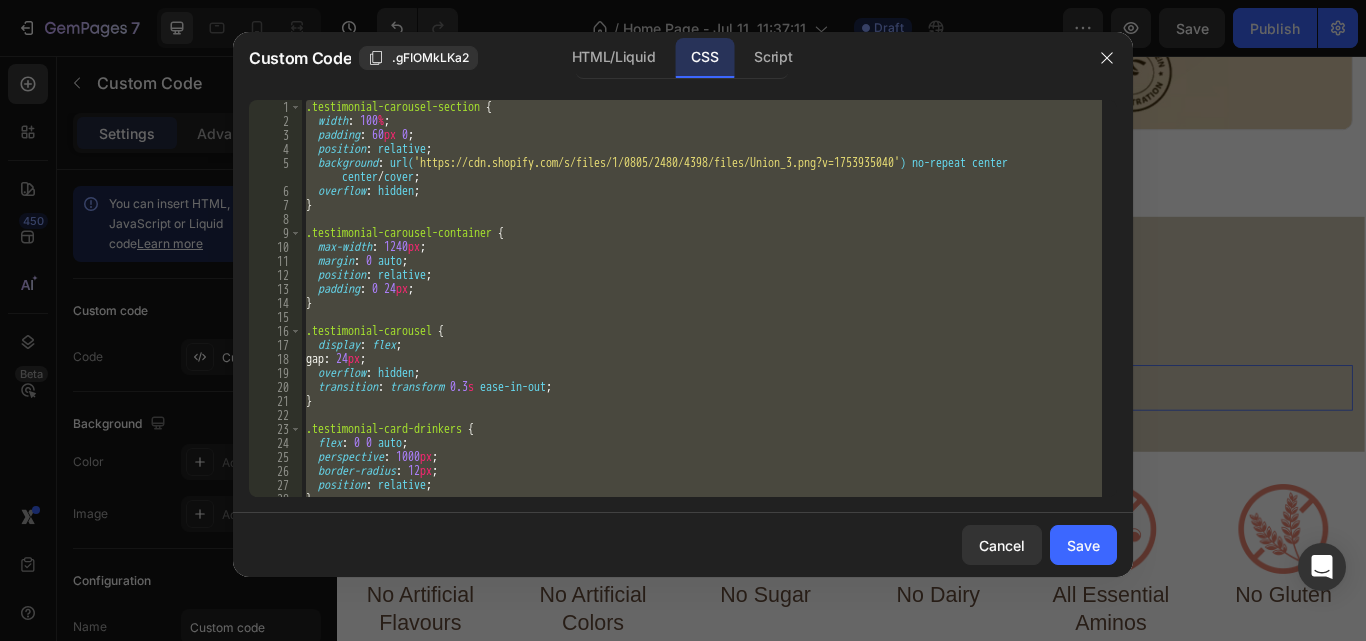 type on "/*}*/" 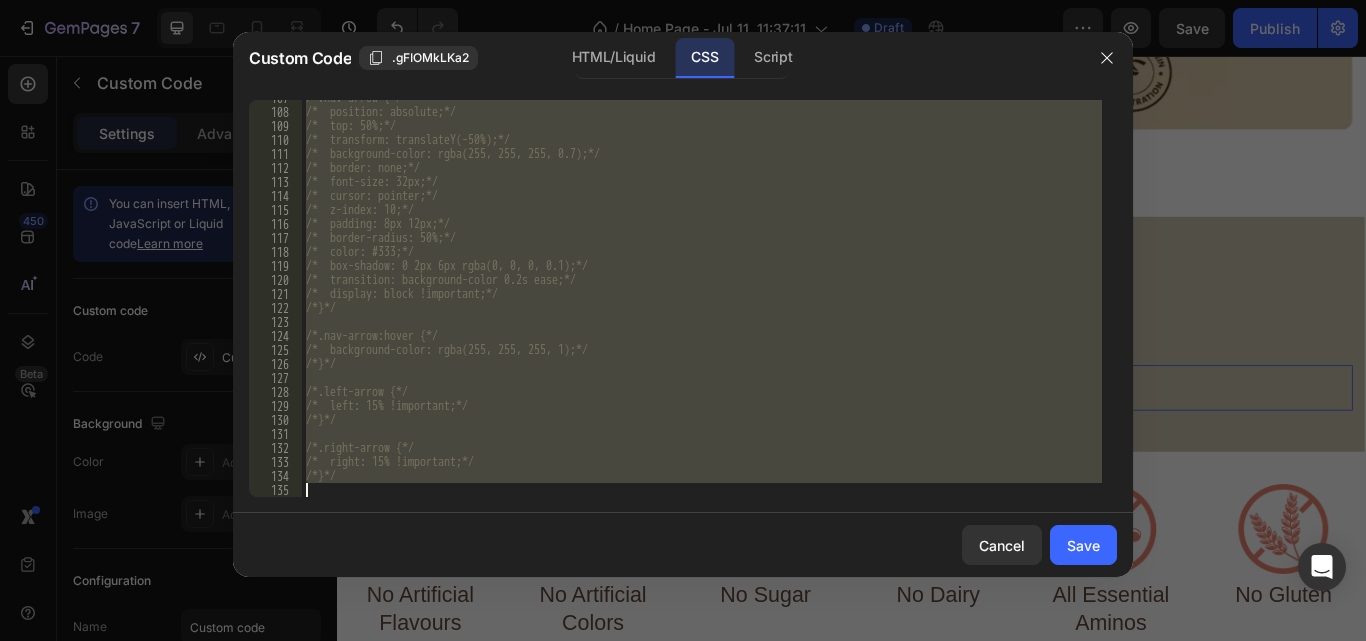 scroll, scrollTop: 1507, scrollLeft: 0, axis: vertical 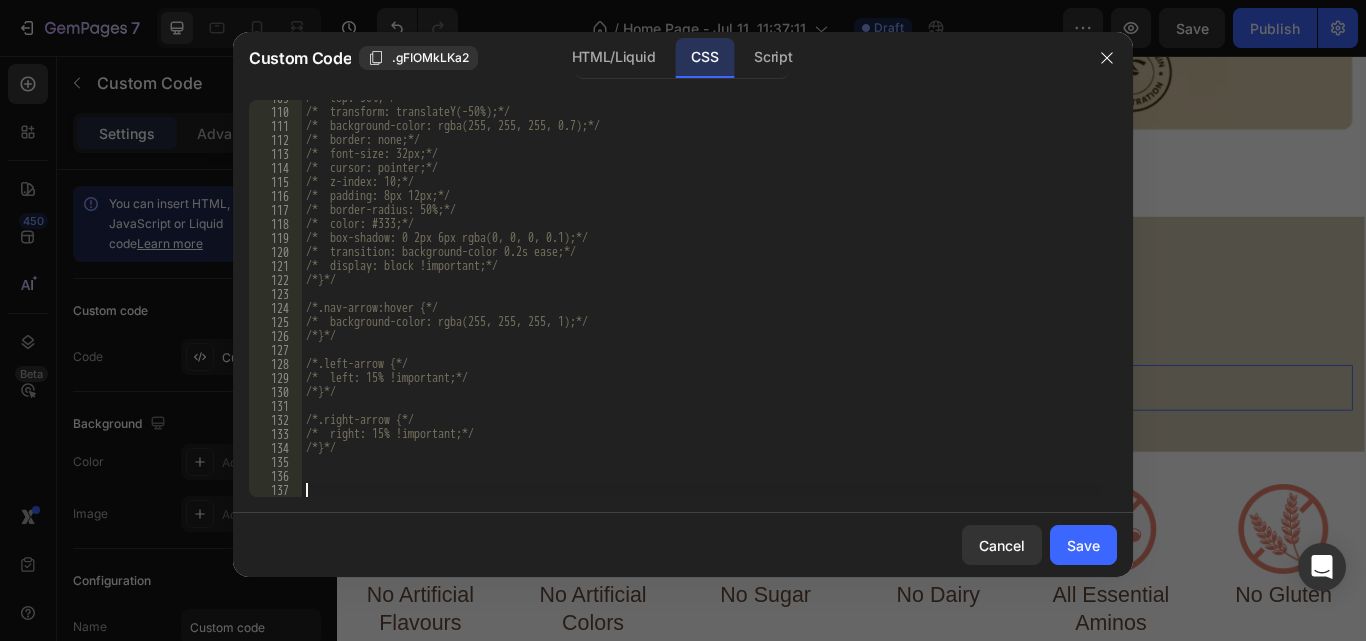 paste on "</style>" 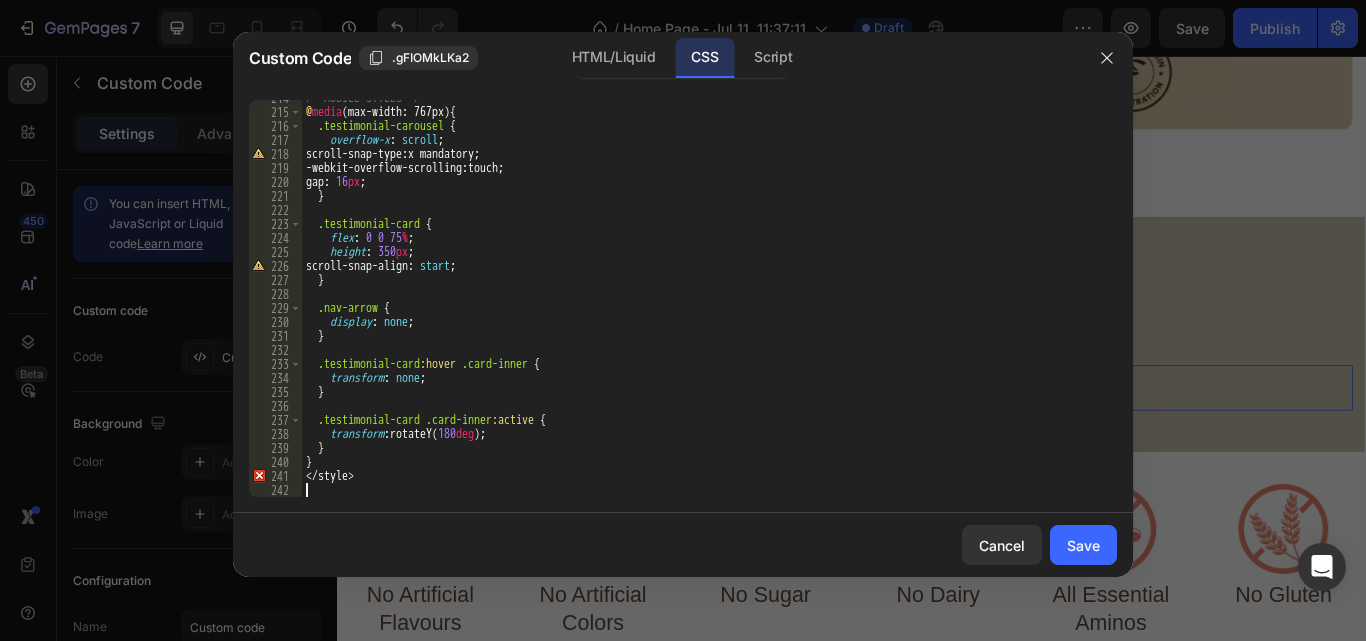 scroll, scrollTop: 3005, scrollLeft: 0, axis: vertical 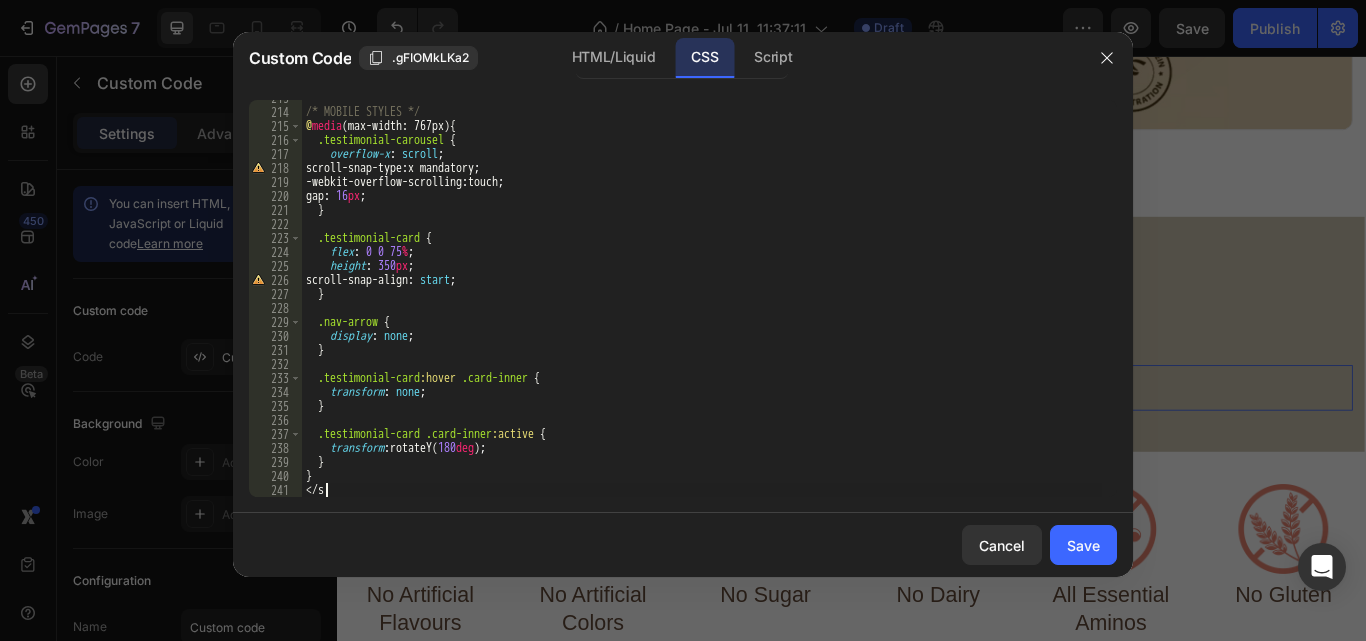 type on "<" 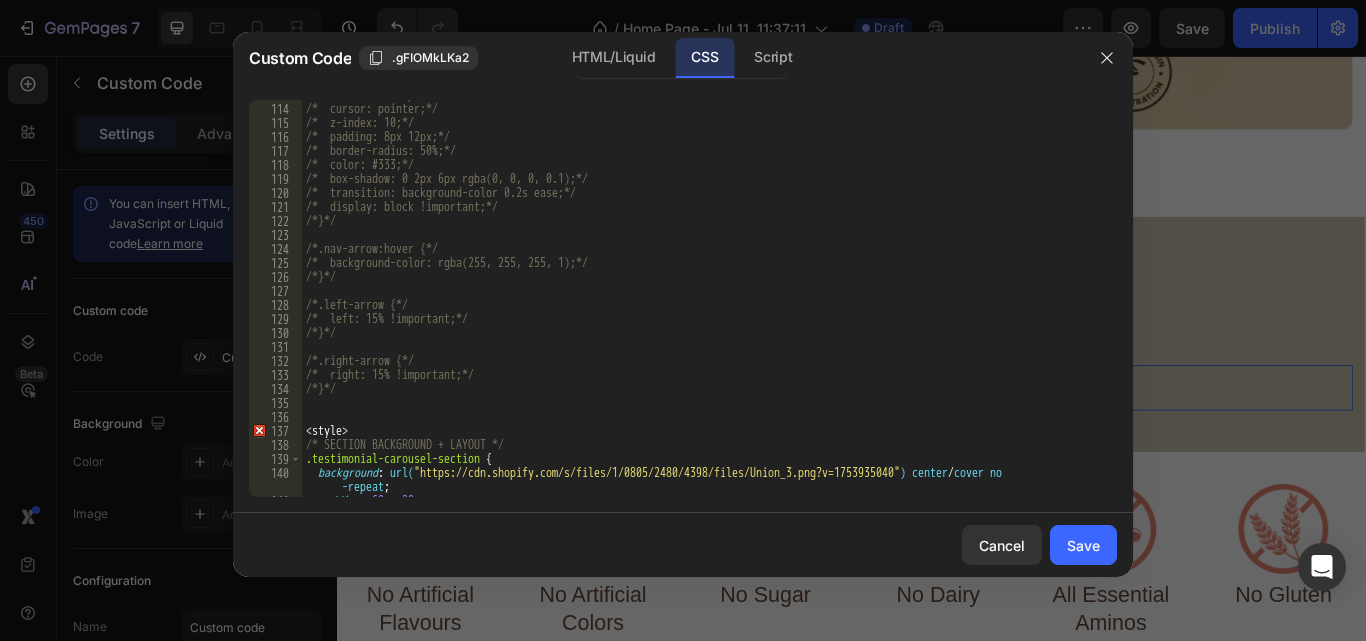 scroll, scrollTop: 1594, scrollLeft: 0, axis: vertical 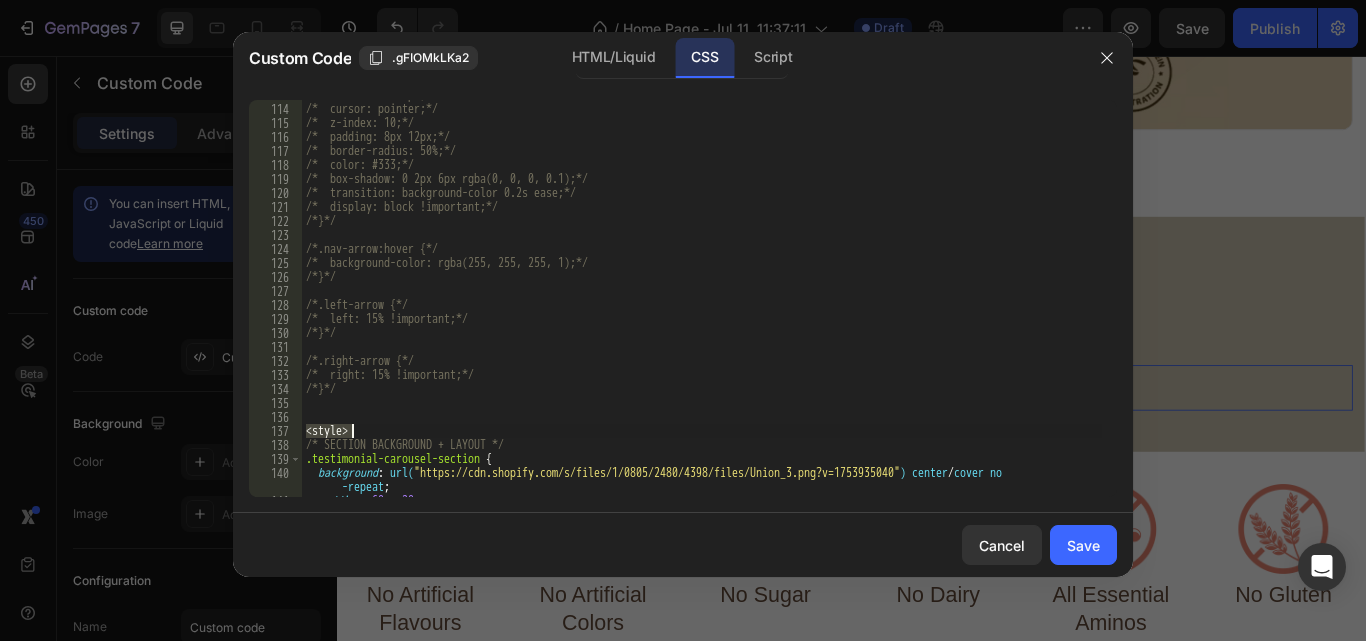 drag, startPoint x: 307, startPoint y: 430, endPoint x: 380, endPoint y: 430, distance: 73 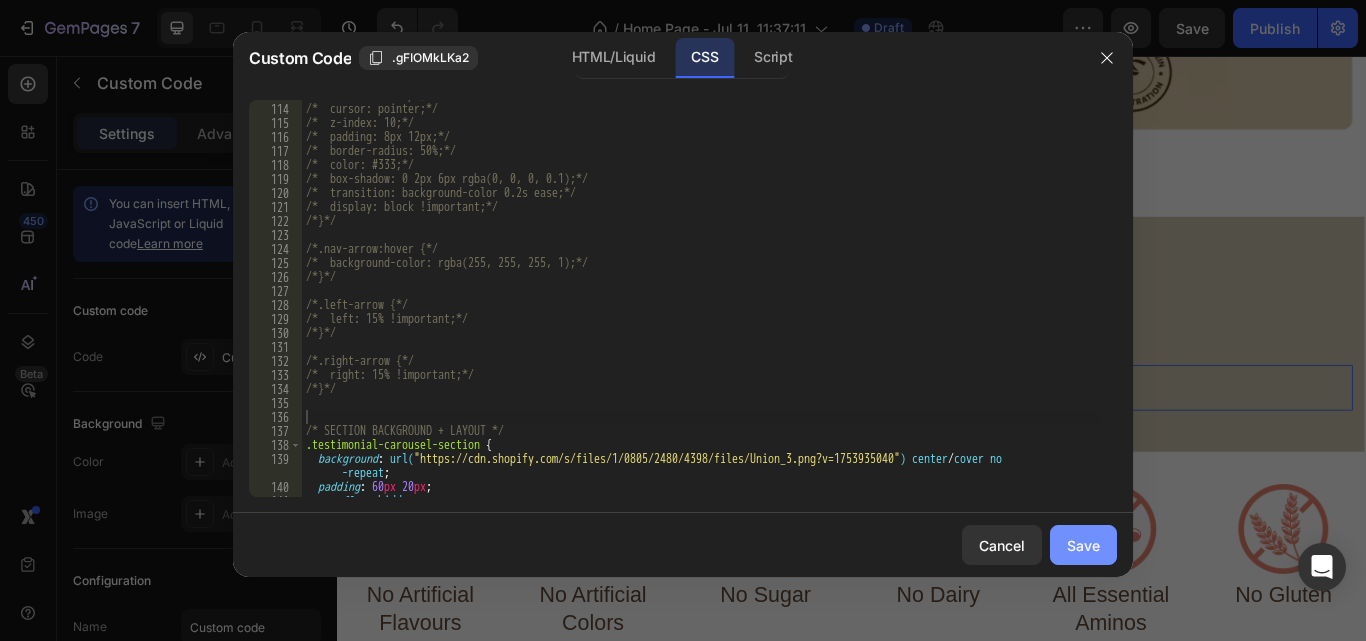 click on "Save" at bounding box center (1083, 545) 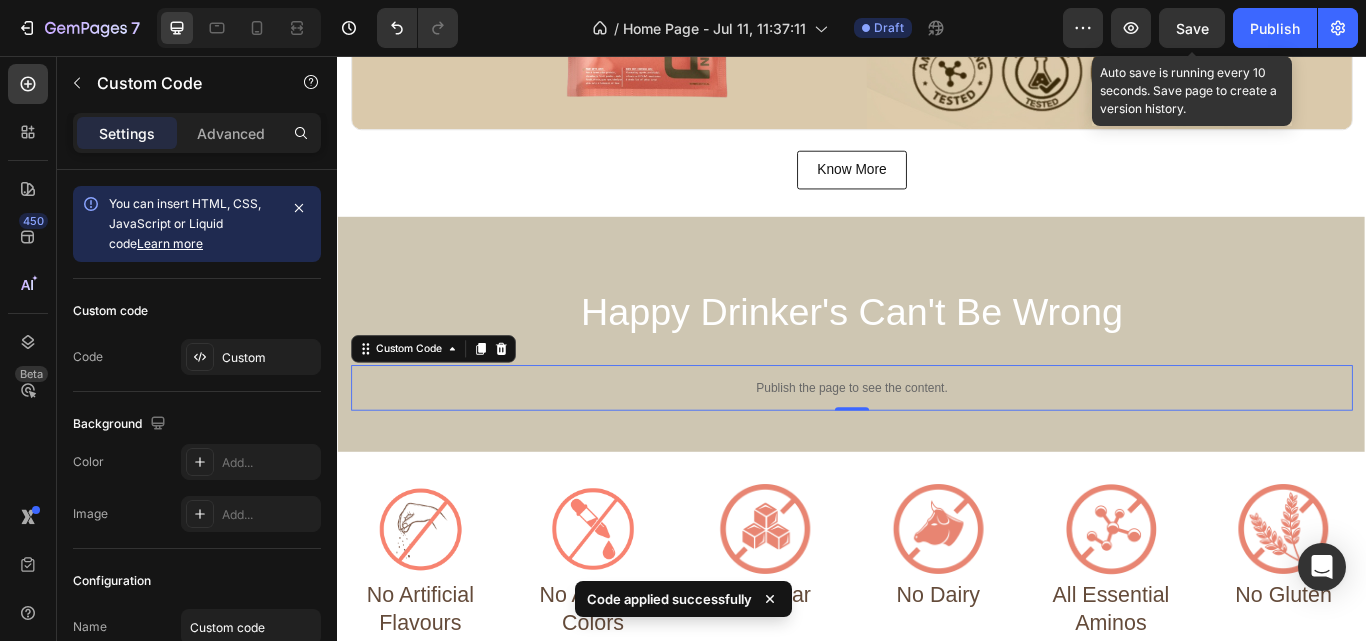click on "Save" at bounding box center [1192, 28] 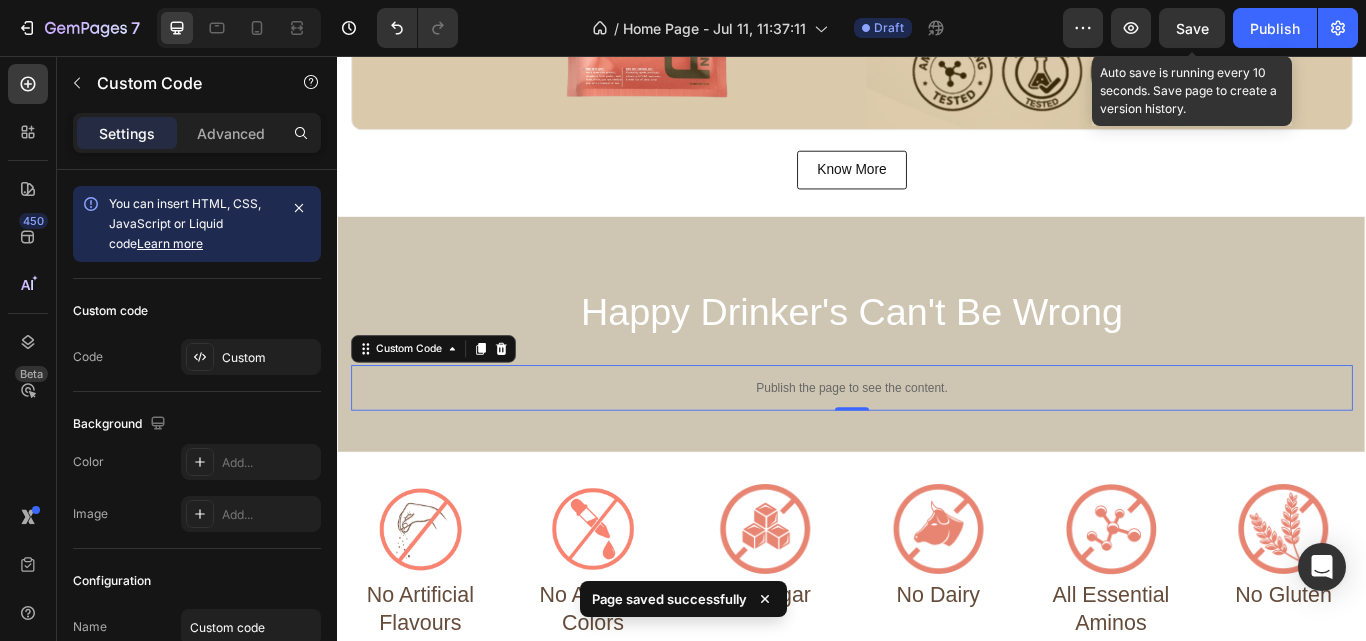 click on "Save" at bounding box center (1192, 28) 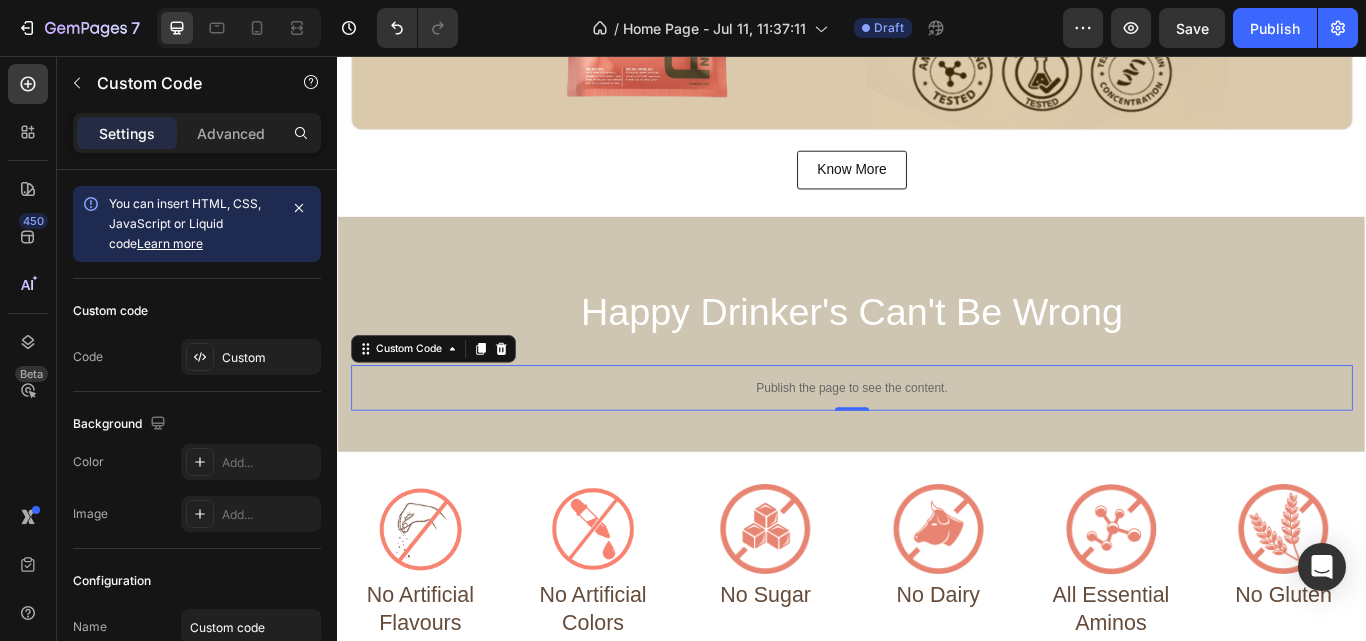 click on "Publish the page to see the content." at bounding box center [937, 443] 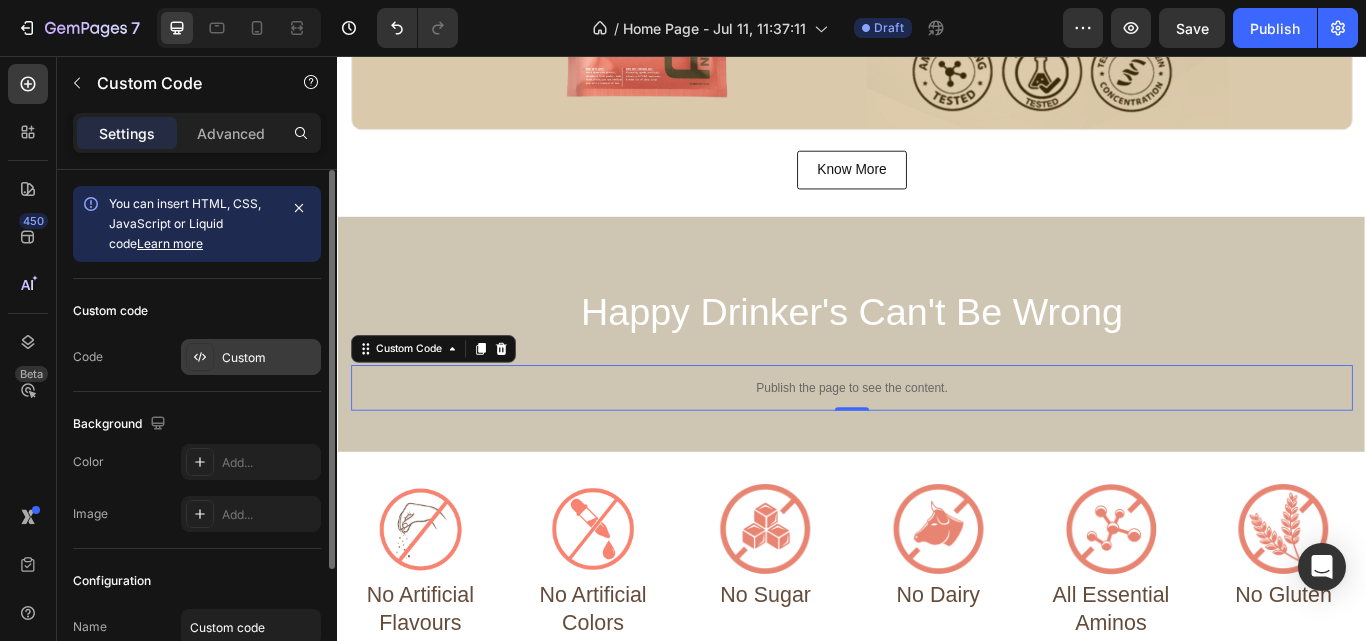 click on "Custom" at bounding box center (251, 357) 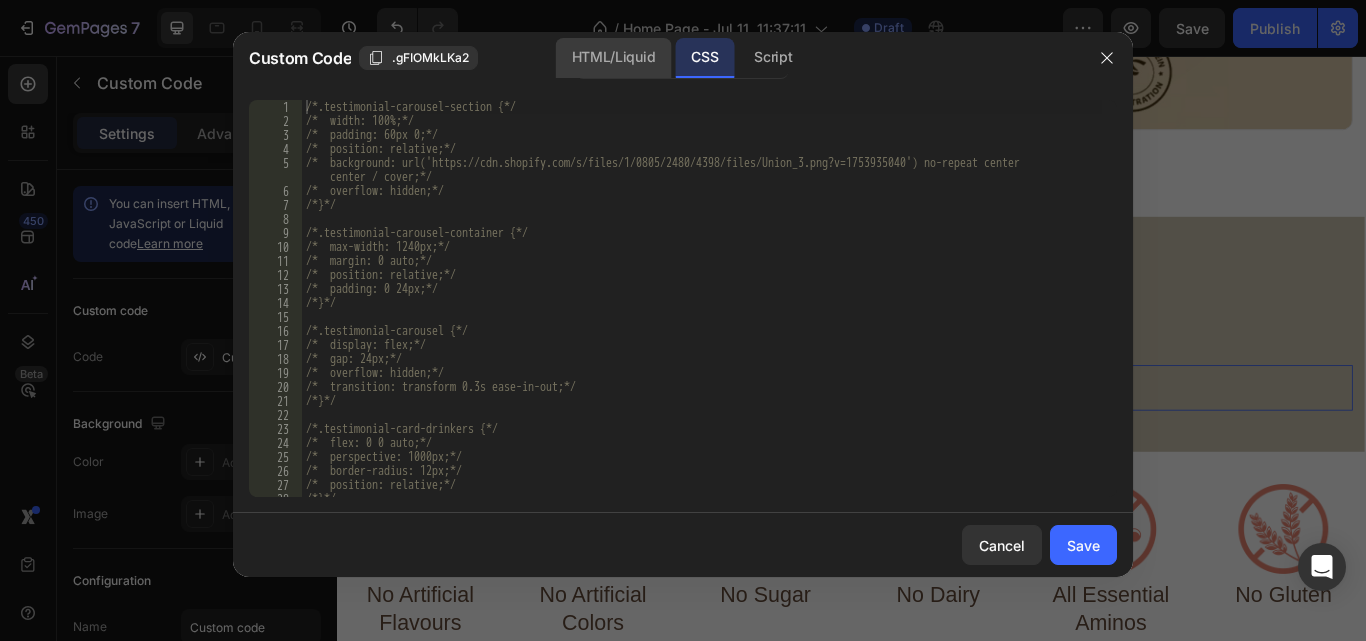 click on "HTML/Liquid" 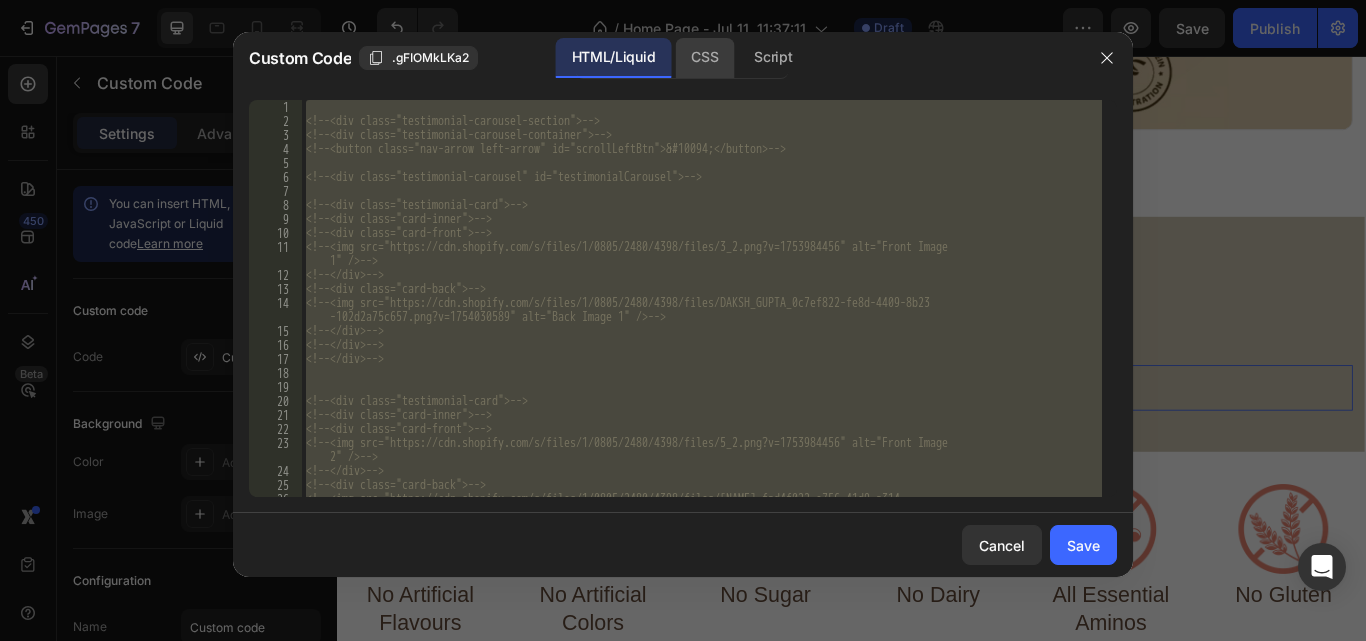 click on "CSS" 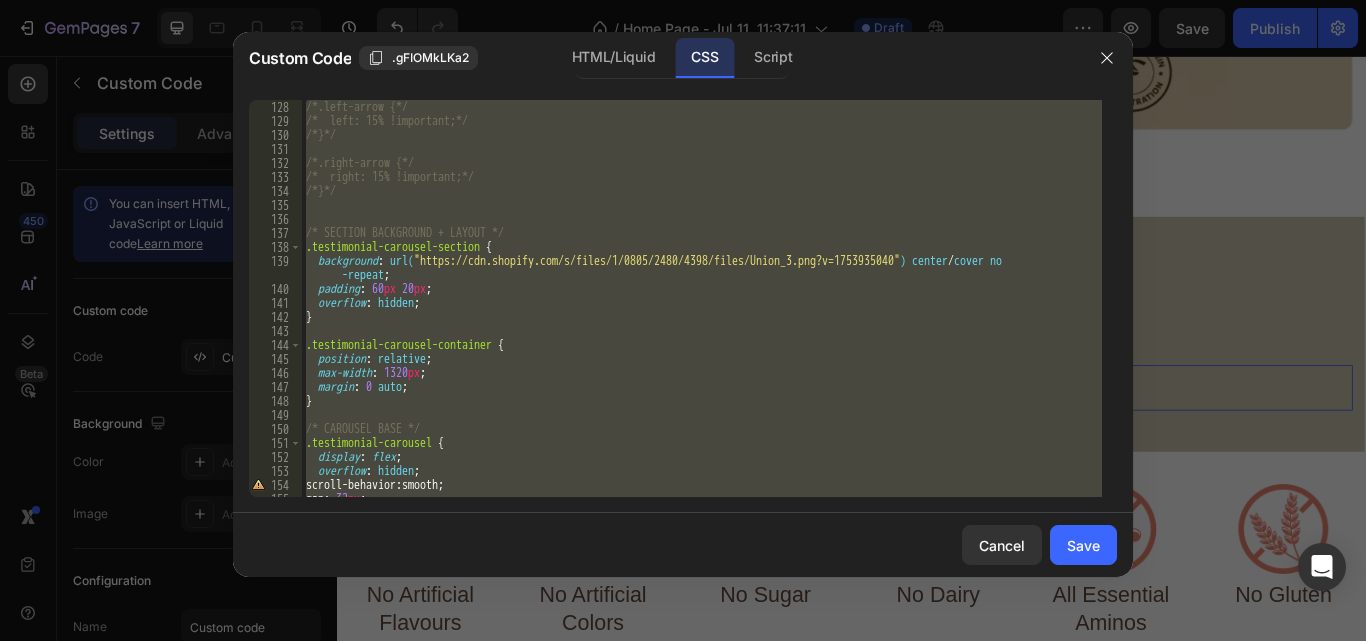 scroll, scrollTop: 1801, scrollLeft: 0, axis: vertical 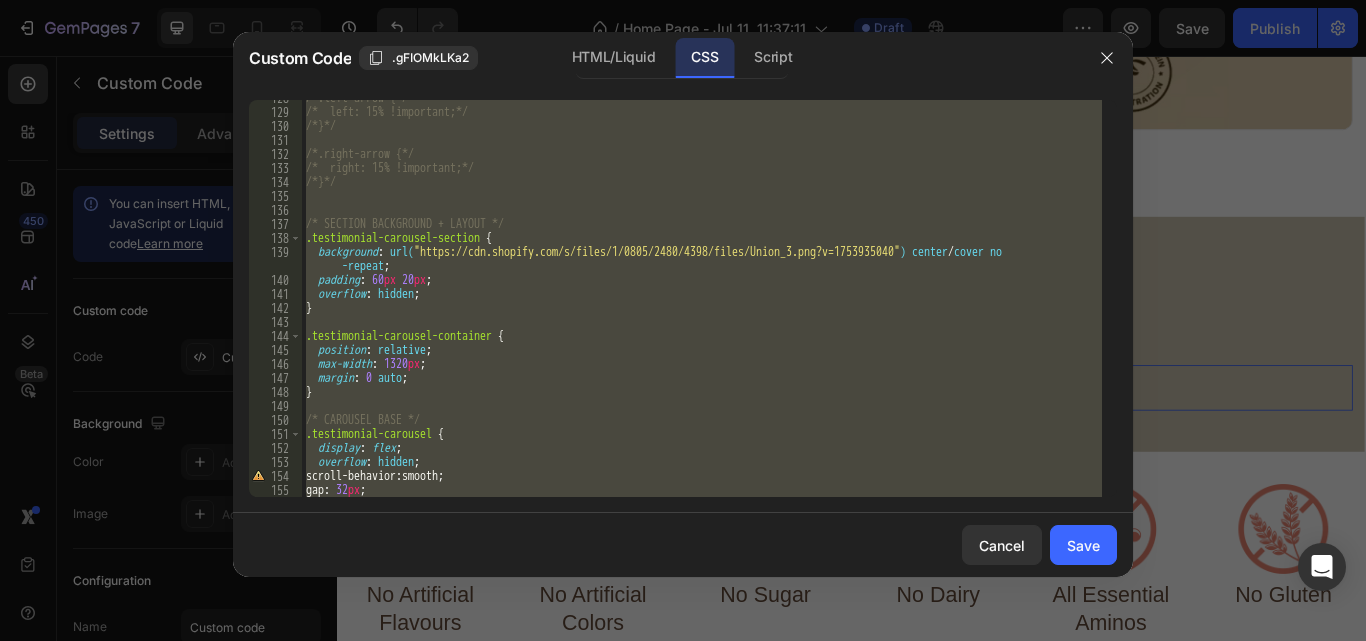 type on "}
}" 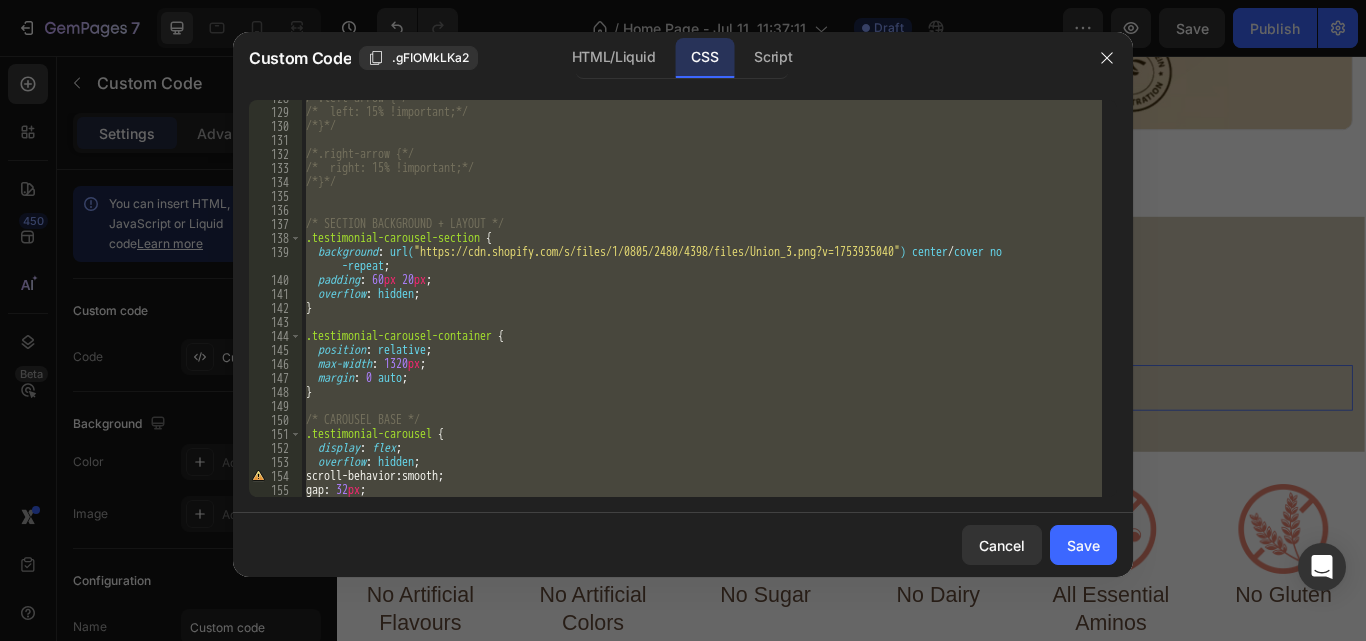 click on "/* SECTION BACKGROUND + LAYOUT */ .testimonial-carousel-section   {    background :   url( "https://cdn.shopify.com/s/files/1/0805/2480/4398/files/Union_3.png?v=1753935040" )   center / cover   no        -repeat ;    padding :   60 px   20 px ;    overflow :   hidden ; } .testimonial-carousel-container   {    position :   relative ;    max-width :   1320 px ;    margin :   0   auto ; } /* CAROUSEL BASE */ .testimonial-carousel   {    display :   flex ;    overflow :   hidden ;   scroll-behavior :  smooth ;   gap :   32 px ; }" at bounding box center (702, 298) 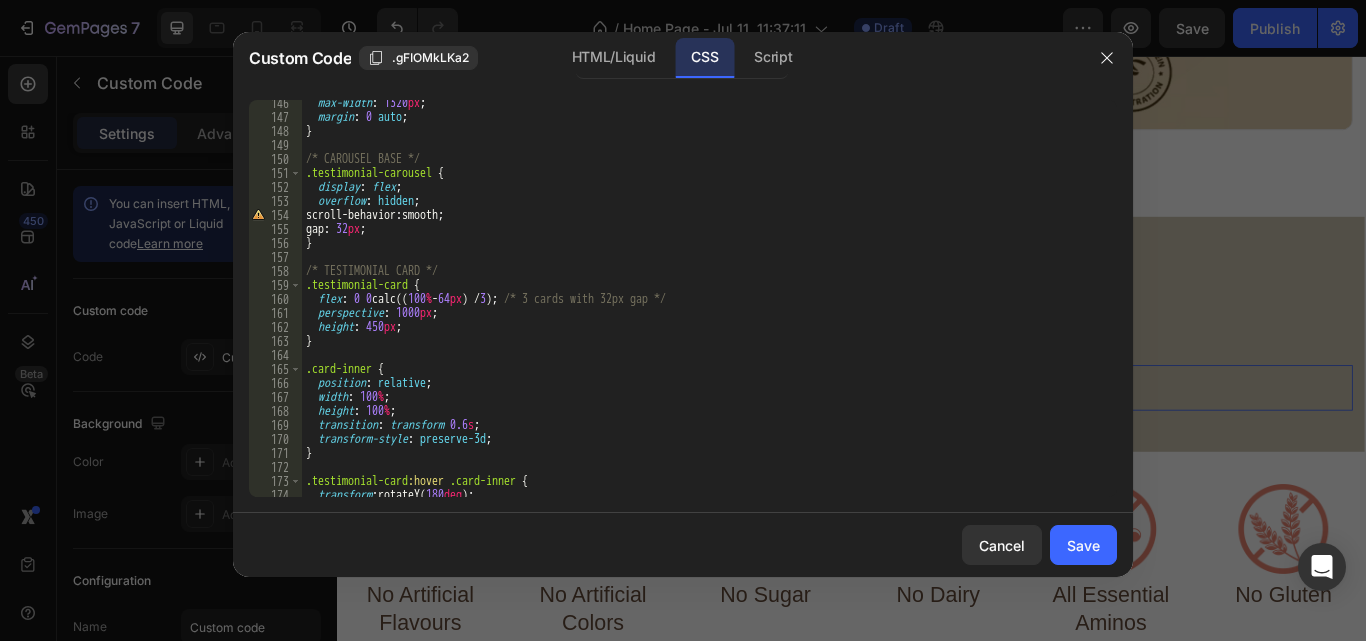scroll, scrollTop: 2072, scrollLeft: 0, axis: vertical 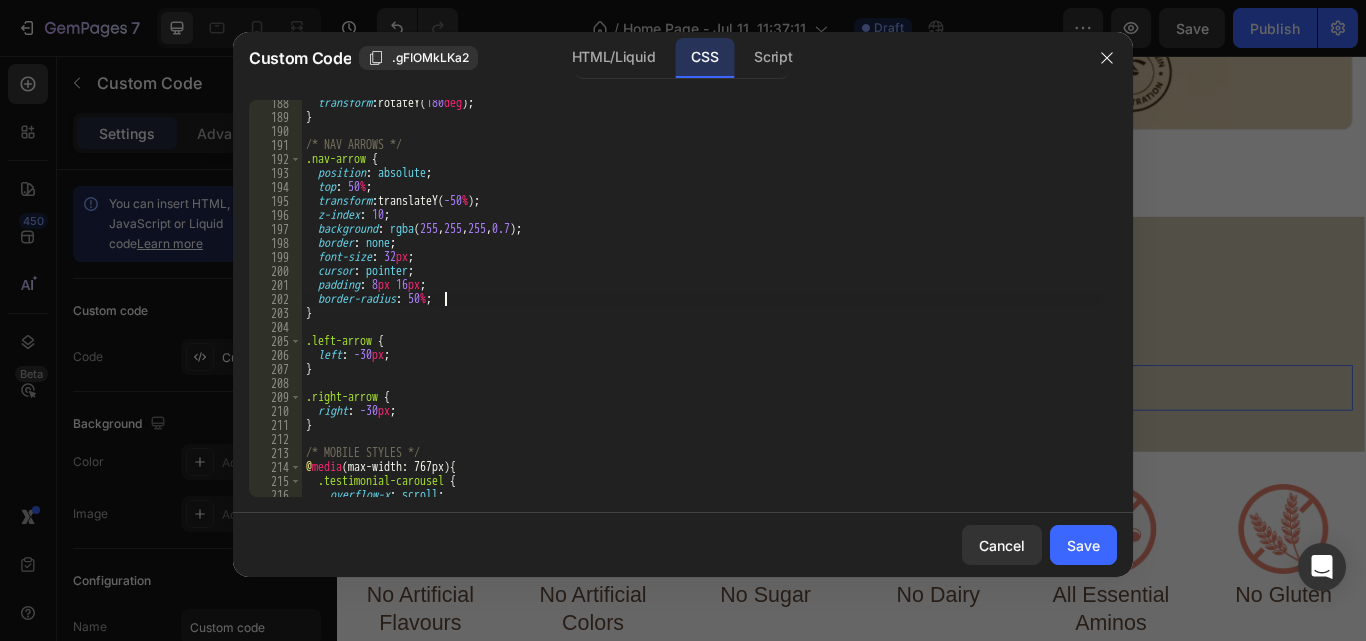 click on "transform :  rotateY( 180 deg ) ; } /* NAV ARROWS */ .nav-arrow   {    position :   absolute ;    top :   50 % ;    transform :  translateY( -50 % ) ;    z-index :   10 ;    background :   rgba ( 255 ,  255 ,  255 ,  0.7 ) ;    border :   none ;    font-size :   32 px ;    cursor :   pointer ;    padding :   8 px   16 px ;    border-radius :   50 % ; } .left-arrow   {    left :   -30 px ; } .right-arrow   {    right :   -30 px ; } /* MOBILE STYLES */ @ media  (max-width: 767px)  {    .testimonial-carousel   {      overflow-x :   scroll ;     scroll-snap-type :  x mandatory ;" at bounding box center [702, 308] 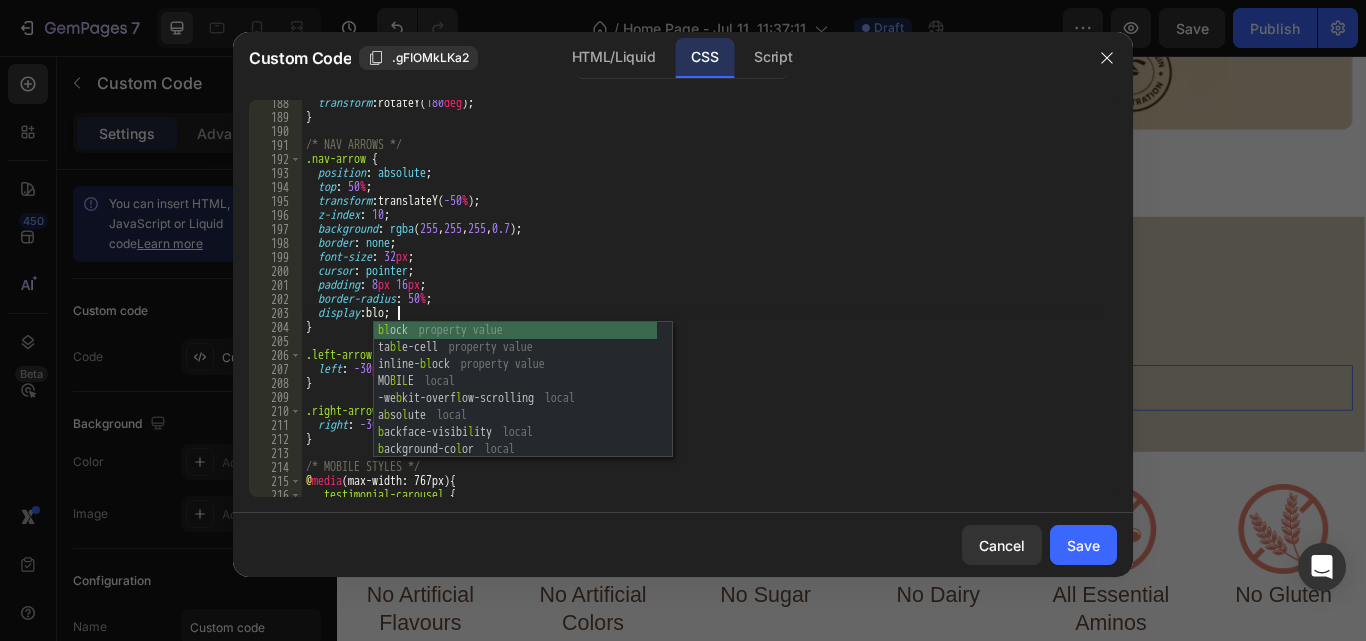 scroll, scrollTop: 0, scrollLeft: 7, axis: horizontal 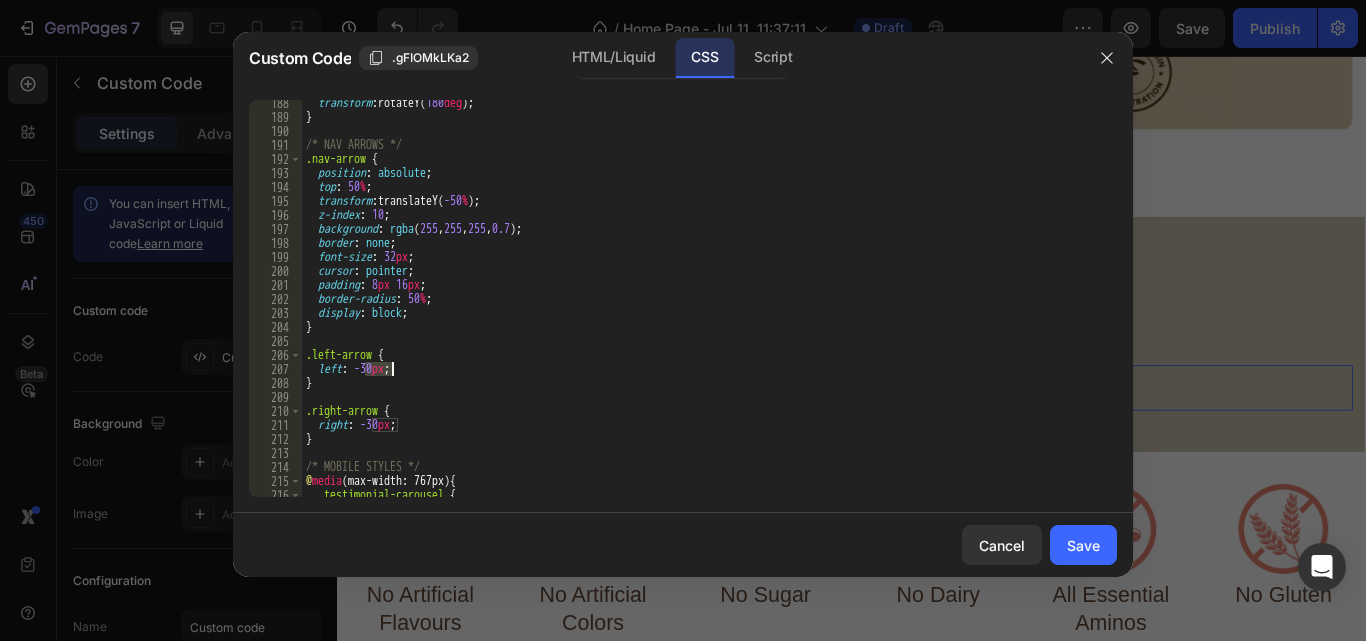 drag, startPoint x: 362, startPoint y: 366, endPoint x: 391, endPoint y: 366, distance: 29 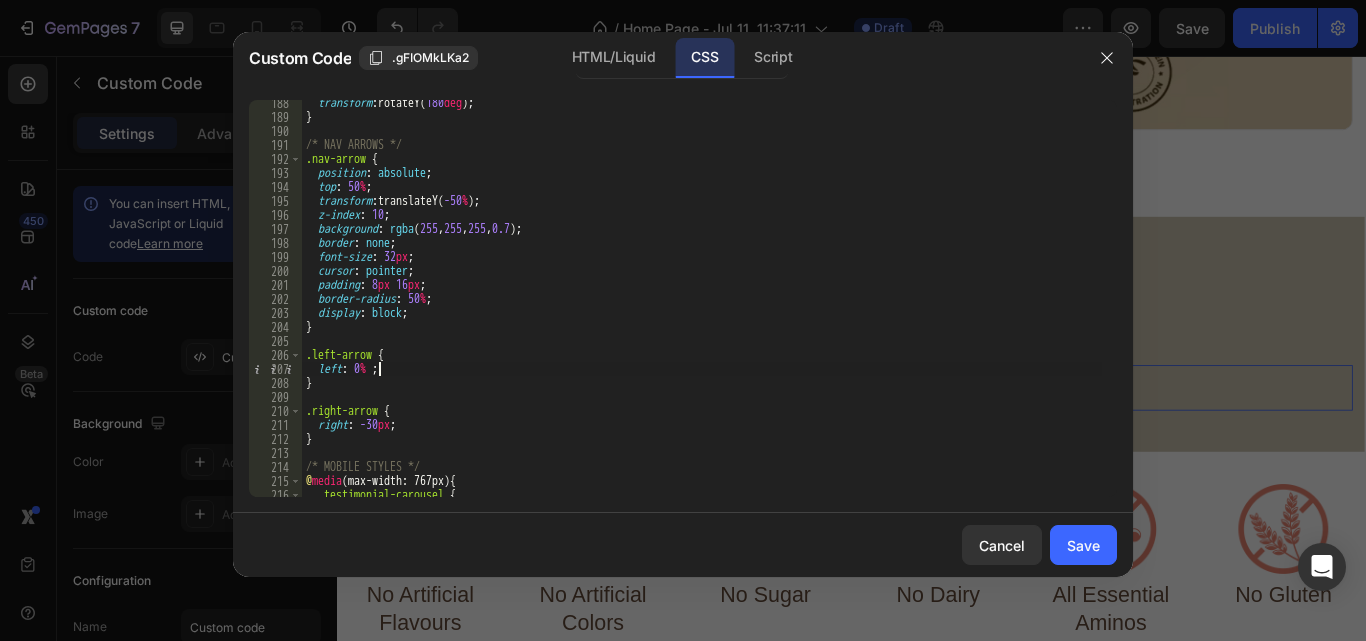 scroll, scrollTop: 0, scrollLeft: 6, axis: horizontal 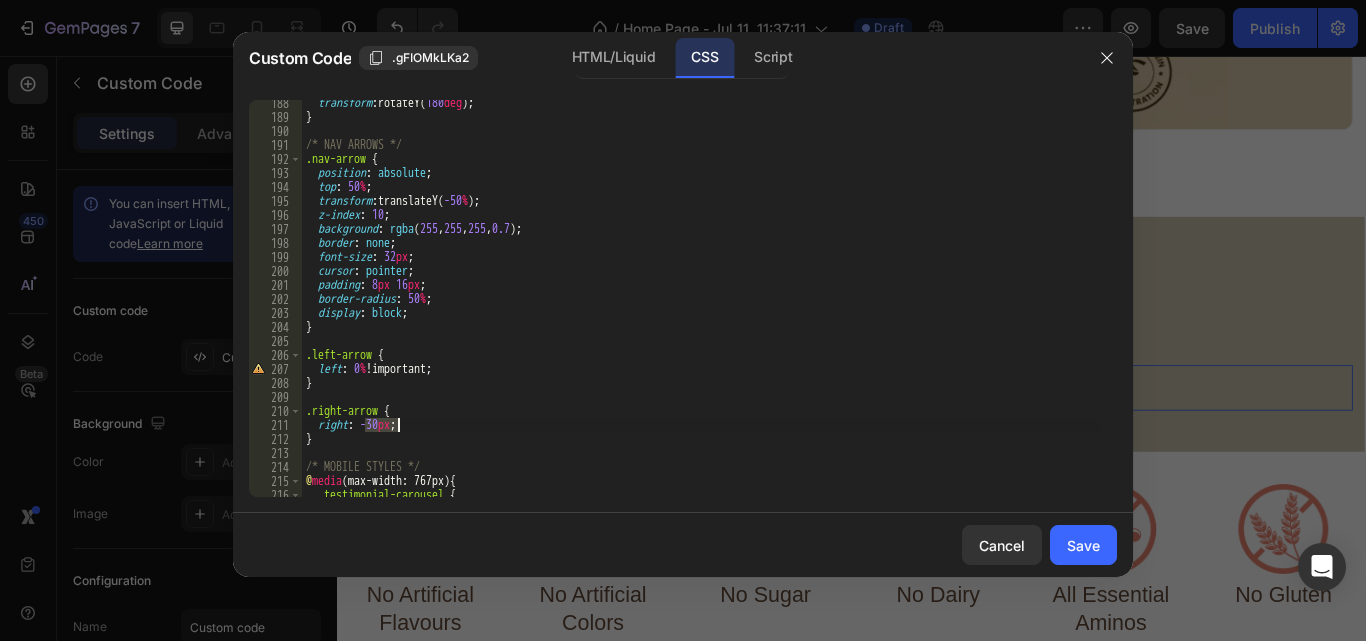 drag, startPoint x: 368, startPoint y: 428, endPoint x: 396, endPoint y: 426, distance: 28.071337 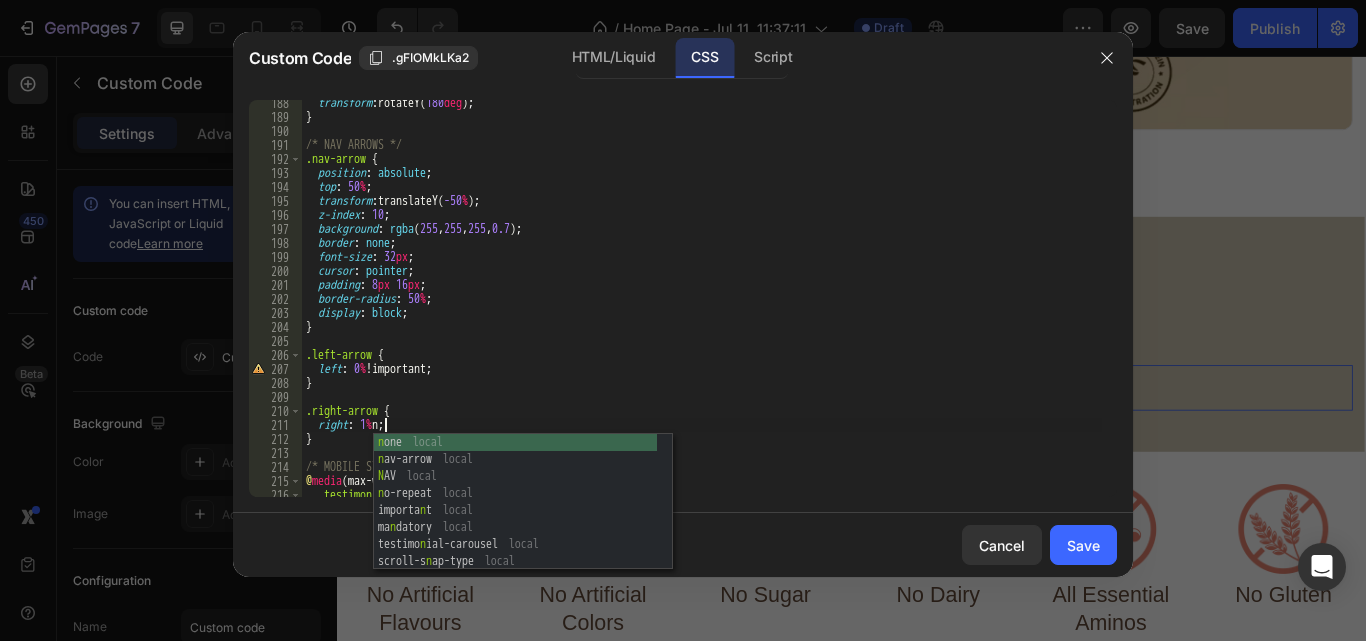 scroll, scrollTop: 0, scrollLeft: 6, axis: horizontal 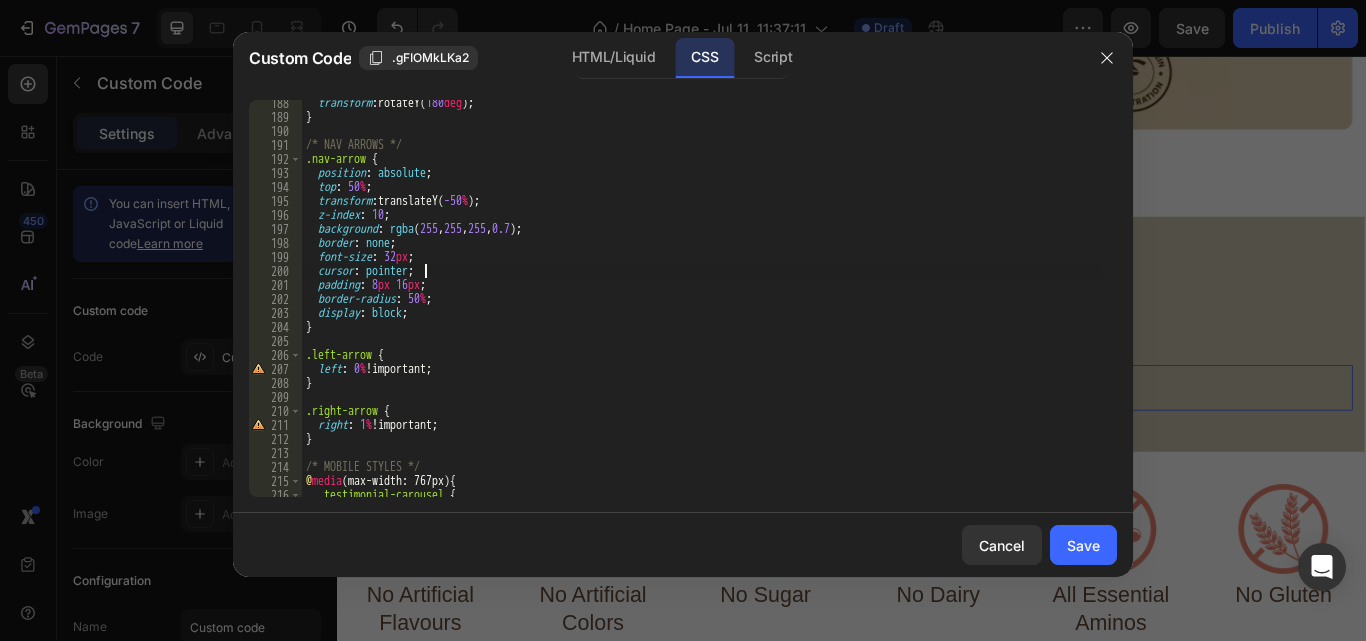 click on "transform :  rotateY( 180 deg ) ; } /* NAV ARROWS */ .nav-arrow   {    position :   absolute ;    top :   50 % ;    transform :  translateY( -50 % ) ;    z-index :   10 ;    background :   rgba ( 255 ,  255 ,  255 ,  0.7 ) ;    border :   none ;    font-size :   32 px ;    cursor :   pointer ;    padding :   8 px   16 px ;    border-radius :   50 % ;    display :   block ; } .left-arrow   {    left :   0 %  !important ; } .right-arrow   {    right :   1 %  !important ; } /* MOBILE STYLES */ @ media  (max-width: 767px)  {    .testimonial-carousel   {      overflow-x :   scroll ;" at bounding box center (702, 308) 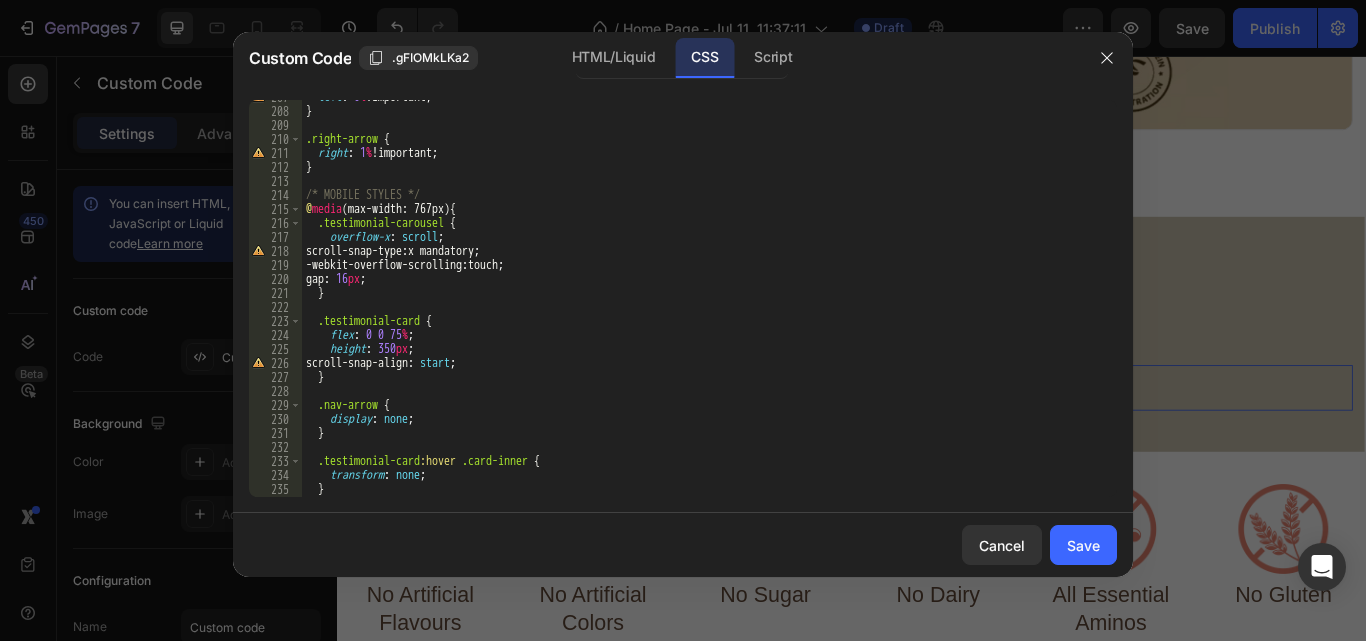 scroll, scrollTop: 2991, scrollLeft: 0, axis: vertical 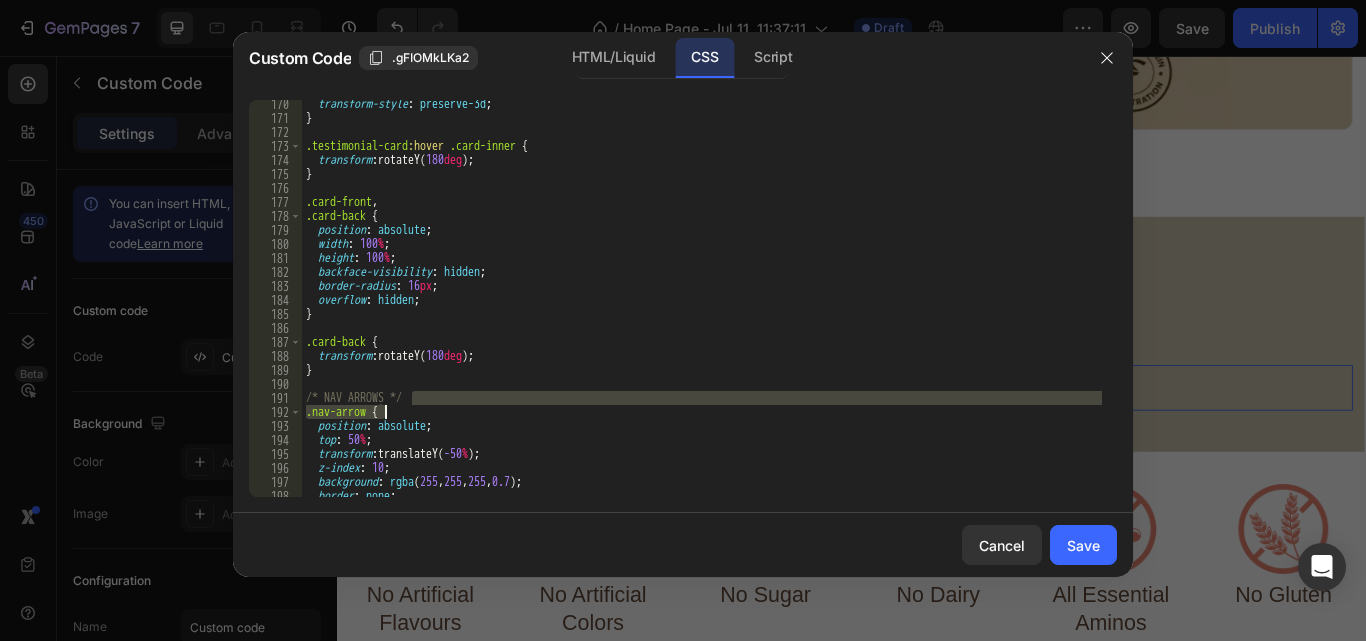 drag, startPoint x: 1093, startPoint y: 394, endPoint x: 1093, endPoint y: 408, distance: 14 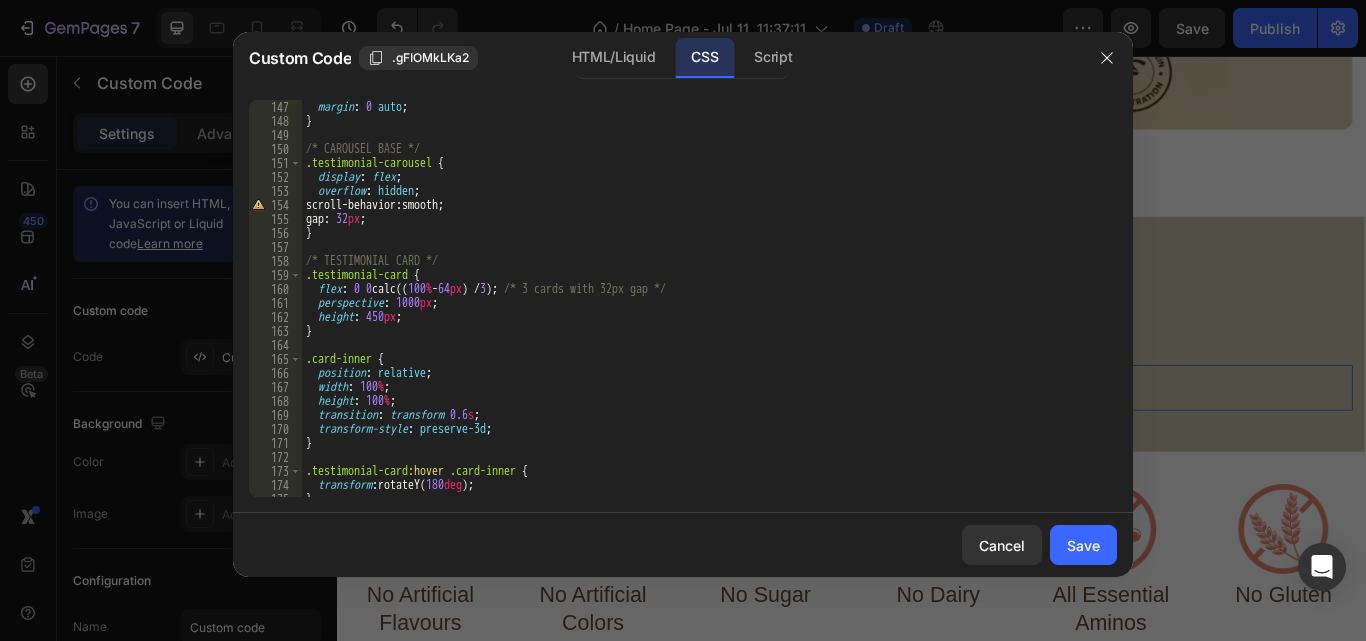 scroll, scrollTop: 2063, scrollLeft: 0, axis: vertical 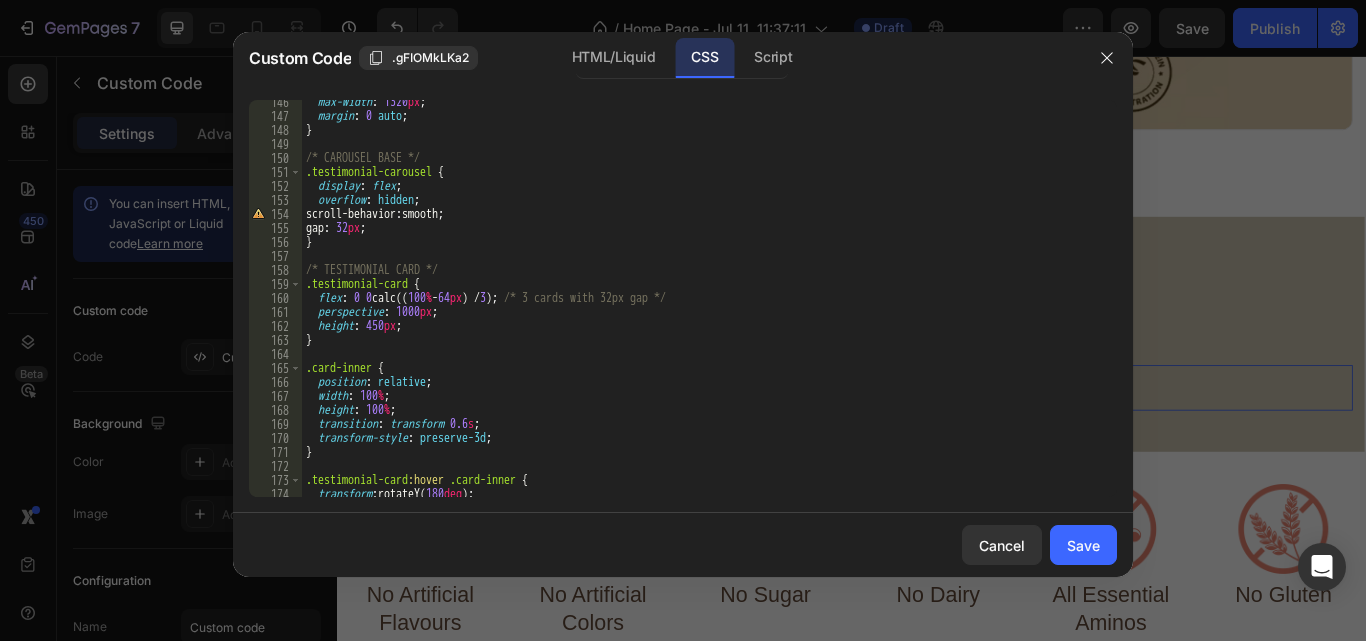 click on "/* NAV ARROWS */
.nav-arrow { 146 147 148 149 150 151 152 153 154 155 156 157 158 159 160 161 162 163 164 165 166 167 168 169 170 171 172 173 174 175 176    max-width :   1320 px ;    margin :   0   auto ; } /* CAROUSEL BASE */ .testimonial-carousel   {    display :   flex ;    overflow :   hidden ;   scroll-behavior :  smooth ;   gap :   32 px ; } /* TESTIMONIAL CARD */ .testimonial-card   {    flex :   0   0  calc(( 100 %  -  64 px ) /  3 ) ;   /* 3 cards with 32px gap */    perspective :   1000 px ;    height :   450 px ; } .card-inner   {    position :   relative ;    width :   100 % ;    height :   100 % ;    transition :   transform   0.6 s ;    transform-style :   preserve-3d ; } .testimonial-card :hover   .card-inner   {    transform :  rotateY( 180 deg ) ; }" 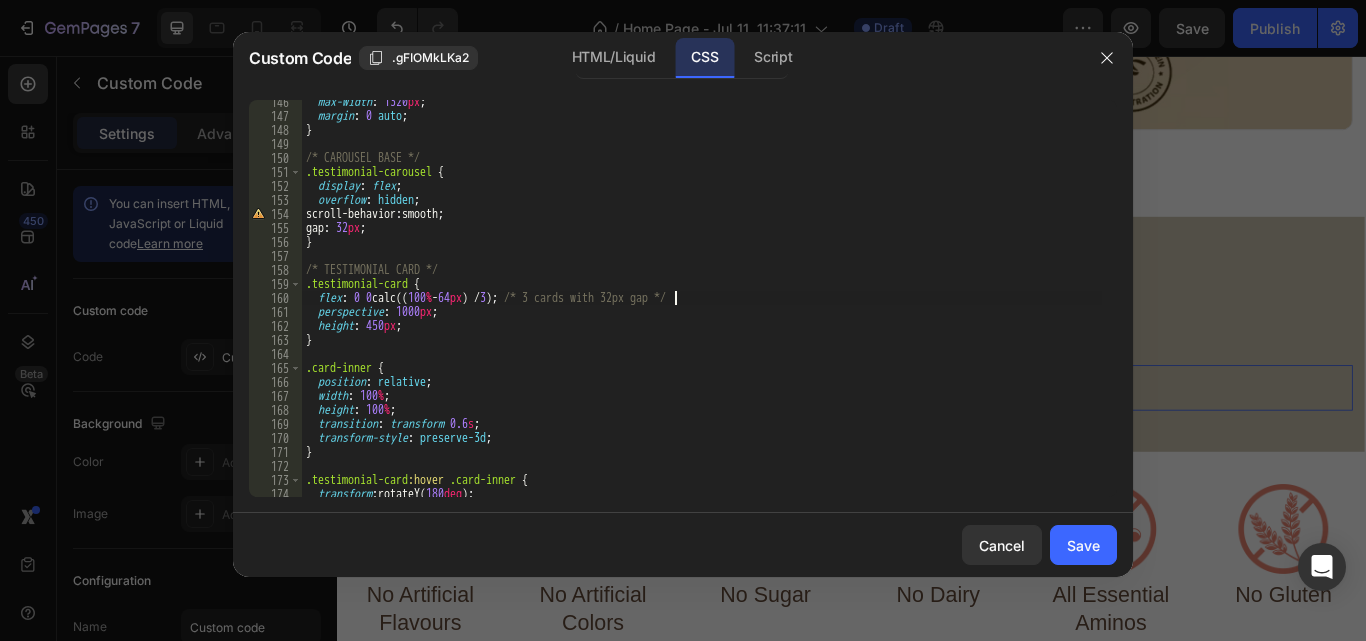 click on "max-width :   1320 px ;    margin :   0   auto ; } /* CAROUSEL BASE */ .testimonial-carousel   {    display :   flex ;    overflow :   hidden ;   scroll-behavior :  smooth ;   gap :   32 px ; } /* TESTIMONIAL CARD */ .testimonial-card   {    flex :   0   0  calc(( 100 %  -  64 px ) /  3 ) ;   /* 3 cards with 32px gap */    perspective :   1000 px ;    height :   450 px ; } .card-inner   {    position :   relative ;    width :   100 % ;    height :   100 % ;    transition :   transform   0.6 s ;    transform-style :   preserve-3d ; } .testimonial-card :hover   .card-inner   {    transform :  rotateY( 180 deg ) ; }" at bounding box center [702, 307] 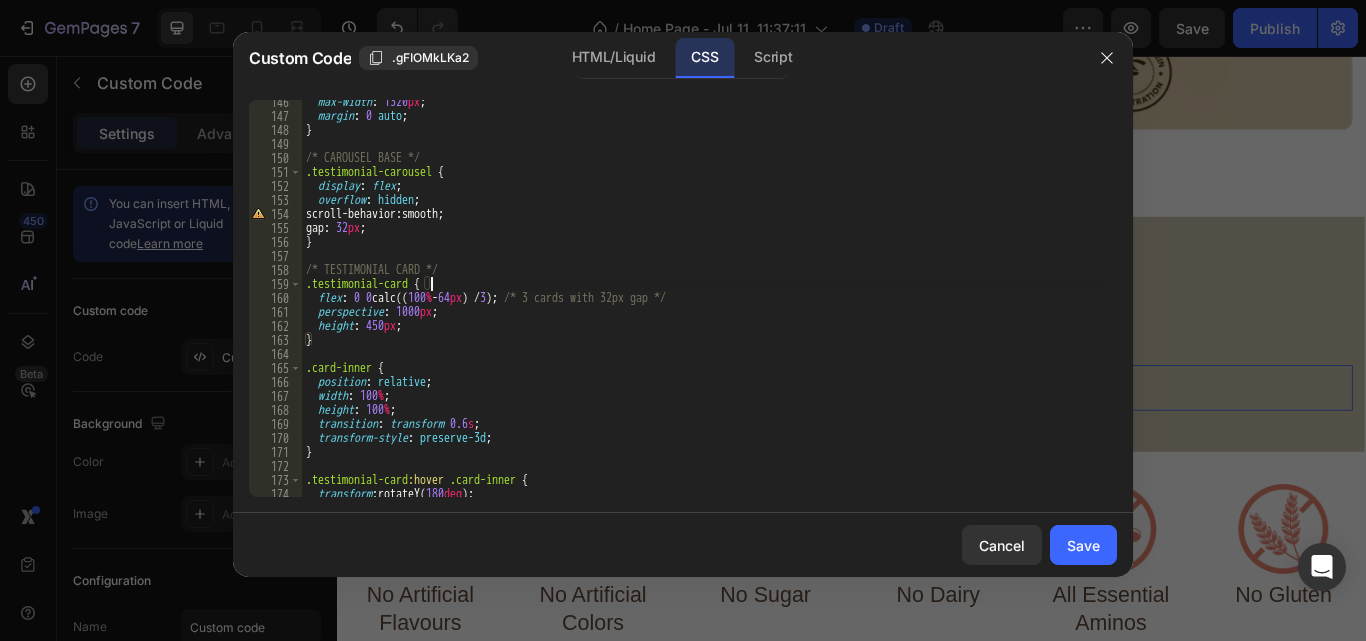 type on "/* TESTIMONIAL CARD */" 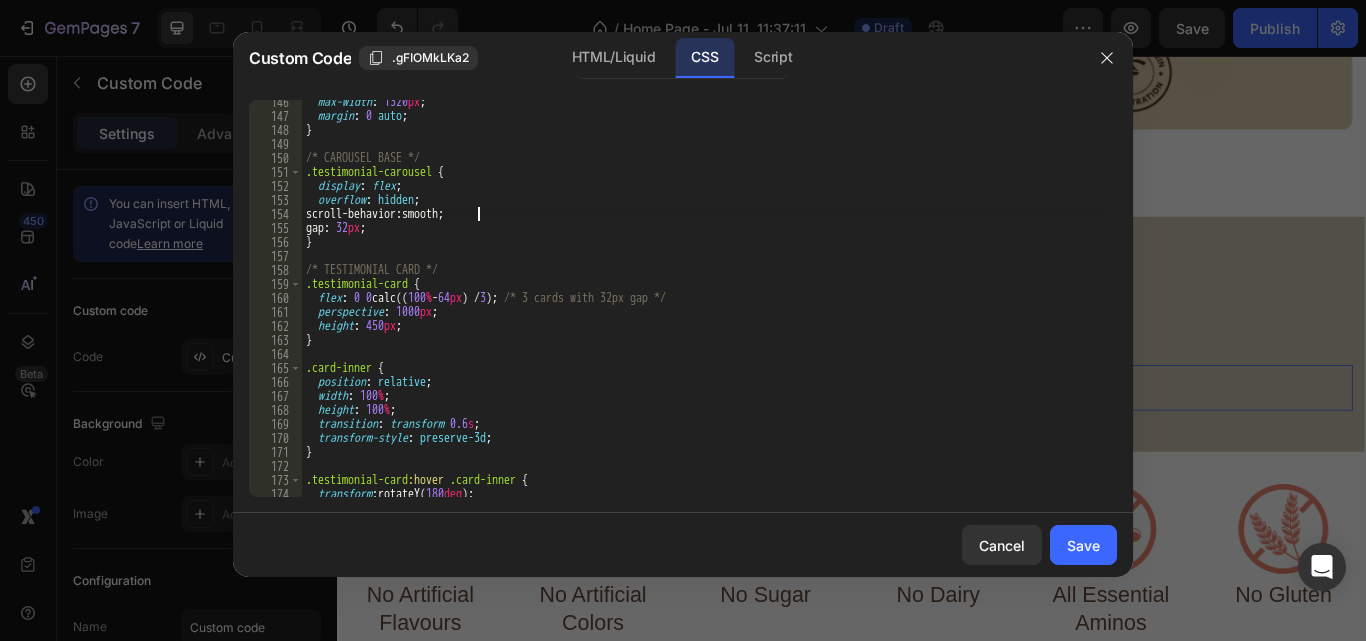scroll, scrollTop: 0, scrollLeft: 0, axis: both 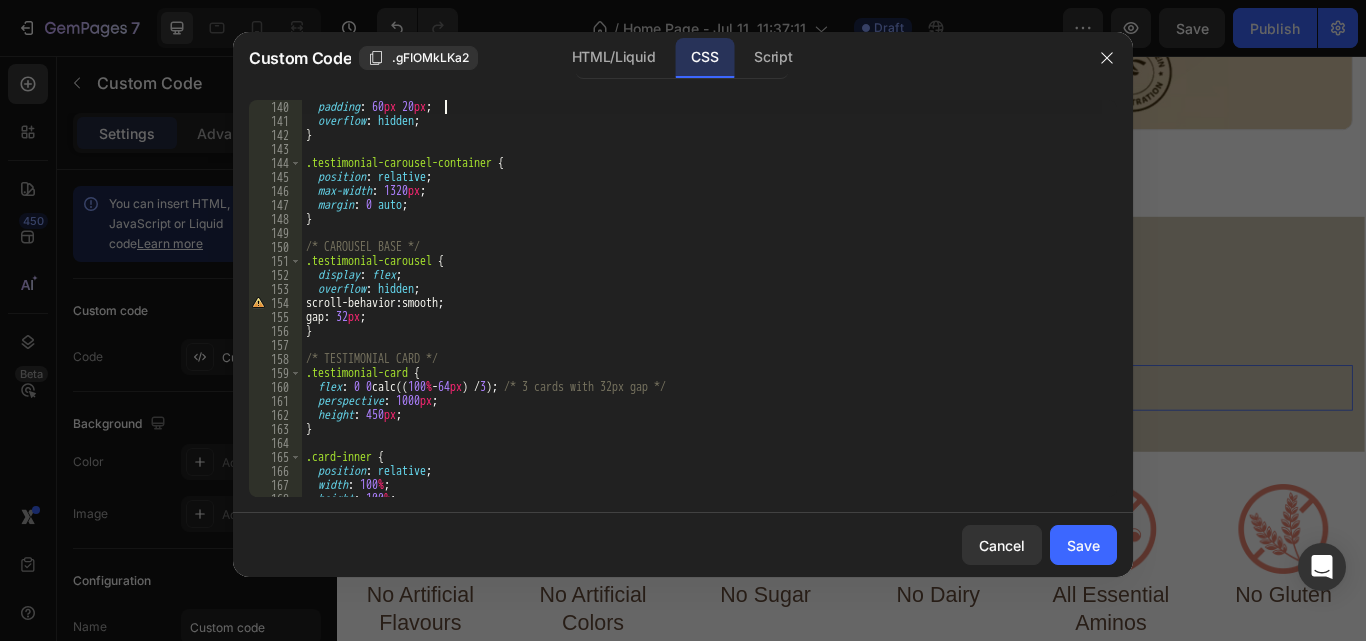 type on "/* SECTION BACKGROUND + LAYOUT */" 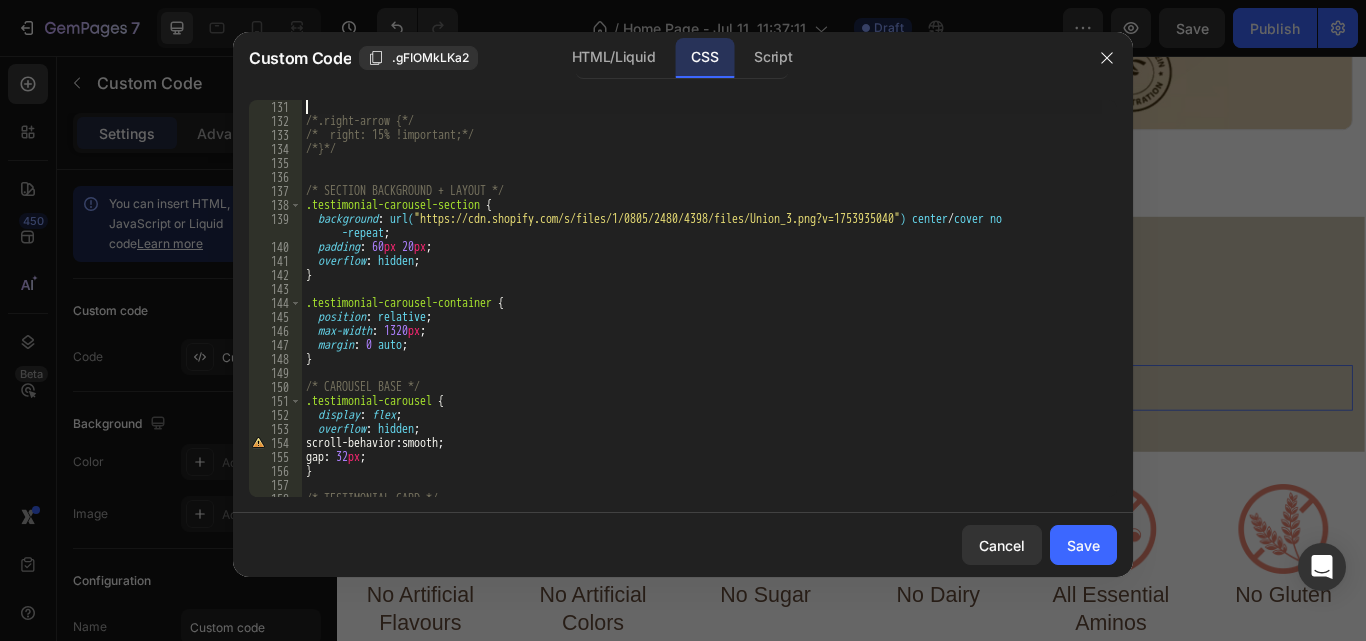 scroll, scrollTop: 1806, scrollLeft: 0, axis: vertical 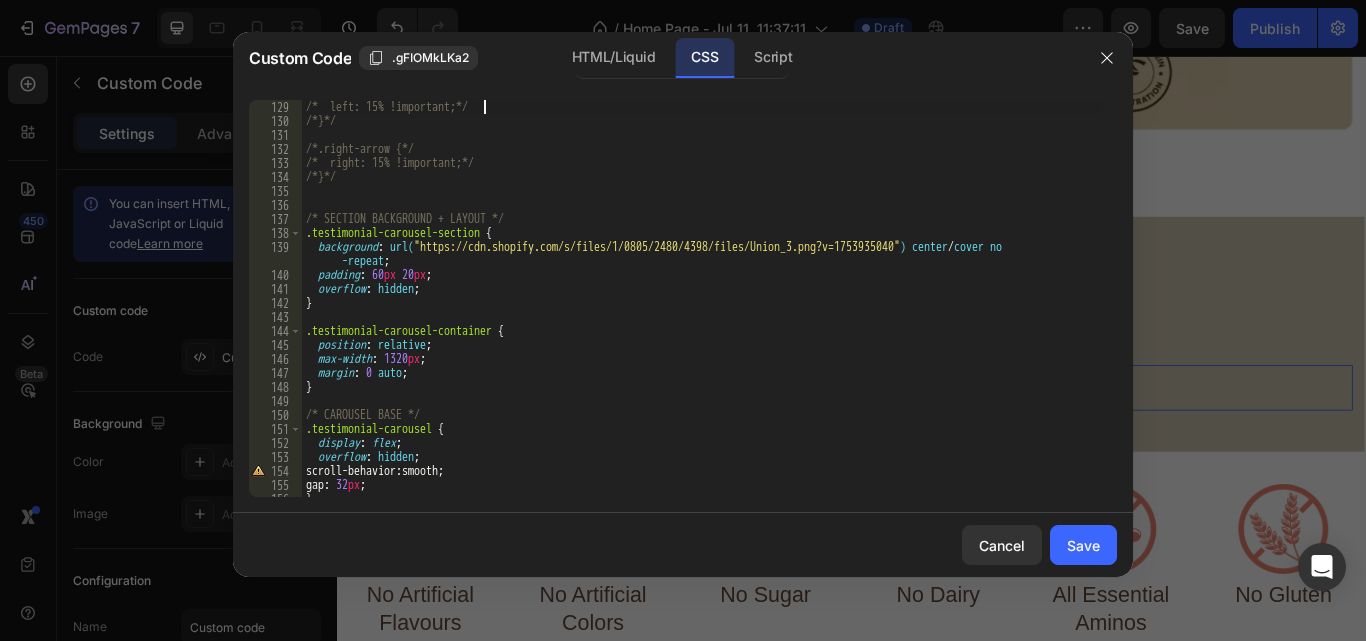 type on "/*}*/" 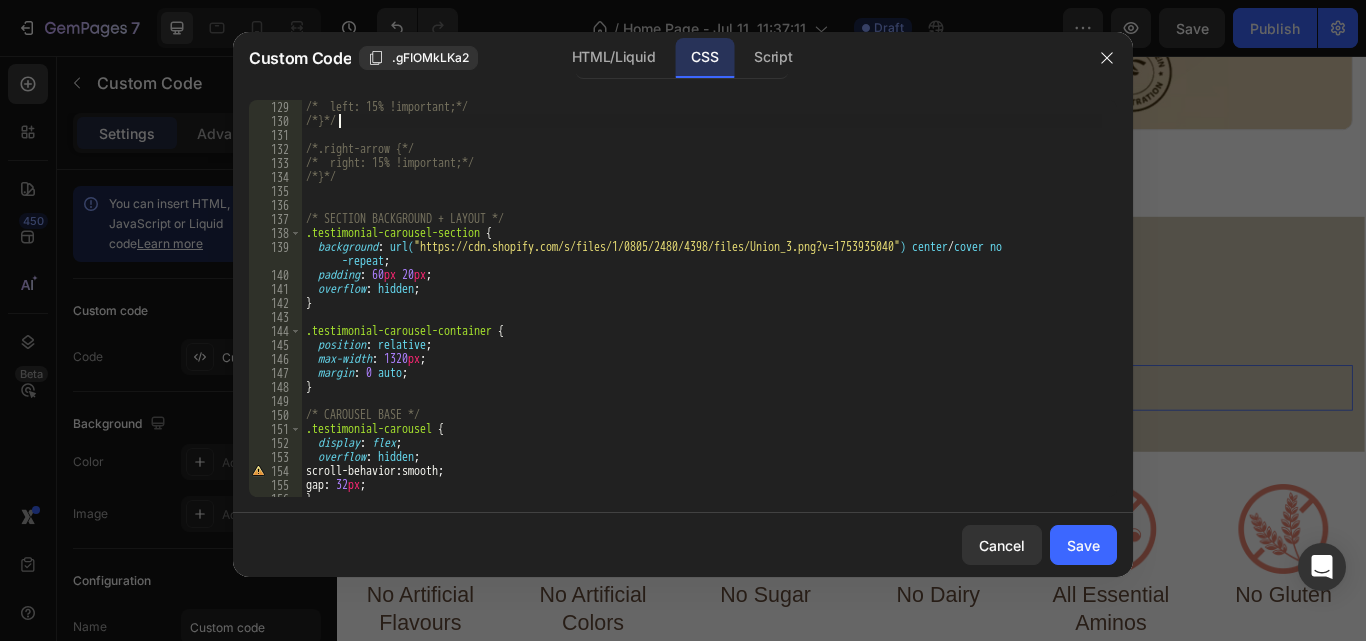 type on "/*}*/" 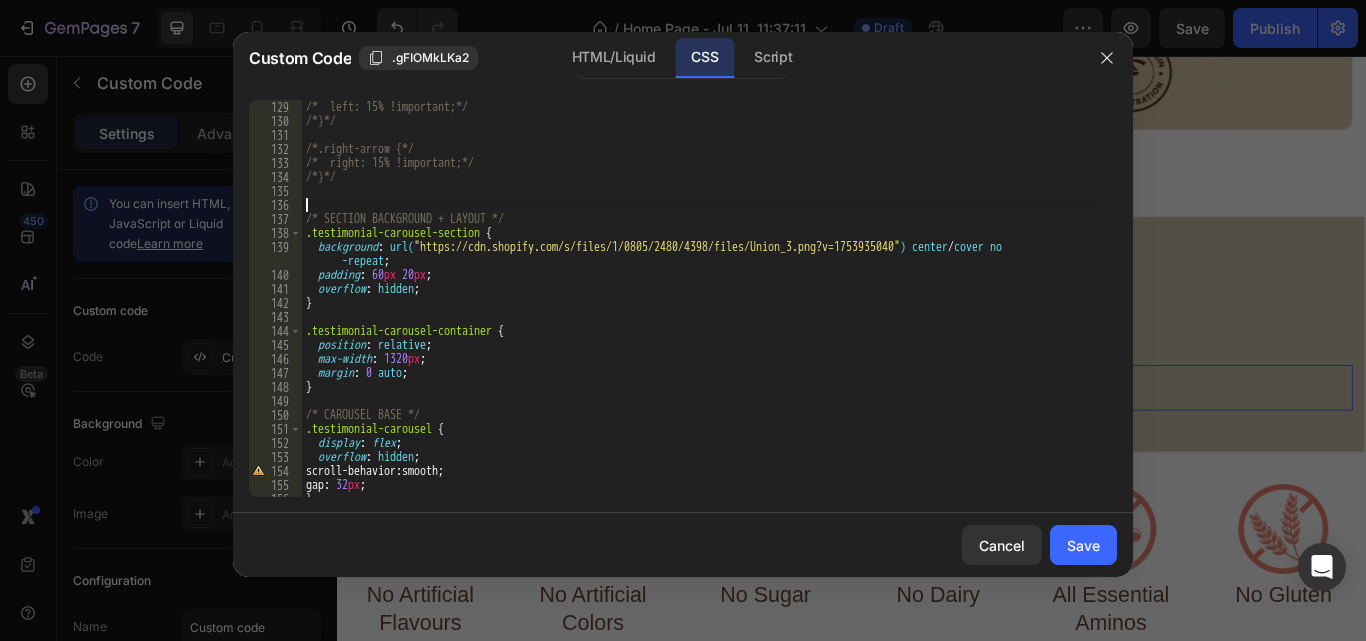 type on "}" 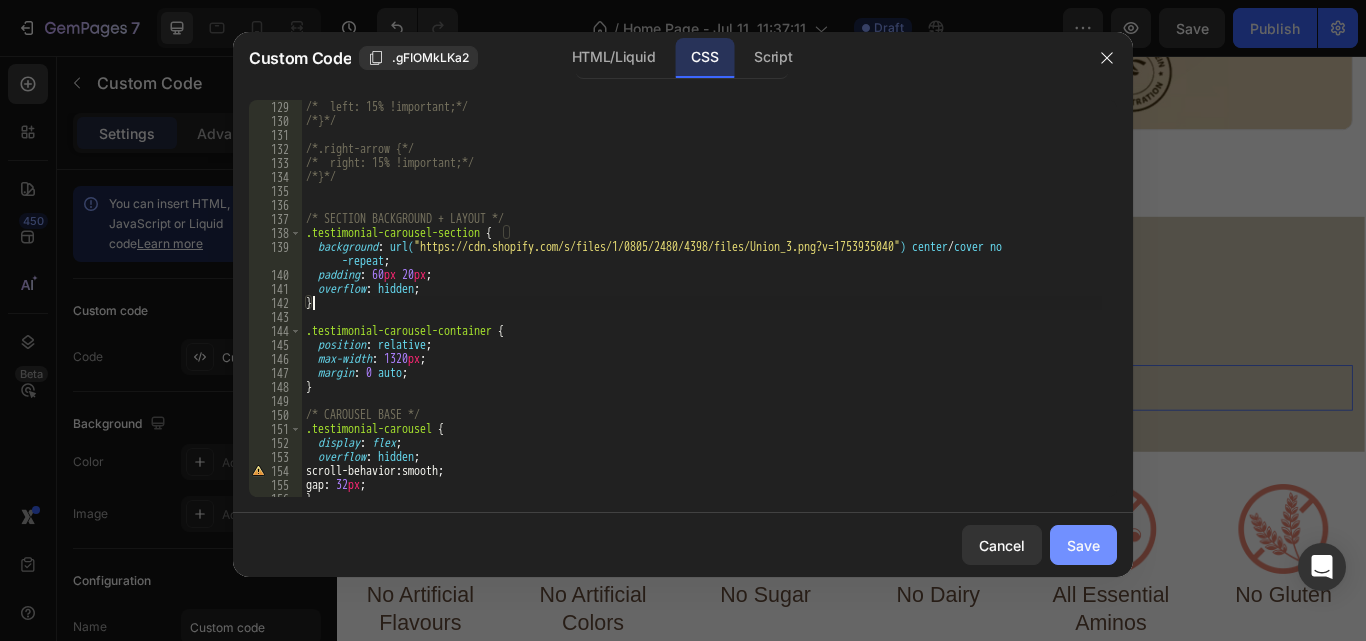 click on "Save" 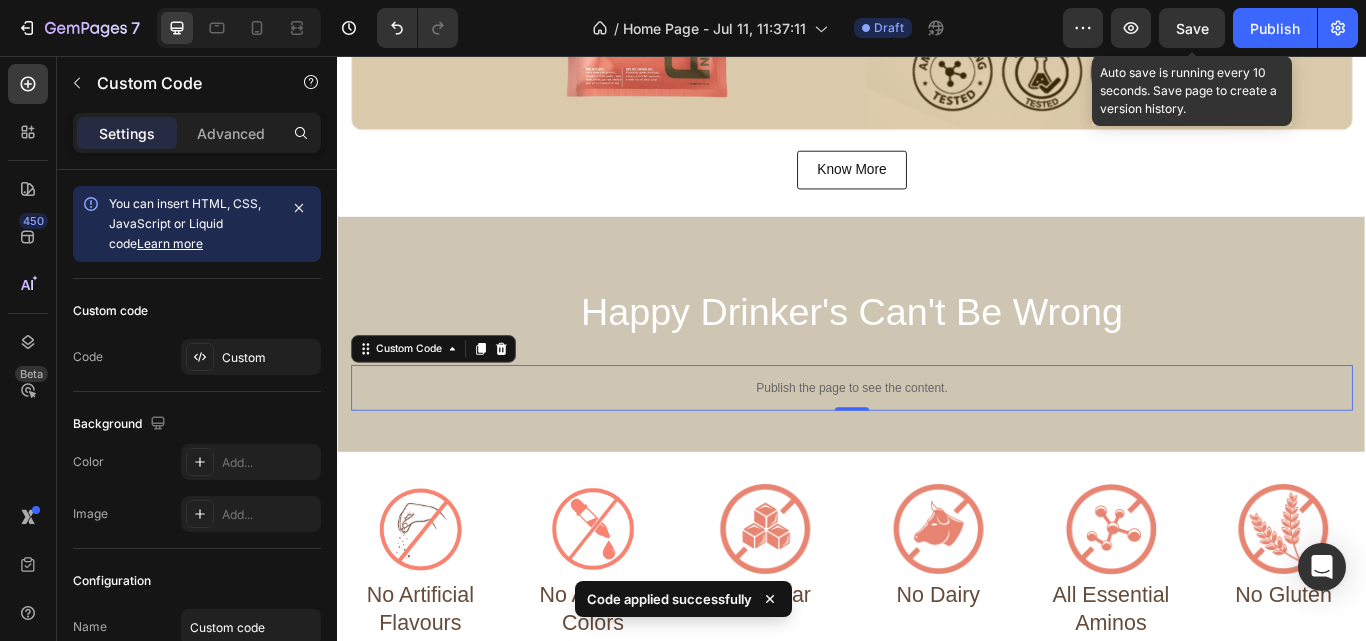 click on "Save" at bounding box center (1192, 28) 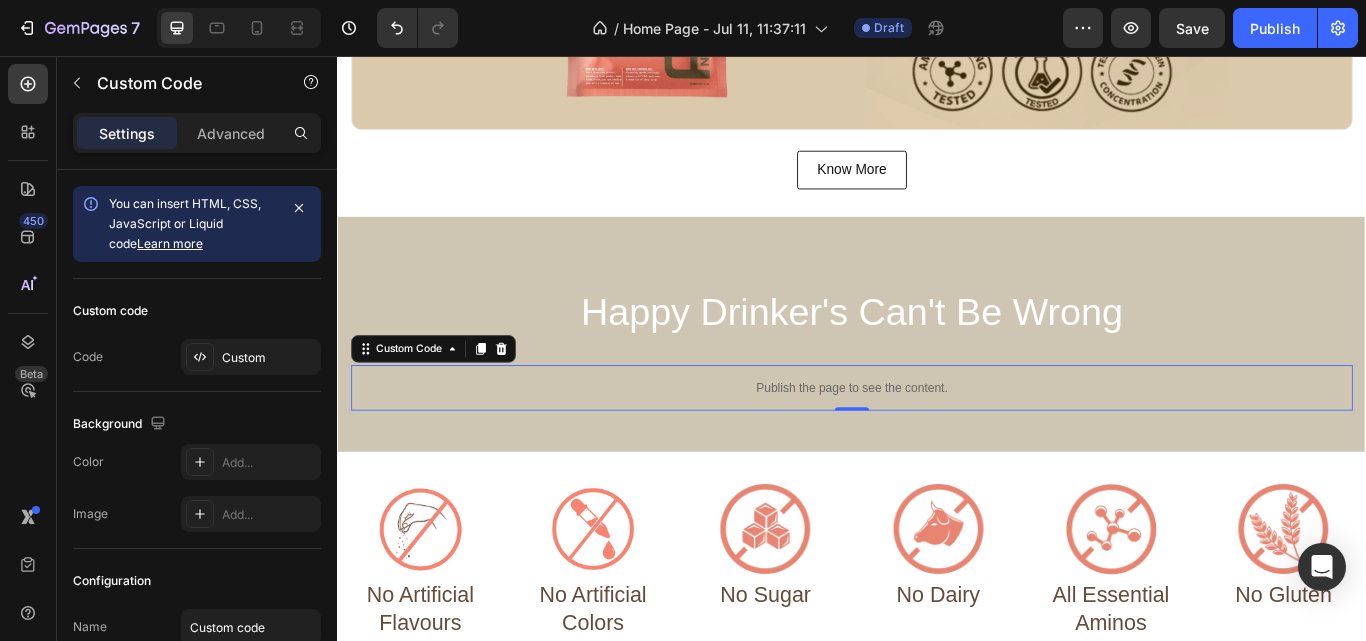 click on "Publish the page to see the content." at bounding box center (937, 443) 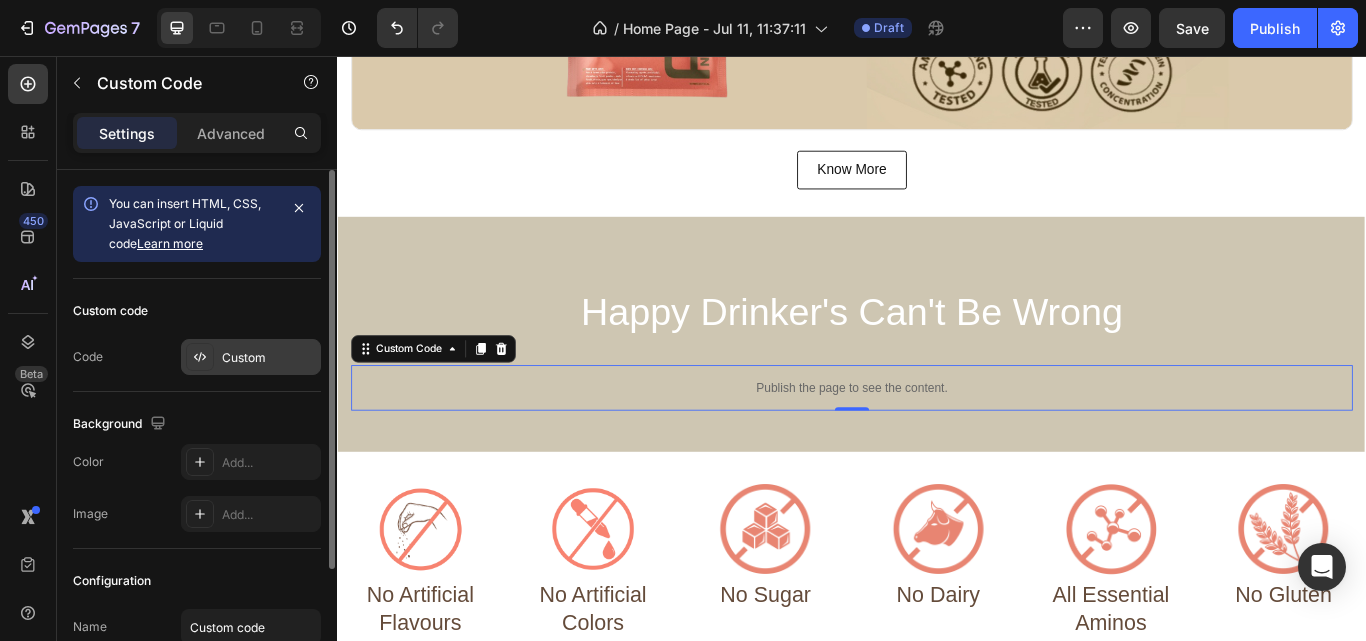 click on "Custom" at bounding box center [269, 358] 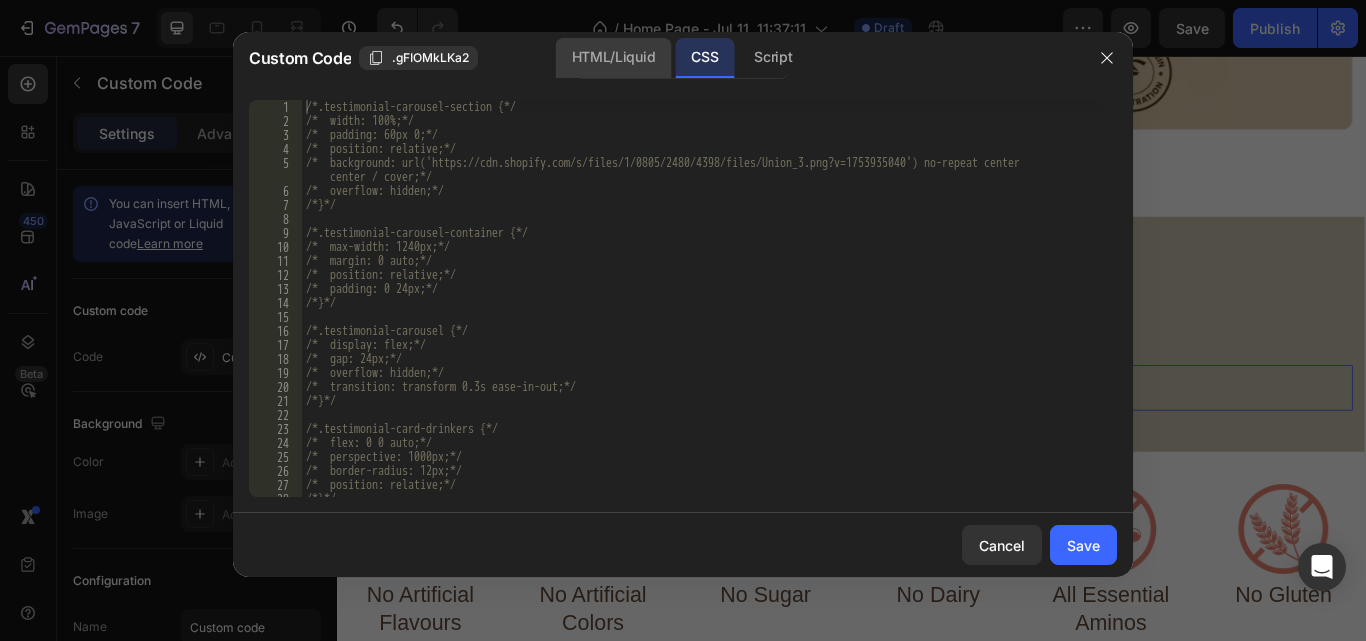 click on "HTML/Liquid" 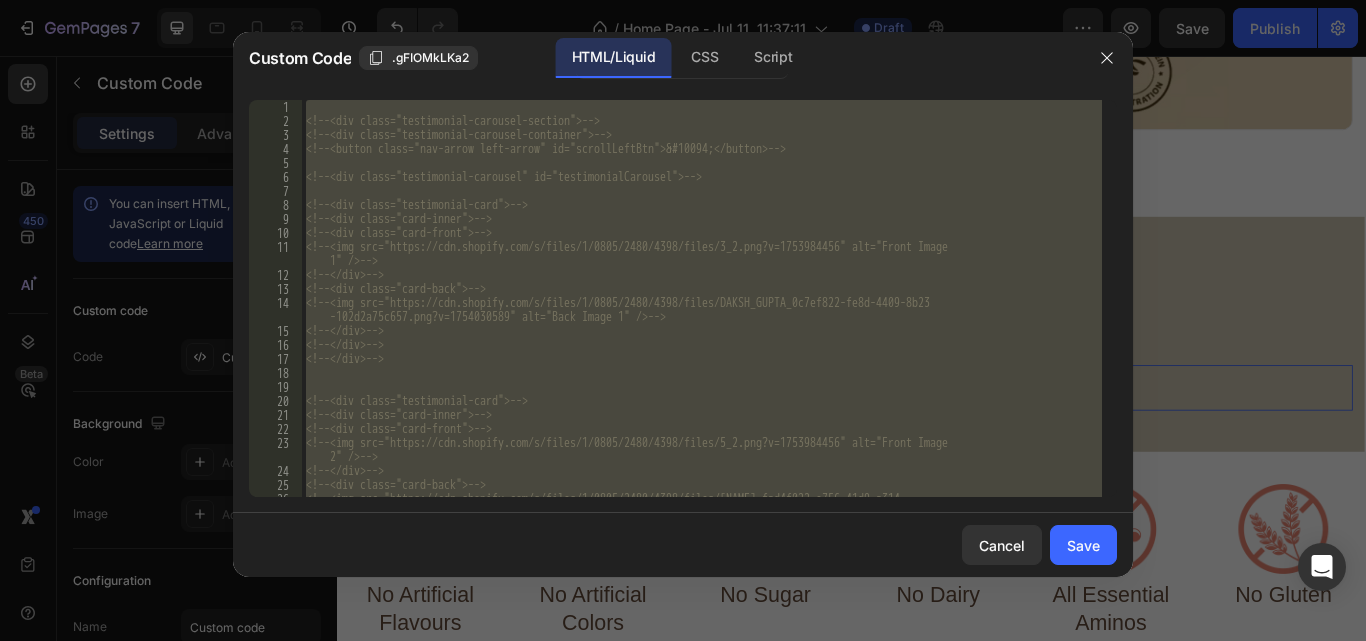 type on "</div>
</div>" 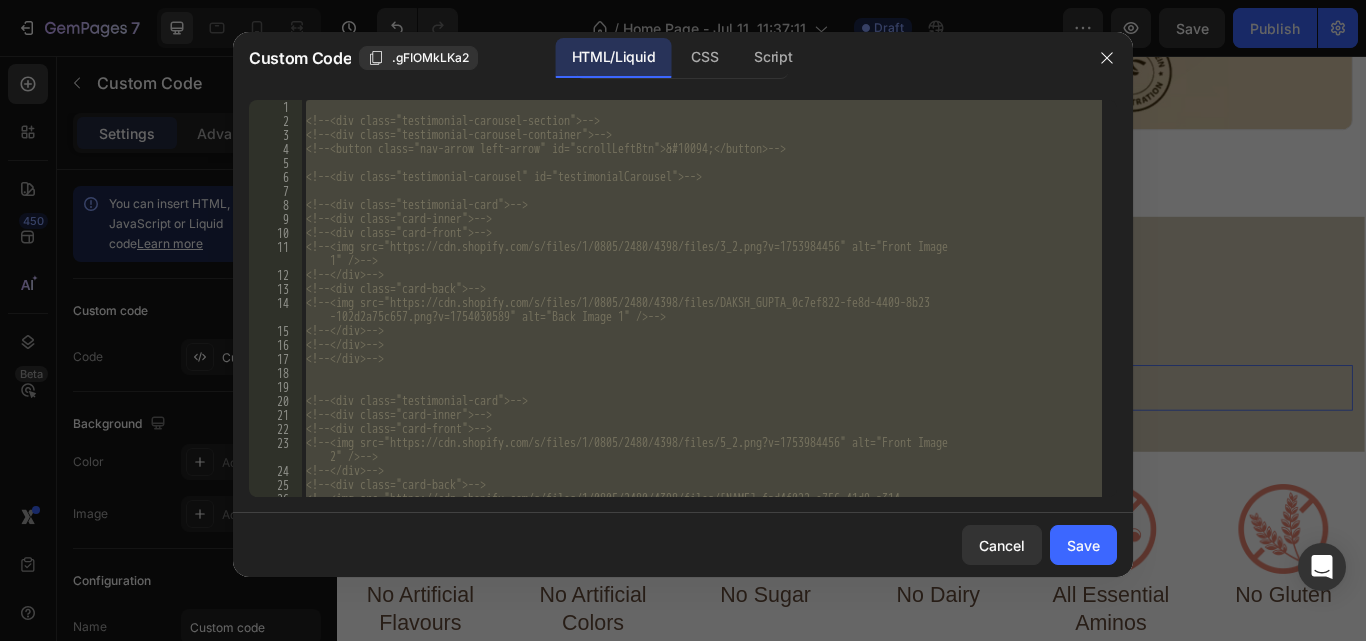click on "<!--   <div class="testimonial-carousel-section"> --> <!--   <div class="testimonial-carousel-container"> --> <!--     <button class="nav-arrow left-arrow" id="scrollLeftBtn">&#10094;</button> --> <!--     <div class="testimonial-carousel" id="testimonialCarousel"> --> <!--       <div class="testimonial-card"> --> <!--         <div class="card-inner"> --> <!--           <div class="card-front"> --> <!--             <img src="https://cdn.shopify.com/s/files/1/0805/2480/4398/files/3_2.png?v=1753984456" alt="Front Image       1" /> --> <!--           </div> --> <!--           <div class="card-back"> --> <!--             <img src="https://cdn.shopify.com/s/files/1/0805/2480/4398/files/DAKSH_GUPTA_0c7ef822-fe8d-4409-8b23      -102d2a75c657.png?v=1754030589" alt="Back Image 1" /> --> <!--           </div> --> <!--         </div> --> <!--       </div> --> <!--       <div class="testimonial-card"> --> <!--         <div class="card-inner"> --> <!--           <div class="card-front"> --> <!--             <img src="https://cdn.shopify.com/s/files/1/0805/2480/4398/files/7_1.png?v=1753984456" alt="Front Image 3" /> --> <!--           </div> --> <!--           <div class="card-back"> --> <!--             <img src="https://cdn.shopify.com/s/files/1/0805/2480/4398/files/Karan_parekh_8aeab10f-11e3-49ef-a6ed      -6a8327be3f23.png?v=1754030589" alt="Back Image 2" /> --> <!--           </div> --> <!--         </div> --> <!--       </div> --> <!--       <div class="testimonial-card-drinkers"> --> <!-- <div class="card-inner"> --> <!-- <div class="card-front"> --> <!--   <img src="https://cdn.shopify.com/s/files/1/0805/2480/4398/files/7_1.png?v=1753984456" alt="Front Image 3" /> --> <!--           </div> --> <!--           <div class="card-back"> --> <!--             <img src="https://cdn.shopify.com/s/files/1/0805/2480/4398/files/Karan_parekh_8aeab10f-11e3-49ef-a6ed-6a8327be3f23.png?v=1754030589" alt="Back Image 2" /> --> <!--           </div> --> <!--         </div> --> <!--      </div> --> <!--      <div class="testimonial-card-drinkers"> --> <!-- <div class="card-inner"> --> <!-- <div class="card-front"> --> <!--   <img src="https://cdn.shopify.com/s/files/1/0805/2480/4398/files/7_1.png?v=1753984456" alt="Front Image 3" /> --> <!--           </div> --> <!--           <div class="card-back"> --> <!--             <img src="https://cdn.shopify.com/s/files/1/0805/2480/4398/files/Karan_parekh_8aeab10f-11e3-49ef-a6ed-6a8327be3f23.png?v=1754030589" alt="Back Image 2" /> --> <!--           </div> --> <!--         </div> --> <!--      </div> -->" at bounding box center (702, 298) 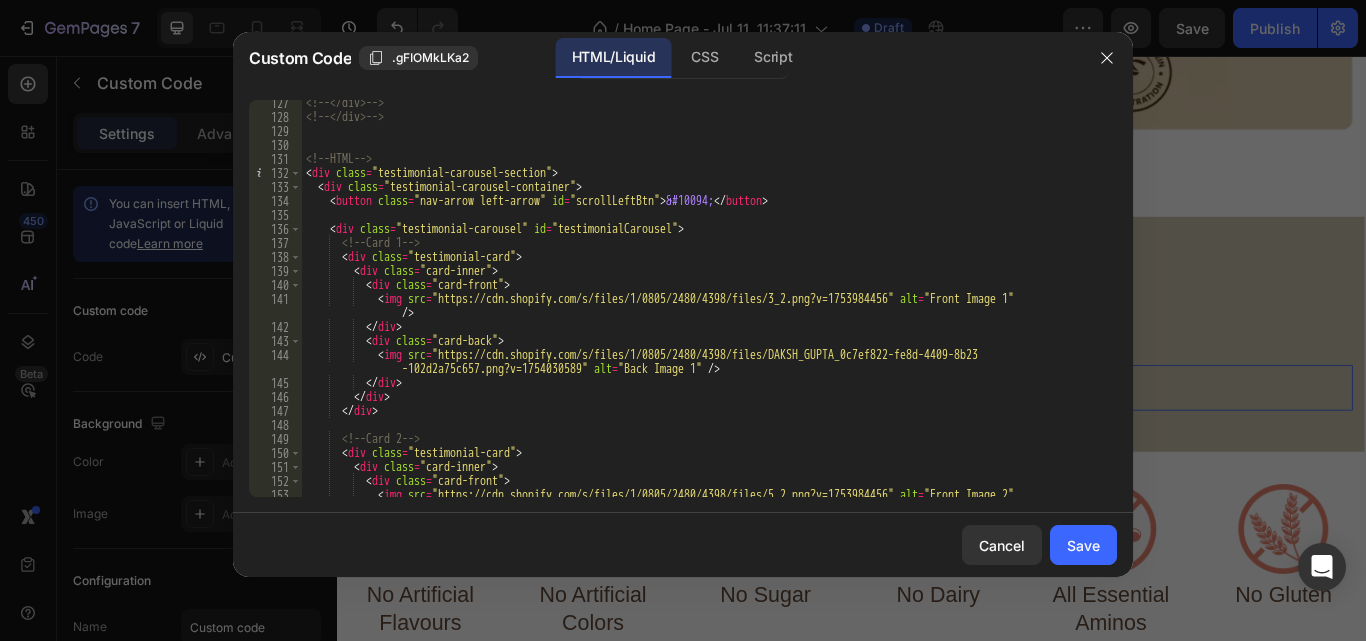 scroll, scrollTop: 1964, scrollLeft: 0, axis: vertical 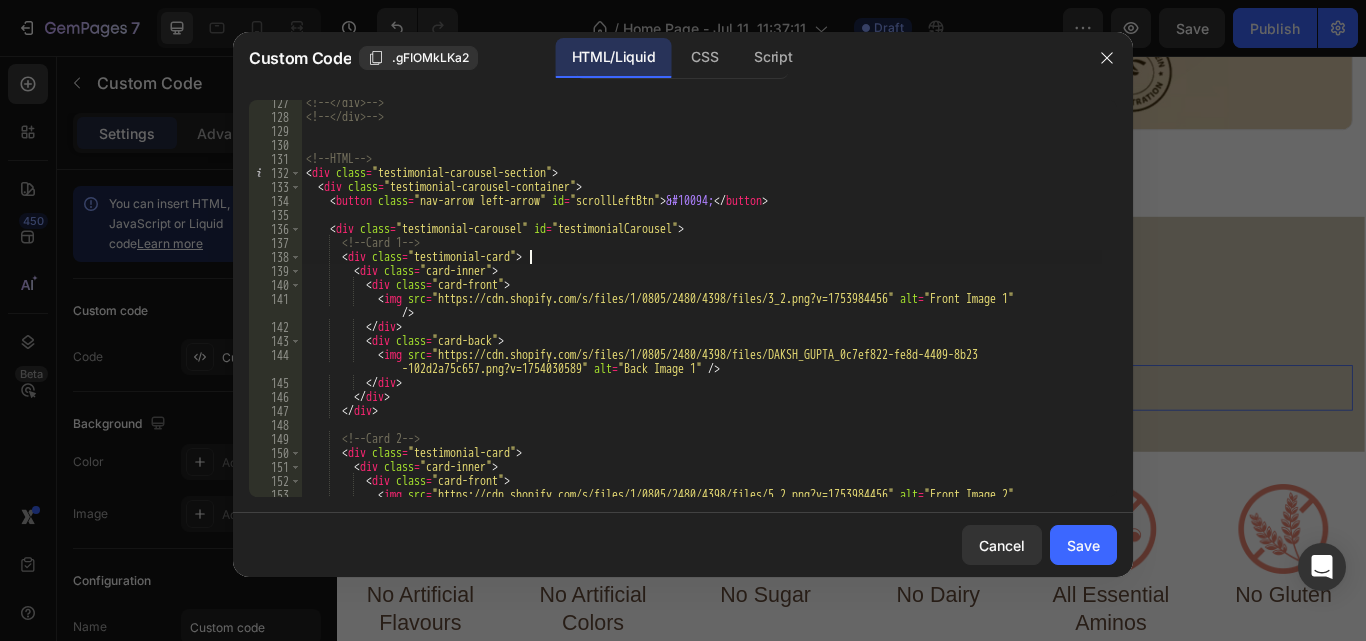 click on "<!--   </div> --> <!-- </div> --> <!--  HTML  --> < div   class = "testimonial-carousel-section" >    < div   class = "testimonial-carousel-container" >      < button   class = "nav-arrow left-arrow"   id = "scrollLeftBtn" > &#10094; </ button >      < div   class = "testimonial-carousel"   id = "testimonialCarousel" >         <!--  Card 1  -->         < div   class = "testimonial-card" >           < div   class = "card-inner" >              < div   class = "card-front" >                < img   src = "https://cdn.shopify.com/s/files/1/0805/2480/4398/files/3_2.png?v=1753984456"   alt = "Front Image 1"                    />              </ div >              < div   class = "card-back" >                < img   src = "https://cdn.shopify.com/s/files/1/0805/2480/4398/files/[NAME]_0c7ef822-fe8d-4409-8b23                  -102d2a75c657.png?v=1754030589"   alt = "Back Image 1"   />              </ div >           </ div >         </ div >         <!--  Card 2  -->         < div" at bounding box center (702, 315) 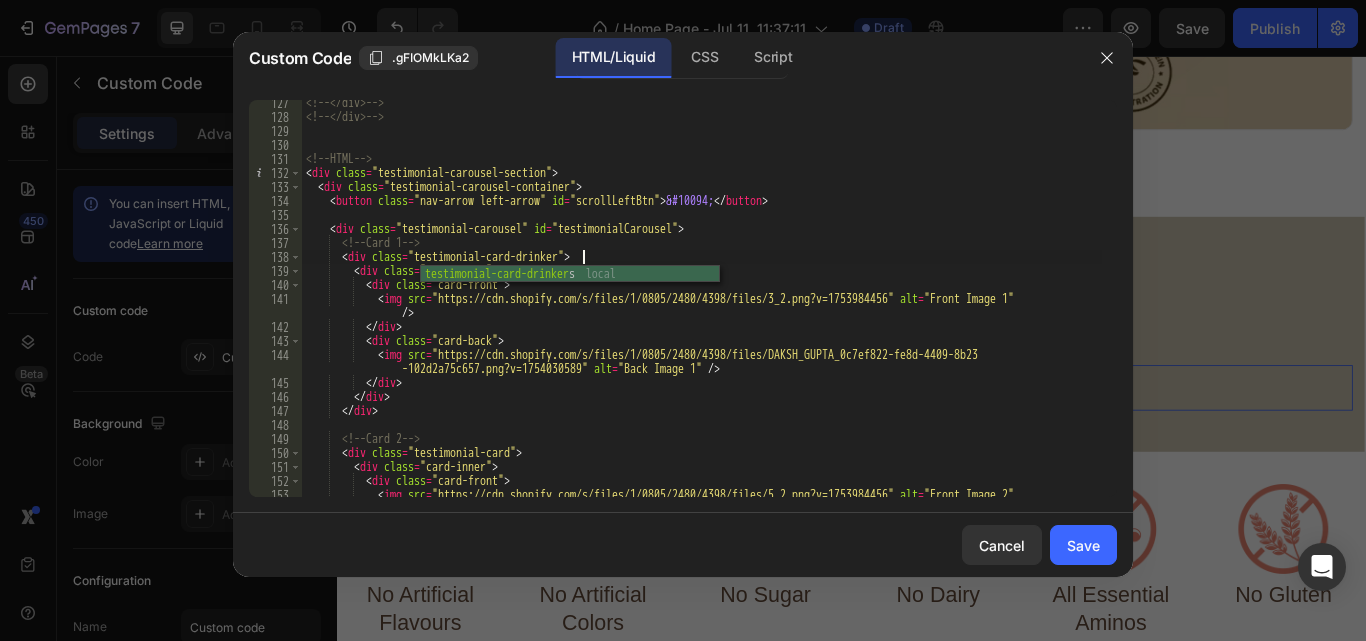 scroll, scrollTop: 0, scrollLeft: 23, axis: horizontal 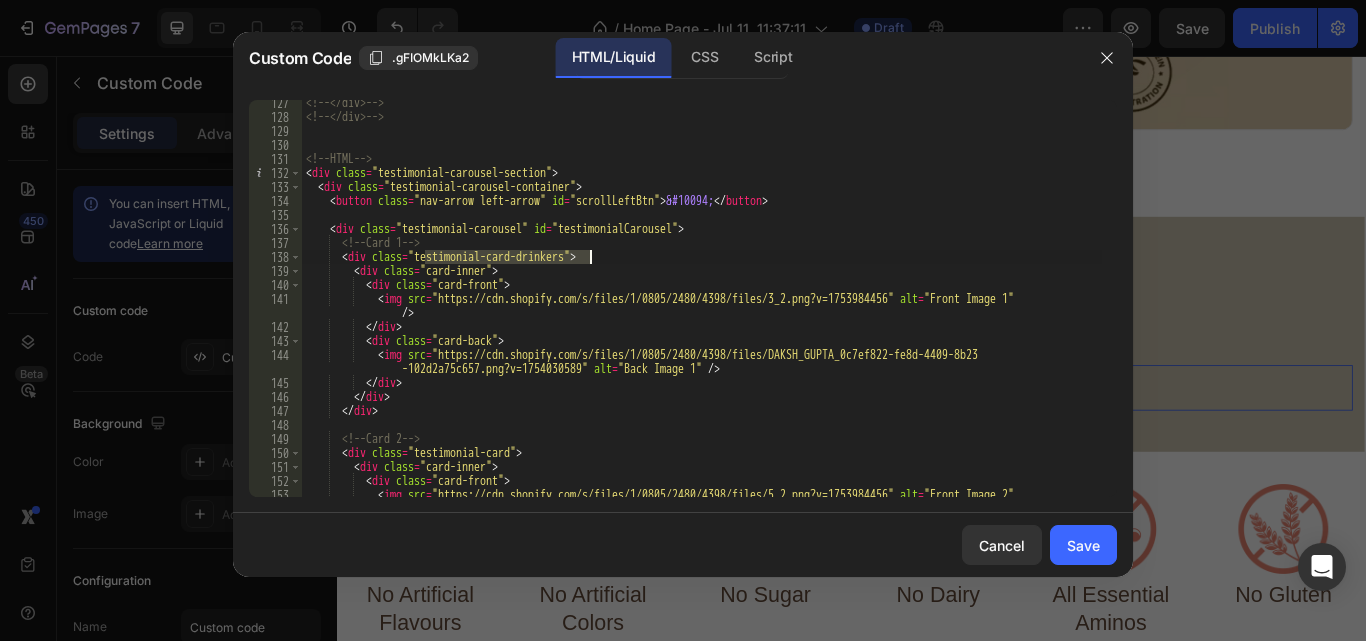 drag, startPoint x: 424, startPoint y: 258, endPoint x: 590, endPoint y: 260, distance: 166.01205 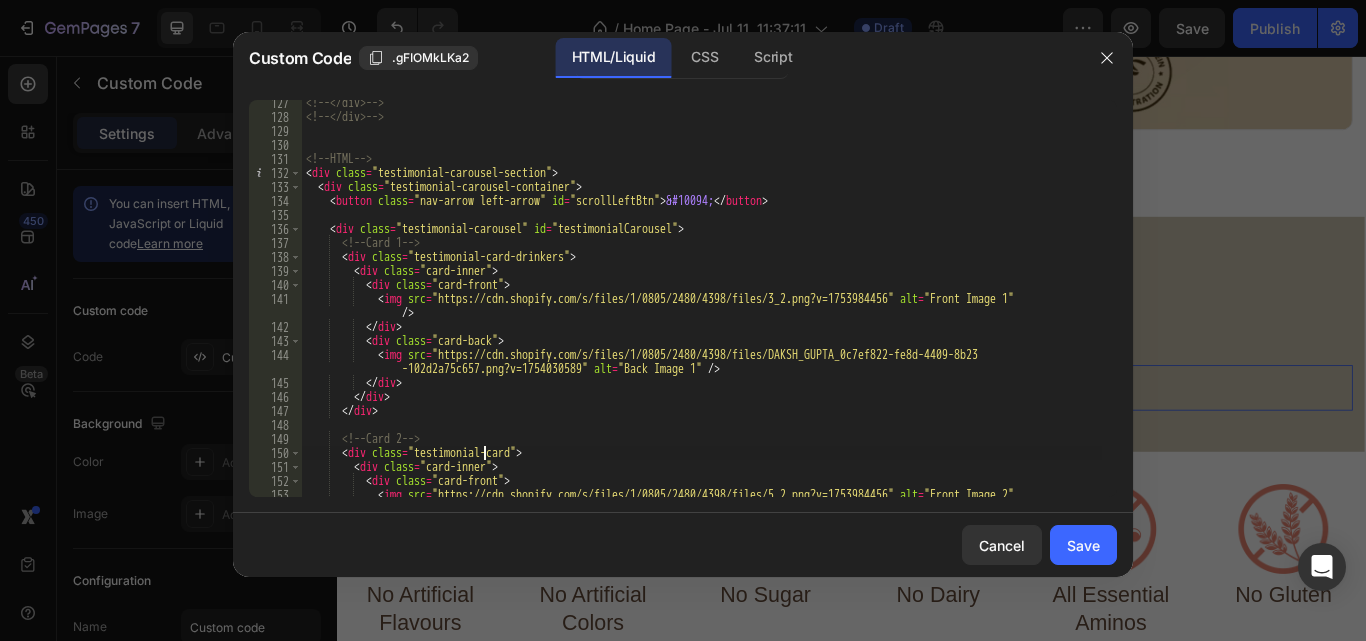 scroll, scrollTop: 0, scrollLeft: 19, axis: horizontal 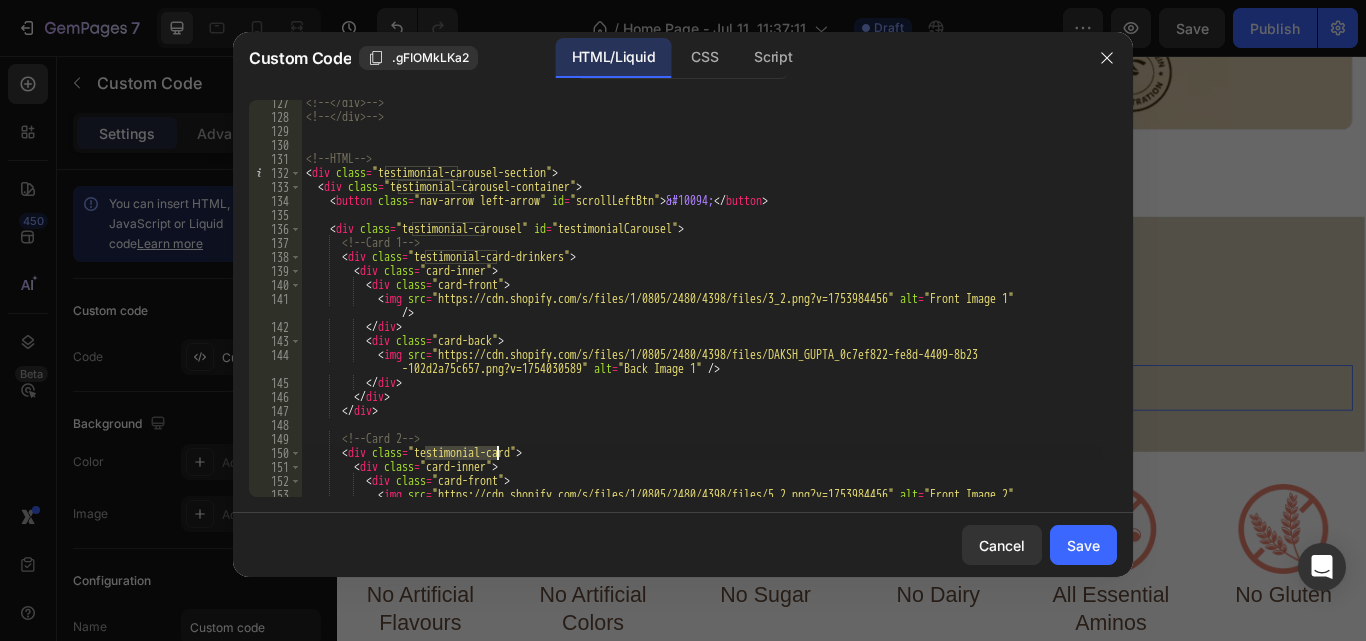 click on "<!--   </div> --> <!-- </div> --> <!--  HTML  --> < div   class = "testimonial-carousel-section" >    < div   class = "testimonial-carousel-container" >      < button   class = "nav-arrow left-arrow"   id = "scrollLeftBtn" > &#10094; </ button >      < div   class = "testimonial-carousel"   id = "testimonialCarousel" >         <!--  Card 1  -->         < div   class = "testimonial-card-drinkers" >           < div   class = "card-inner" >              < div   class = "card-front" >                < img   src = "https://cdn.shopify.com/s/files/1/0805/2480/4398/files/3_2.png?v=1753984456"   alt = "Front Image 1"                    />              </ div >              < div   class = "card-back" >                < img   src = "https://cdn.shopify.com/s/files/1/0805/2480/4398/files/[NAME]_0c7ef822-fe8d-4409-8b23                  -102d2a75c657.png?v=1754030589"   alt = "Back Image 1"   />              </ div >           </ div >         </ div >         <!--  Card 2  -->      <" at bounding box center (702, 315) 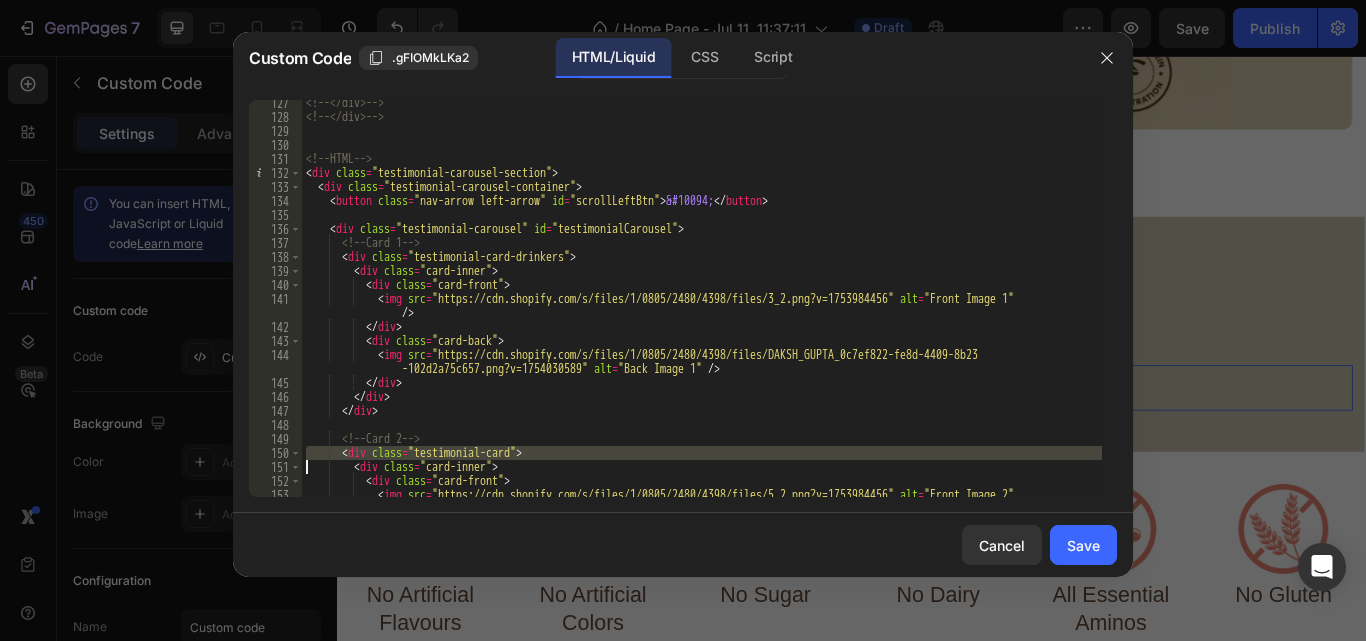 click on "<!--   </div> --> <!-- </div> --> <!--  HTML  --> < div   class = "testimonial-carousel-section" >    < div   class = "testimonial-carousel-container" >      < button   class = "nav-arrow left-arrow"   id = "scrollLeftBtn" > &#10094; </ button >      < div   class = "testimonial-carousel"   id = "testimonialCarousel" >         <!--  Card 1  -->         < div   class = "testimonial-card-drinkers" >           < div   class = "card-inner" >              < div   class = "card-front" >                < img   src = "https://cdn.shopify.com/s/files/1/0805/2480/4398/files/3_2.png?v=1753984456"   alt = "Front Image 1"                    />              </ div >              < div   class = "card-back" >                < img   src = "https://cdn.shopify.com/s/files/1/0805/2480/4398/files/[NAME]_0c7ef822-fe8d-4409-8b23                  -102d2a75c657.png?v=1754030589"   alt = "Back Image 1"   />              </ div >           </ div >         </ div >         <!--  Card 2  -->      <" at bounding box center [702, 298] 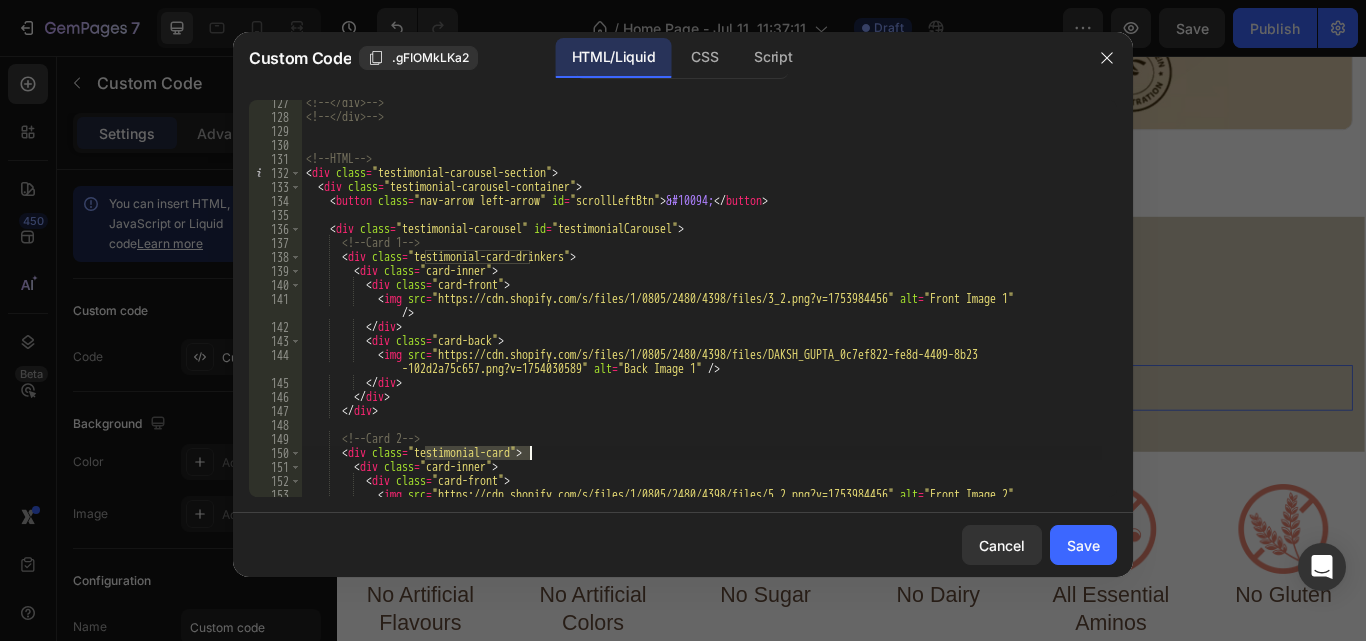 drag, startPoint x: 425, startPoint y: 449, endPoint x: 531, endPoint y: 456, distance: 106.23088 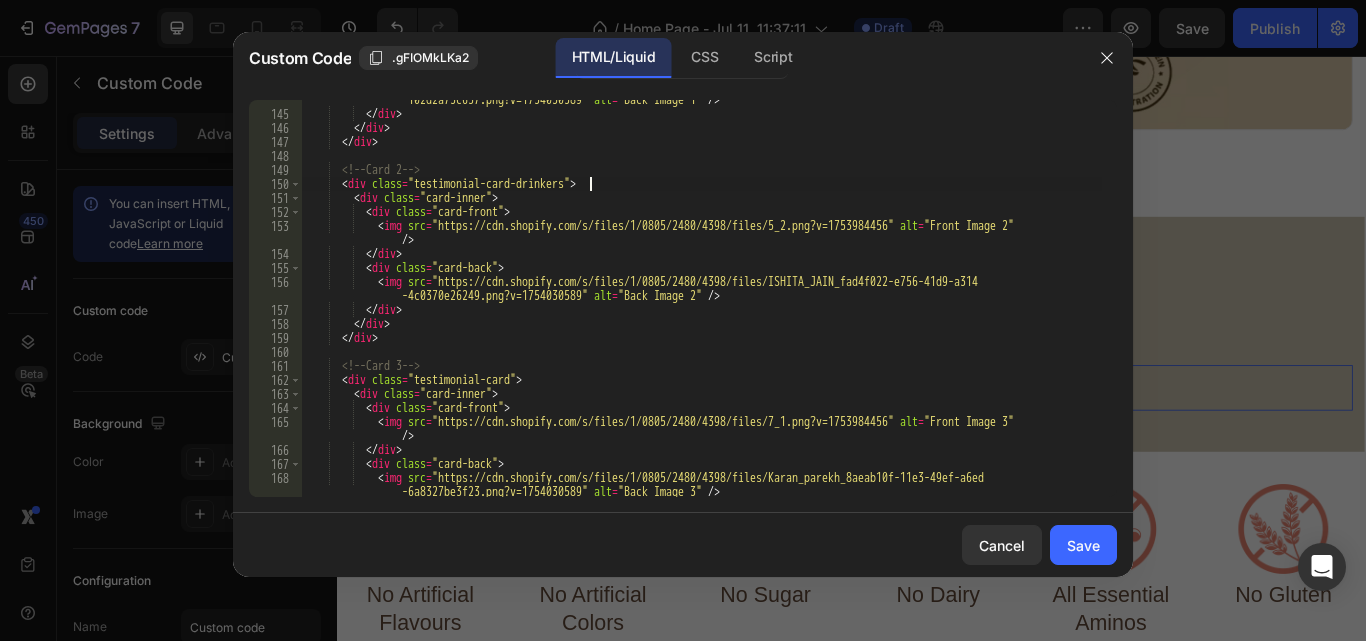 scroll, scrollTop: 2307, scrollLeft: 0, axis: vertical 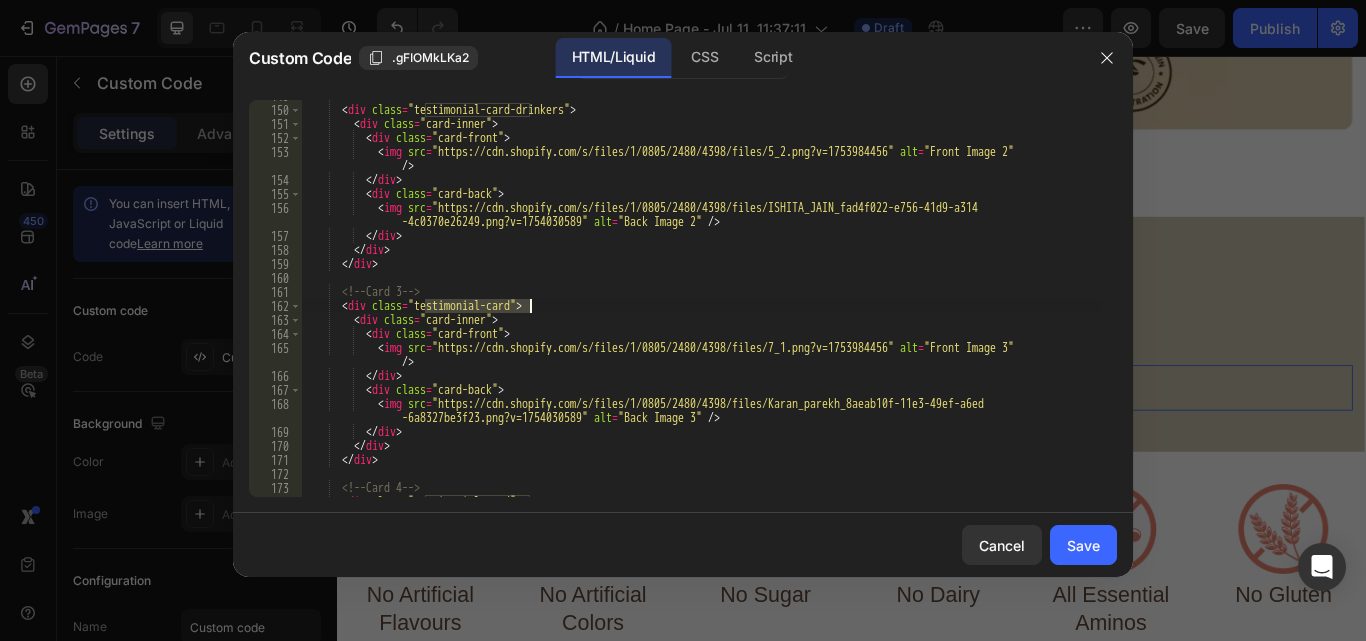 drag, startPoint x: 426, startPoint y: 306, endPoint x: 531, endPoint y: 302, distance: 105.076164 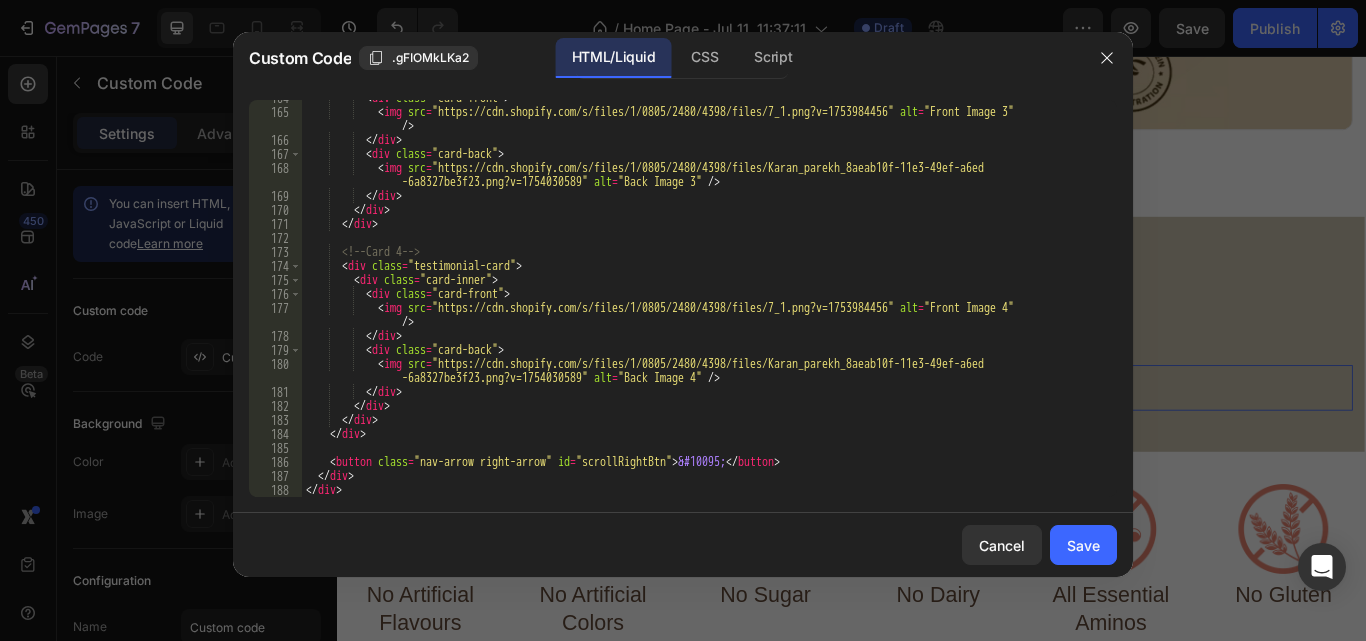 scroll, scrollTop: 2543, scrollLeft: 0, axis: vertical 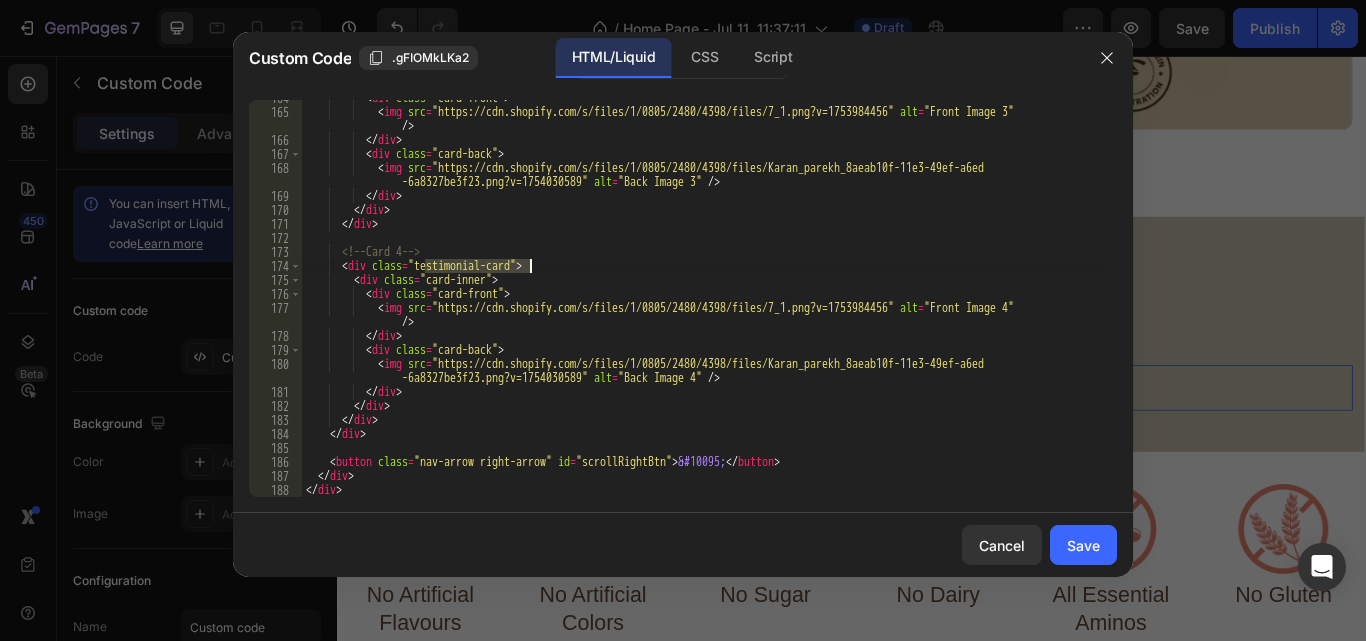 drag, startPoint x: 424, startPoint y: 264, endPoint x: 531, endPoint y: 269, distance: 107.11676 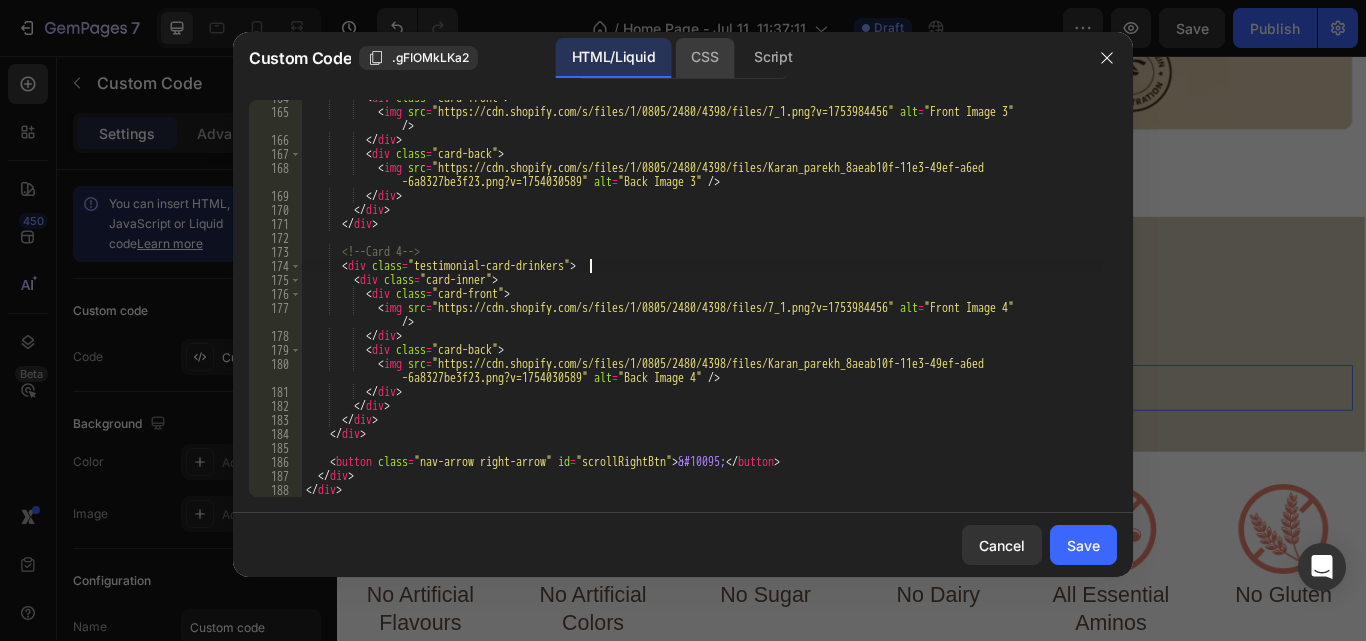 click on "CSS" 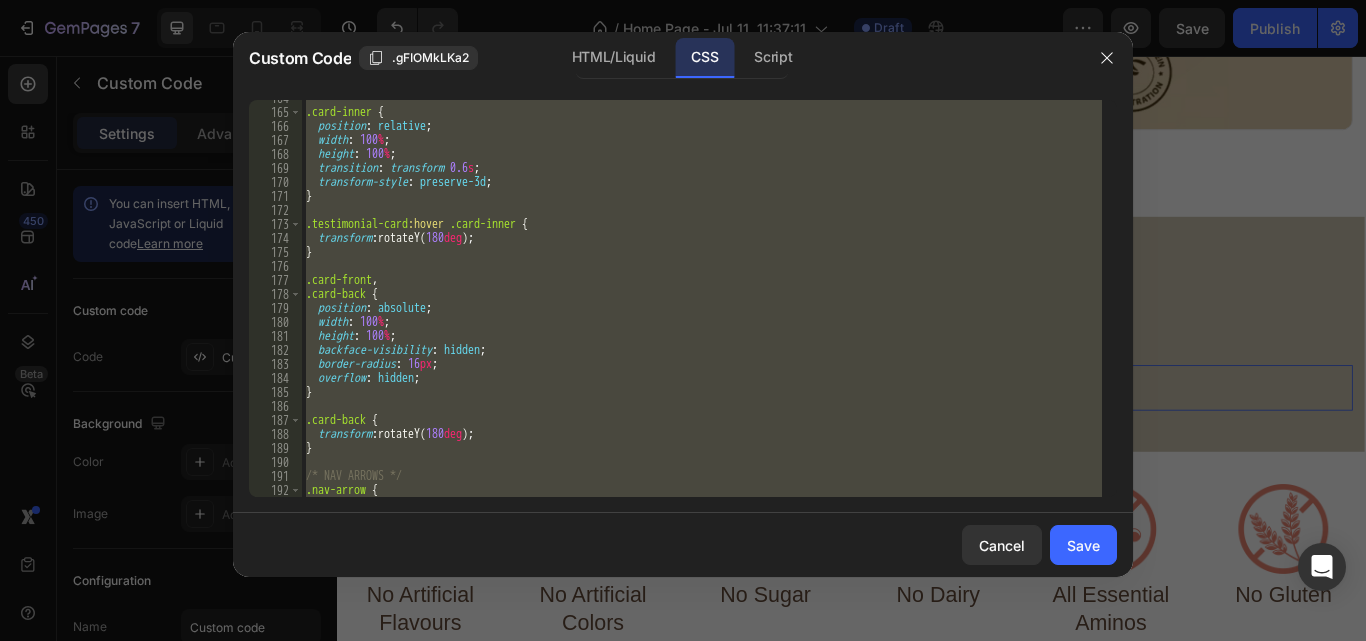 scroll, scrollTop: 2319, scrollLeft: 0, axis: vertical 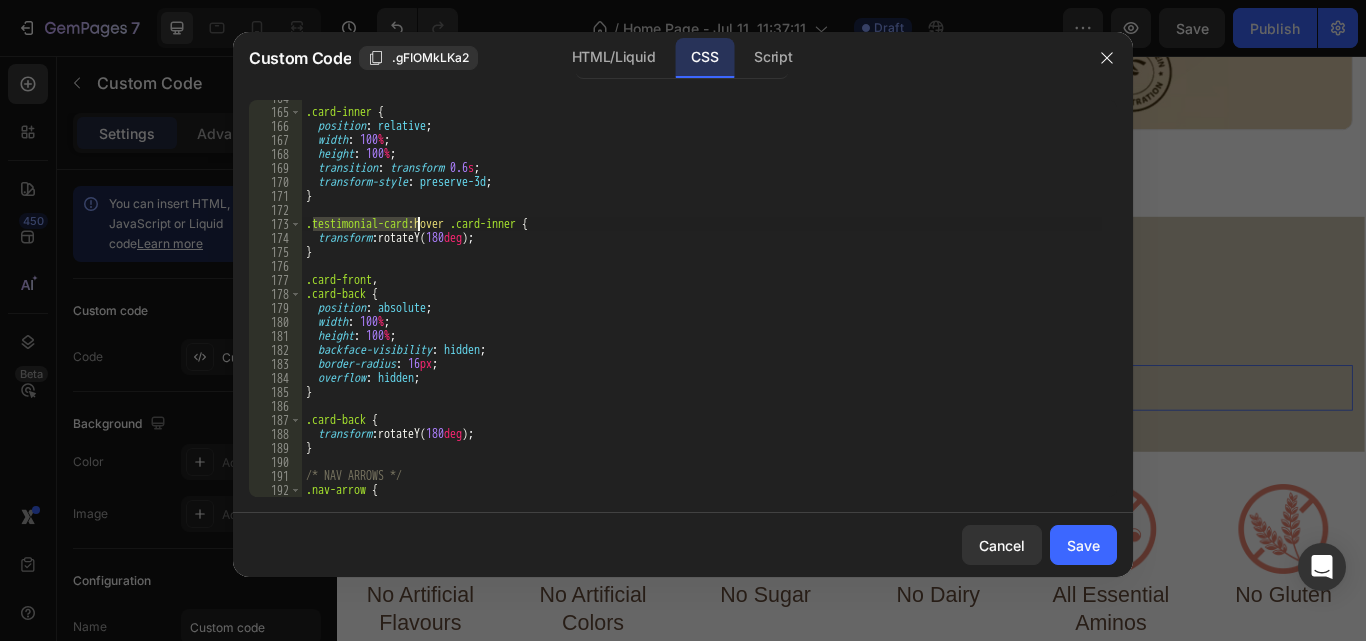 drag, startPoint x: 311, startPoint y: 225, endPoint x: 416, endPoint y: 226, distance: 105.00476 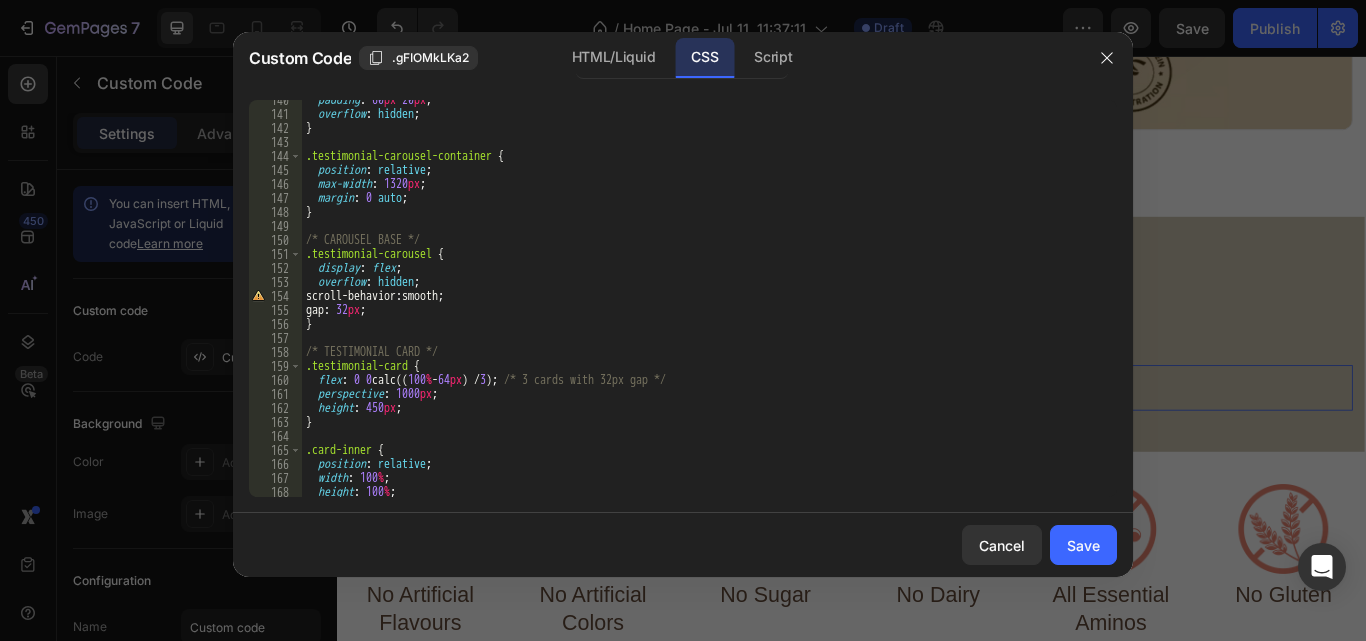 scroll, scrollTop: 1981, scrollLeft: 0, axis: vertical 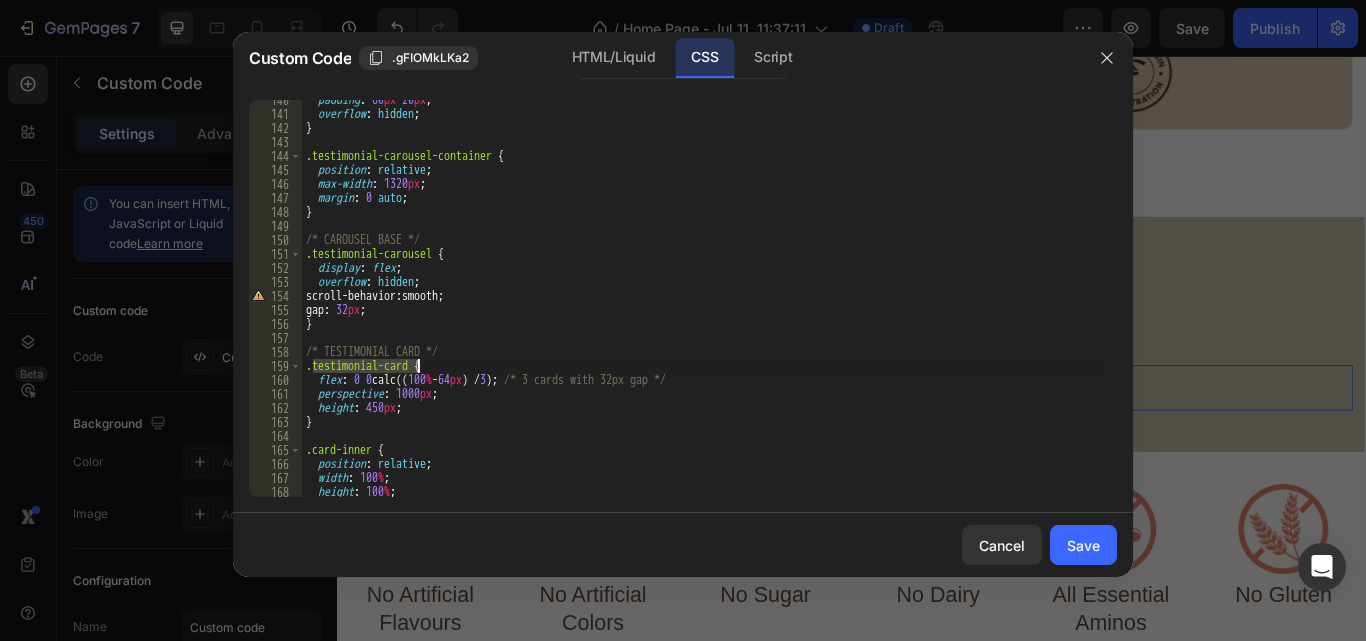 drag, startPoint x: 313, startPoint y: 369, endPoint x: 417, endPoint y: 368, distance: 104.00481 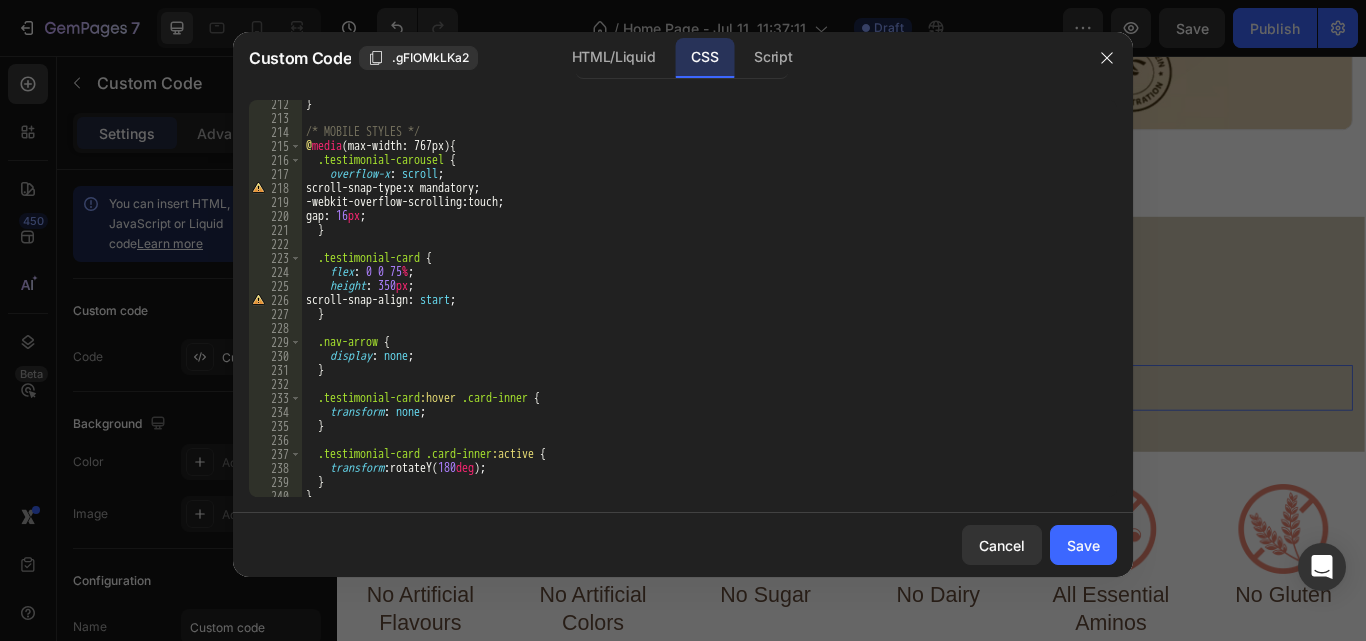 scroll, scrollTop: 2991, scrollLeft: 0, axis: vertical 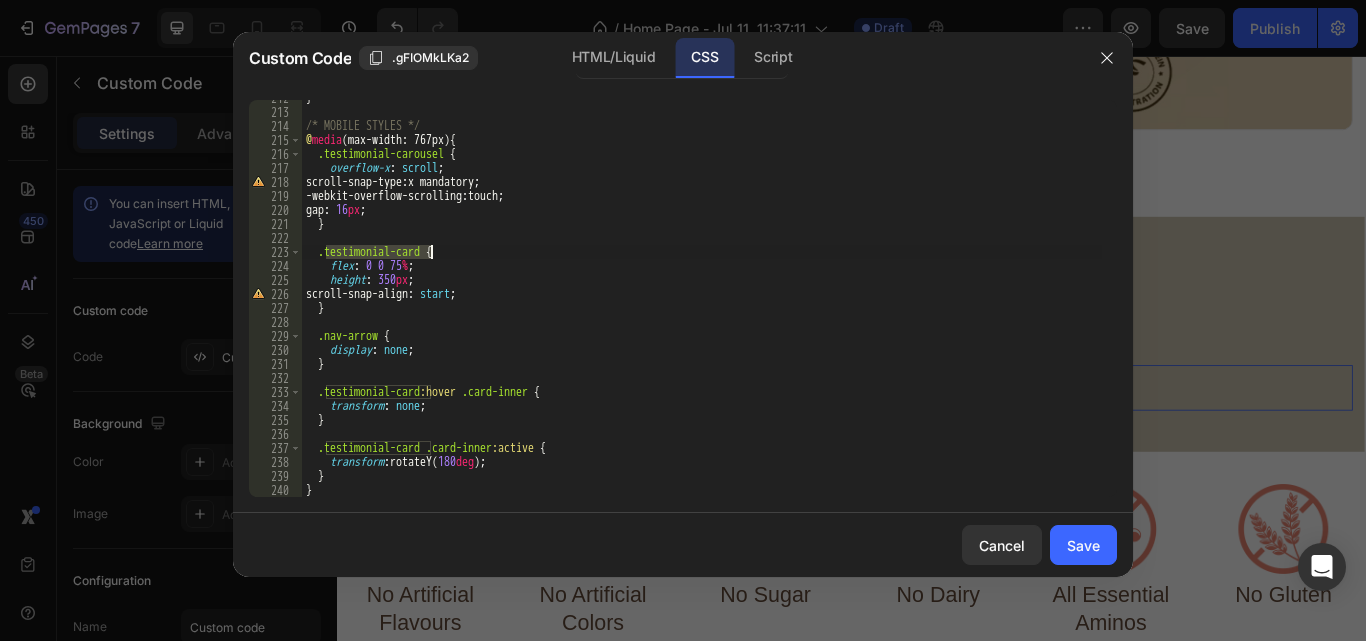 drag, startPoint x: 325, startPoint y: 252, endPoint x: 431, endPoint y: 251, distance: 106.004715 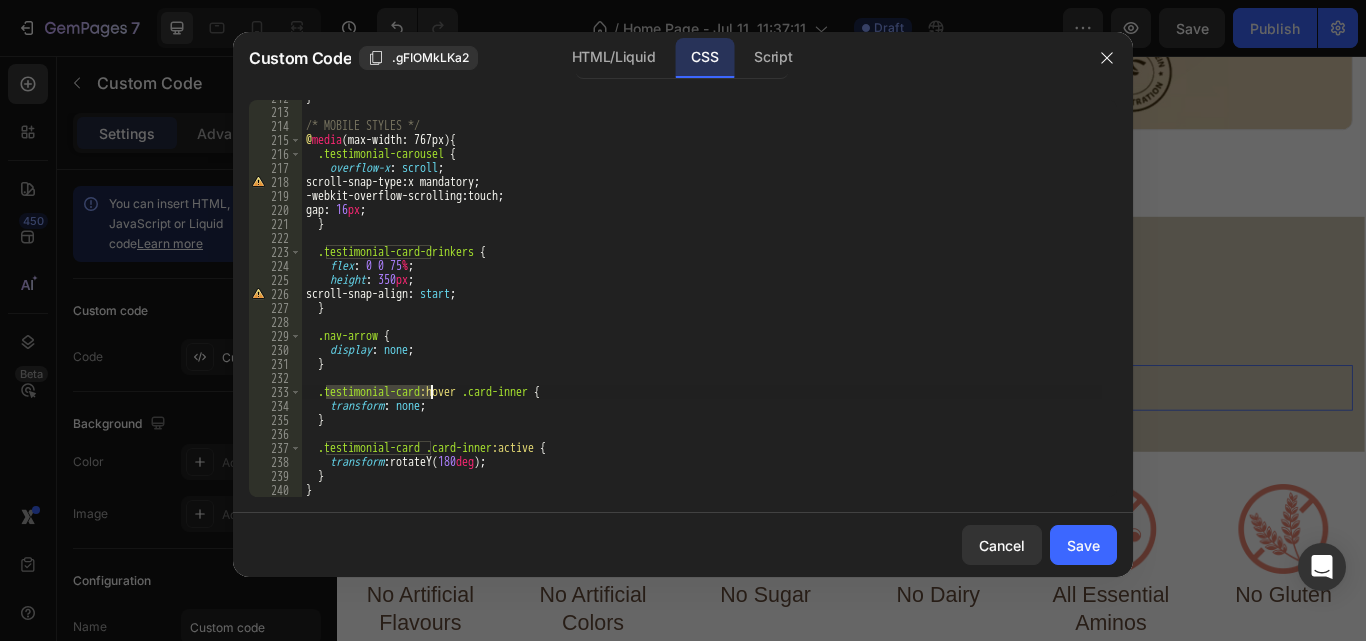 drag, startPoint x: 323, startPoint y: 393, endPoint x: 429, endPoint y: 392, distance: 106.004715 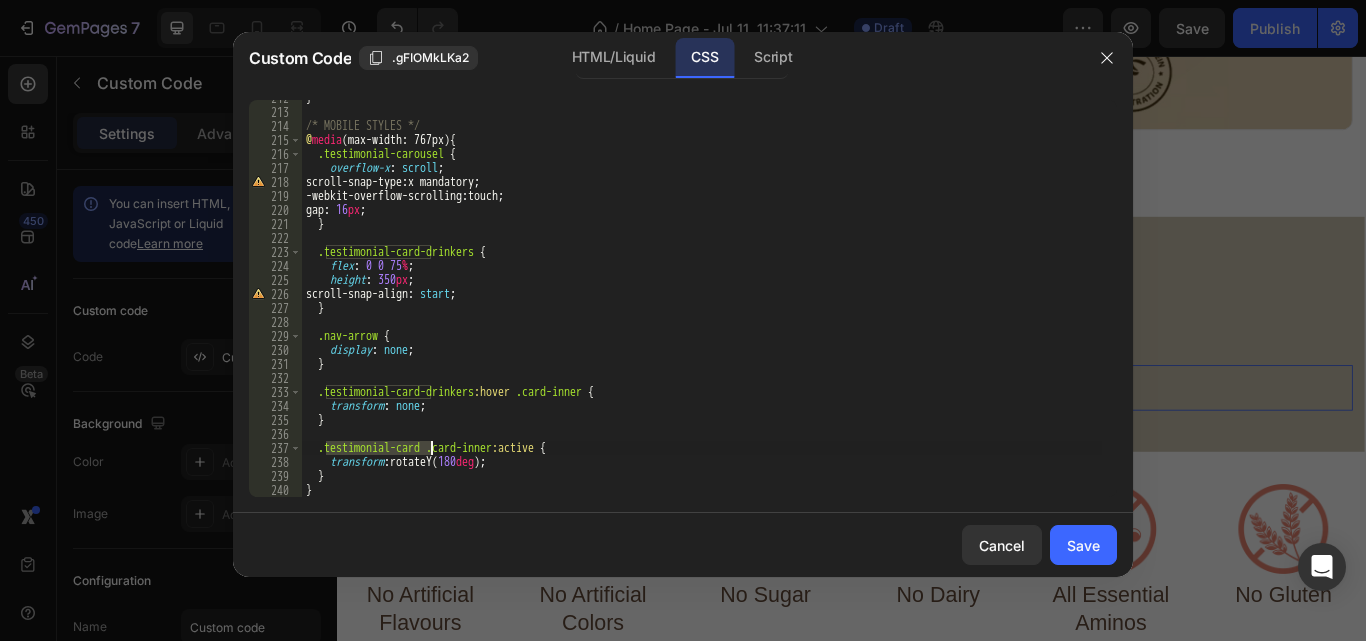drag, startPoint x: 325, startPoint y: 451, endPoint x: 433, endPoint y: 451, distance: 108 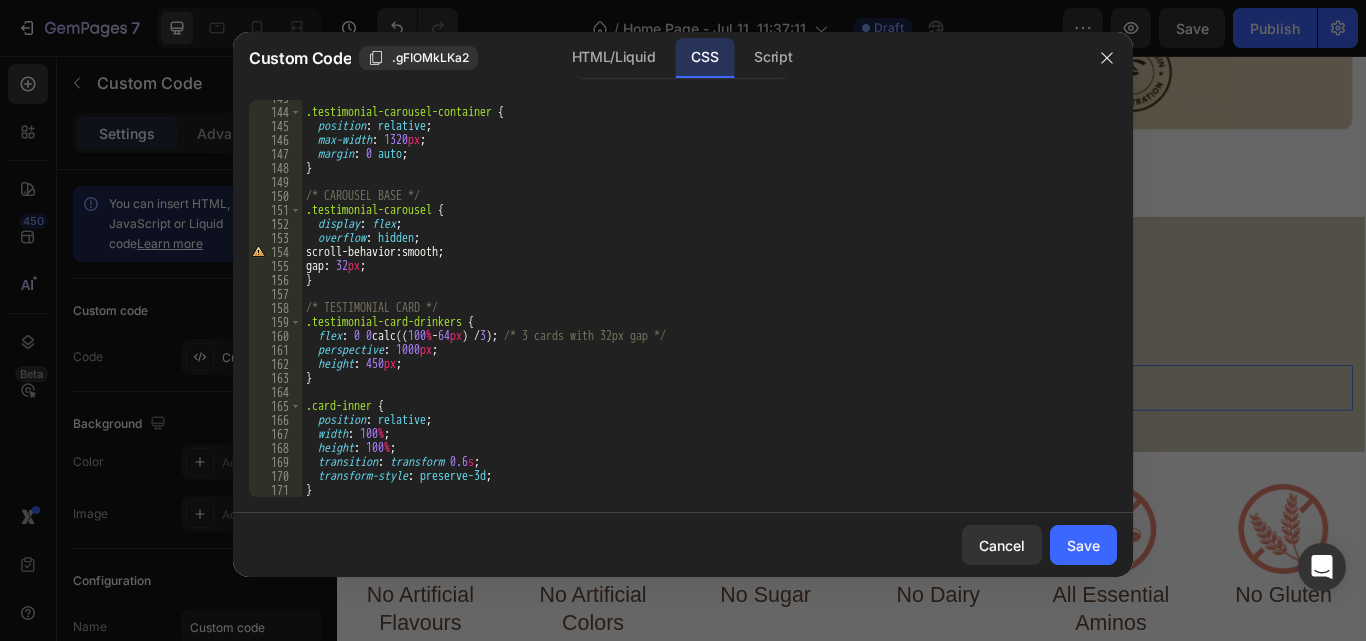 scroll, scrollTop: 2110, scrollLeft: 0, axis: vertical 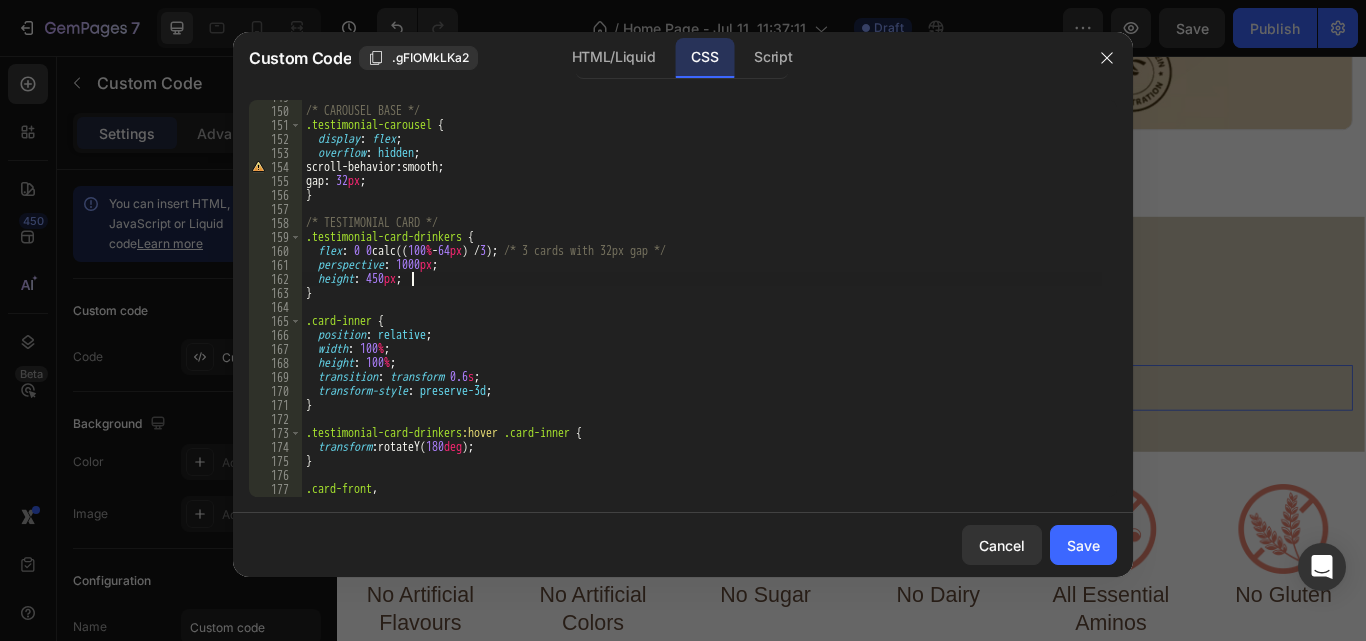 click on "/* CAROUSEL BASE */ .testimonial-carousel   {    display :   flex ;    overflow :   hidden ;   scroll-behavior :  smooth ;   gap :   32 px ; } /* TESTIMONIAL CARD */ .testimonial-card-drinkers   {    flex :   0   0  calc(( 100 %  -  64 px ) /  3 ) ;   /* 3 cards with 32px gap */    perspective :   1000 px ;    height :   450 px ; } .card-inner   {    position :   relative ;    width :   100 % ;    height :   100 % ;    transition :   transform   0.6 s ;    transform-style :   preserve-3d ; } .testimonial-card-drinkers :hover   .card-inner   {    transform :  rotateY( 180 deg ) ; } .card-front , .card-back   {" at bounding box center (702, 302) 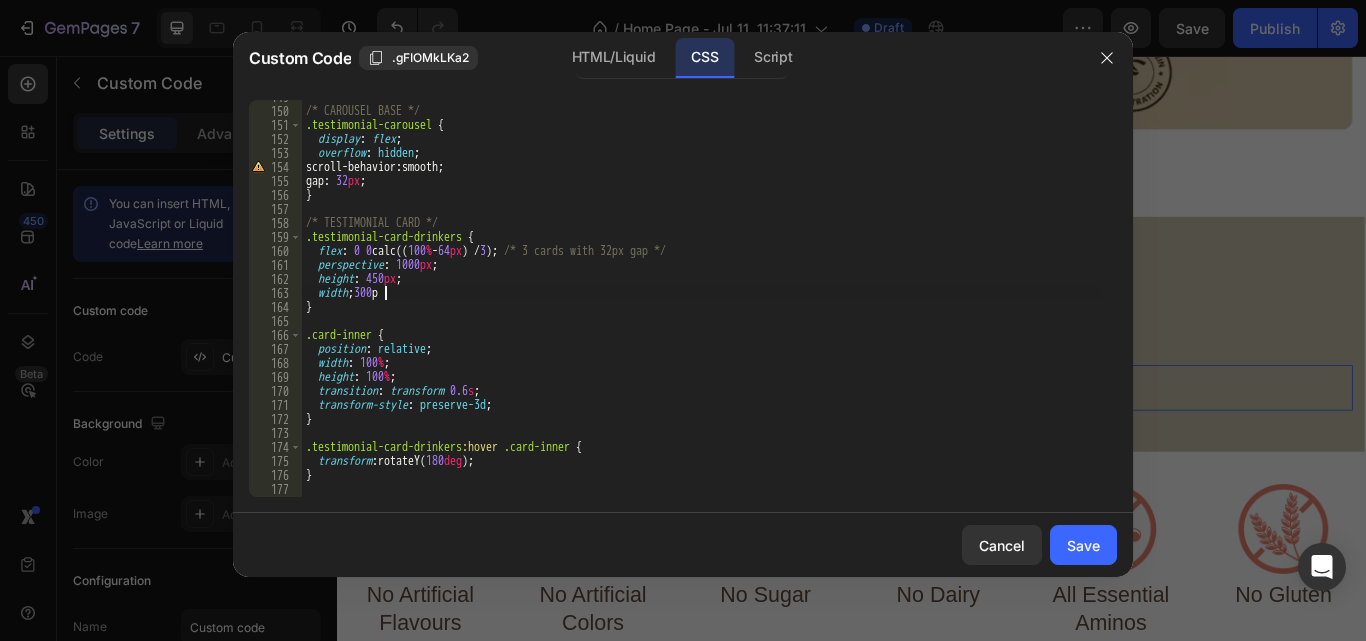 scroll, scrollTop: 0, scrollLeft: 6, axis: horizontal 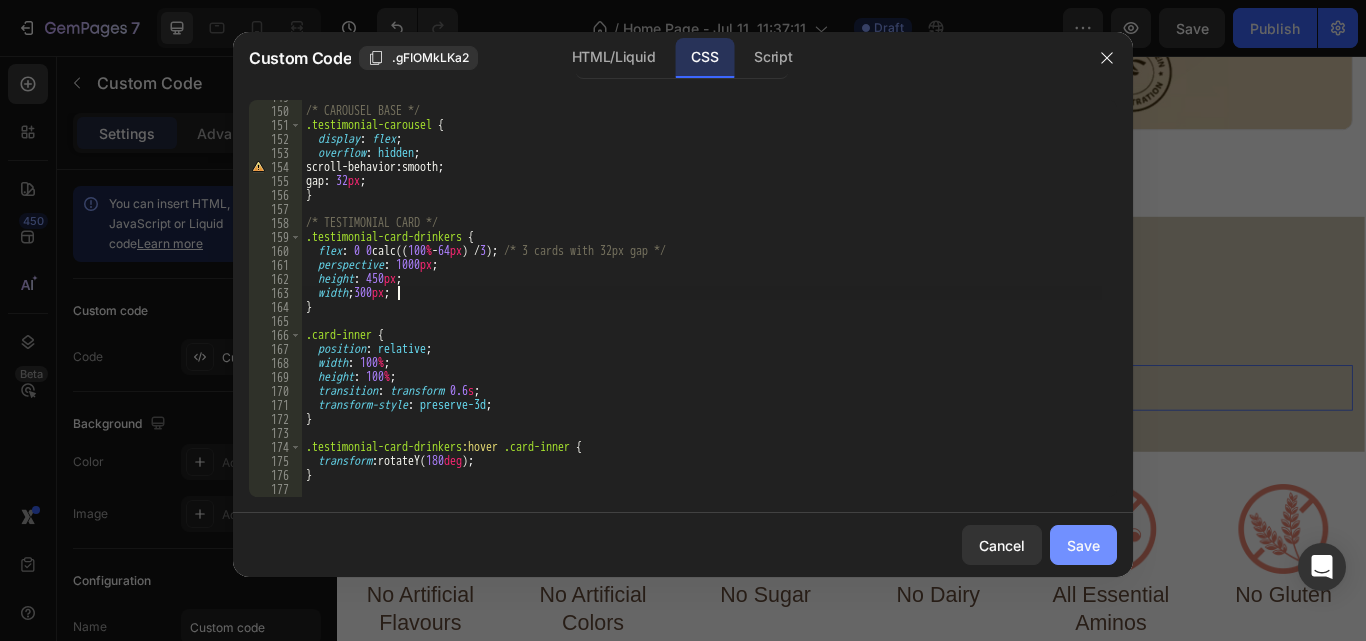type on "width;300px;" 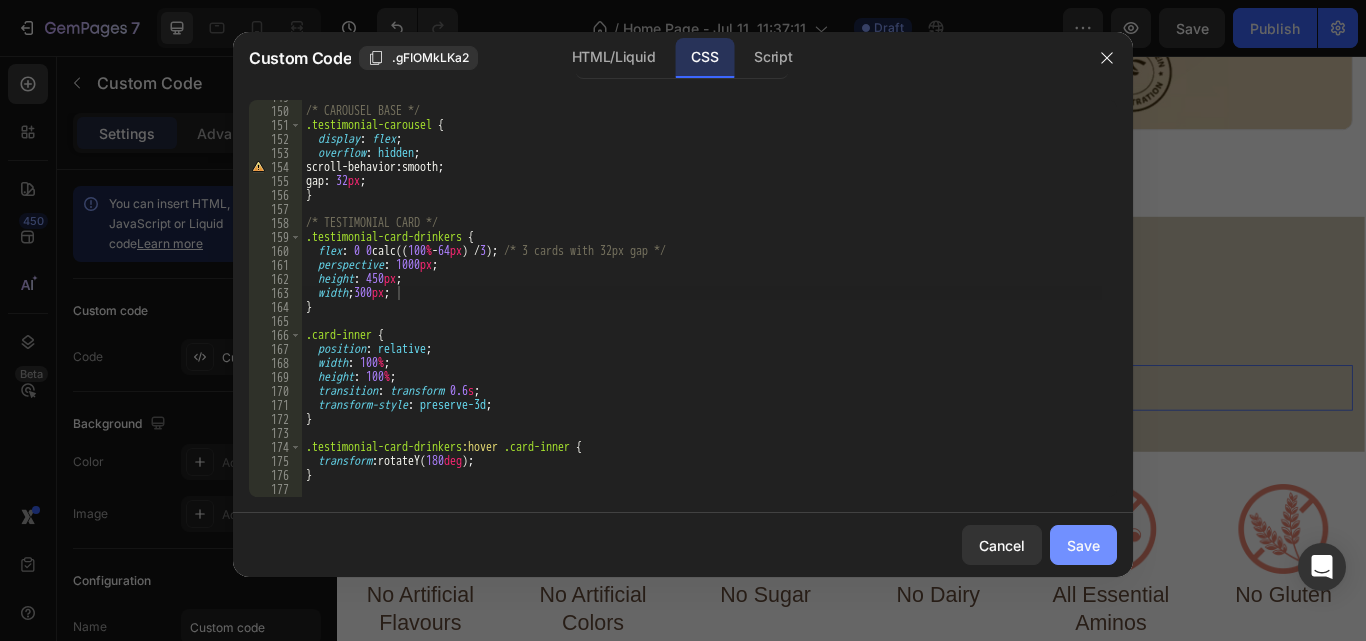 click on "Save" at bounding box center [1083, 545] 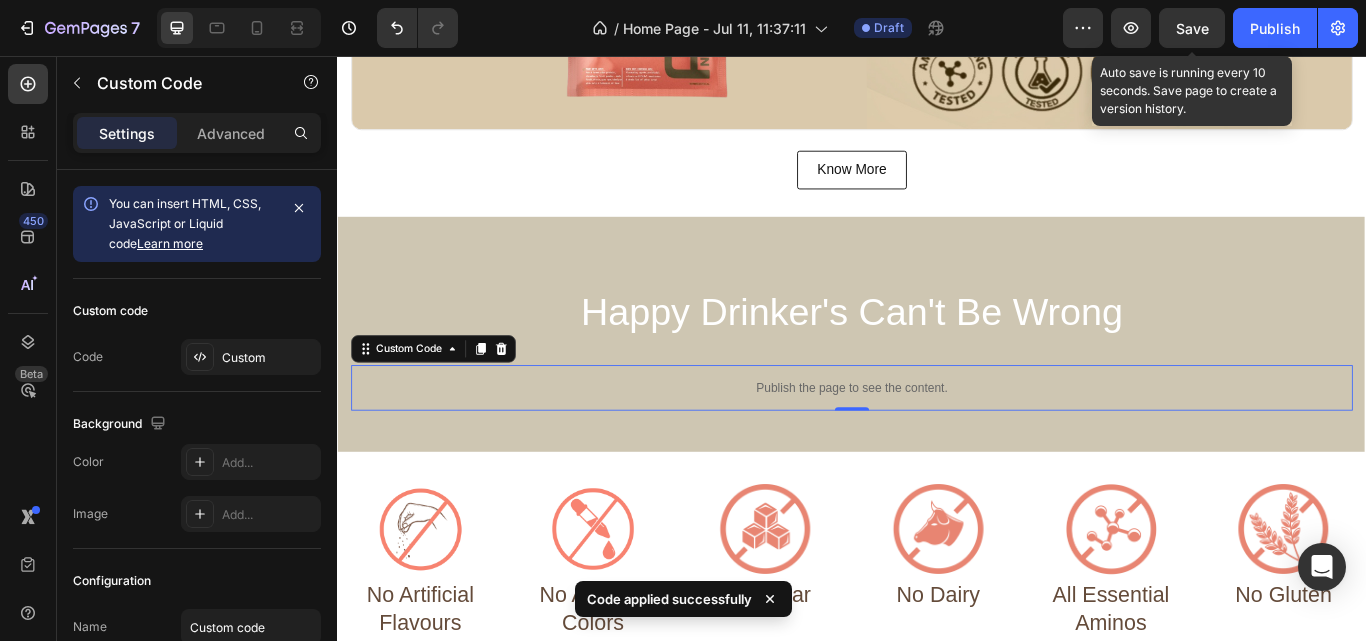 click on "Save" at bounding box center [1192, 28] 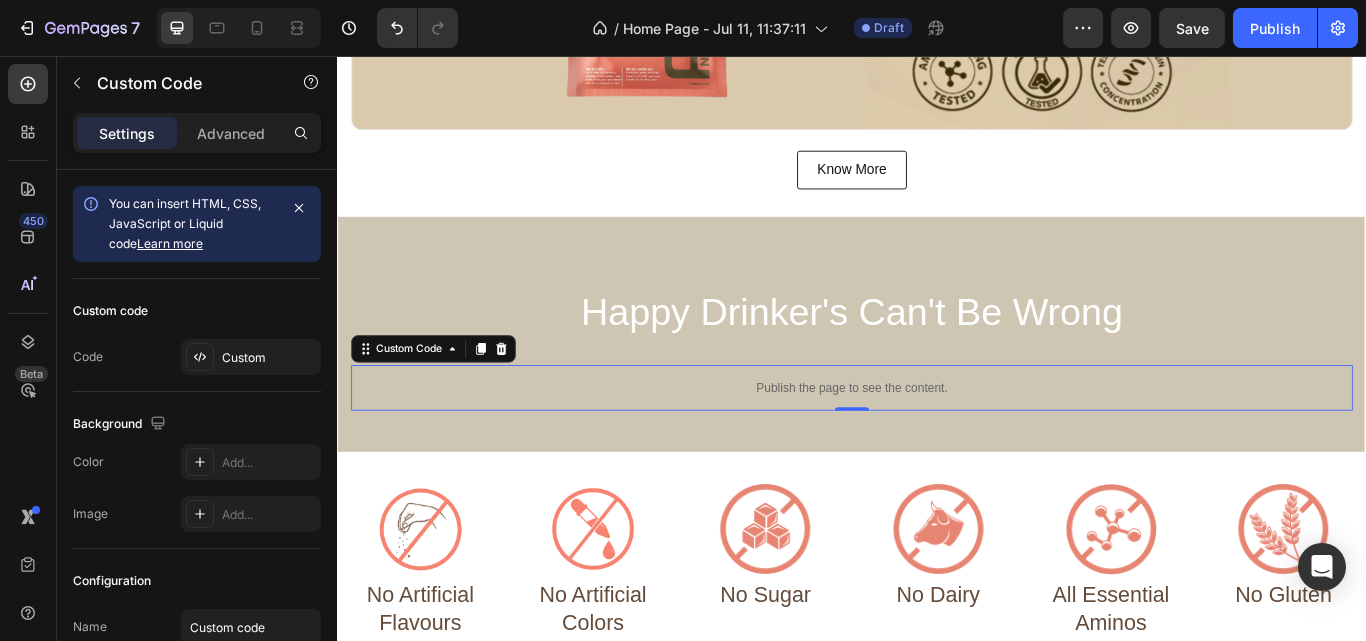 click on "Publish the page to see the content." at bounding box center [937, 443] 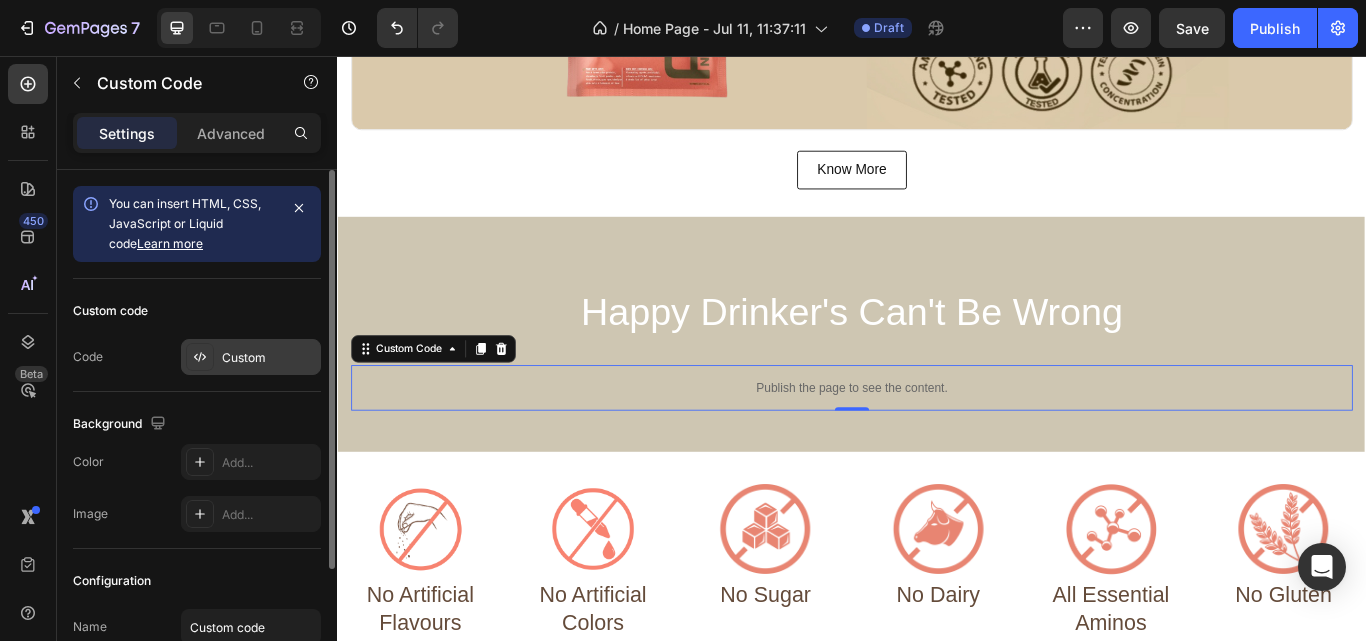 click on "Custom" at bounding box center (251, 357) 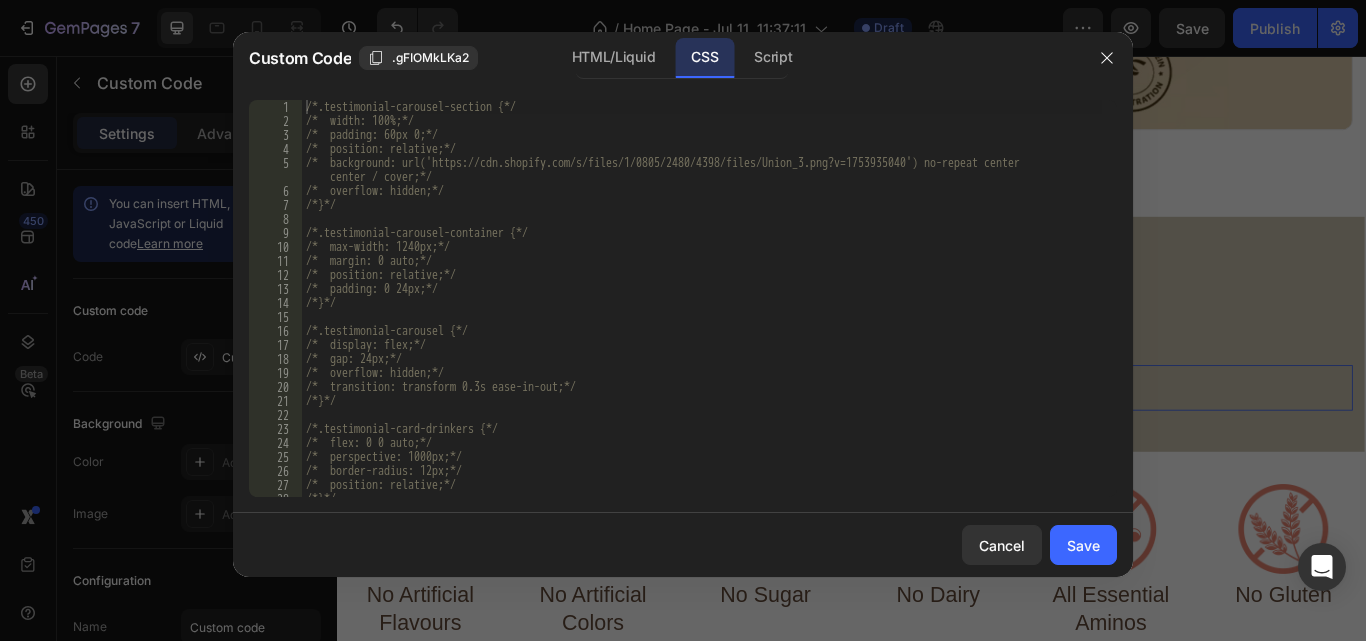 scroll, scrollTop: 9, scrollLeft: 0, axis: vertical 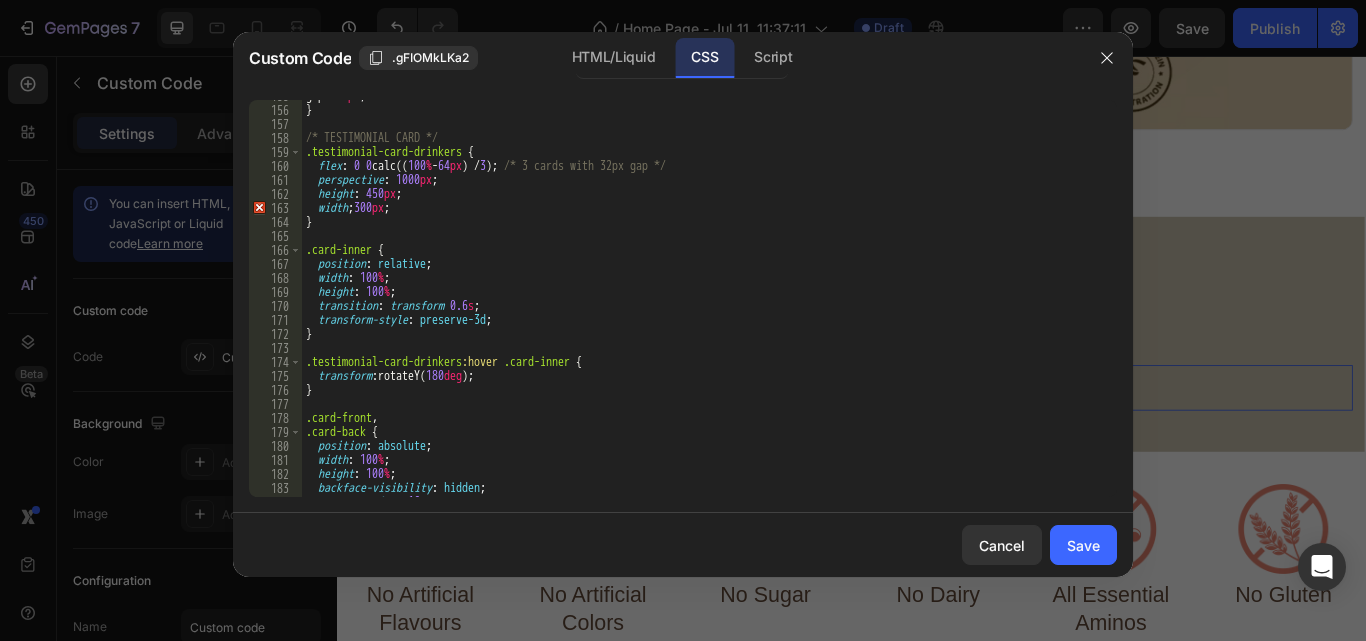 click on "155 156 157 158 159 160 161 162 163 164 165 166 167 168 169 170 171 172 173 174 175 176 177 178 179 180 181 182 183 184 185   gap :   32 px ; } /* TESTIMONIAL CARD */ .testimonial-card-drinkers   {    flex :   0   0  calc(( 100 %  -  64 px ) /  3 ) ;   /* 3 cards with 32px gap */    perspective :   1000 px ;    height :   450 px ;    width ; 300 px ; } .card-inner   {    position :   relative ;    width :   100 % ;    height :   100 % ;    transition :   transform   0.6 s ;    transform-style :   preserve-3d ; } .testimonial-card-drinkers :hover   .card-inner   {    transform :  rotateY( 180 deg ) ; } .card-front , .card-back   {    position :   absolute ;    width :   100 % ;    height :   100 % ;    backface-visibility :   hidden ;    border-radius :   16 px ;" 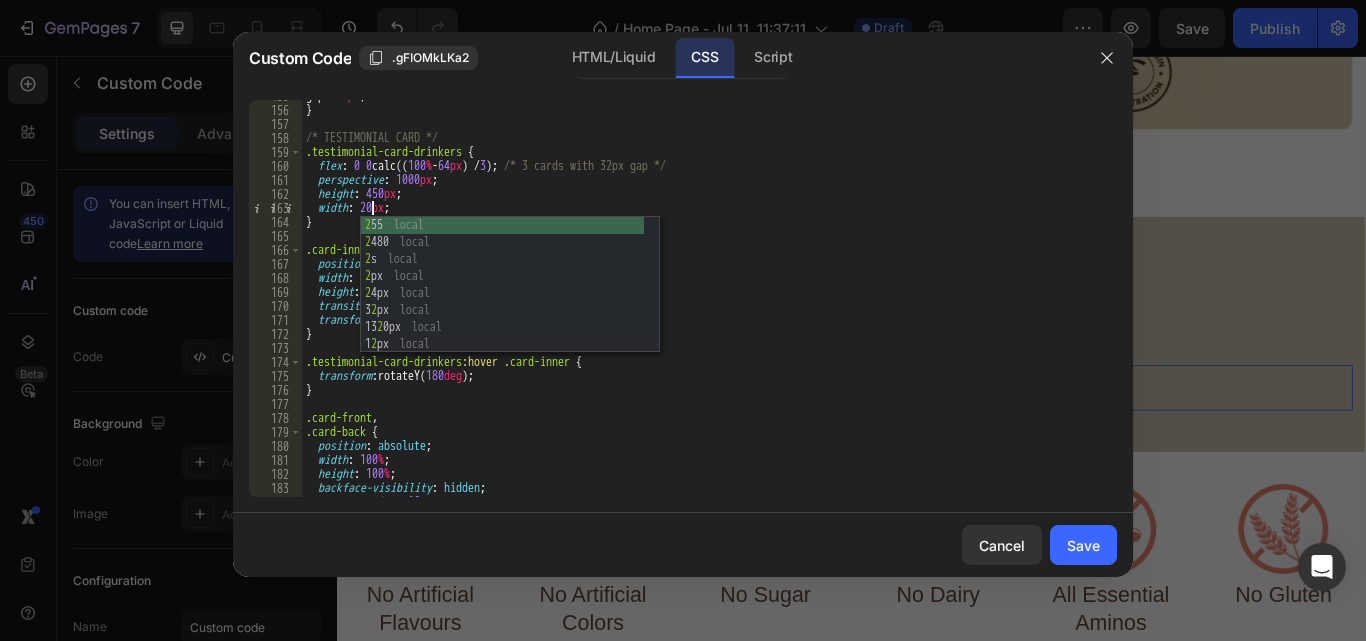 scroll, scrollTop: 0, scrollLeft: 6, axis: horizontal 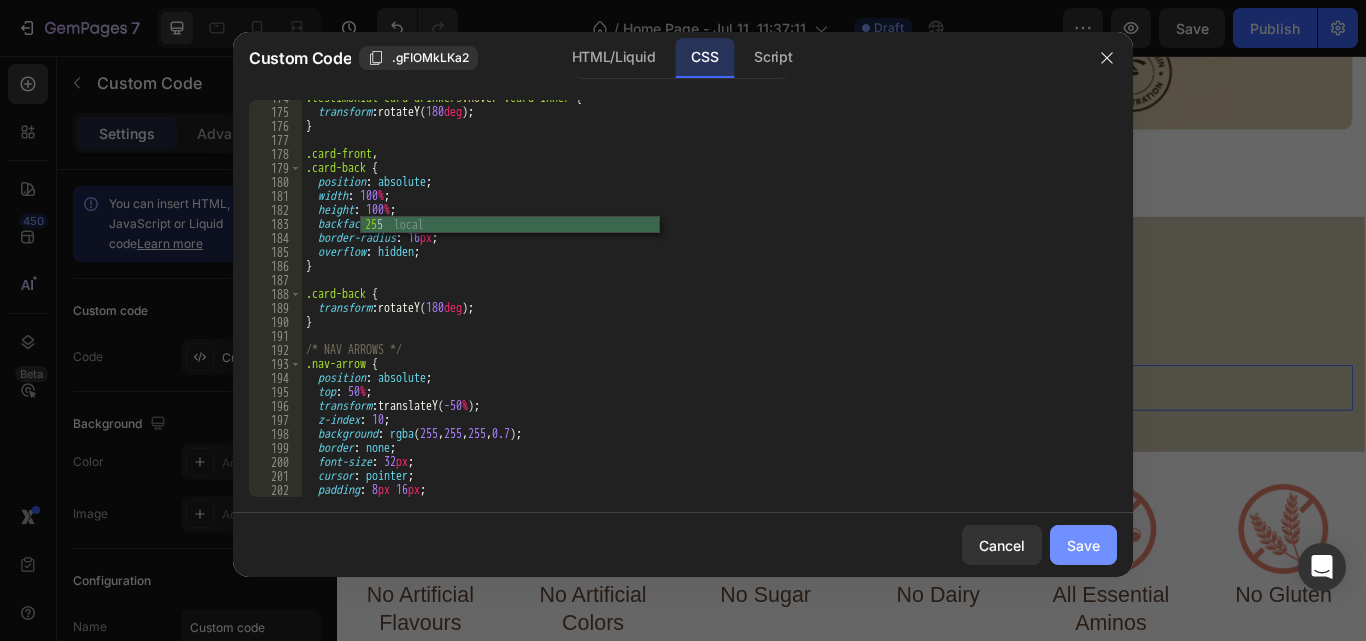 type on "width: 250px;" 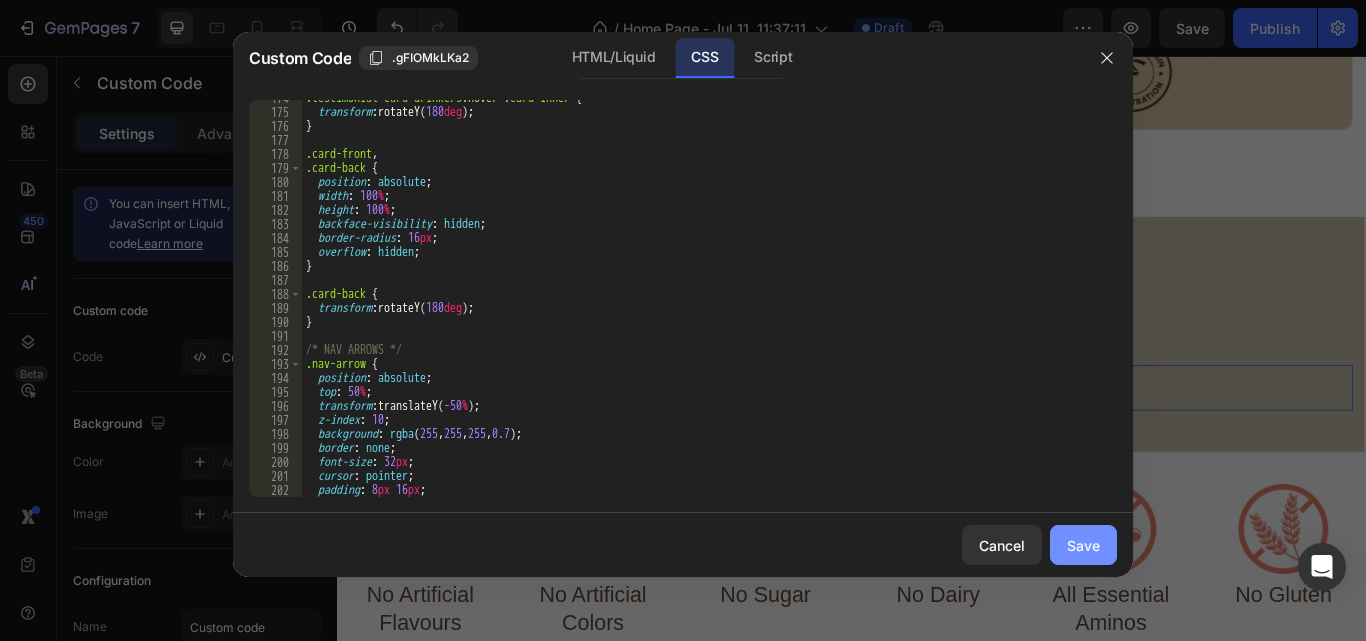 click on "Save" at bounding box center [1083, 545] 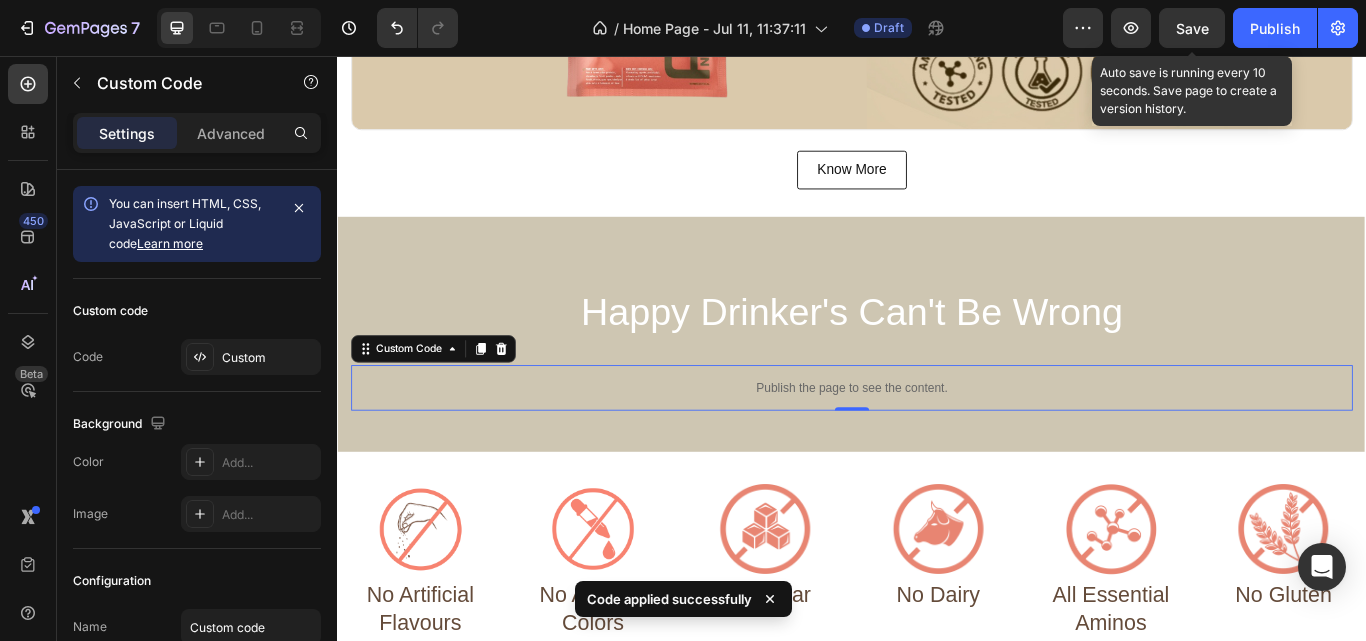 click on "Save" at bounding box center (1192, 28) 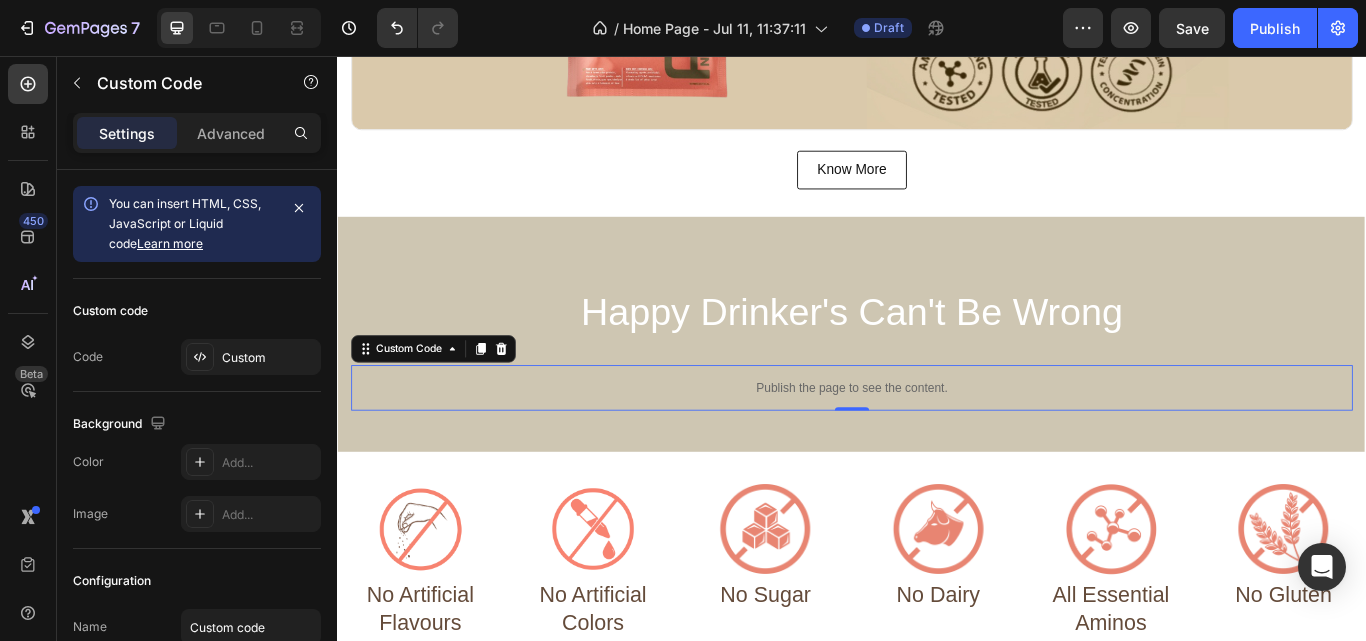click on "Publish the page to see the content." at bounding box center (937, 443) 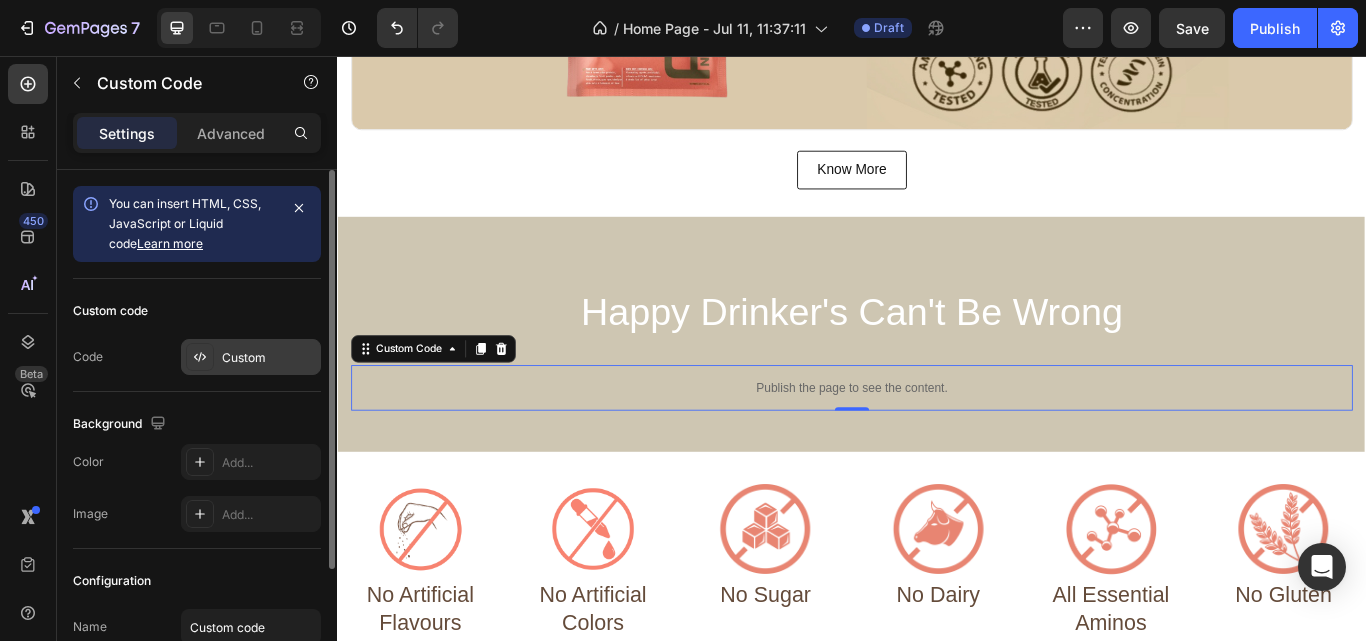 click on "Custom" at bounding box center (269, 358) 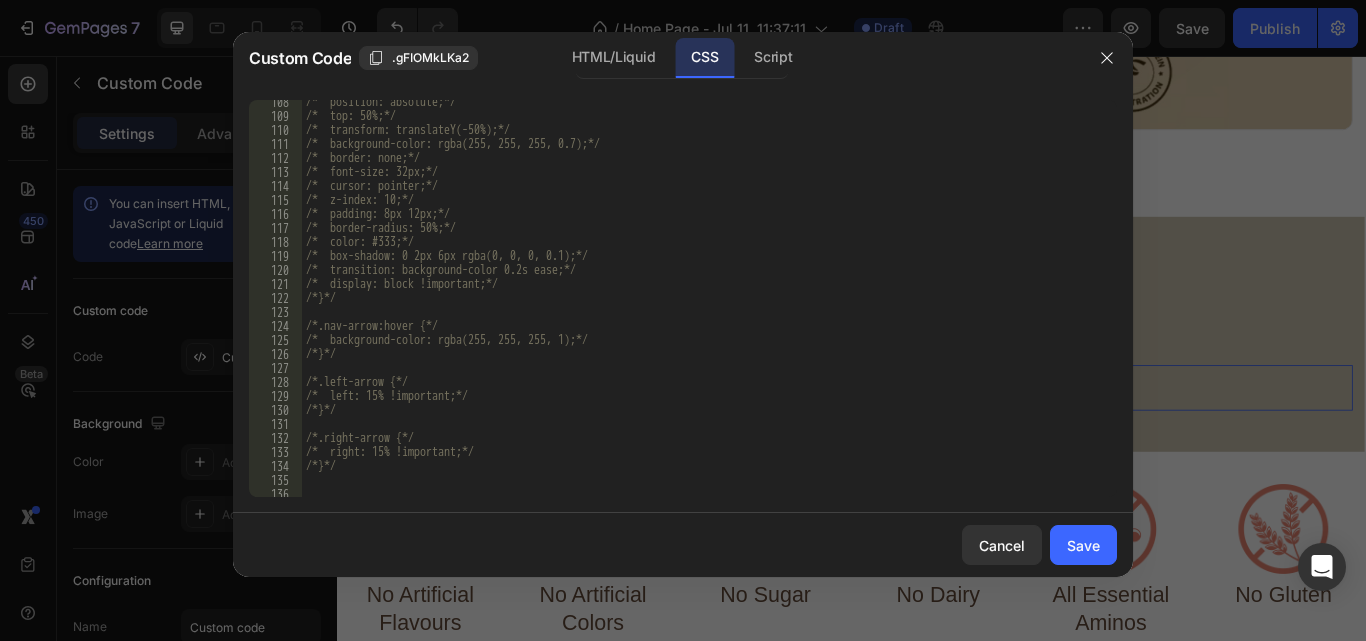 scroll, scrollTop: 1526, scrollLeft: 0, axis: vertical 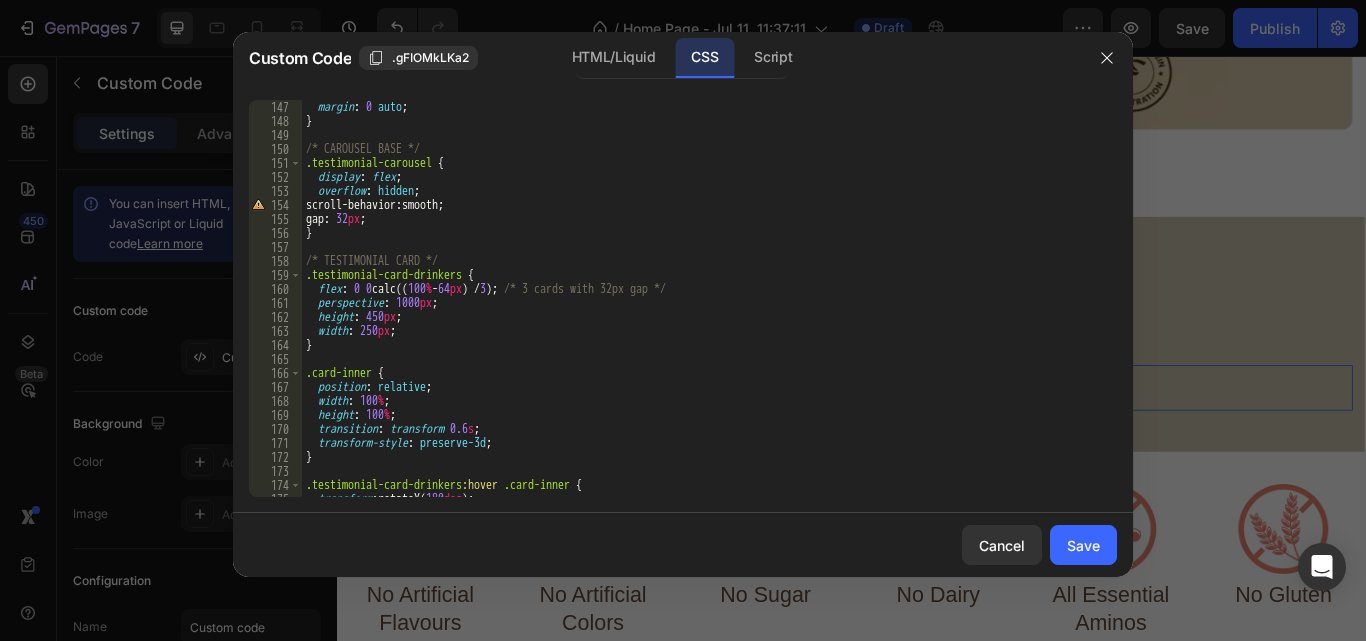 click on "margin :   0   auto ; } /* CAROUSEL BASE */ .testimonial-carousel   {    display :   flex ;    overflow :   hidden ;   scroll-behavior :  smooth ;   gap :   32 px ; } /* TESTIMONIAL CARD */ .testimonial-card-drinkers   {    flex :   0   0  calc(( 100 %  -  64 px ) /  3 ) ;   /* 3 cards with 32px gap */    perspective :   1000 px ;    height :   450 px ;    width :   250 px ; } .card-inner   {    position :   relative ;    width :   100 % ;    height :   100 % ;    transition :   transform   0.6 s ;    transform-style :   preserve-3d ; } .testimonial-card-drinkers :hover   .card-inner   {    transform :  rotateY( 180 deg ) ; }" at bounding box center (702, 312) 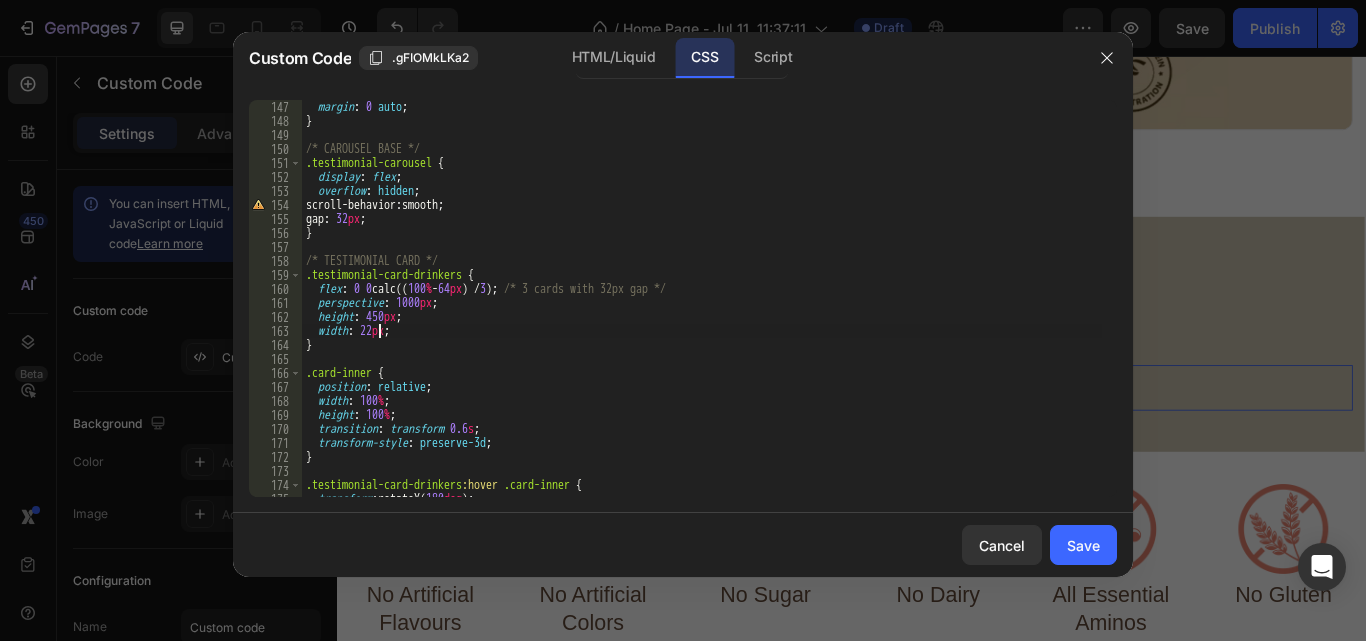 scroll, scrollTop: 0, scrollLeft: 6, axis: horizontal 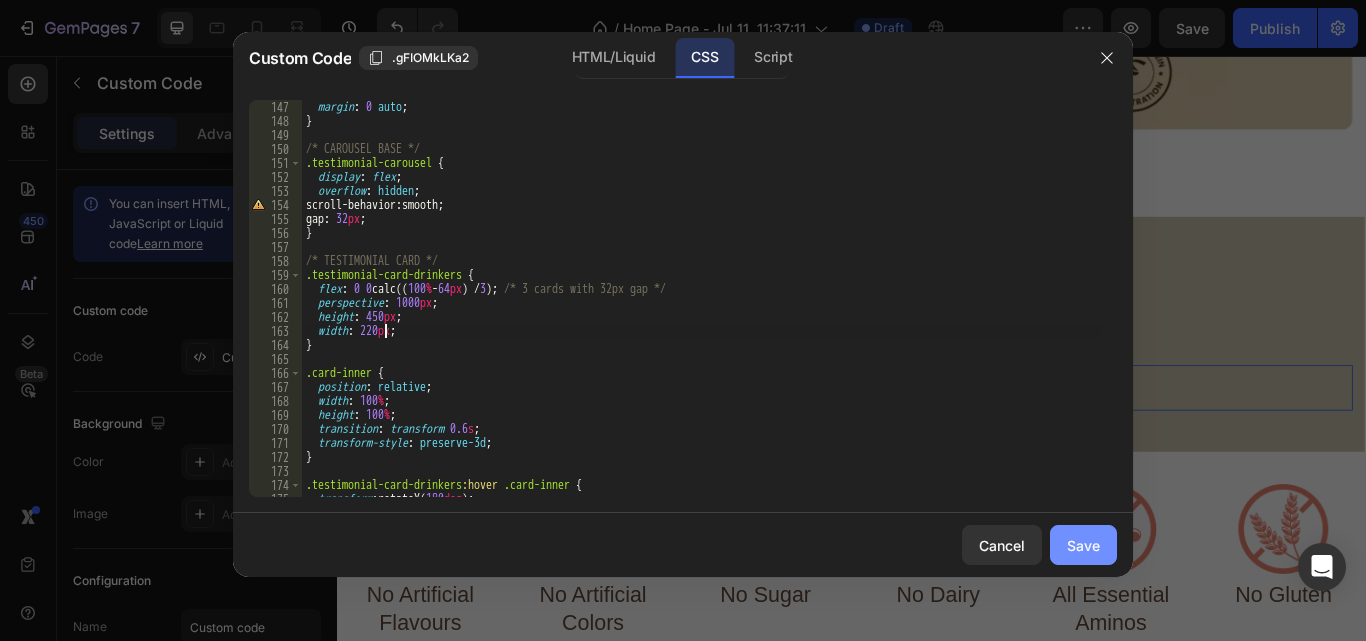 type on "width: 220px;" 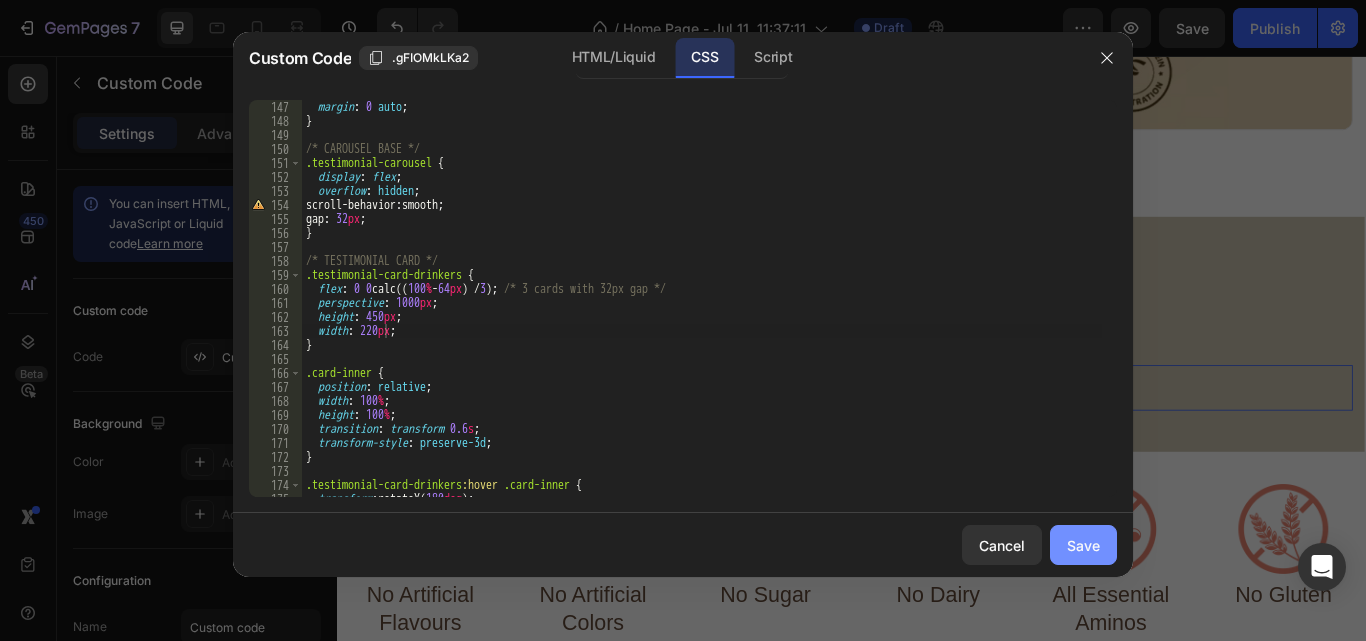 click on "Save" at bounding box center (1083, 545) 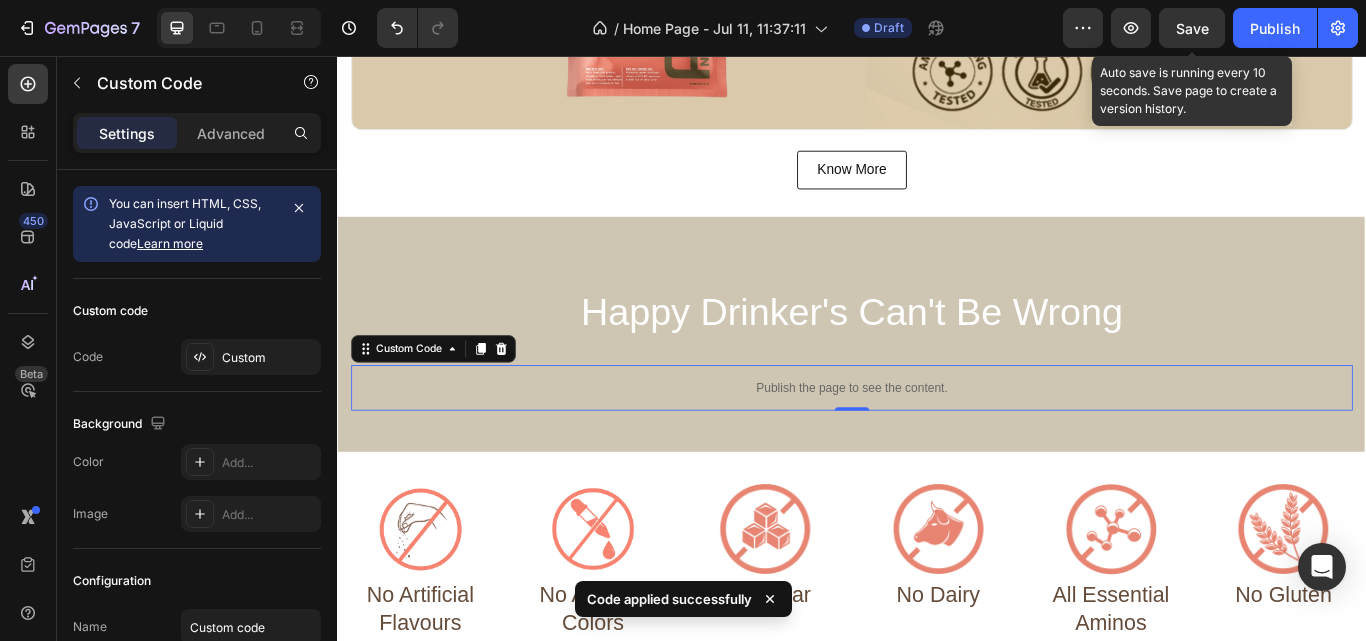 click on "Save" at bounding box center [1192, 28] 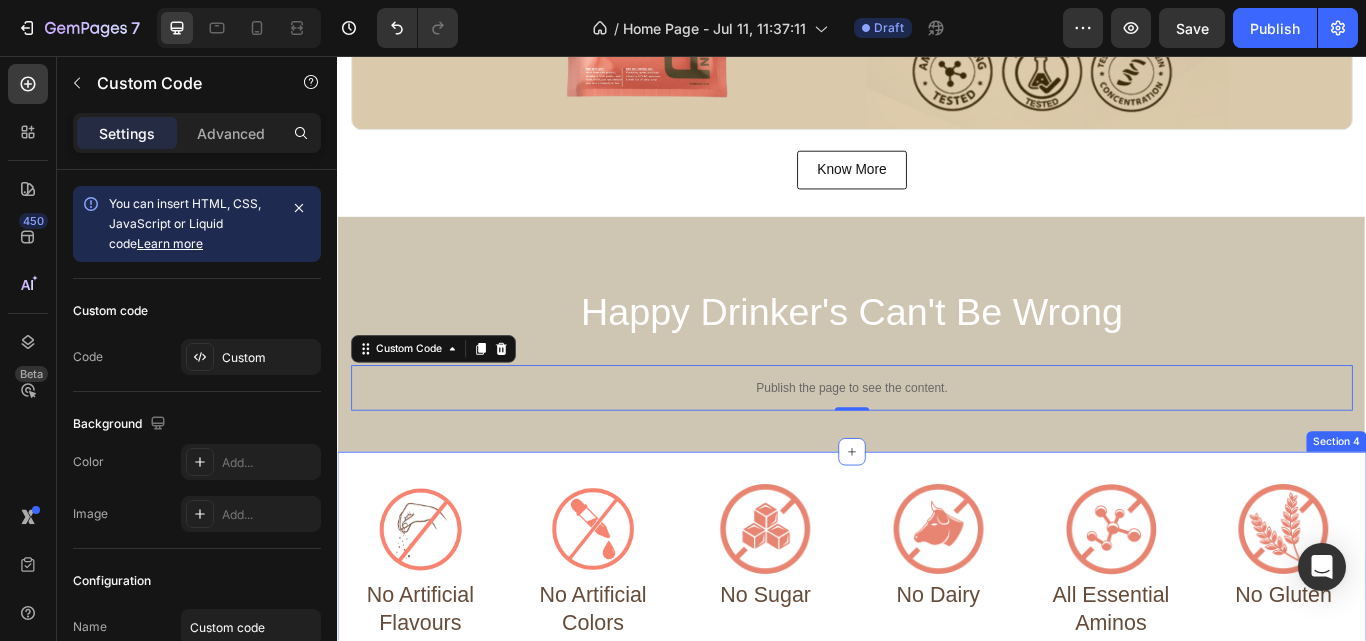 click on "Image No Artificial Flavours Heading Image No Artificial Colors Heading Row Image No Sugar Heading Image No Dairy Heading Row Image All Essential Aminos Heading Image No Gluten Heading Row Row Section 4" at bounding box center [937, 642] 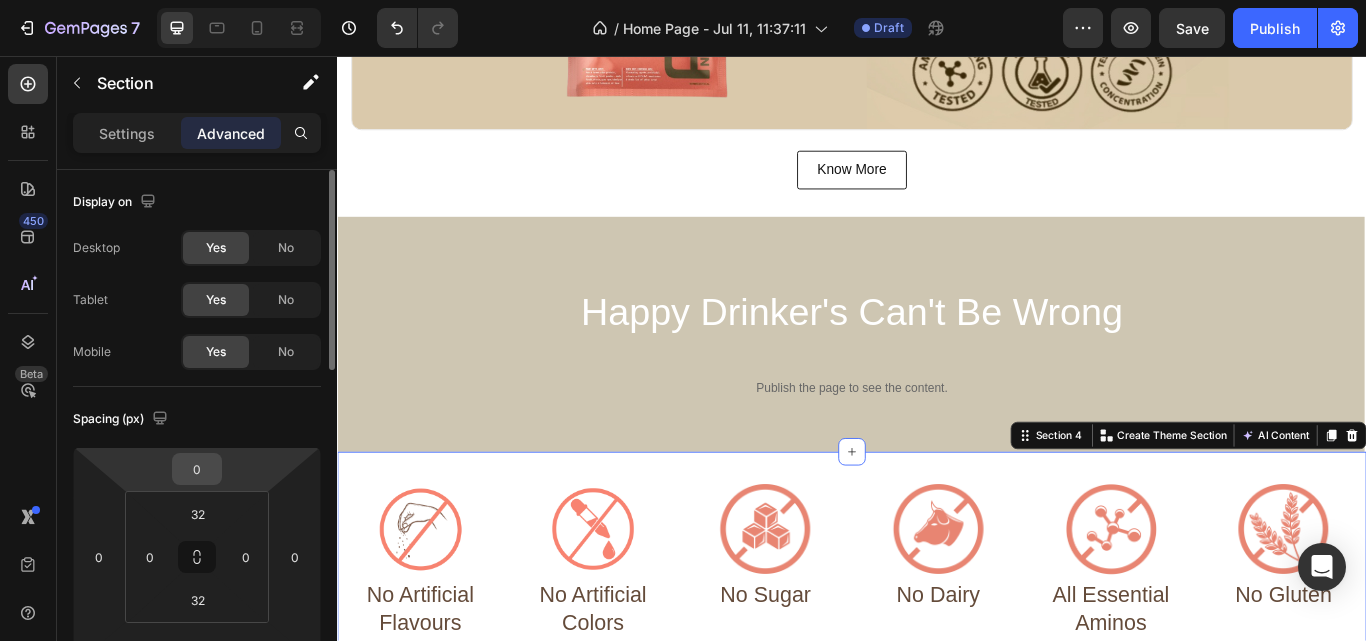 click on "0" at bounding box center (197, 469) 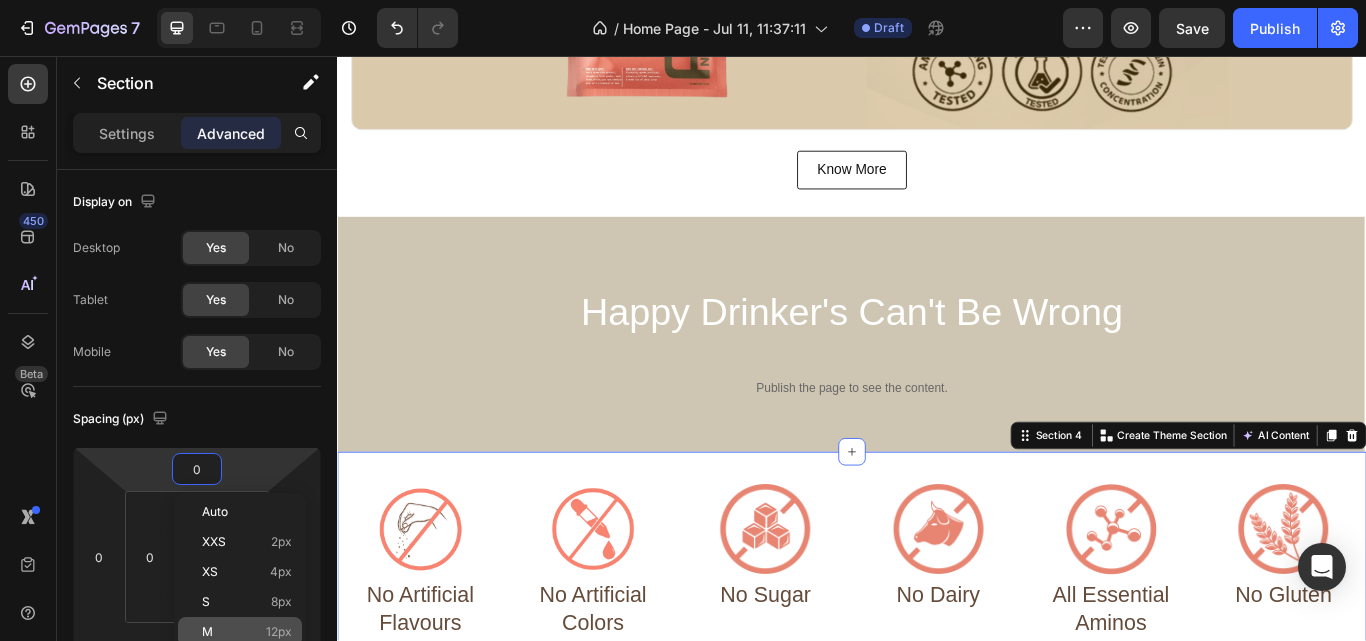 click on "12px" at bounding box center (279, 632) 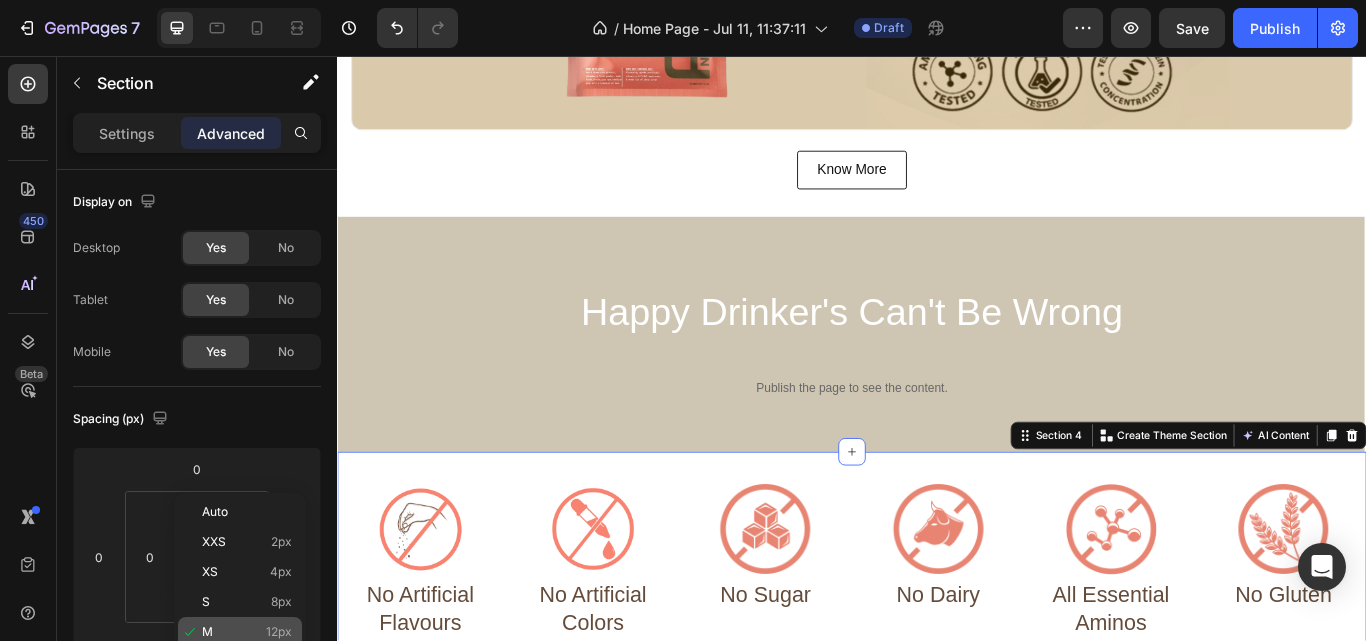 type on "12" 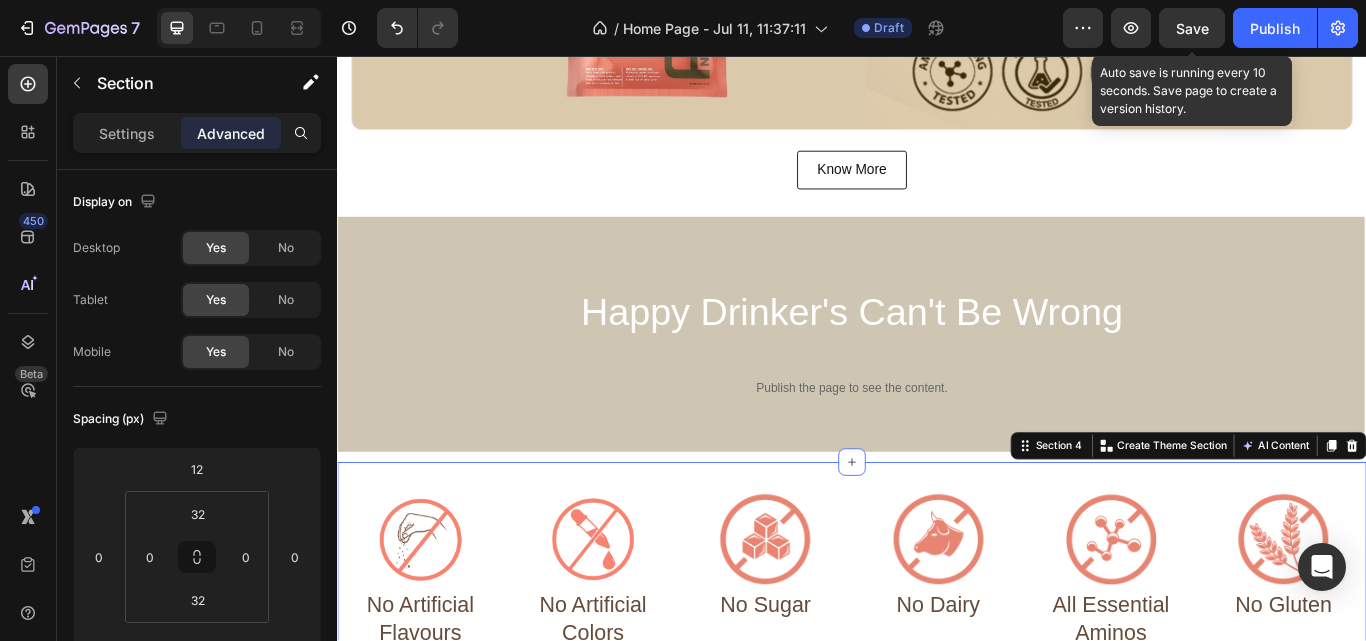 click on "Save" at bounding box center [1192, 28] 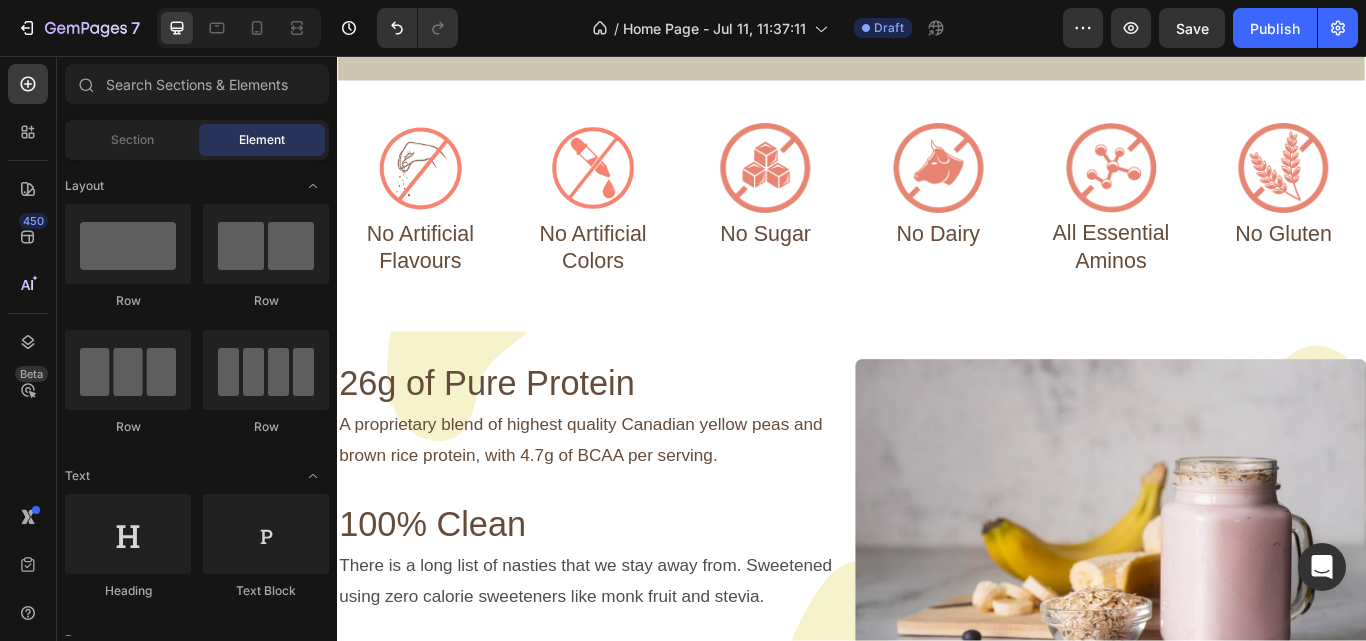 scroll, scrollTop: 1158, scrollLeft: 0, axis: vertical 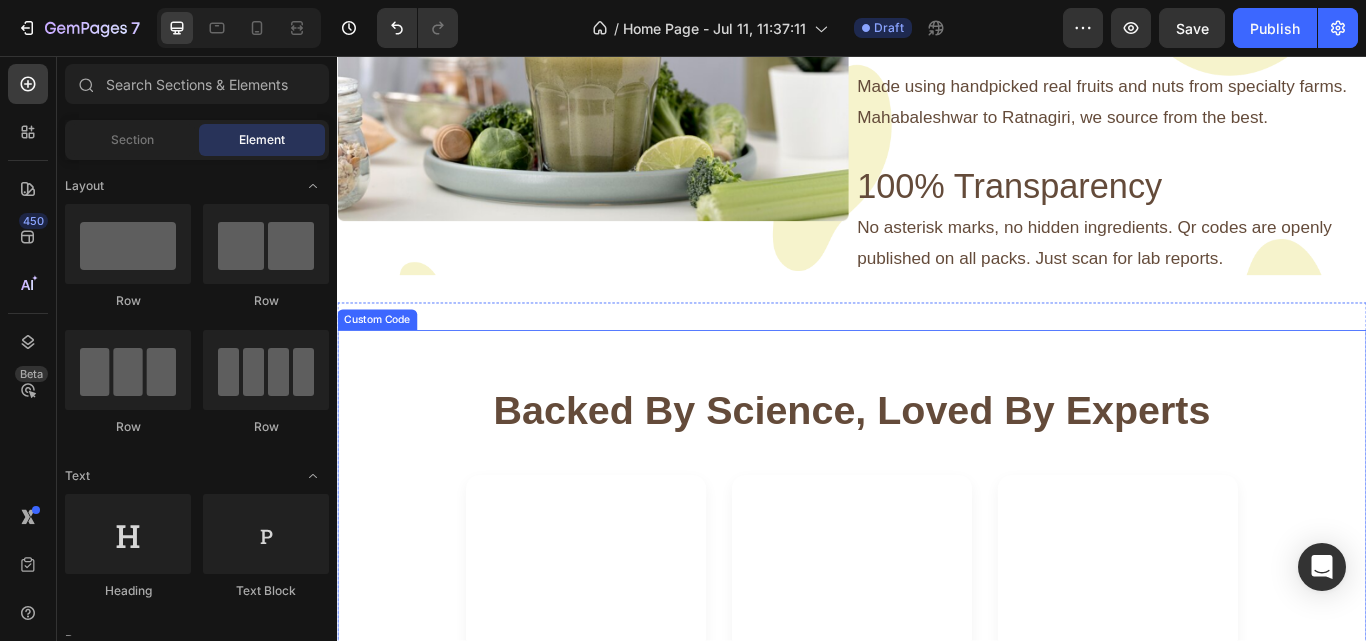 click at bounding box center (627, 755) 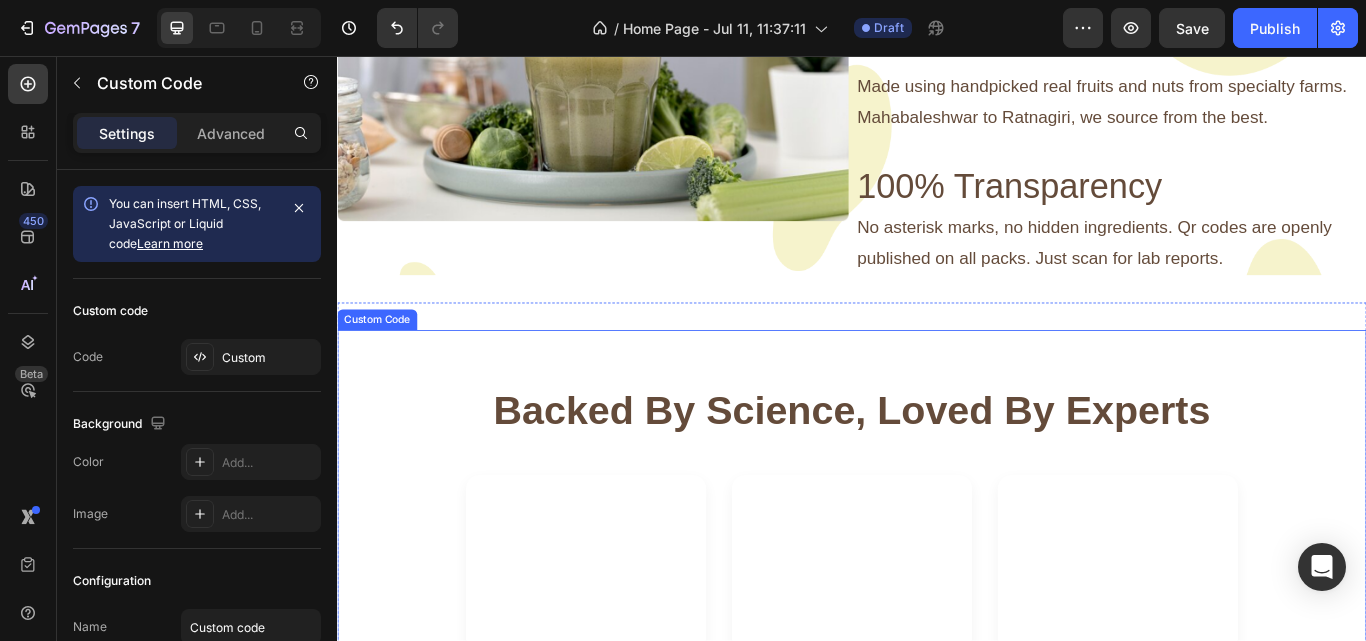 click on "Backed By Science, Loved By Experts" at bounding box center [937, 470] 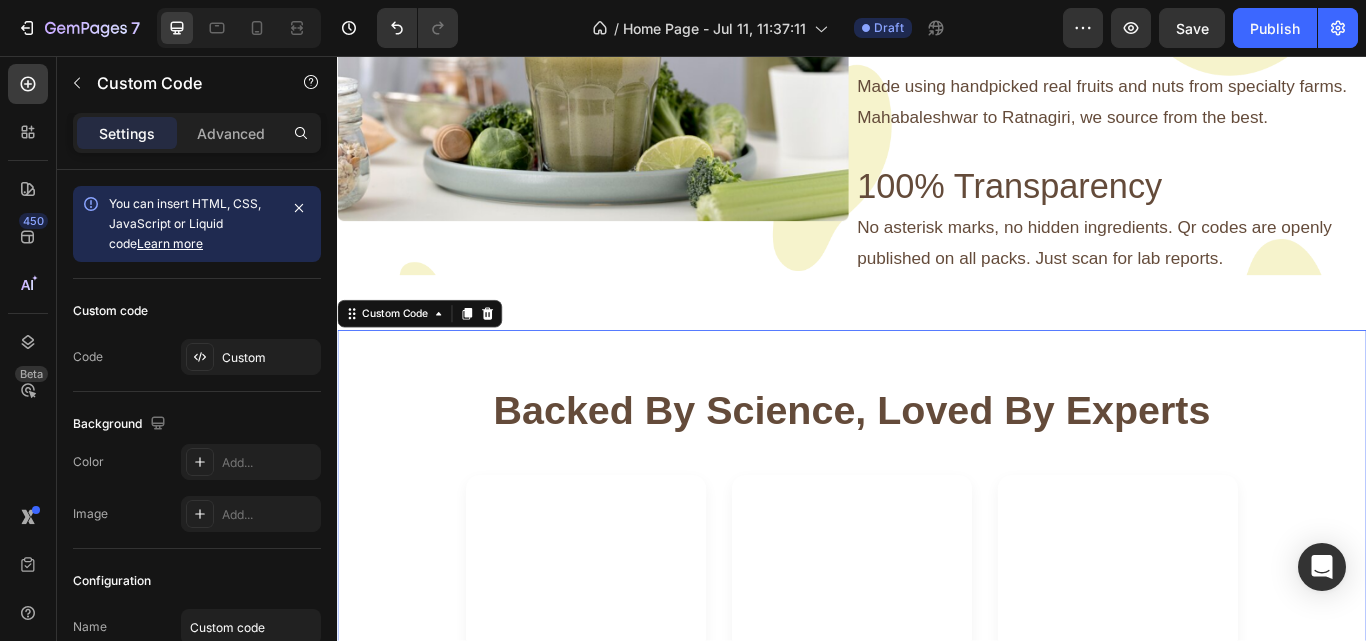 click on "Backed By Science, Loved By Experts" at bounding box center [937, 470] 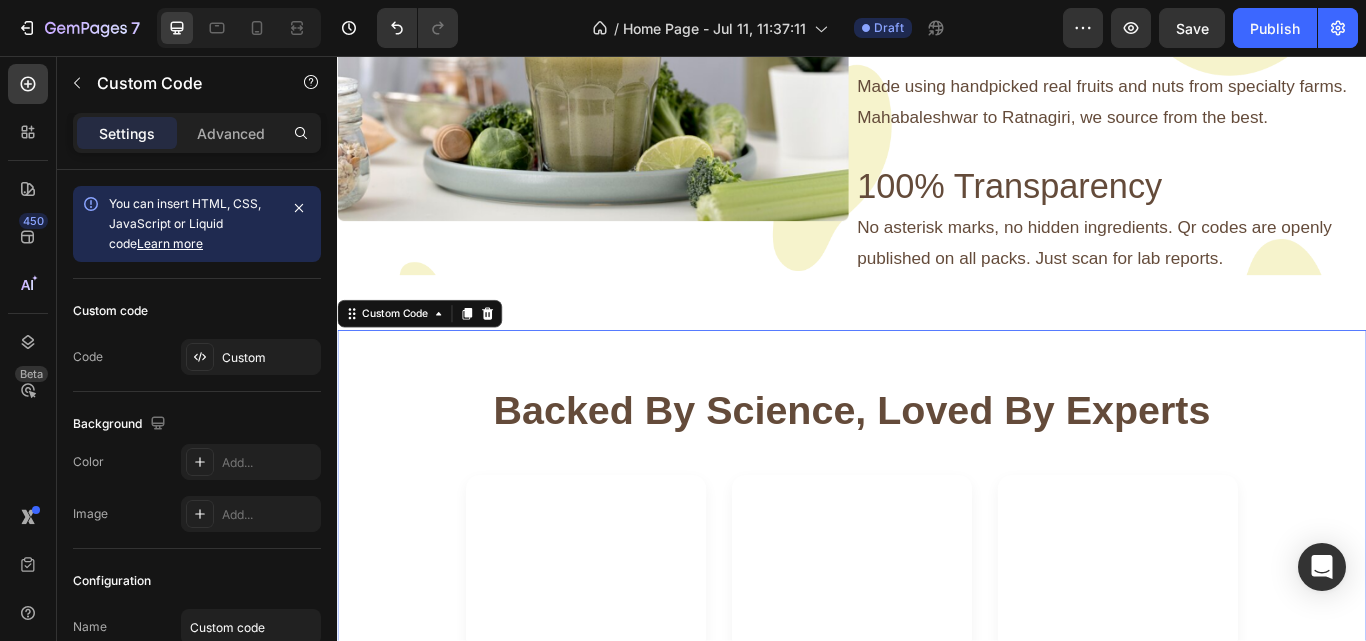 click on "Backed By Science, Loved By Experts" at bounding box center (937, 470) 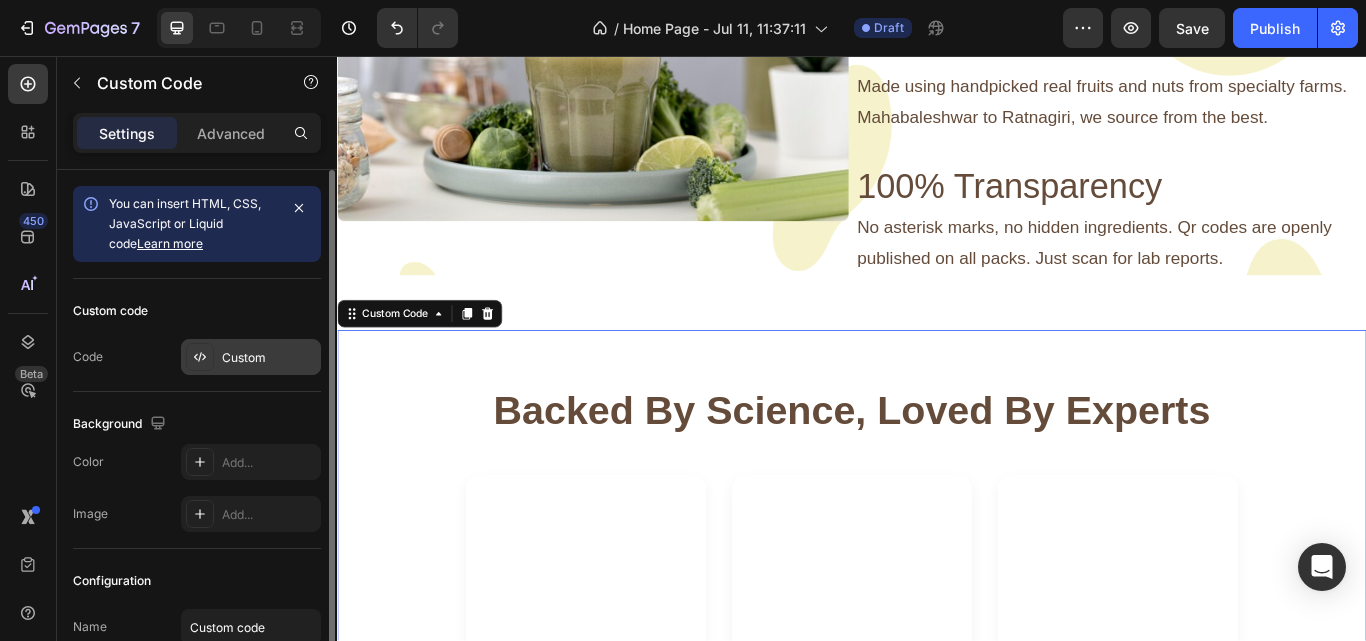 click on "Custom" at bounding box center [269, 358] 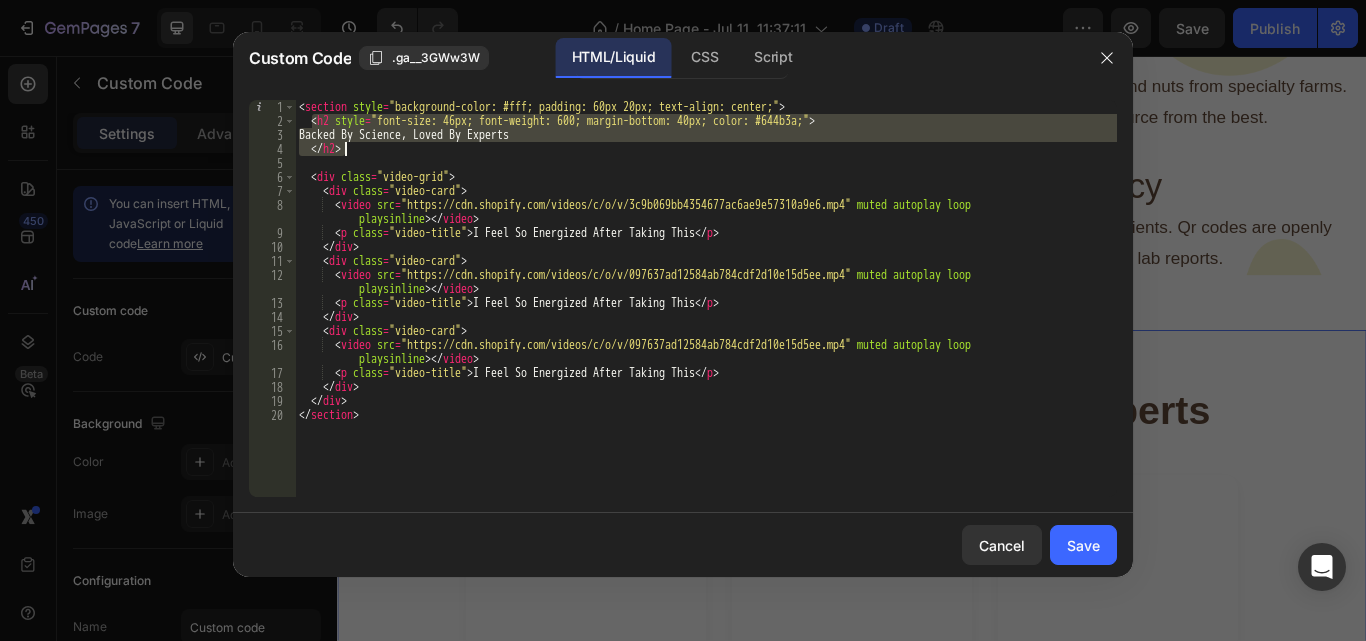 drag, startPoint x: 310, startPoint y: 126, endPoint x: 361, endPoint y: 148, distance: 55.542778 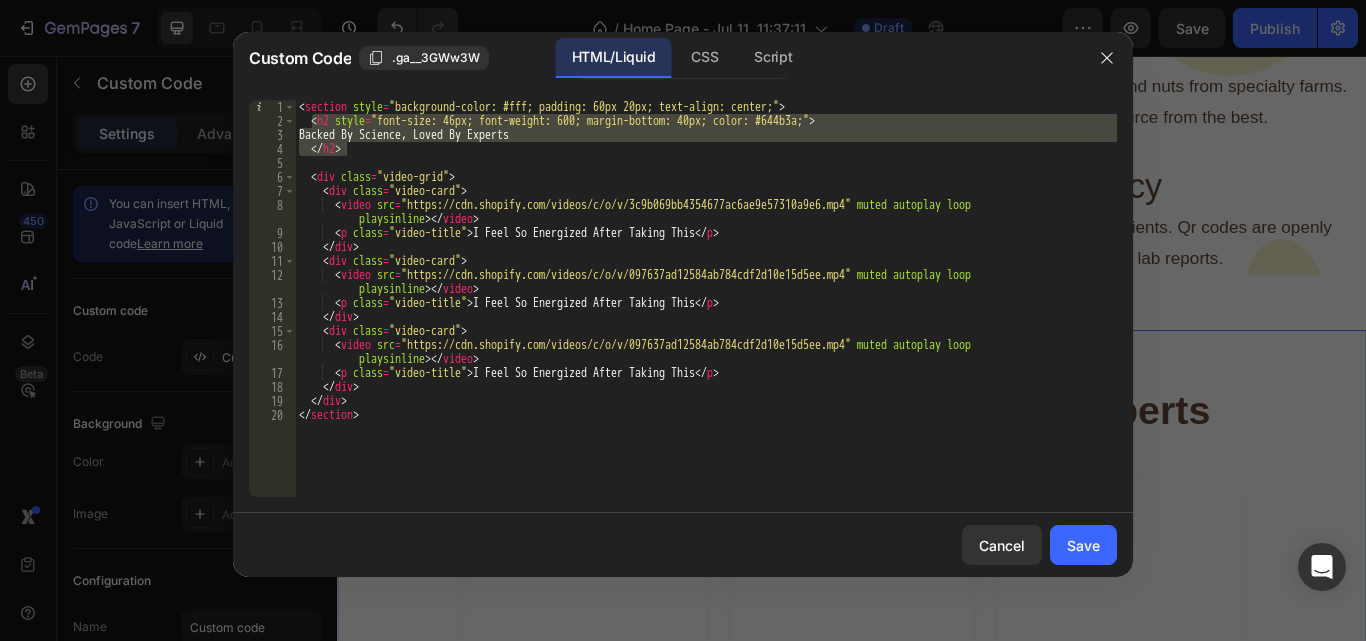 drag, startPoint x: 1365, startPoint y: 370, endPoint x: 1364, endPoint y: 329, distance: 41.01219 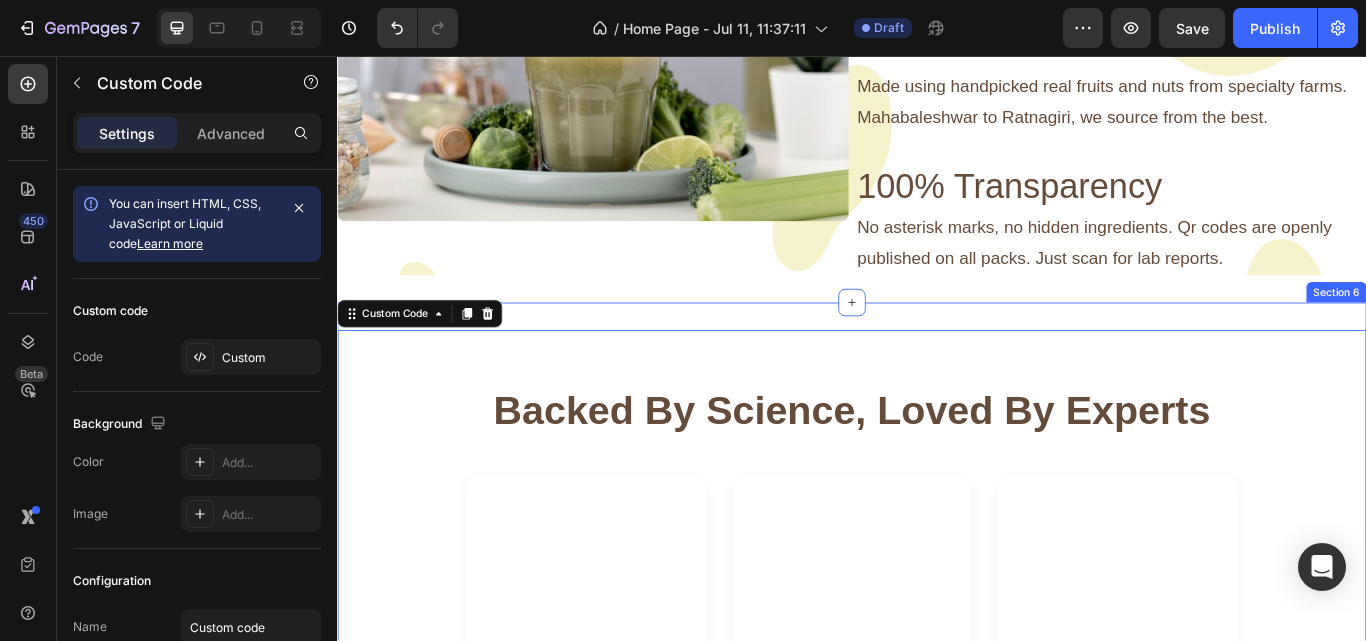 click on "Image Row Image Available in [NUMBER] different flavours Heading Have a different flavour every day or simply build your own box. Chocolate or fruits, we have it all. Text Block Tastes Like A Dream Heading Made using handpicked real fruits and nuts from specialty farms. Mahabaleshwar to Ratnagiri, we source from the best. Text Block 100% Transparency Heading No asterisk marks, no hidden ingredients. Qr codes are openly published on all packs. Just scan for lab reports. Text Block Row Section 5
Backed By Science, Loved By Experts" at bounding box center (937, -23) 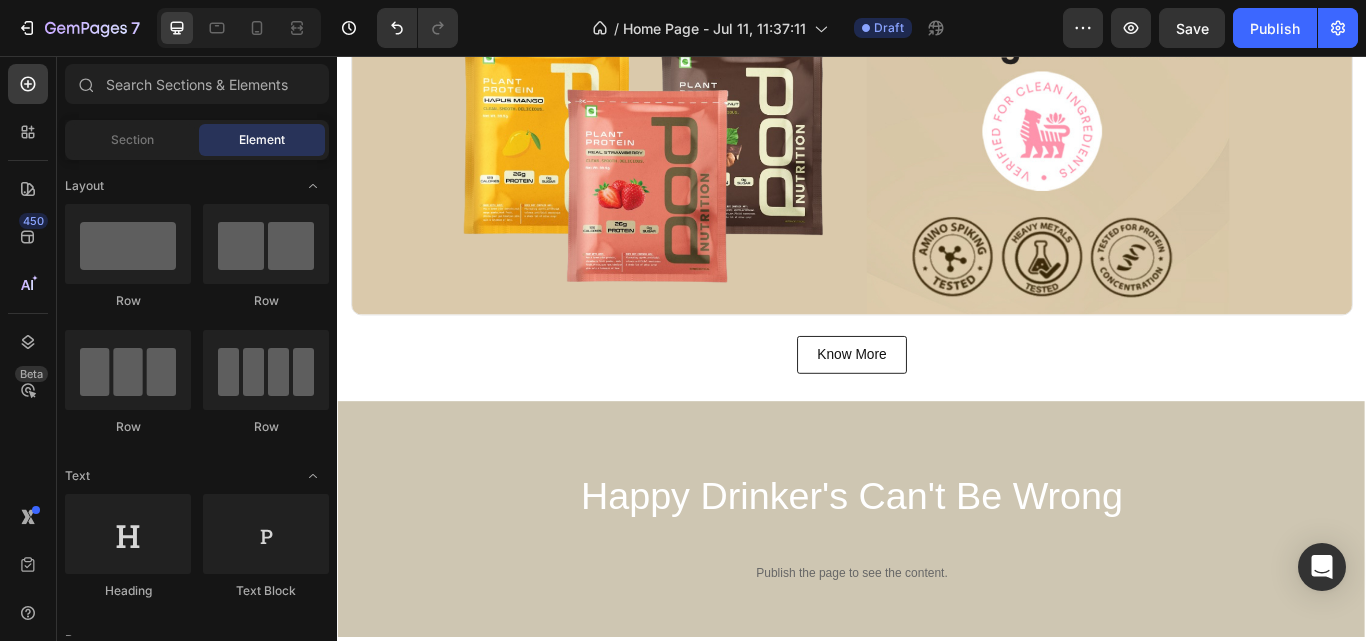 scroll, scrollTop: 731, scrollLeft: 0, axis: vertical 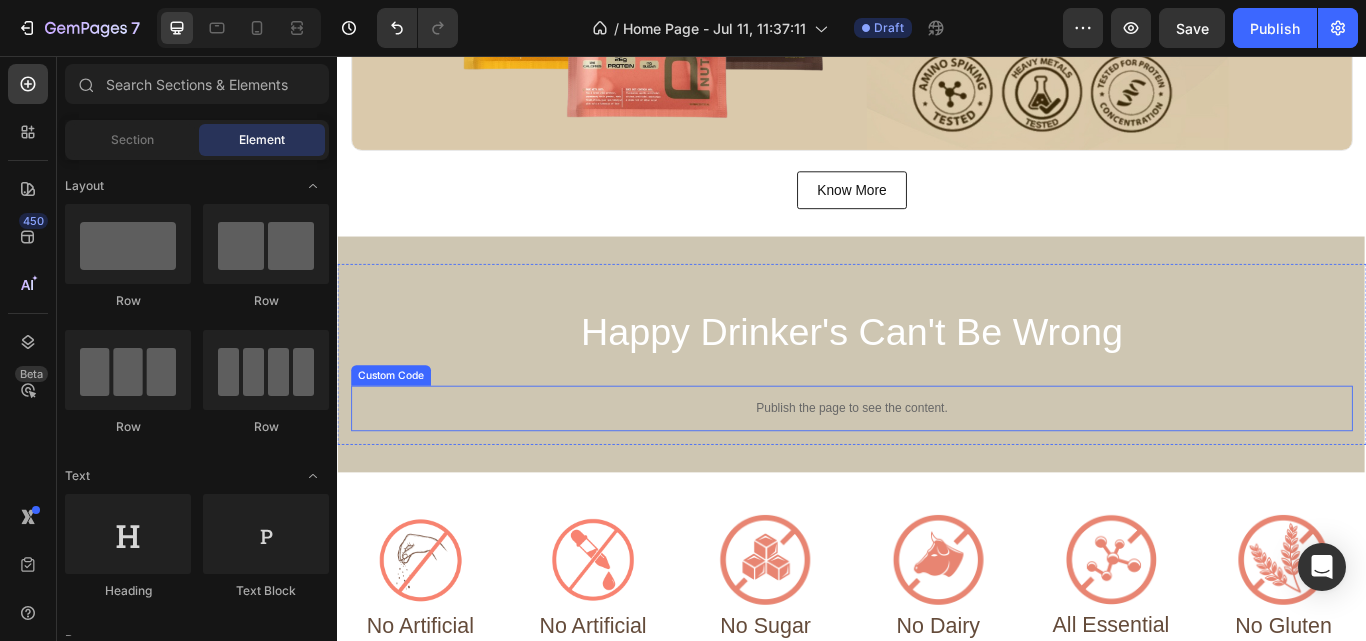 click on "Publish the page to see the content." at bounding box center (937, 467) 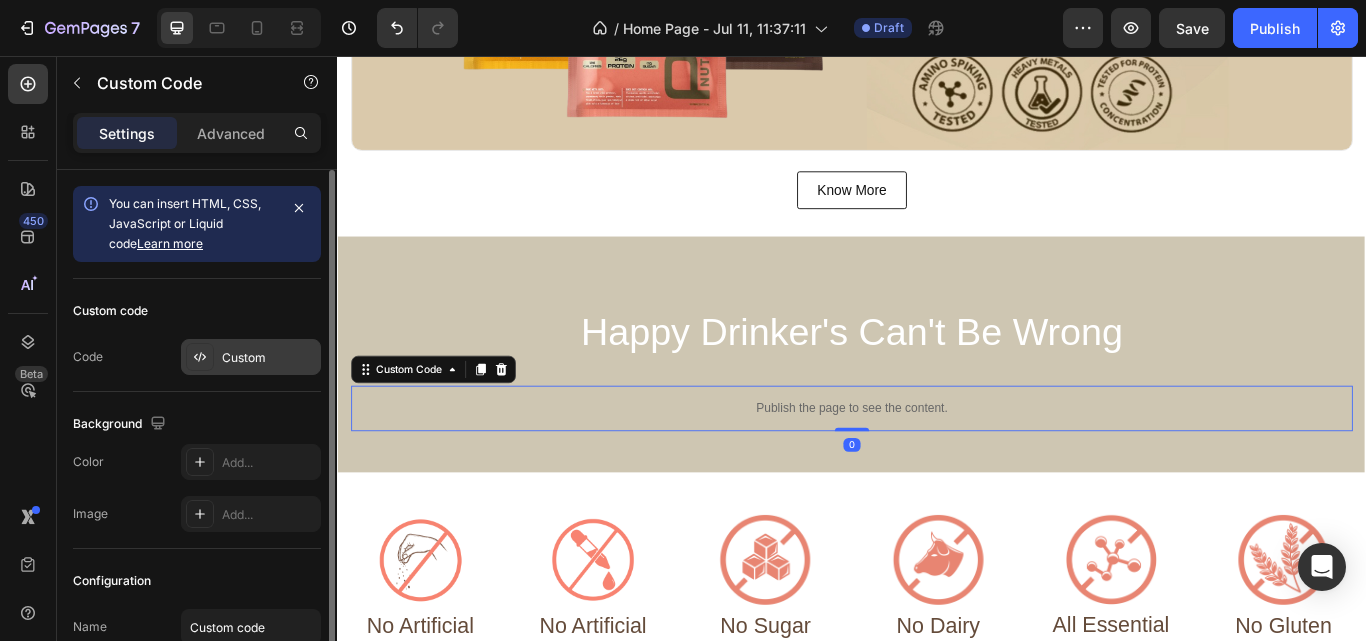 click on "Custom" at bounding box center [251, 357] 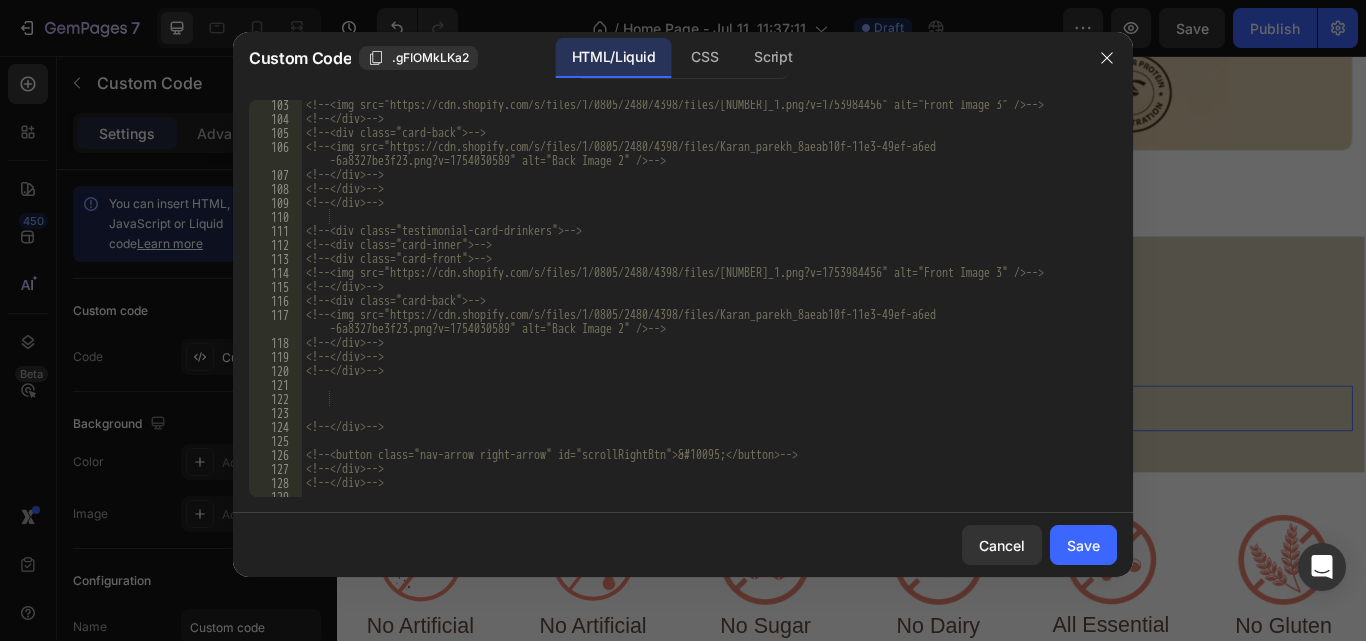 scroll, scrollTop: 1809, scrollLeft: 0, axis: vertical 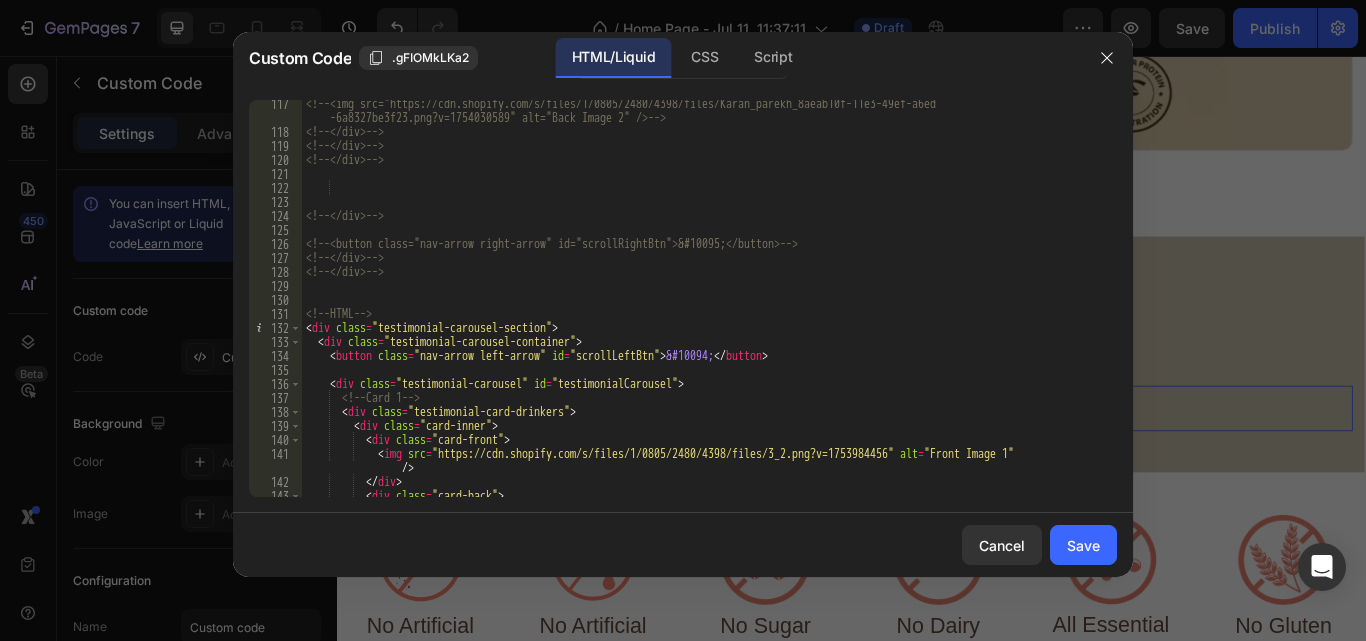 click on "<!--             <img src="https://cdn.shopify.com/s/files/1/0805/2480/4398/files/Karan_parekh_8aeab10f-11e3-49ef-a6ed      -6a8327be3f23.png?v=1754030589" alt="Back Image 2" /> --> <!--           </div> --> <!--         </div> --> <!--      </div> -->         <!--     </div> --> <button class="nav-arrow right-arrow" id="scrollRightBtn">&#10095;</button> <!--   </div> --> <!-- </div> --> <!--  HTML  --> < div   class = "testimonial-carousel-section" >    < div   class = "testimonial-carousel-container" >      < button   class = "nav-arrow left-arrow"   id = "scrollLeftBtn" > &#10094; </ button >      < div   class = "testimonial-carousel"   id = "testimonialCarousel" >         <!--  Card 1  -->         < div   class = "testimonial-card-drinkers" >           < div   class = "card-inner" >              < div   class = "card-front" >                < img   src = "https://cdn.shopify.com/s/files/1/0805/2480/4398/files/3_2.png?v=1753984456"   alt = "Front Image 1"   />              </div>" at bounding box center [702, 323] 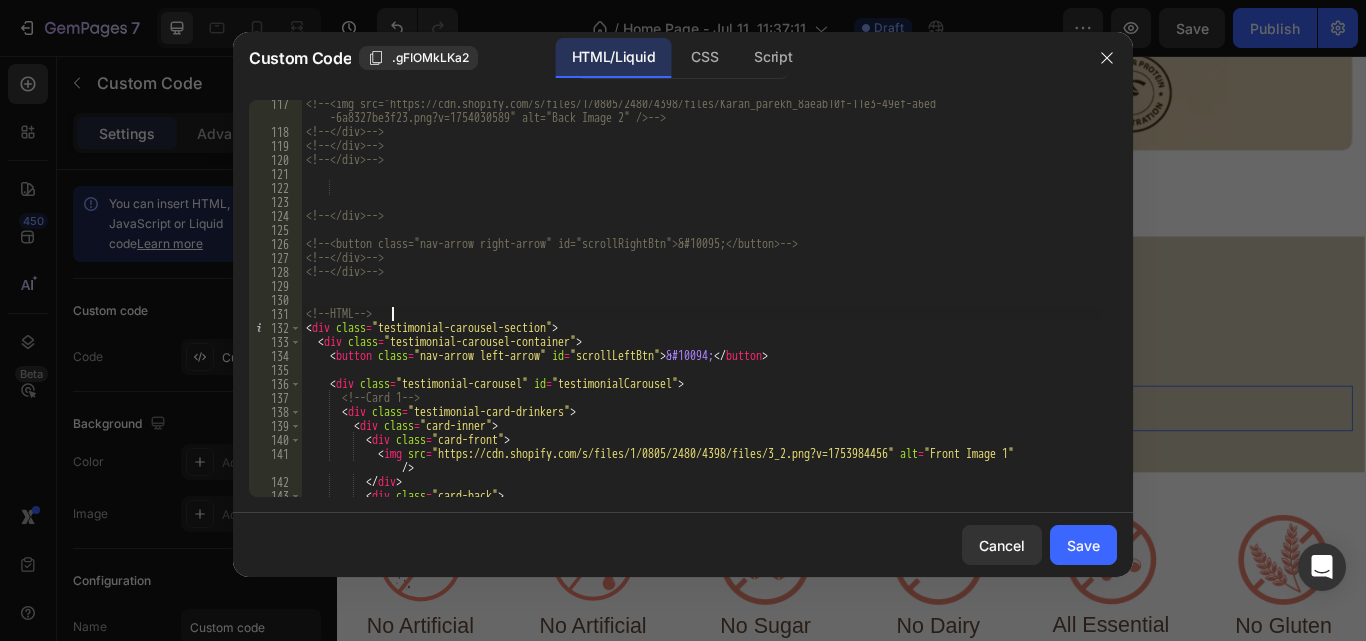 click on "<!--             <img src="https://cdn.shopify.com/s/files/1/0805/2480/4398/files/Karan_parekh_8aeab10f-11e3-49ef-a6ed      -6a8327be3f23.png?v=1754030589" alt="Back Image 2" /> --> <!--           </div> --> <!--         </div> --> <!--      </div> -->         <!--     </div> --> <button class="nav-arrow right-arrow" id="scrollRightBtn">&#10095;</button> <!--   </div> --> <!-- </div> --> <!--  HTML  --> < div   class = "testimonial-carousel-section" >    < div   class = "testimonial-carousel-container" >      < button   class = "nav-arrow left-arrow"   id = "scrollLeftBtn" > &#10094; </ button >      < div   class = "testimonial-carousel"   id = "testimonialCarousel" >         <!--  Card 1  -->         < div   class = "testimonial-card-drinkers" >           < div   class = "card-inner" >              < div   class = "card-front" >                < img   src = "https://cdn.shopify.com/s/files/1/0805/2480/4398/files/3_2.png?v=1753984456"   alt = "Front Image 1"   />              </div>" at bounding box center [702, 323] 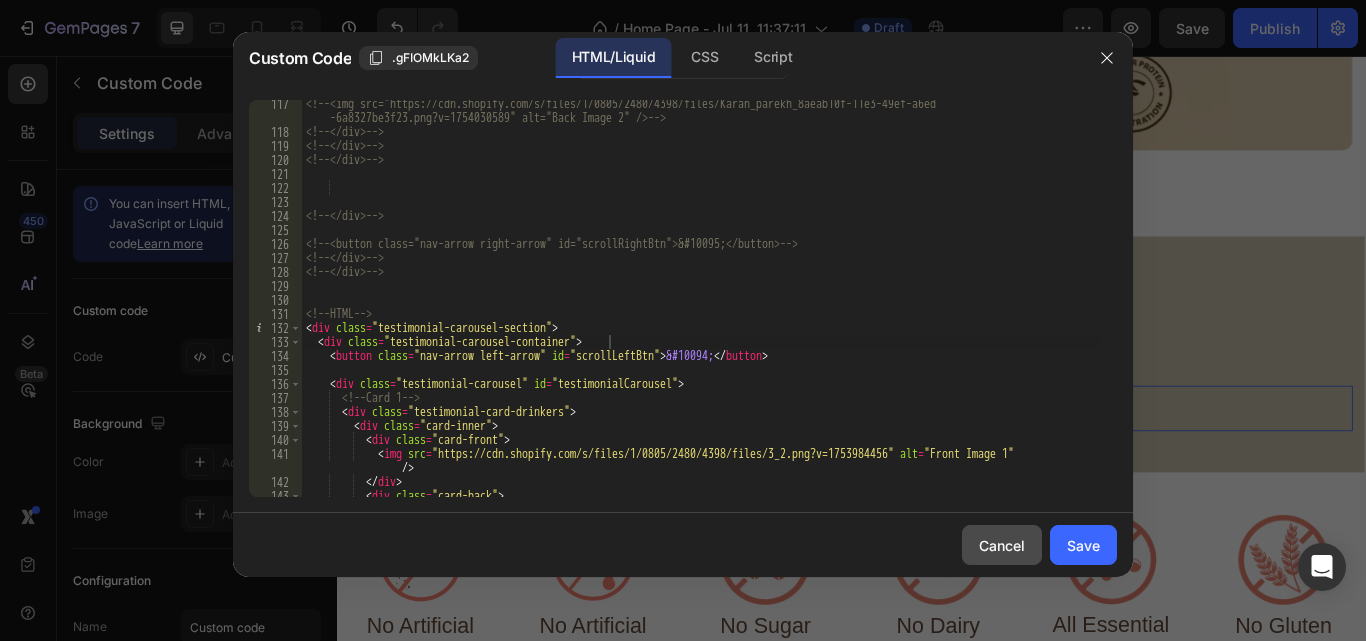 click on "Cancel" at bounding box center [1002, 545] 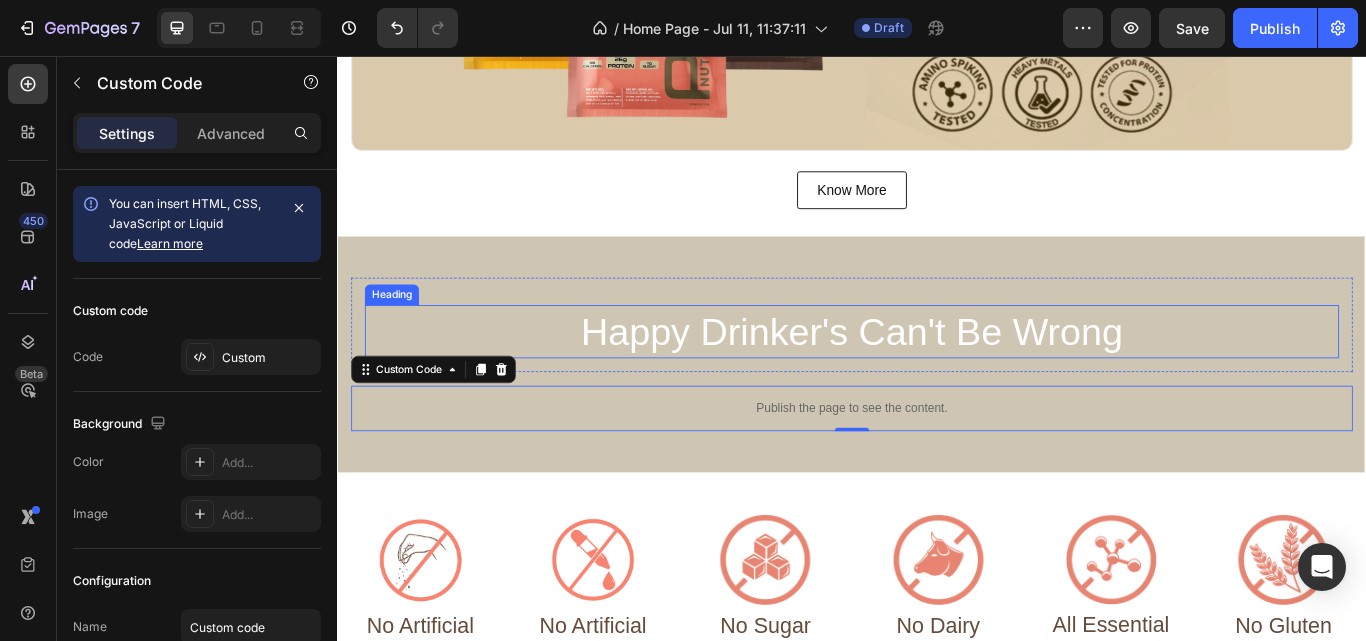 click on "Happy Drinker's Can't Be Wrong" at bounding box center [937, 377] 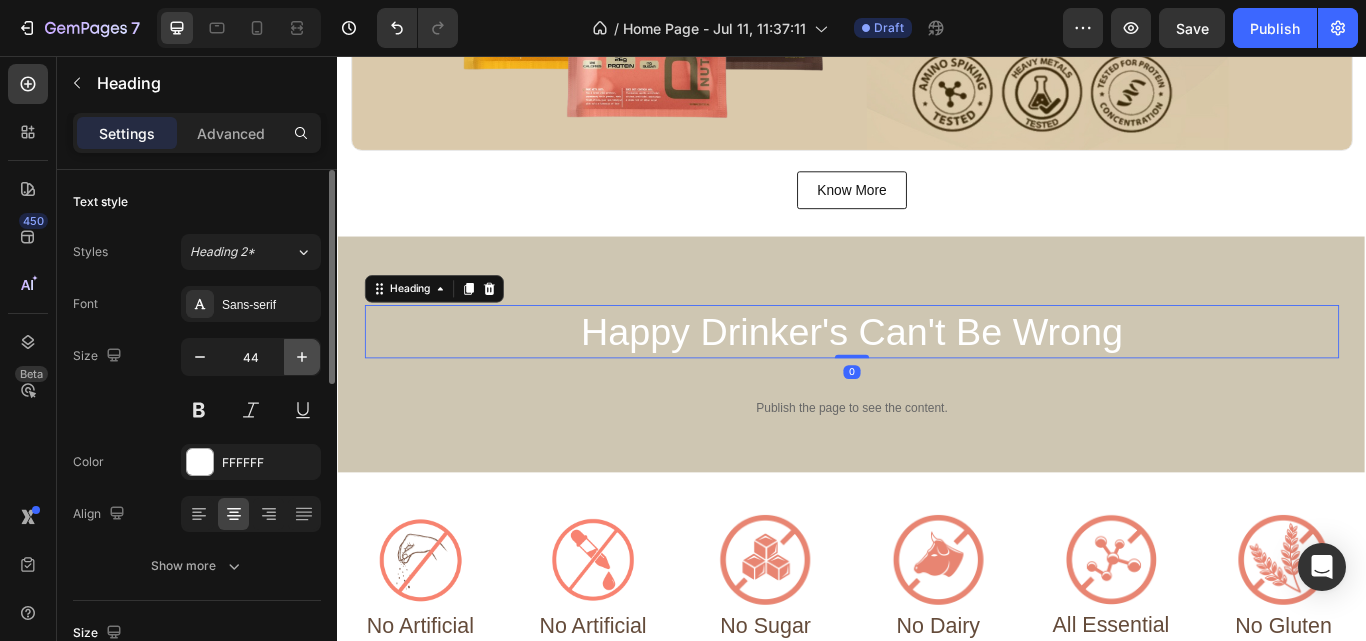 click 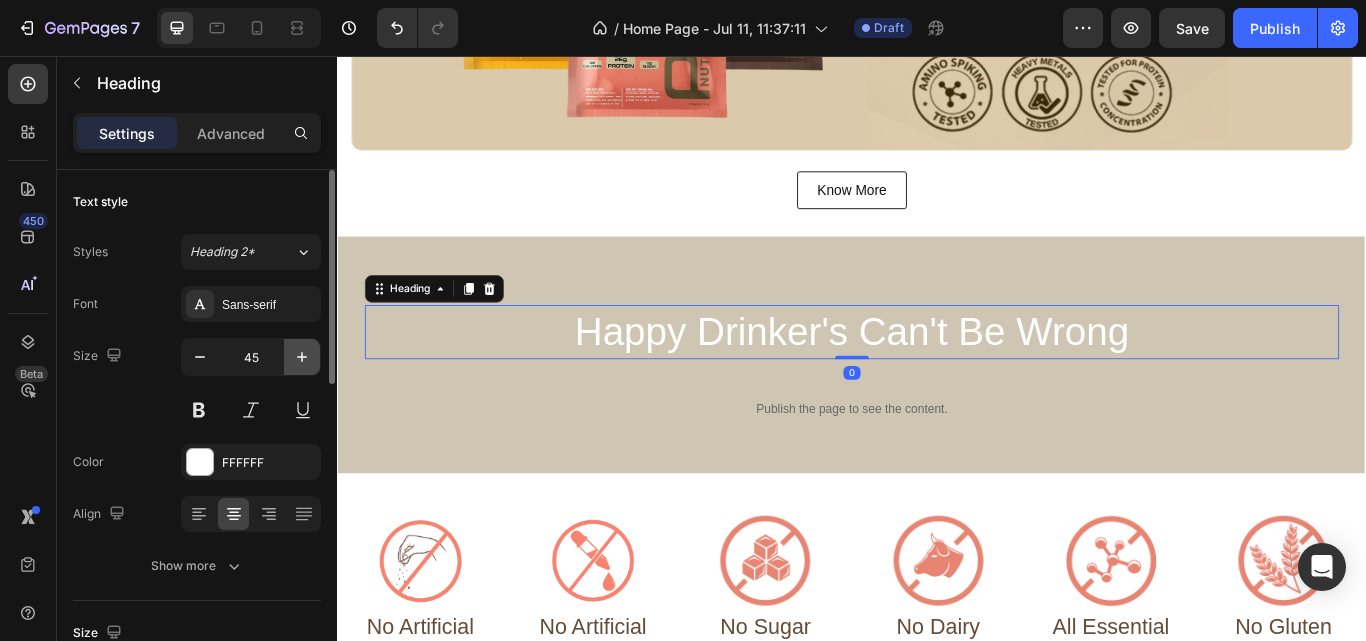 click 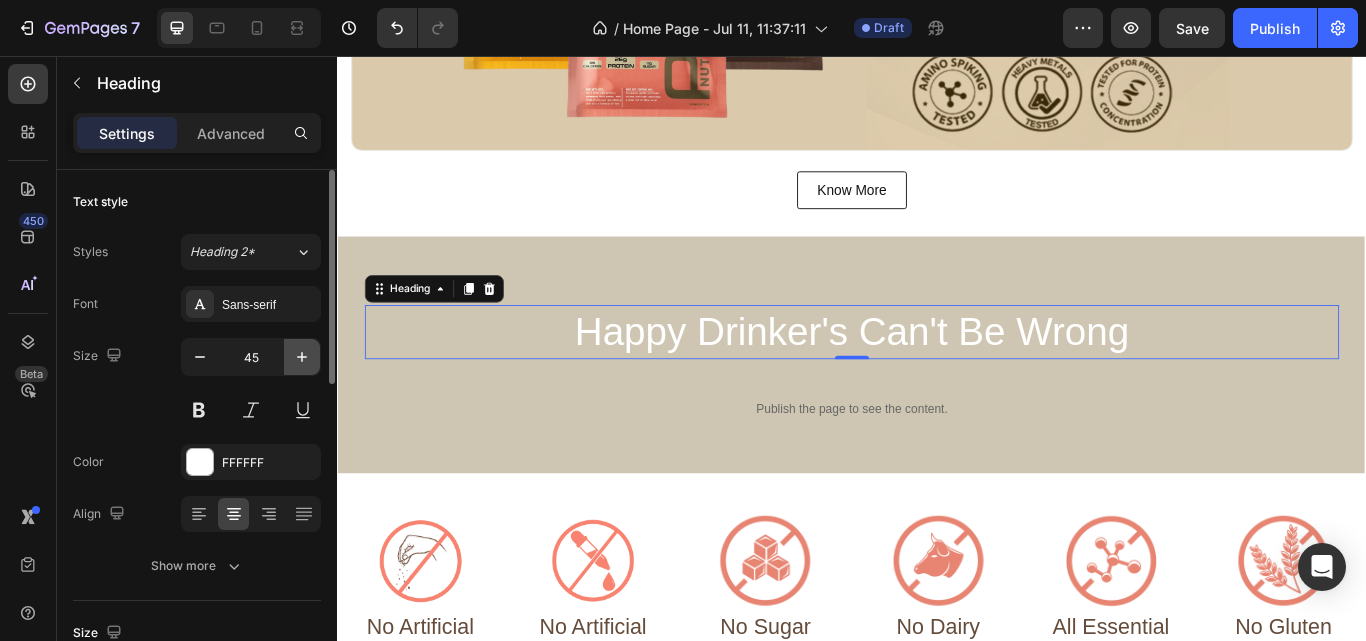 type on "46" 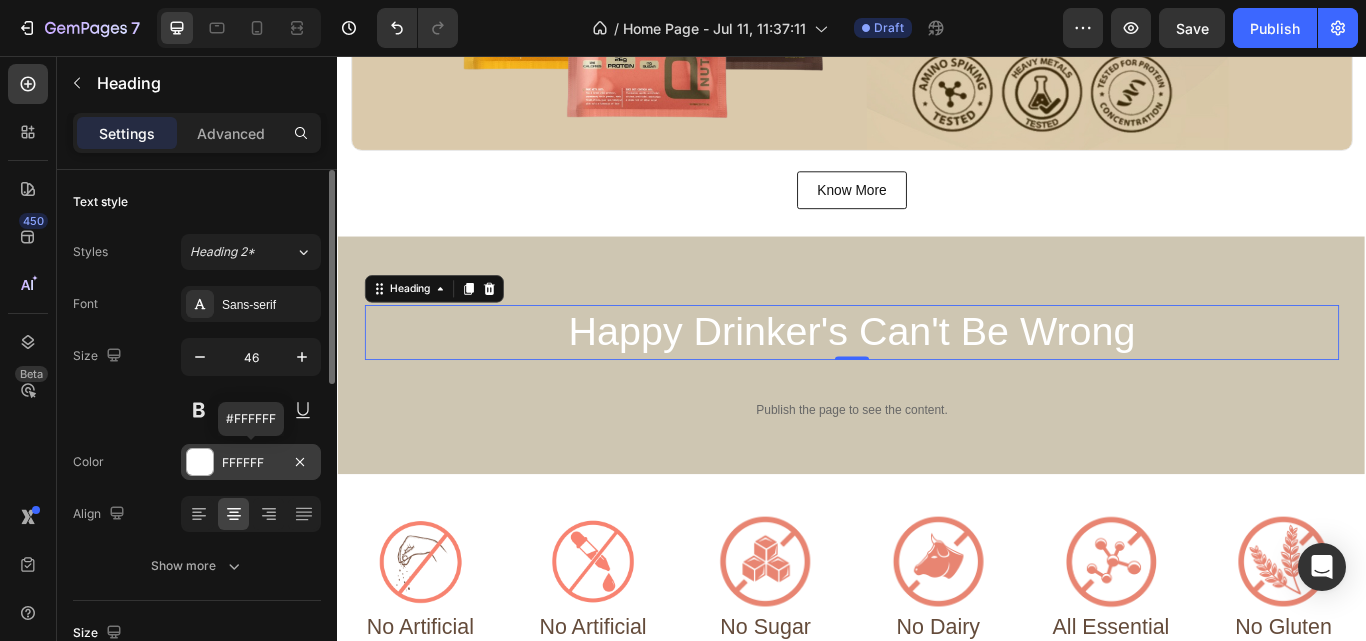 click at bounding box center [200, 462] 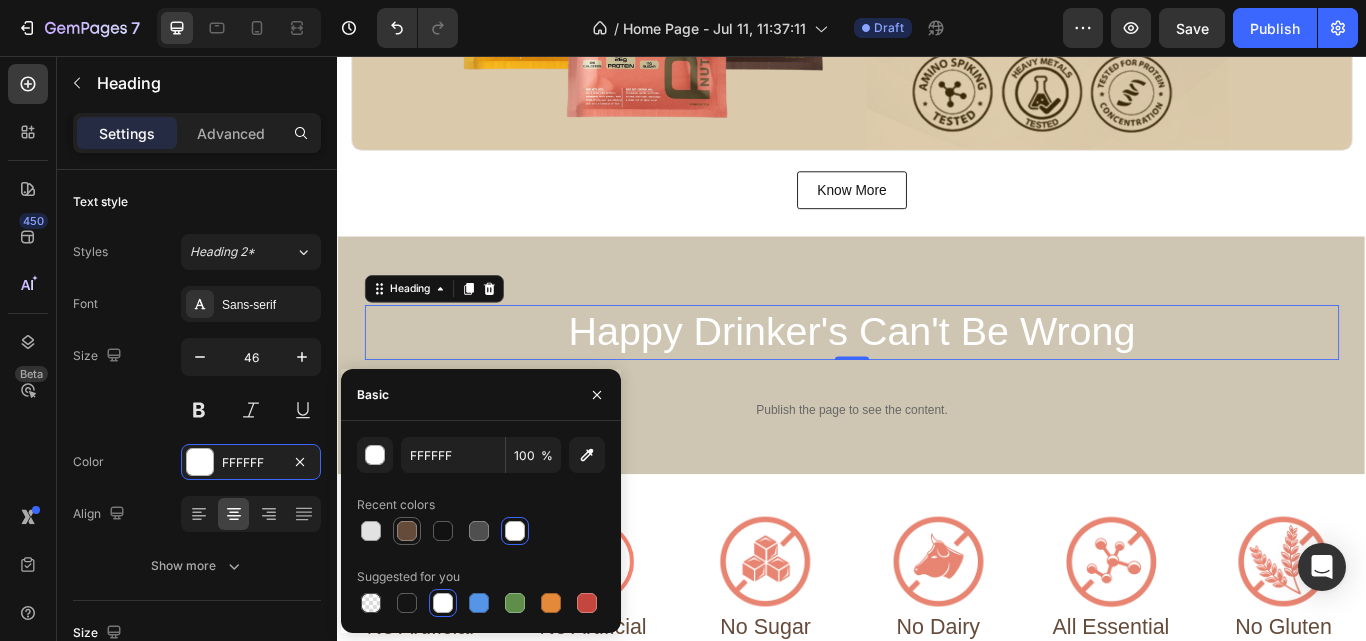 click at bounding box center [407, 531] 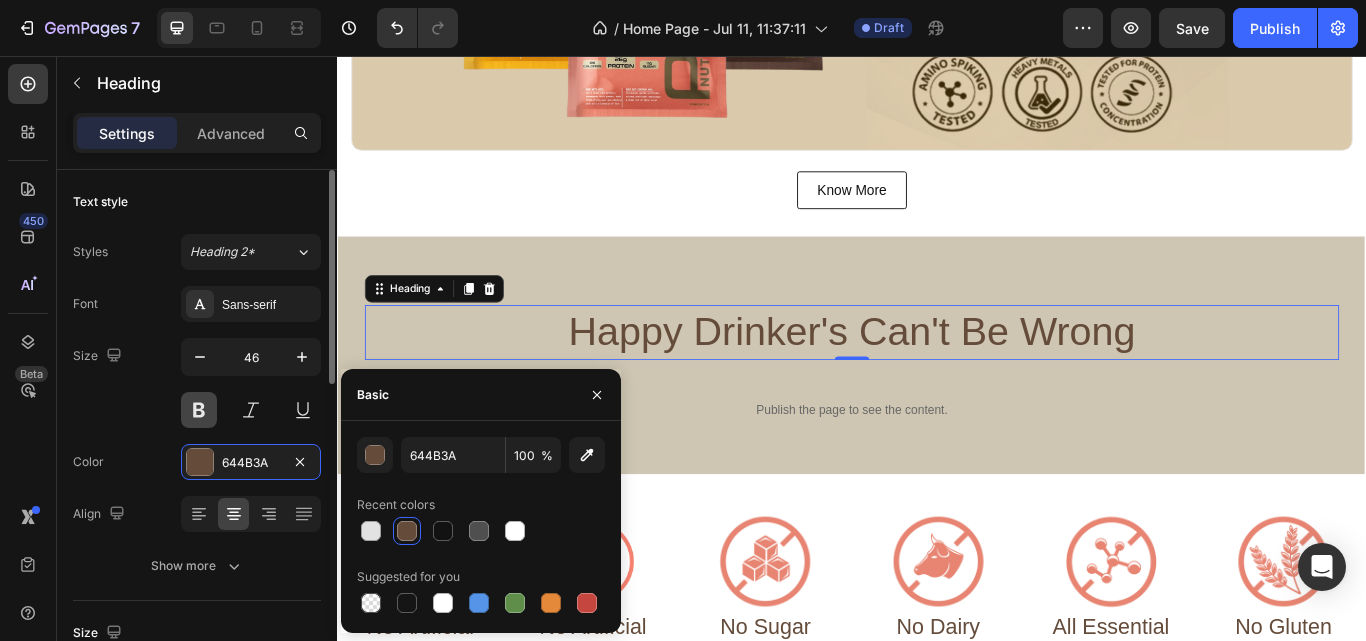 click at bounding box center (199, 410) 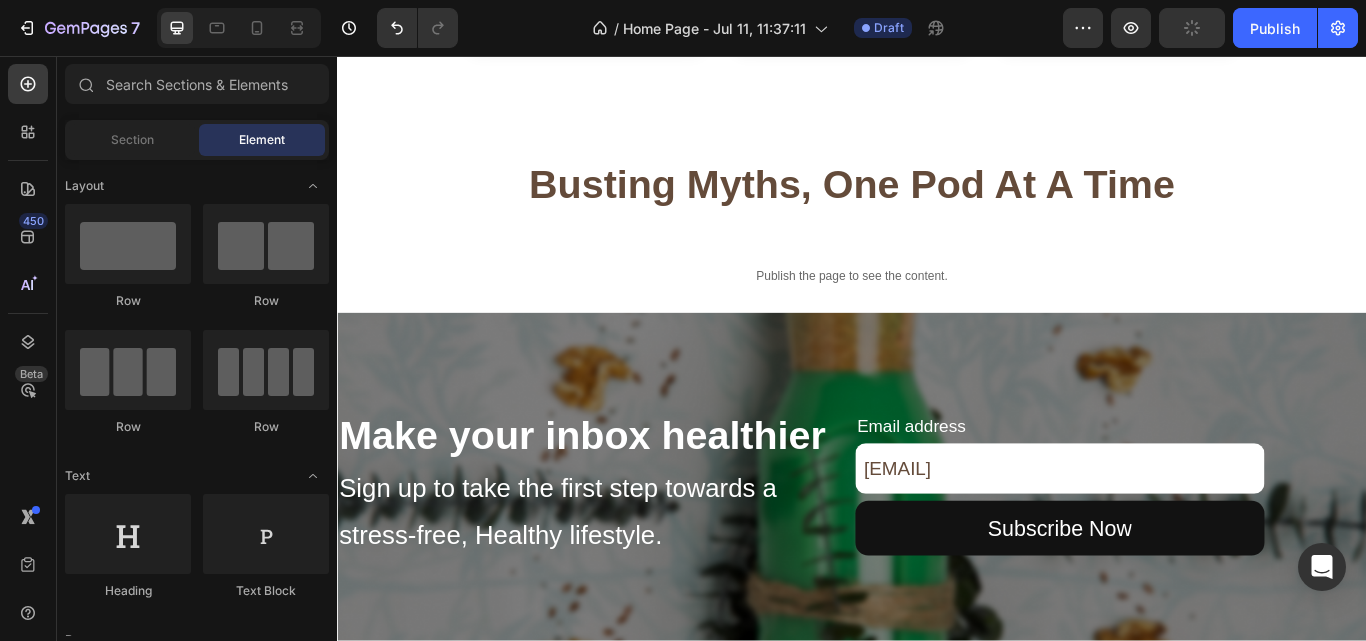 scroll, scrollTop: 3183, scrollLeft: 0, axis: vertical 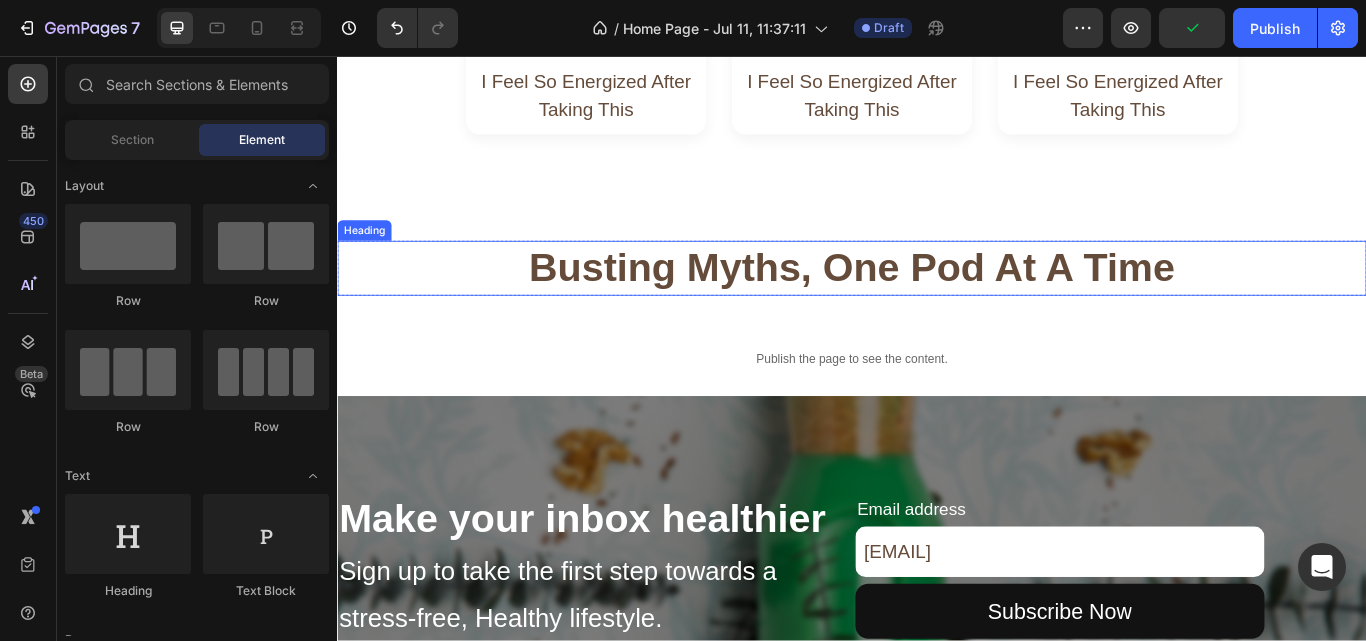 click on "Busting Myths, One Pod At A Time" at bounding box center (937, 304) 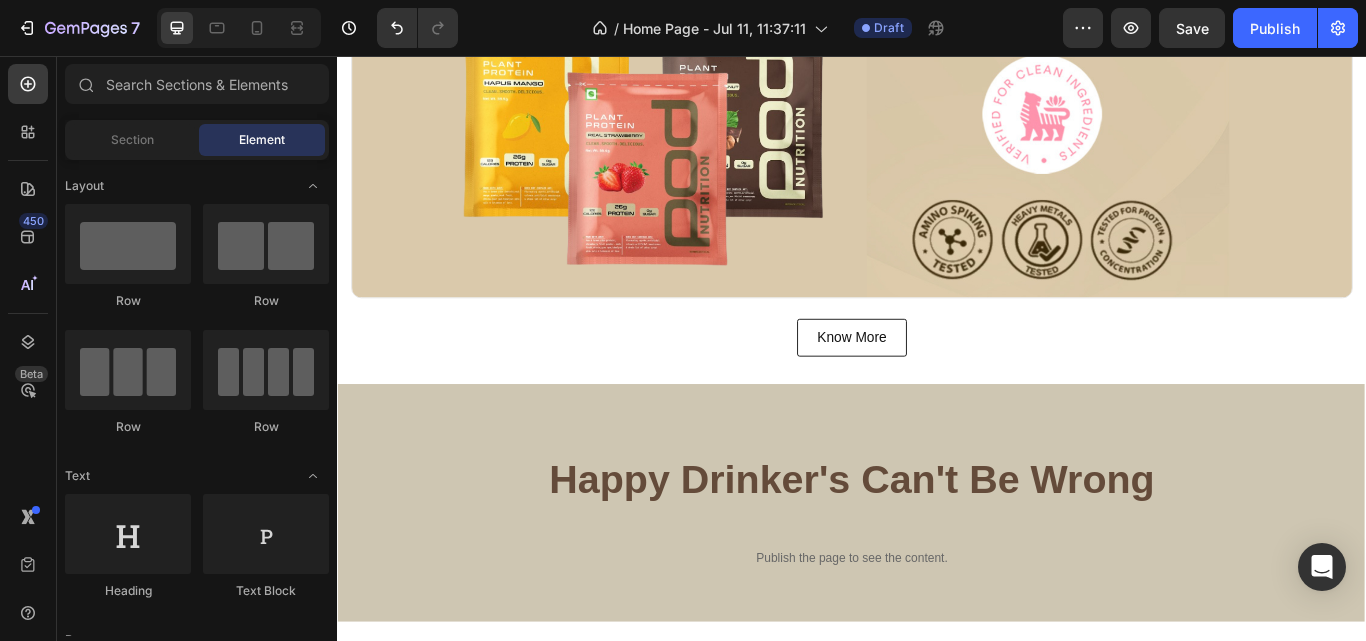 scroll, scrollTop: 552, scrollLeft: 0, axis: vertical 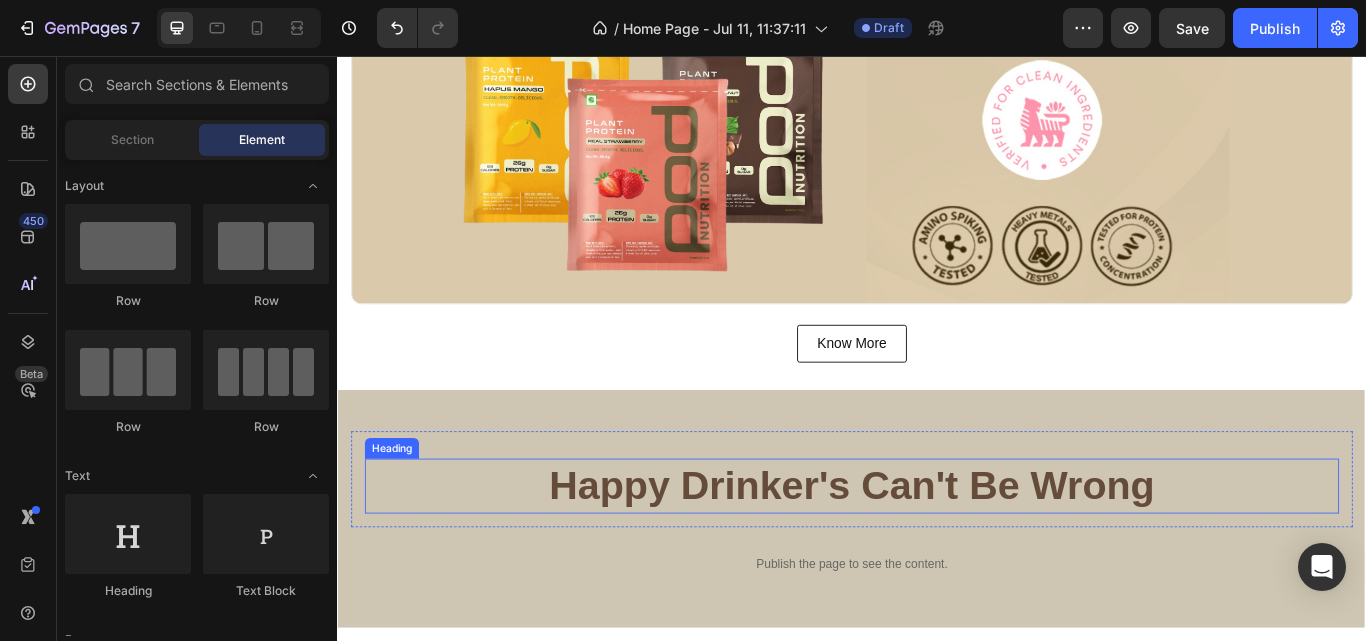 click on "Happy Drinker's Can't Be Wrong" at bounding box center (937, 558) 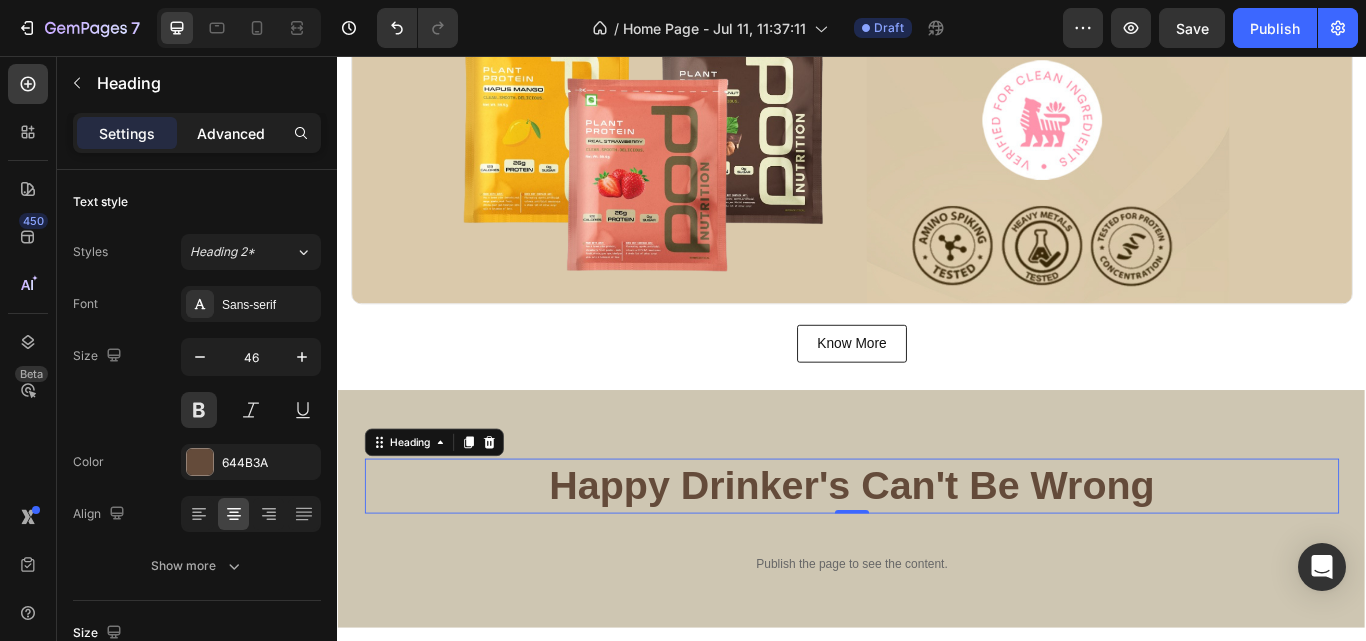 click on "Advanced" 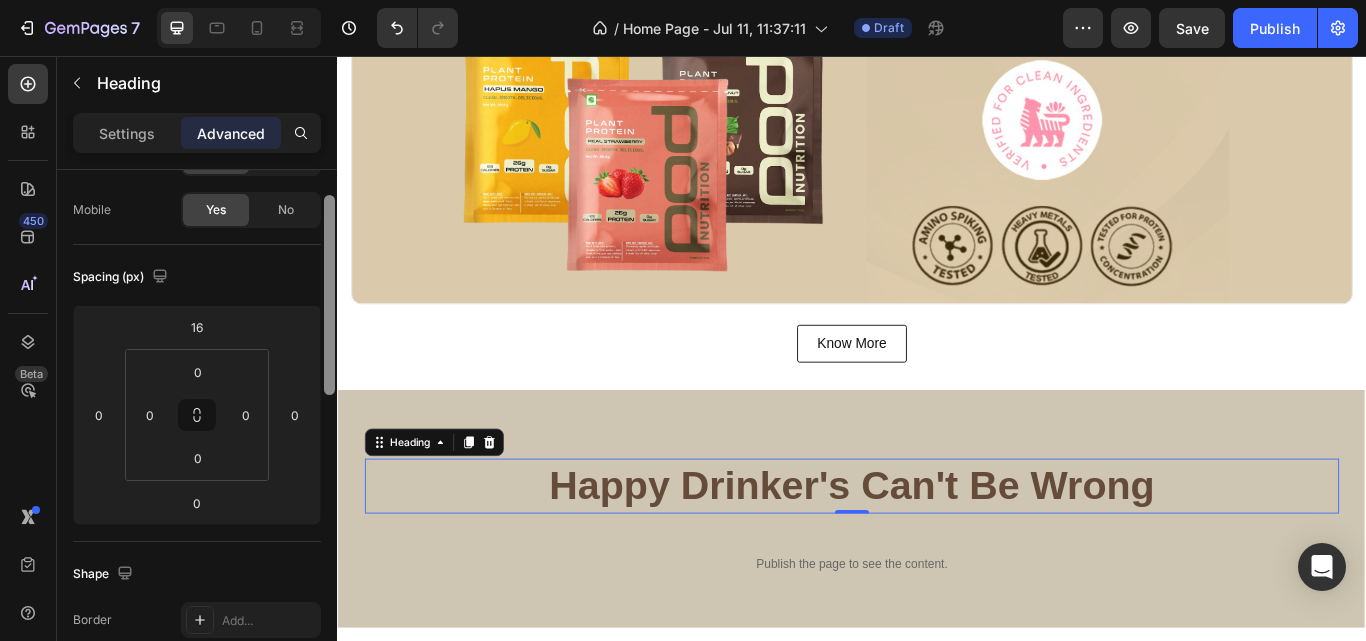 drag, startPoint x: 327, startPoint y: 347, endPoint x: 327, endPoint y: 404, distance: 57 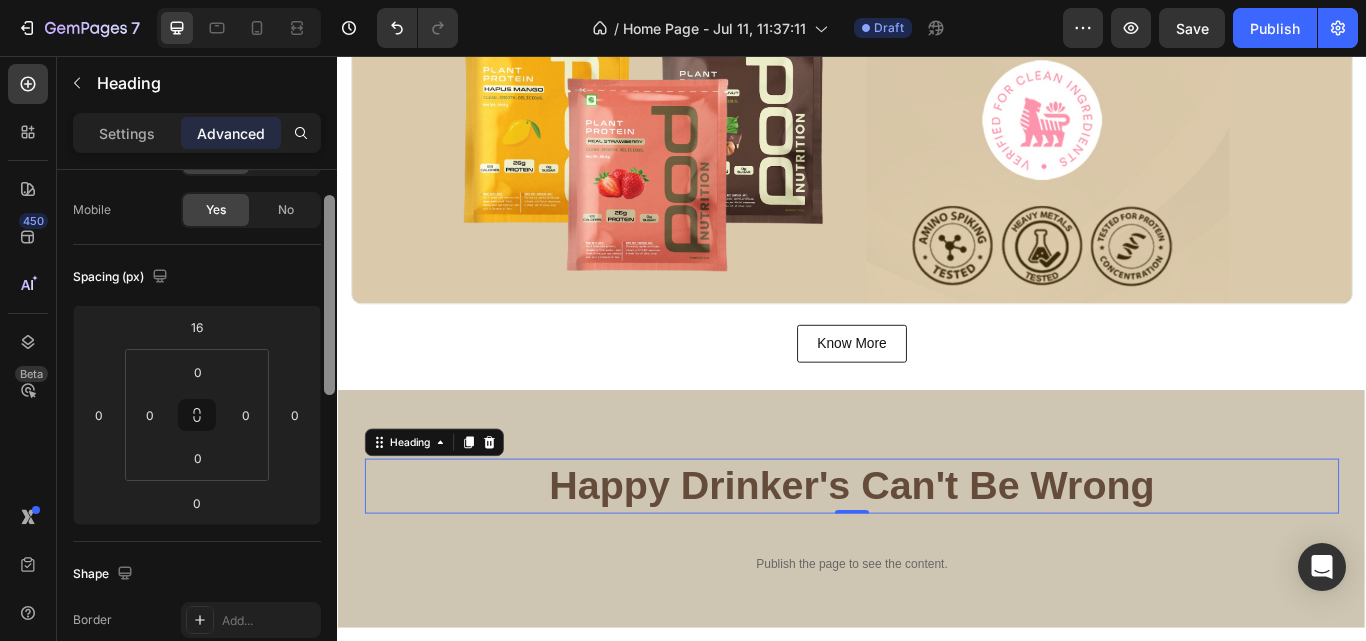 click at bounding box center (329, 295) 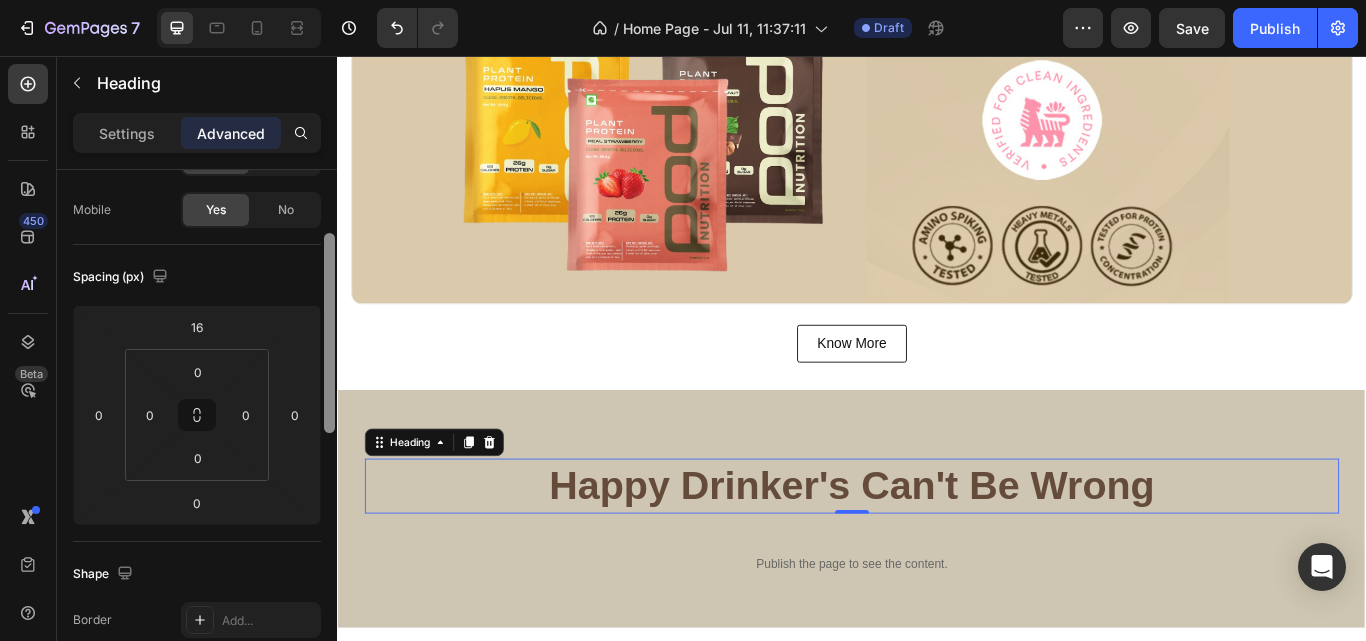 scroll, scrollTop: 149, scrollLeft: 0, axis: vertical 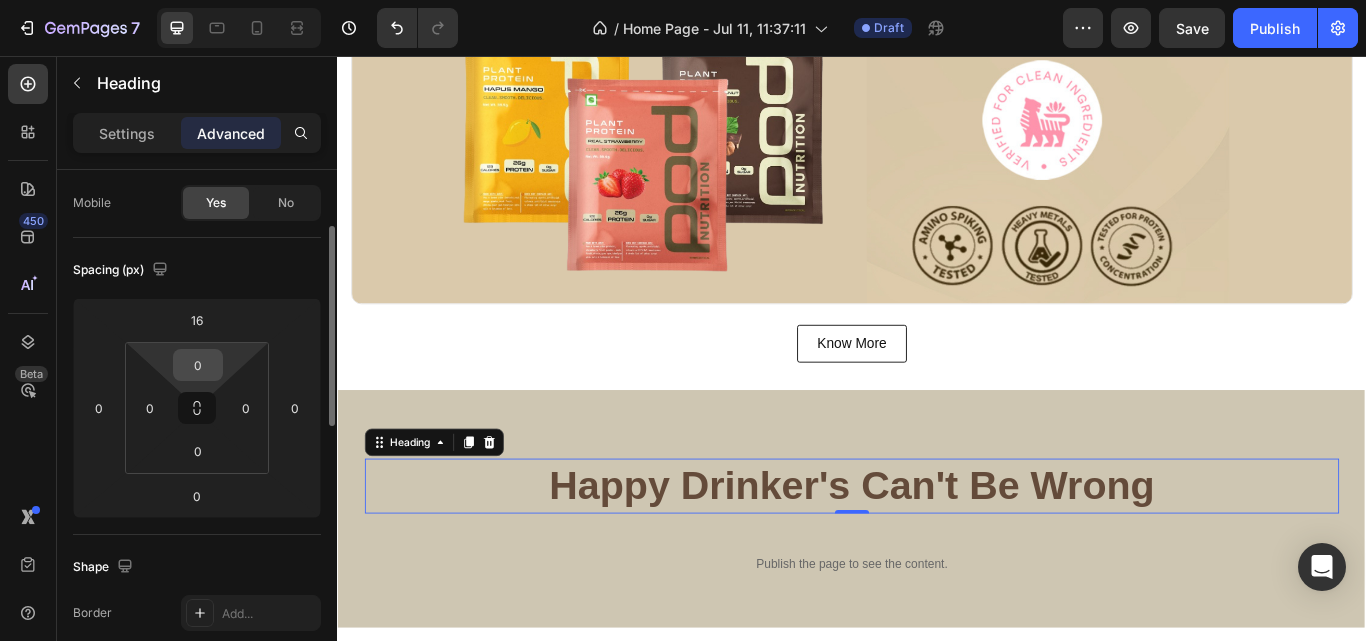 click on "0" at bounding box center [198, 365] 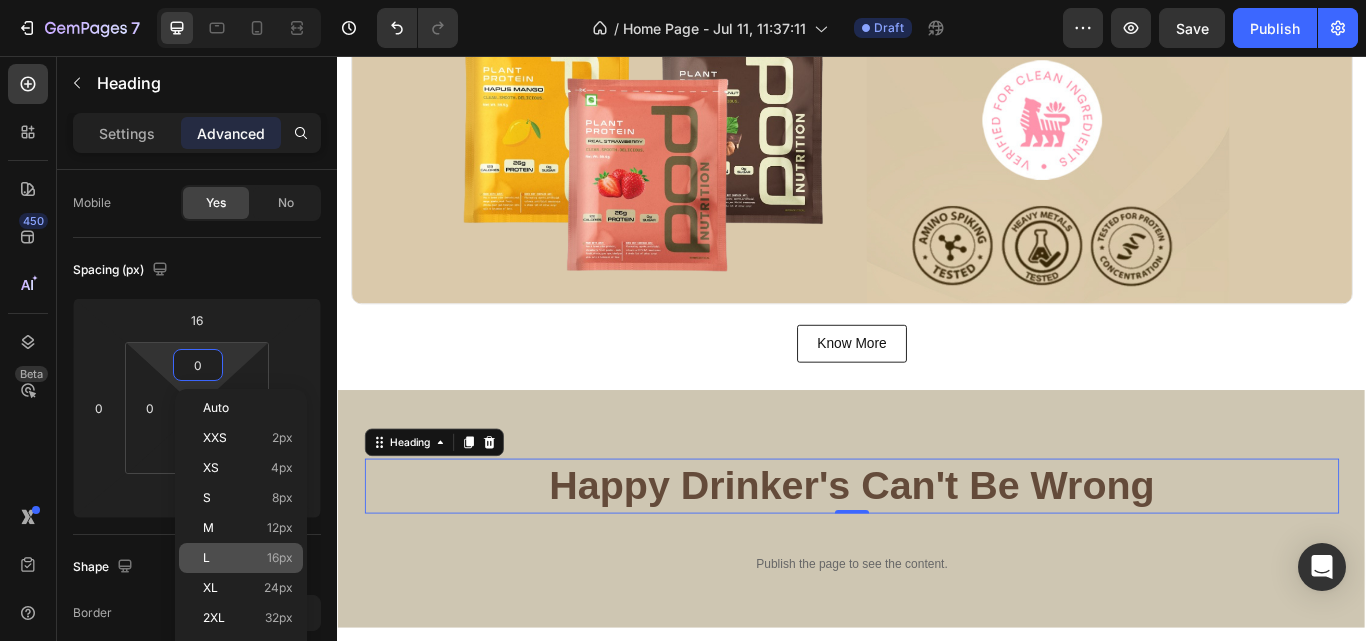 click on "L 16px" 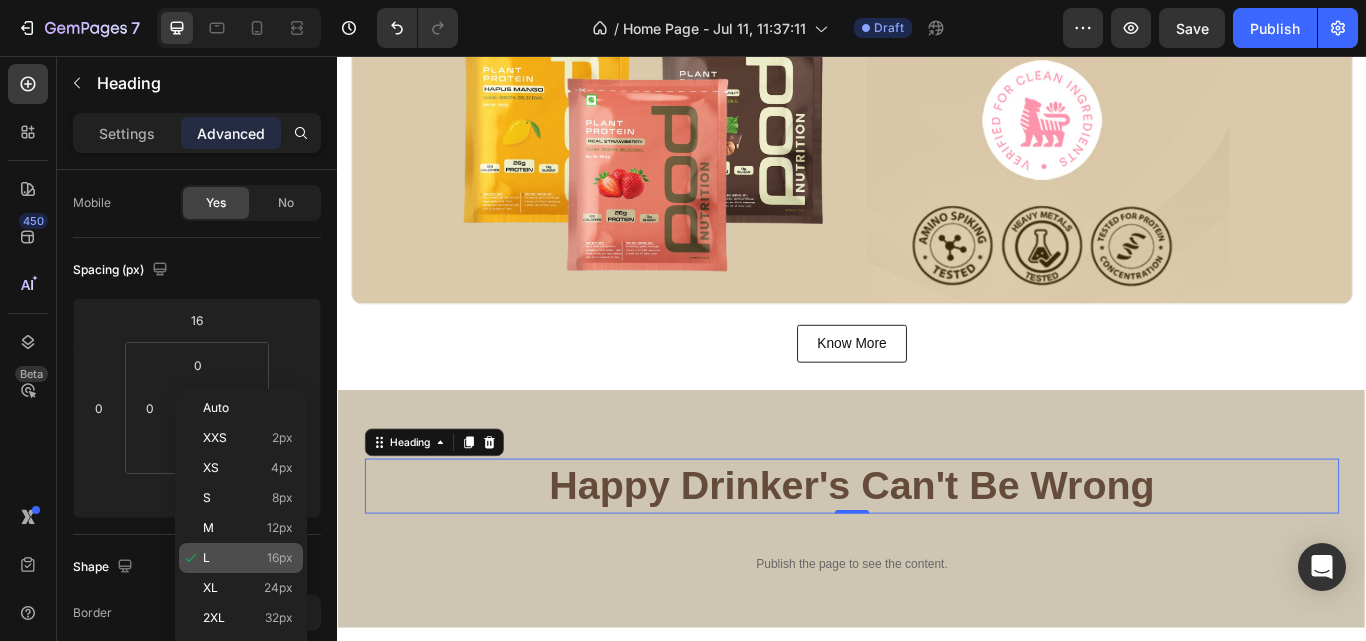 type on "16" 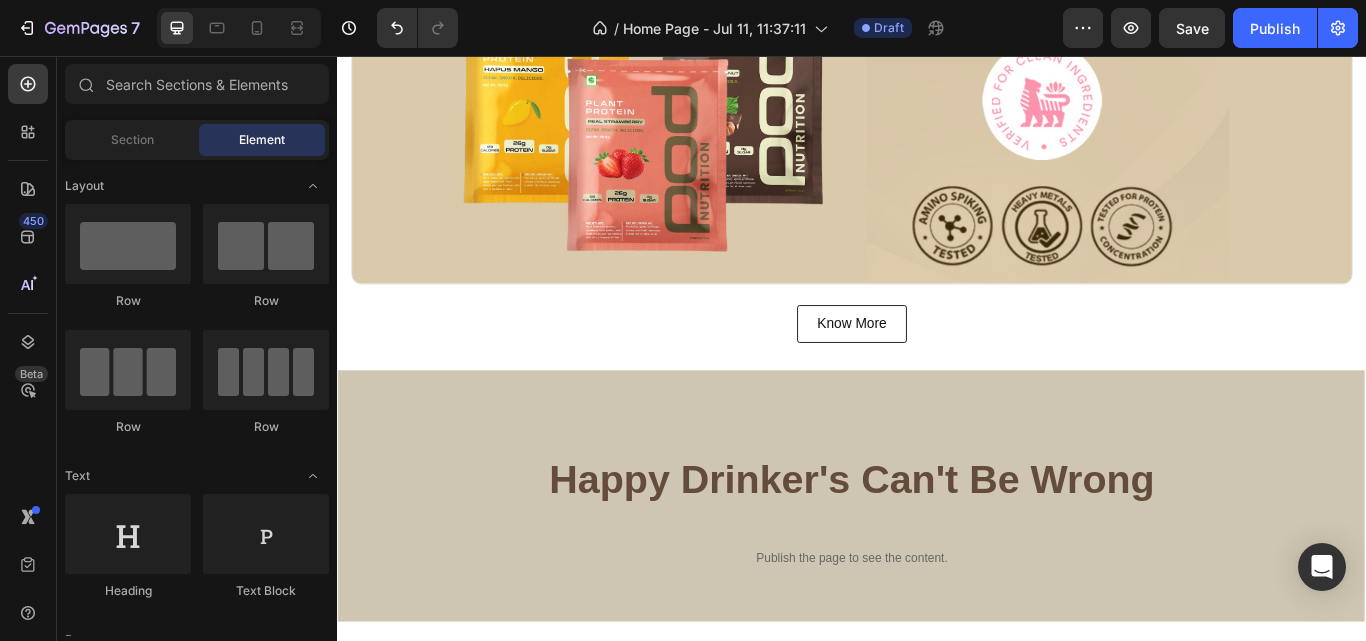 scroll, scrollTop: 715, scrollLeft: 0, axis: vertical 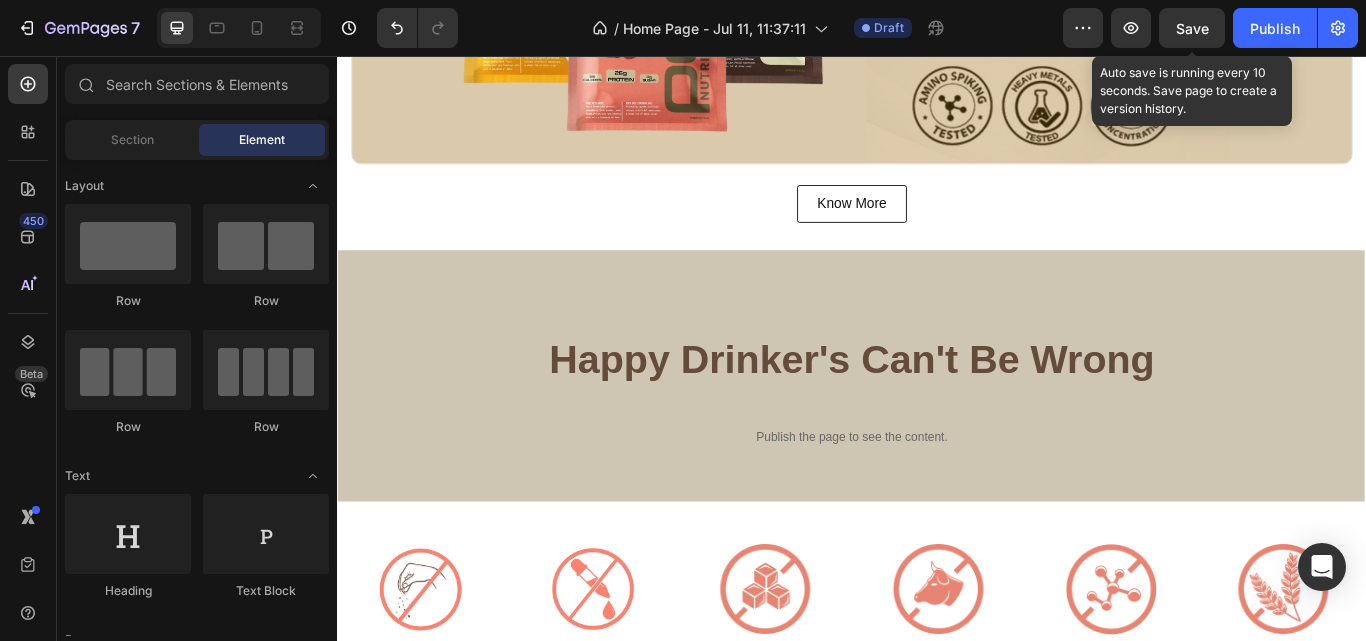 click on "Save" at bounding box center [1192, 28] 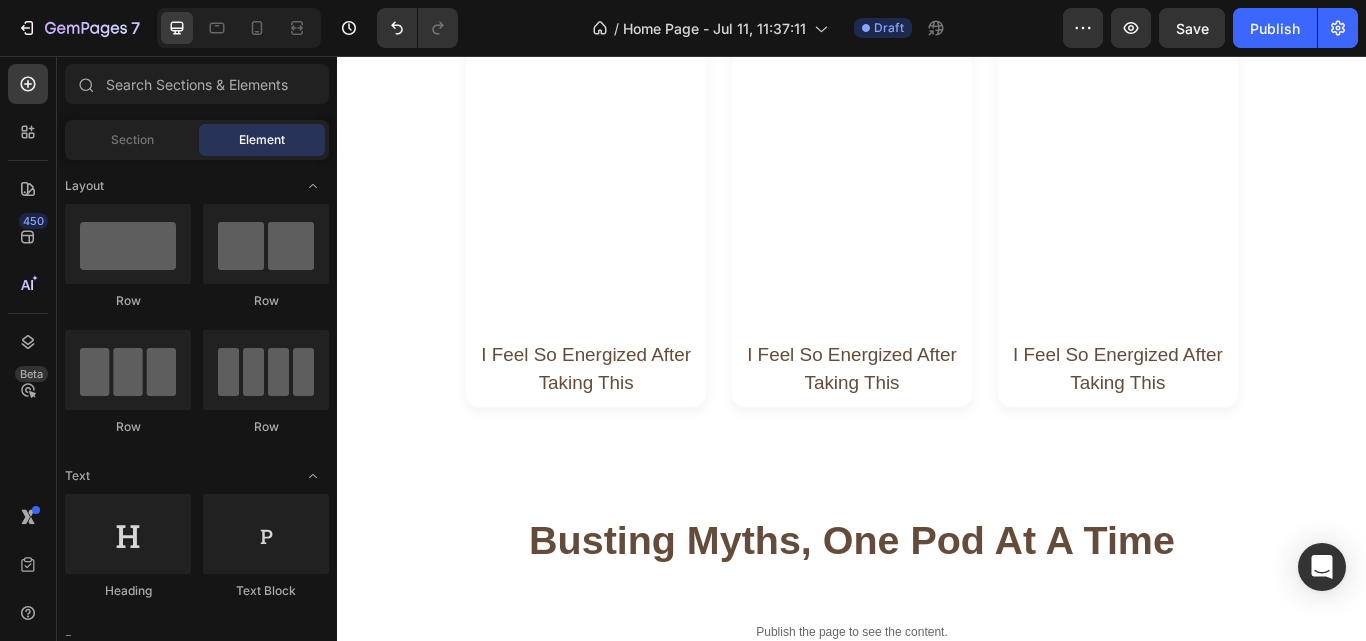 scroll, scrollTop: 3120, scrollLeft: 0, axis: vertical 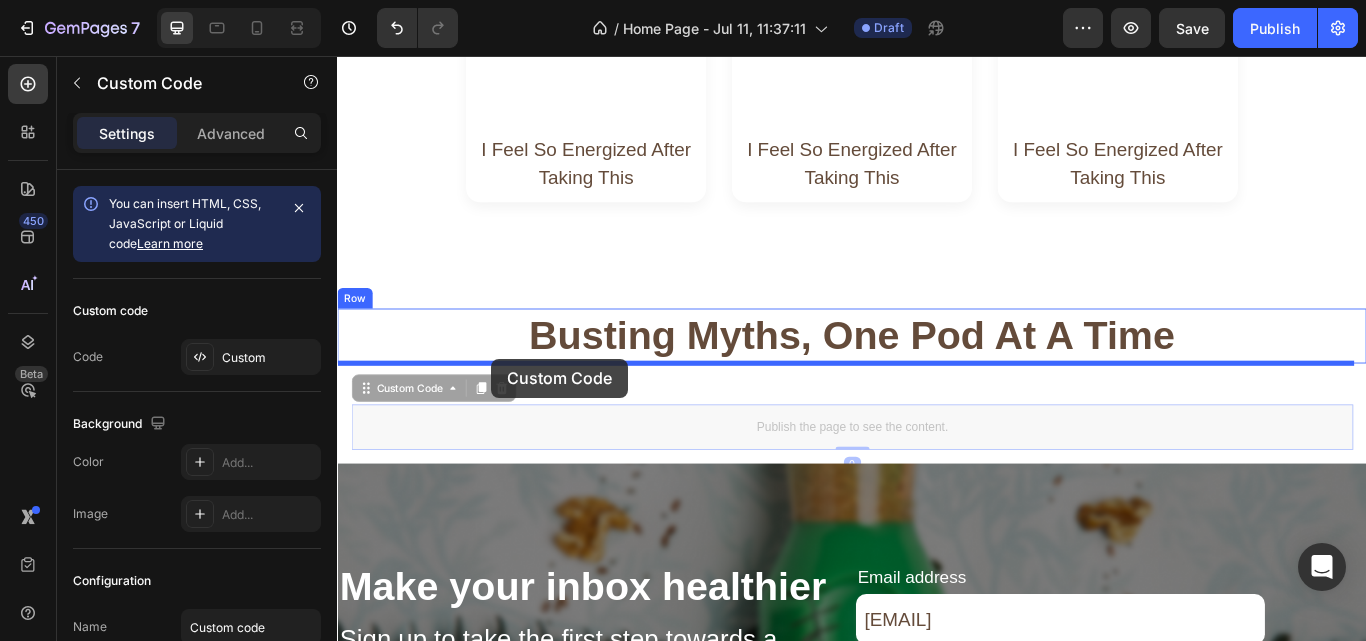 drag, startPoint x: 474, startPoint y: 483, endPoint x: 517, endPoint y: 409, distance: 85.58621 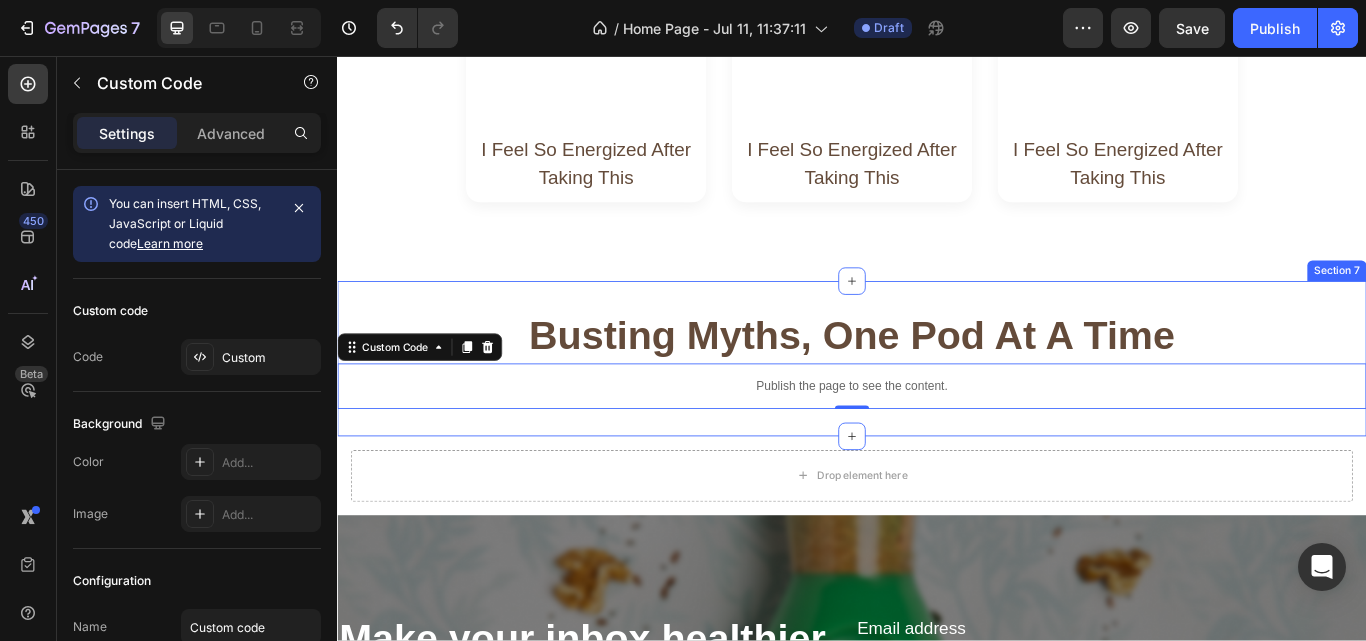 click on "Section 7" at bounding box center [1502, 307] 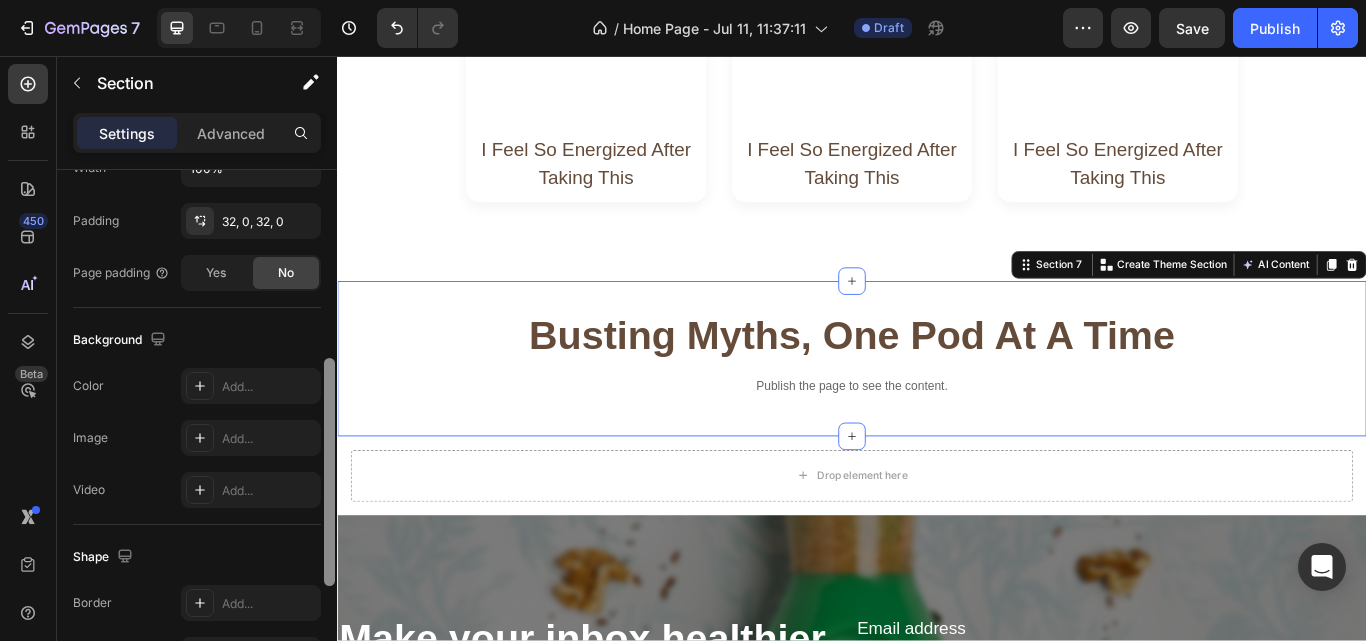 drag, startPoint x: 331, startPoint y: 223, endPoint x: 336, endPoint y: 449, distance: 226.0553 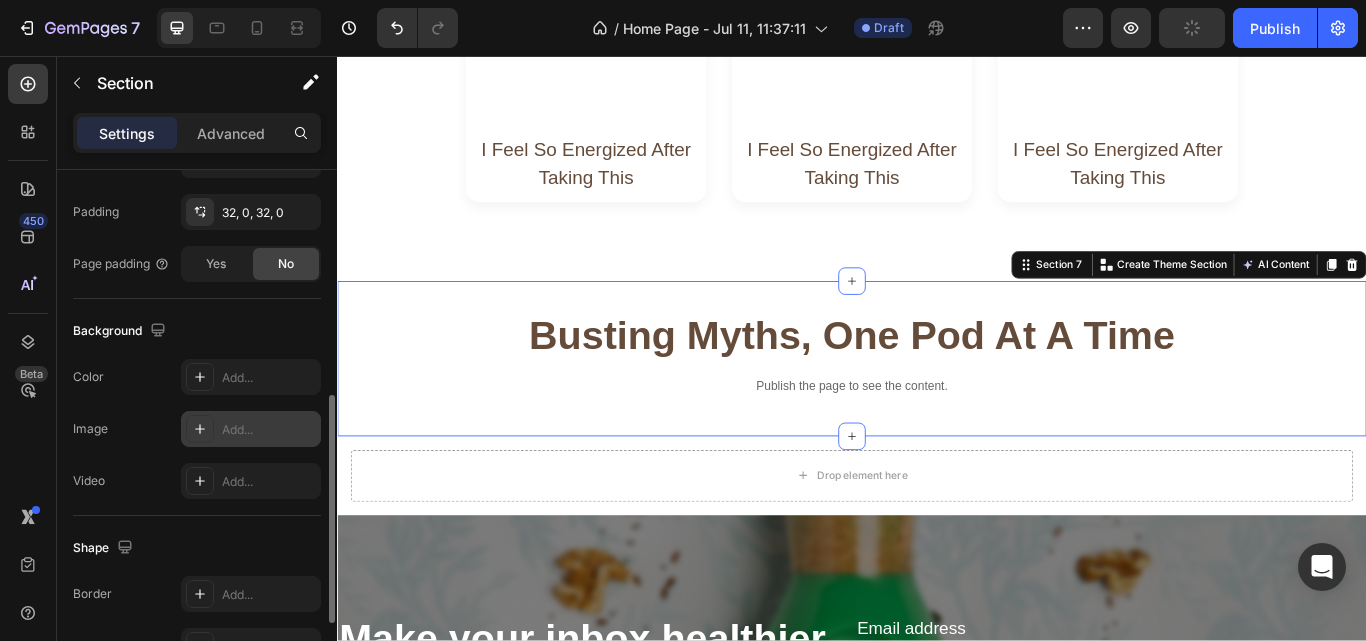click at bounding box center (200, 429) 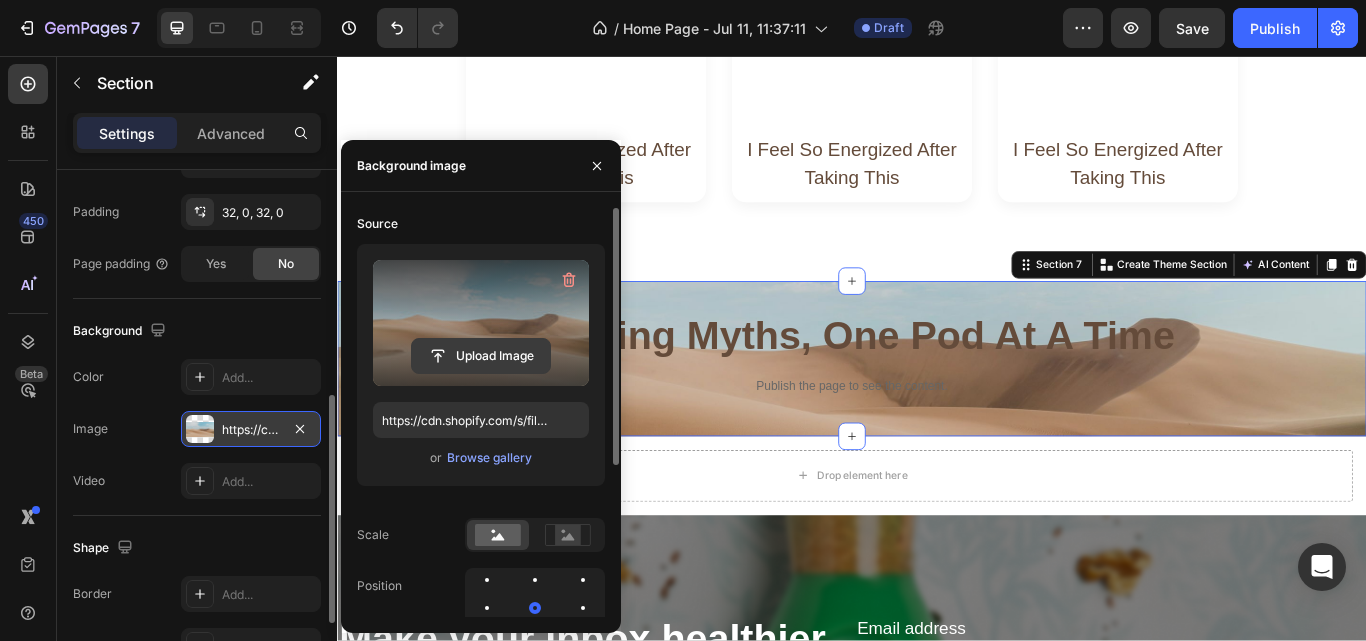 click 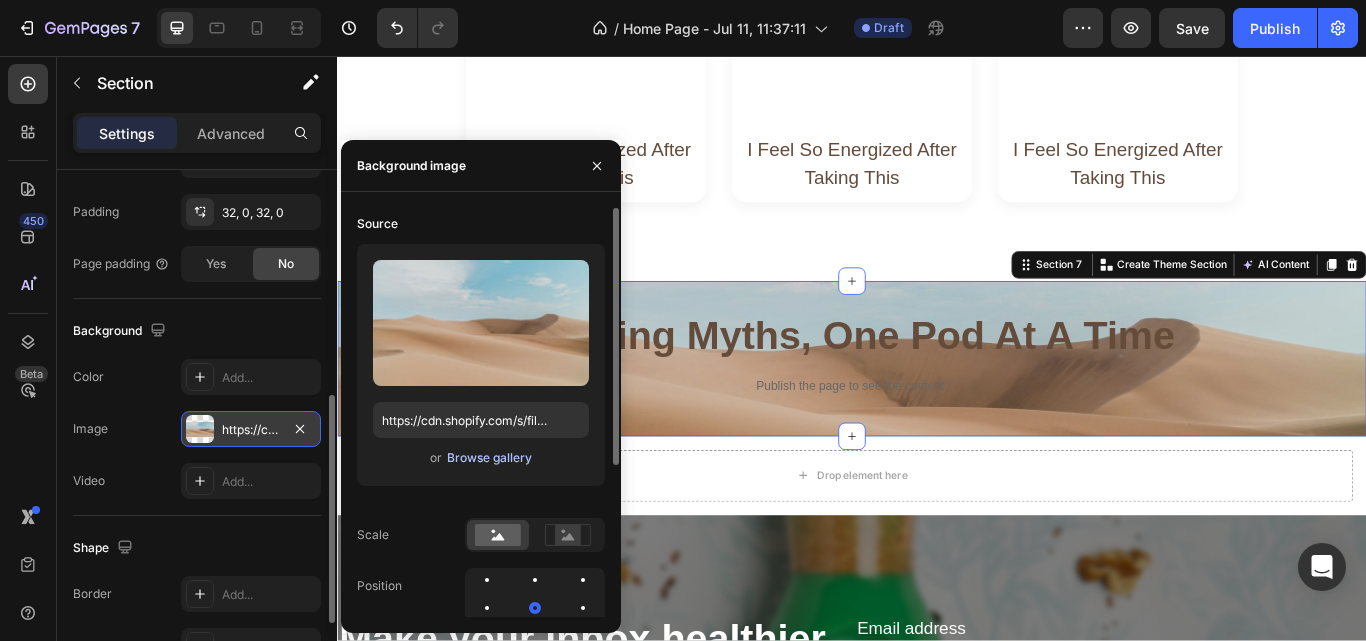 click on "Browse gallery" at bounding box center [489, 458] 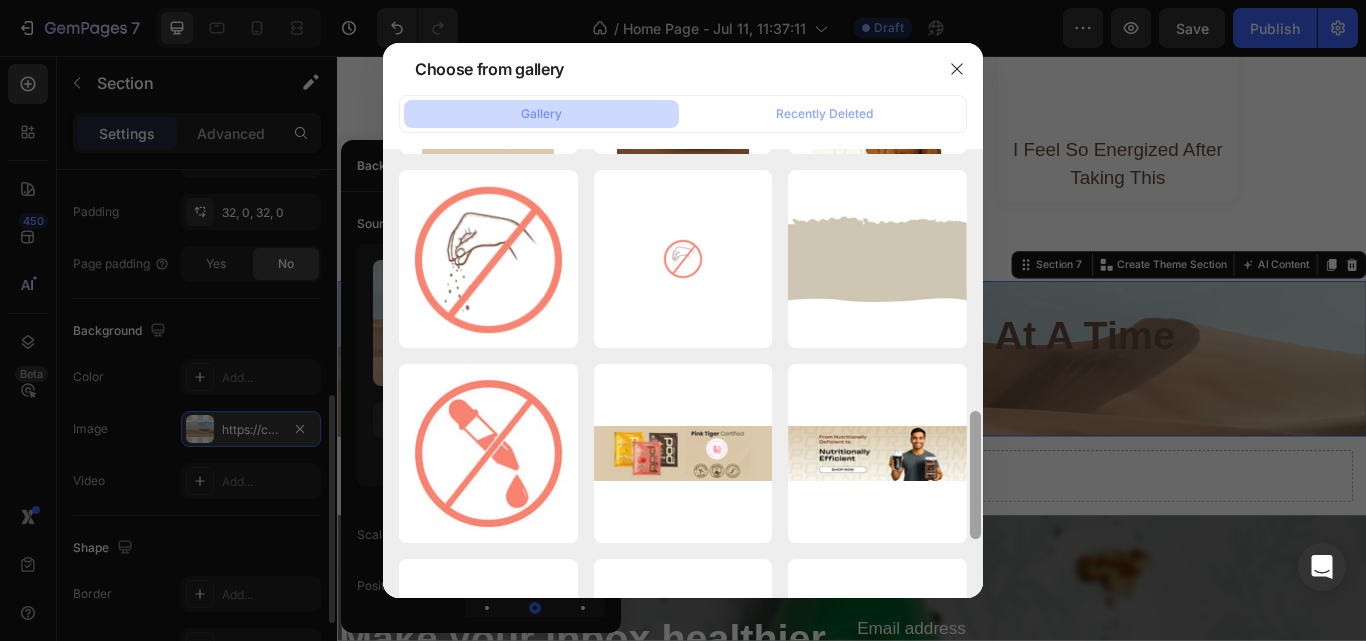 drag, startPoint x: 975, startPoint y: 231, endPoint x: 975, endPoint y: 338, distance: 107 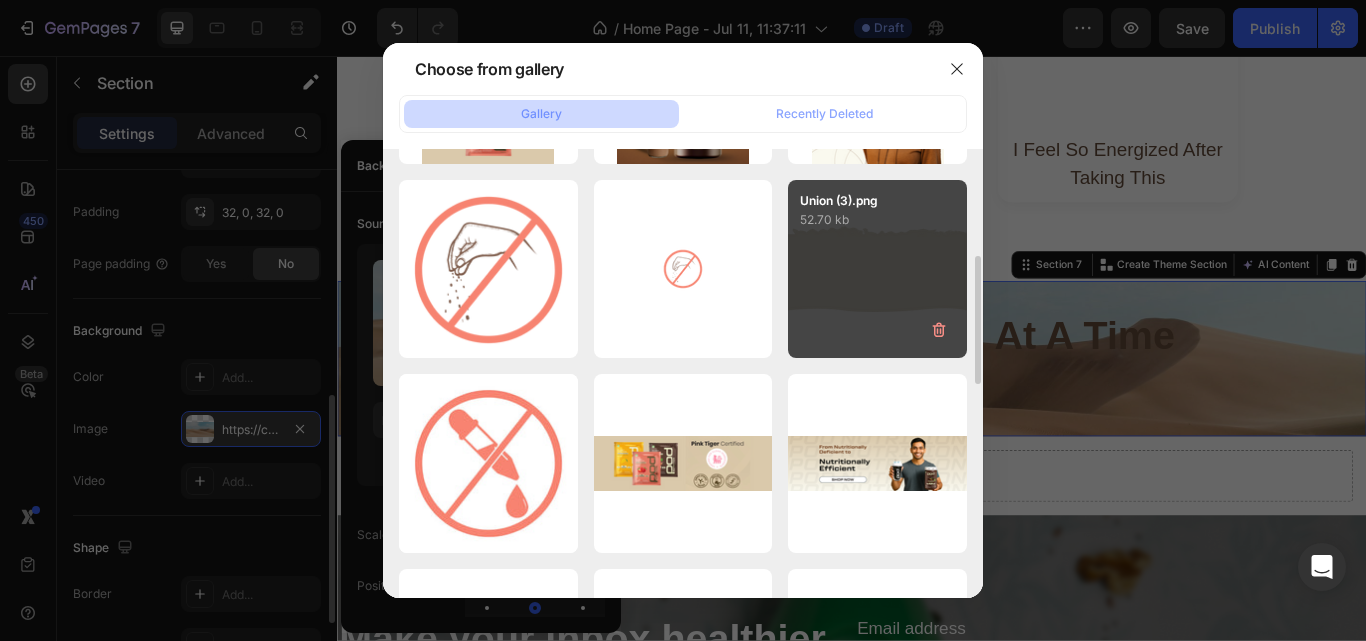 click on "Union (3).png 52.70 kb" at bounding box center (877, 269) 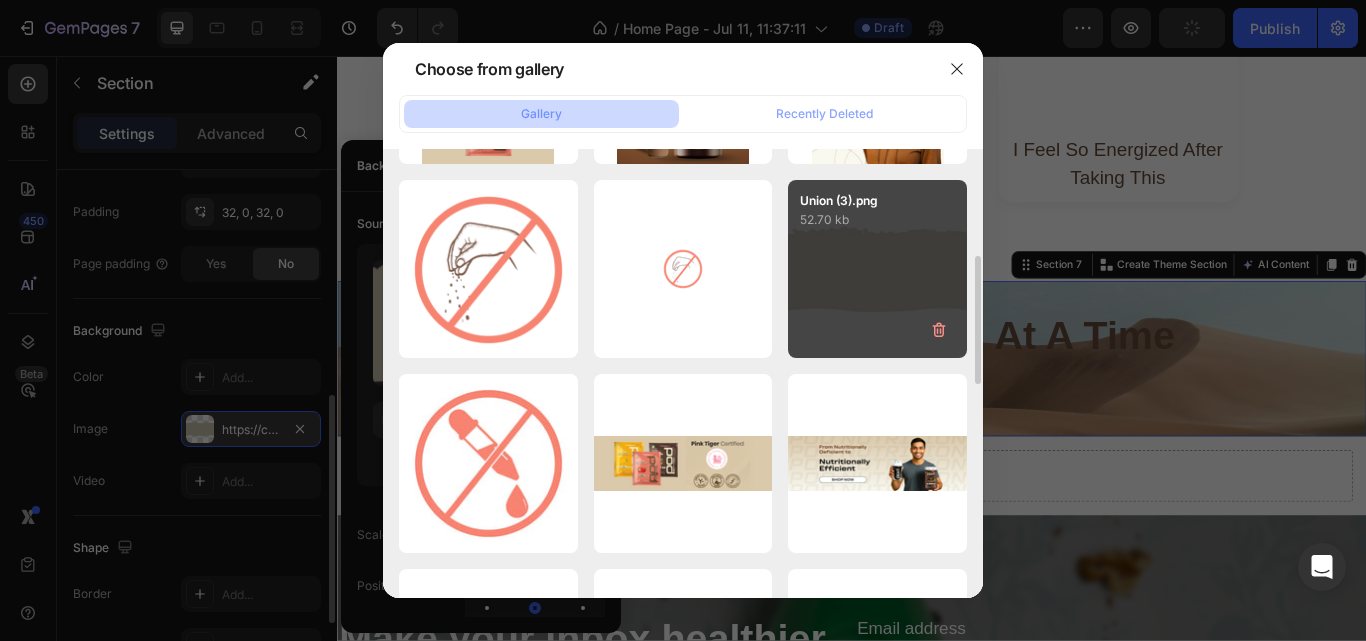 type on "https://cdn.shopify.com/s/files/1/0805/2480/4398/files/gempages_574929025483408613-3ee23dea-2911-4661-90c3-f805ef68ac58.png" 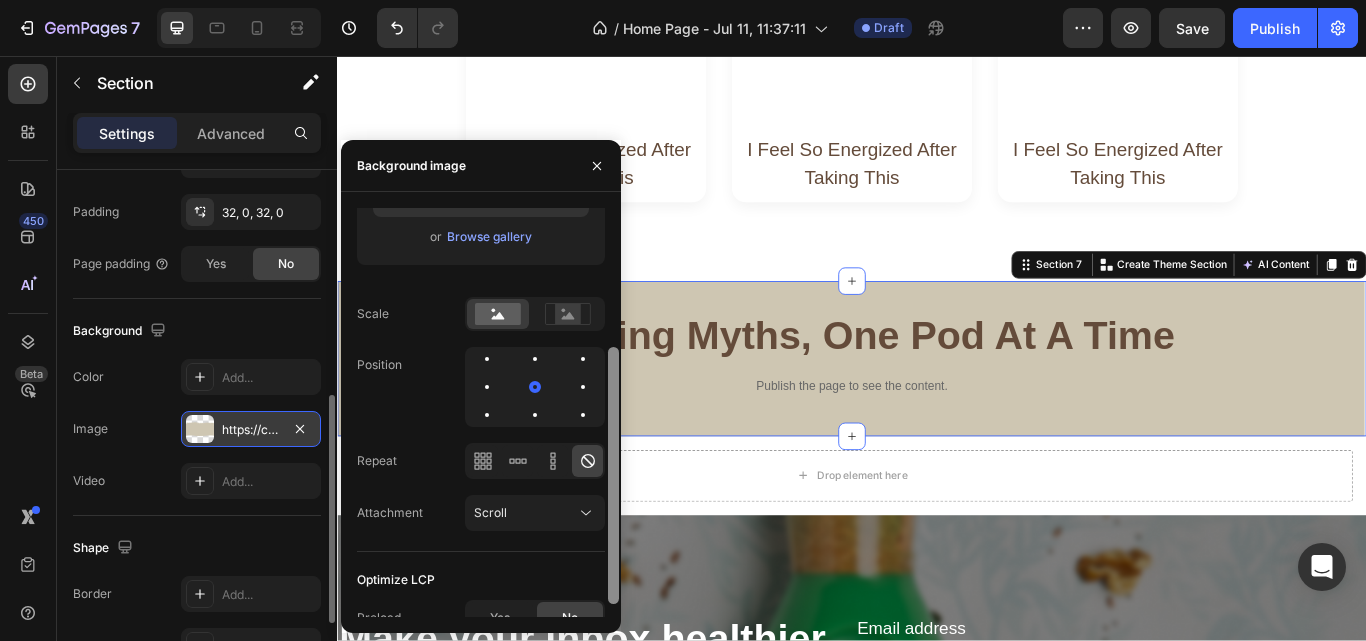 scroll, scrollTop: 240, scrollLeft: 0, axis: vertical 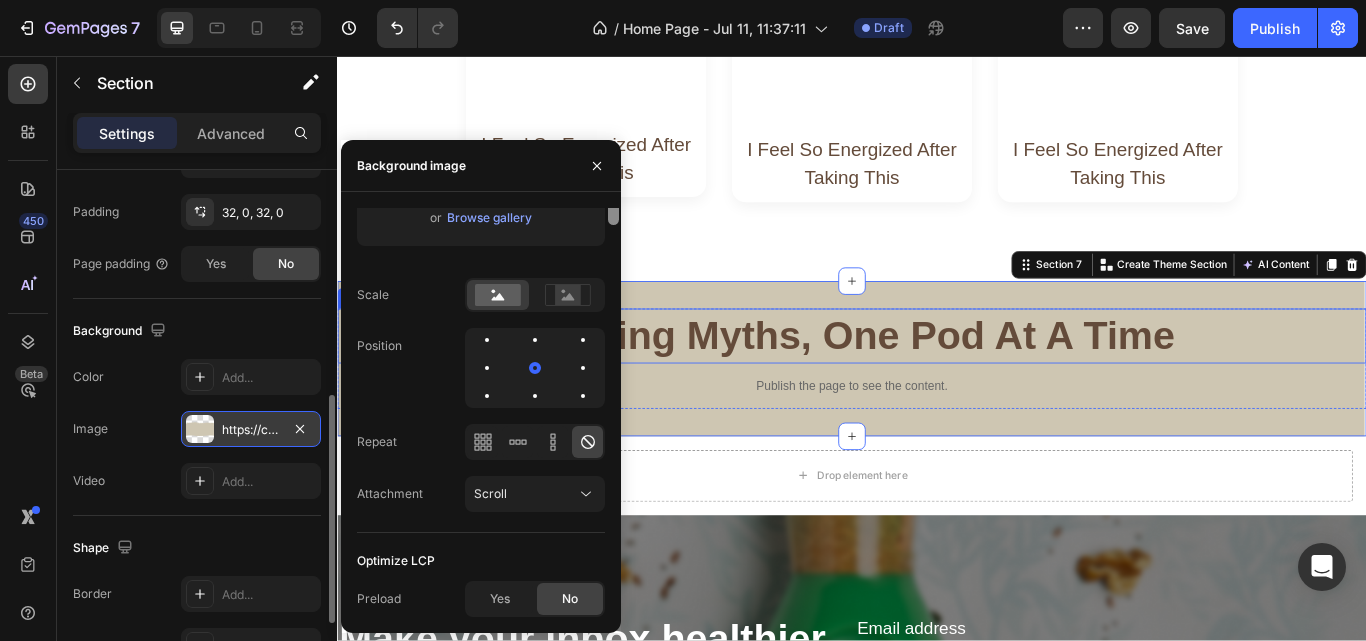 drag, startPoint x: 949, startPoint y: 297, endPoint x: 588, endPoint y: 142, distance: 392.86893 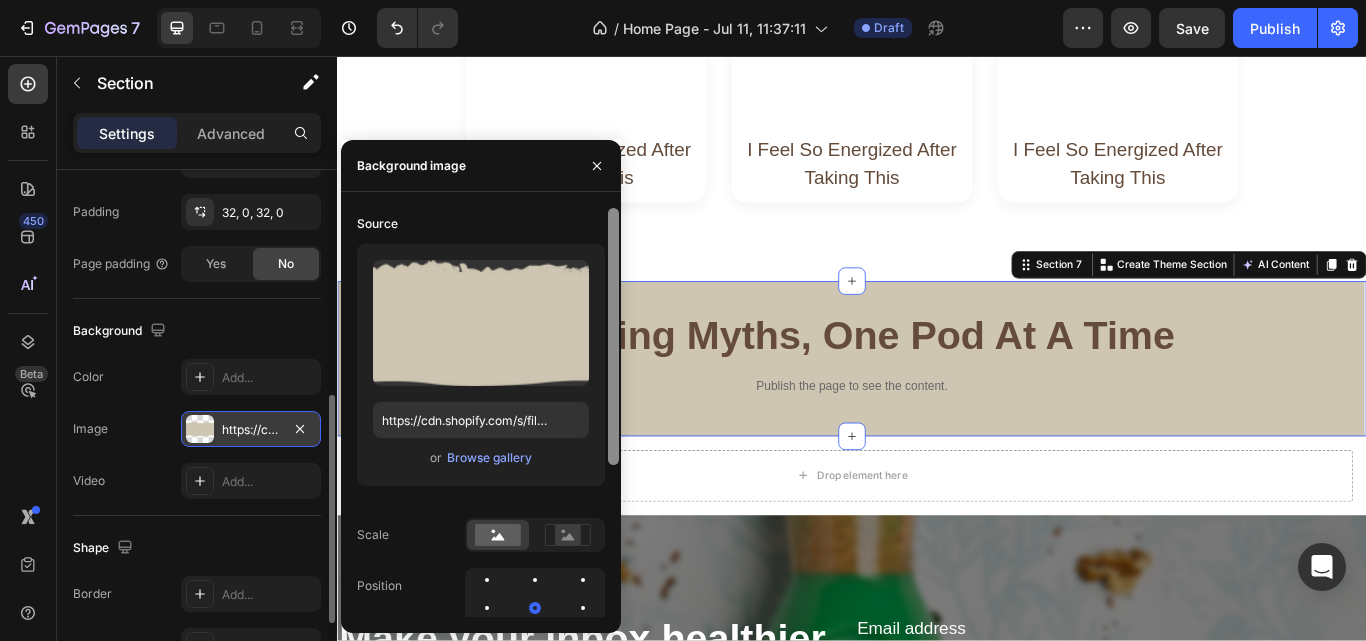 scroll, scrollTop: 240, scrollLeft: 0, axis: vertical 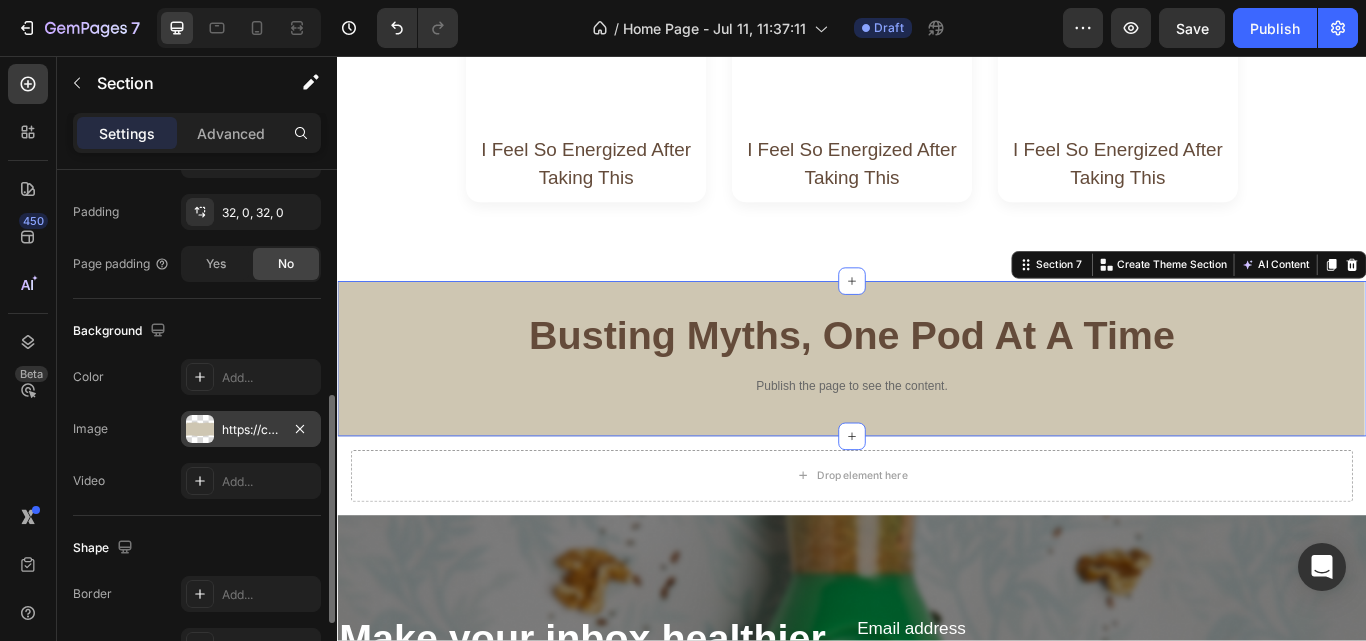 click on "Shape" at bounding box center (197, 548) 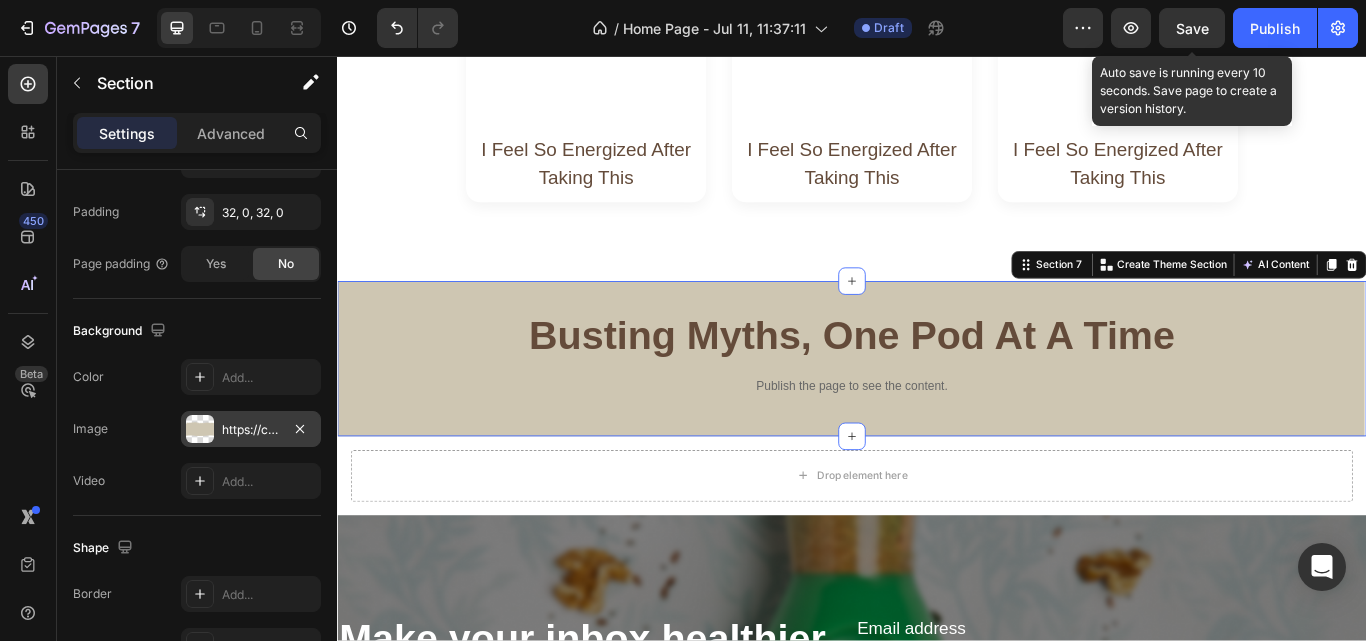 click on "Save" at bounding box center (1192, 28) 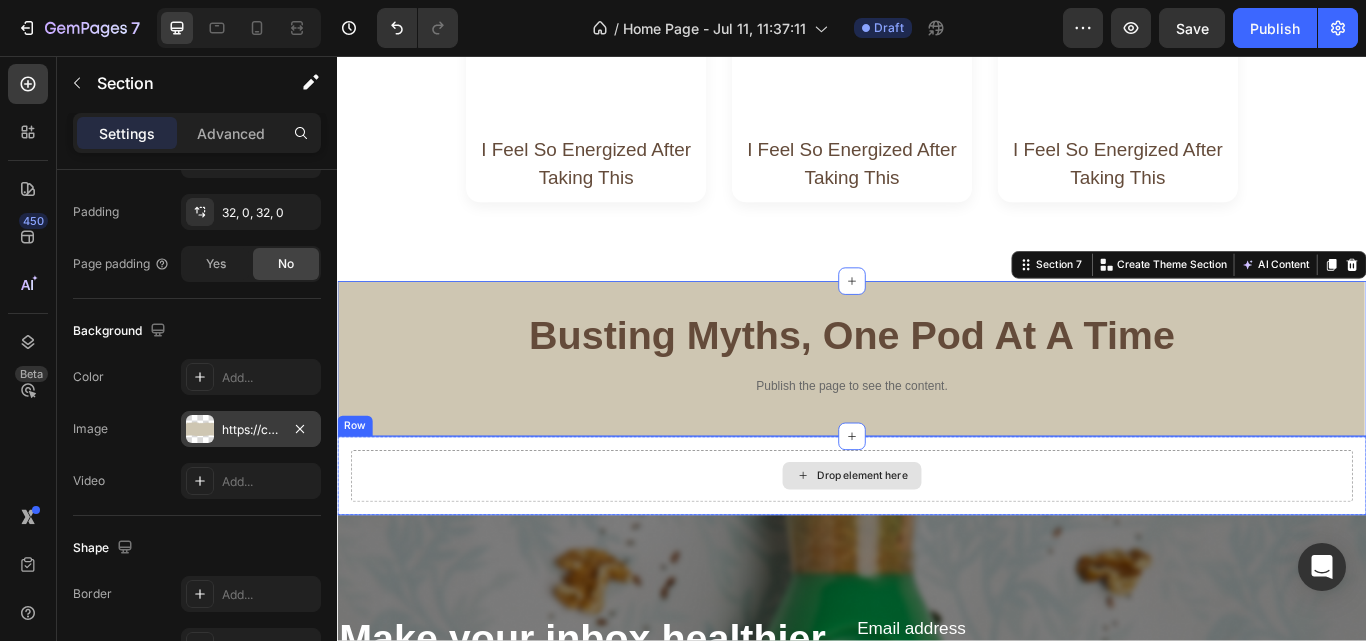 type 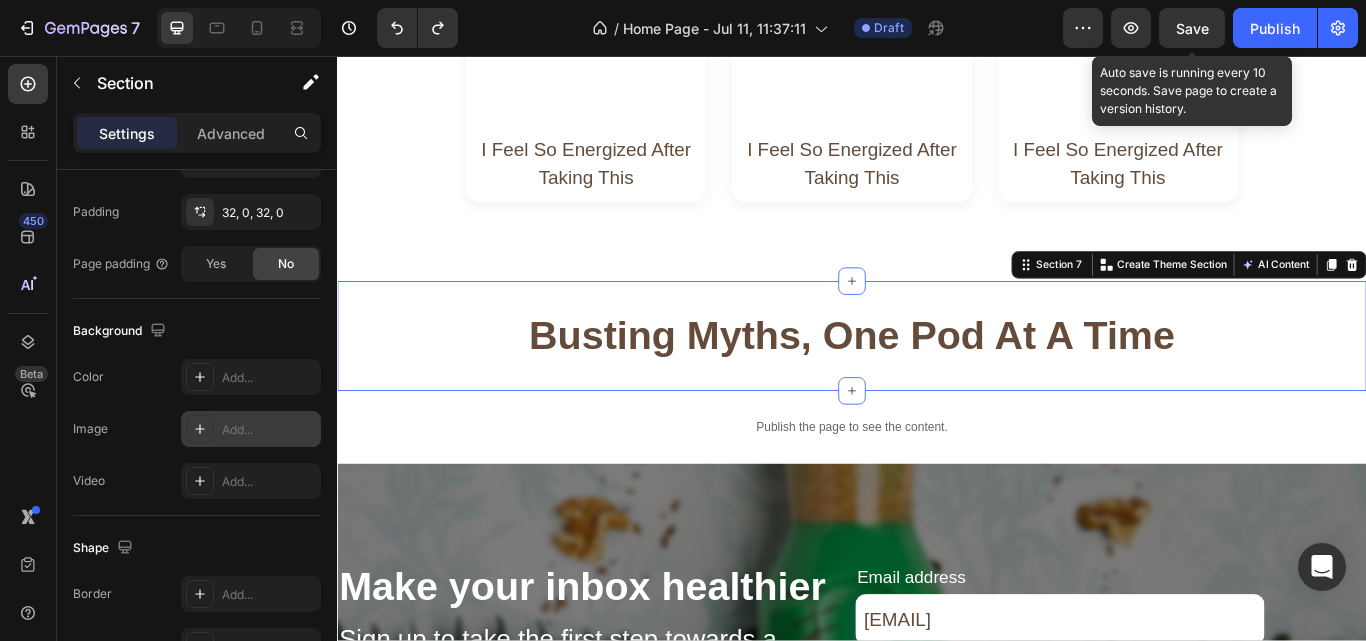 click on "Save" at bounding box center [1192, 28] 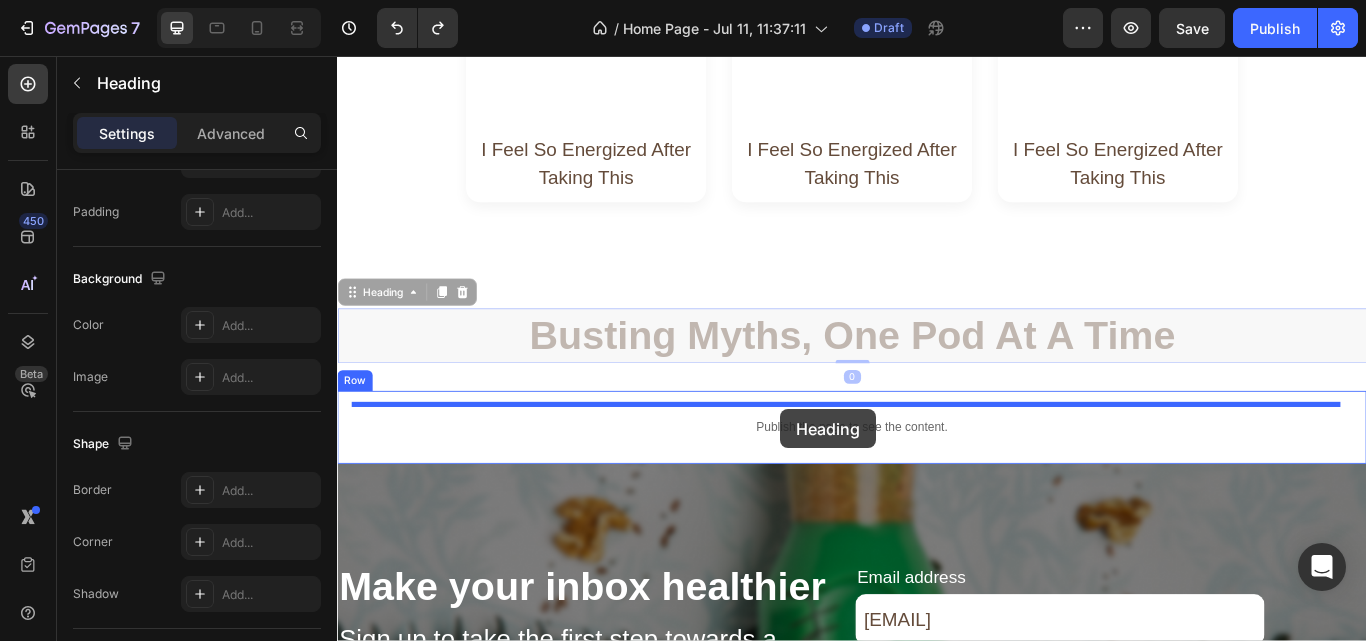 scroll, scrollTop: 0, scrollLeft: 0, axis: both 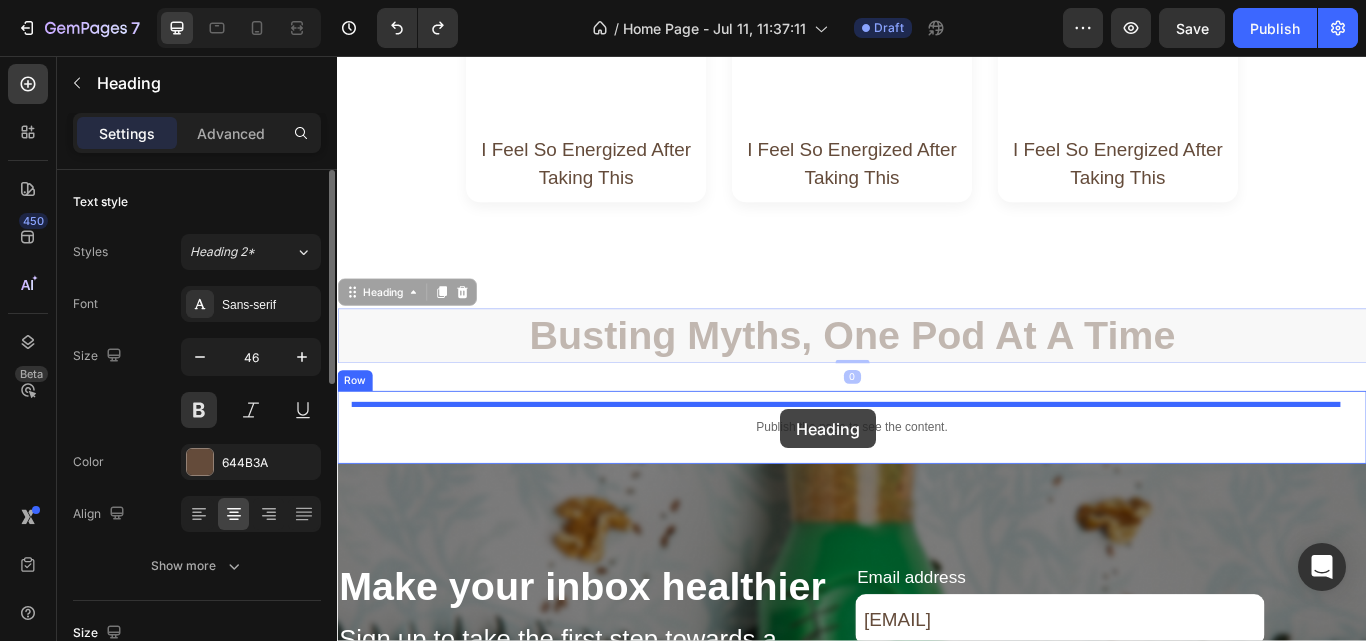 drag, startPoint x: 829, startPoint y: 375, endPoint x: 854, endPoint y: 468, distance: 96.30161 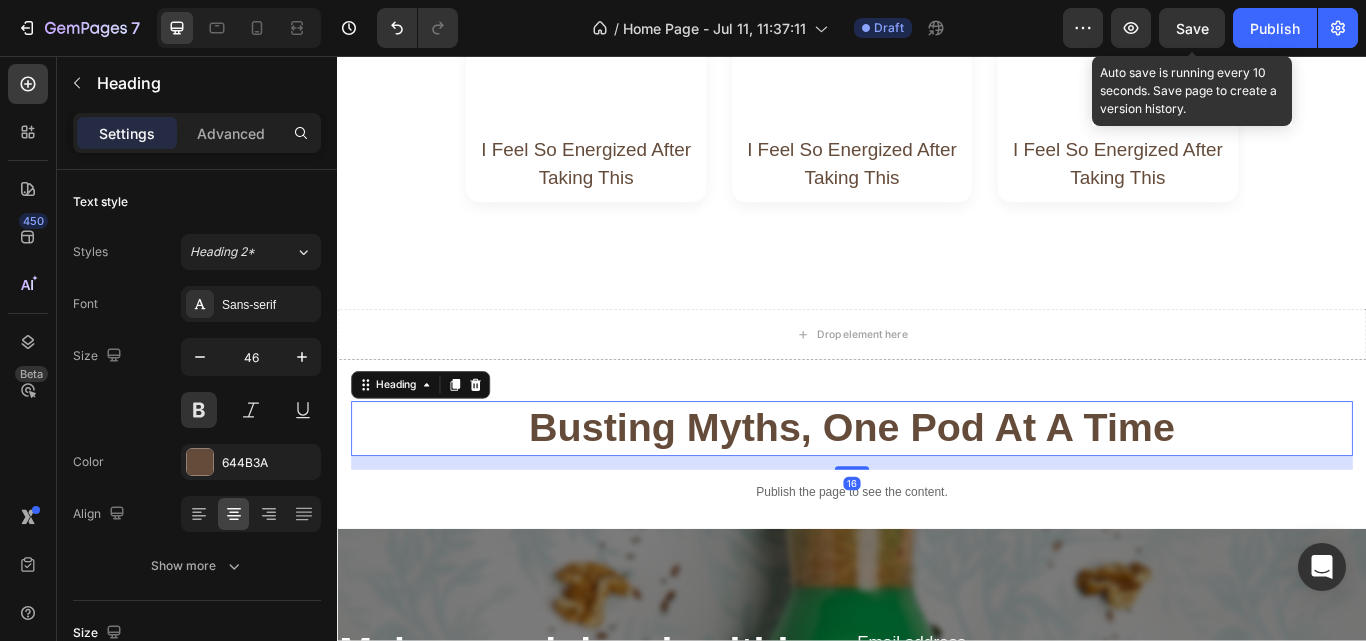click on "Save" 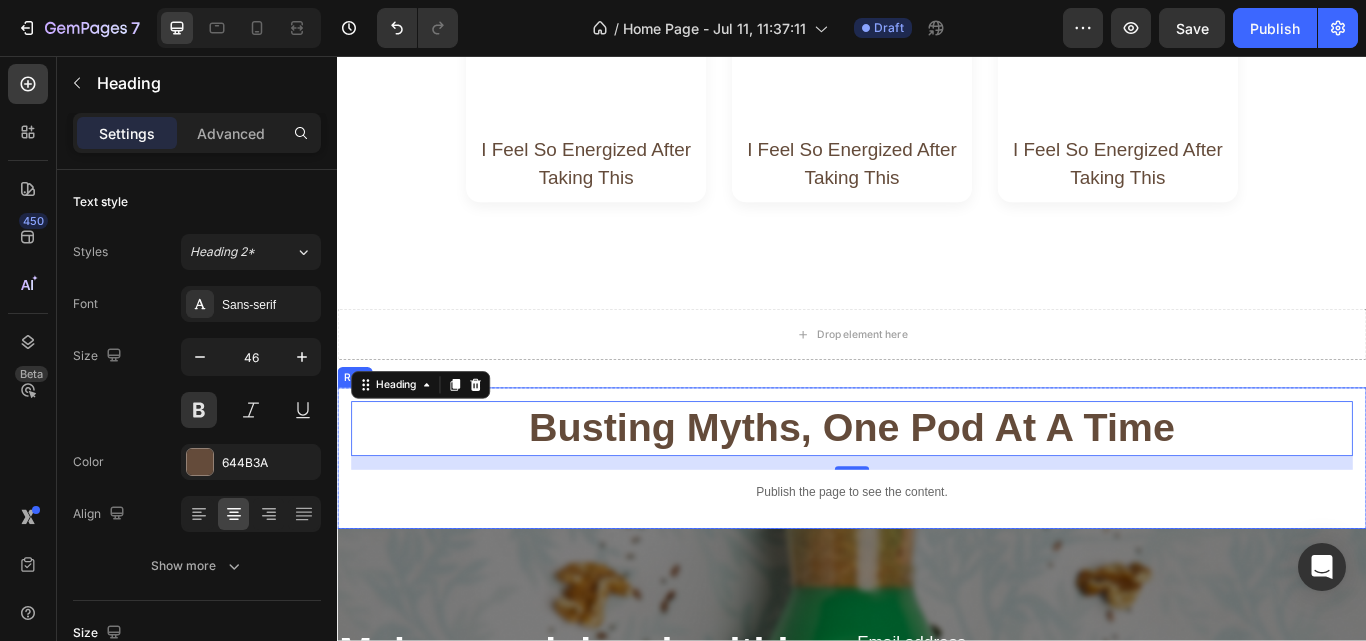 click on "Busting Myths, One Pod At A Time Heading   16
Publish the page to see the content.
Custom Code Row" at bounding box center [937, 525] 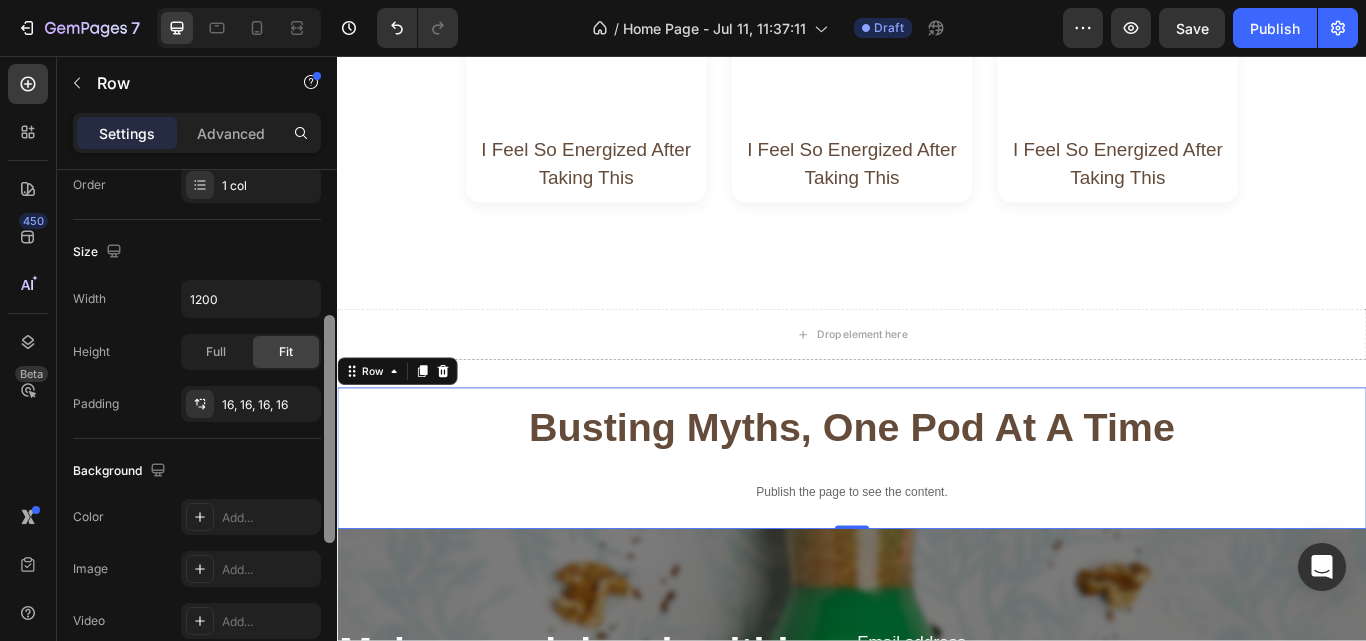 drag, startPoint x: 665, startPoint y: 274, endPoint x: 338, endPoint y: 437, distance: 365.37378 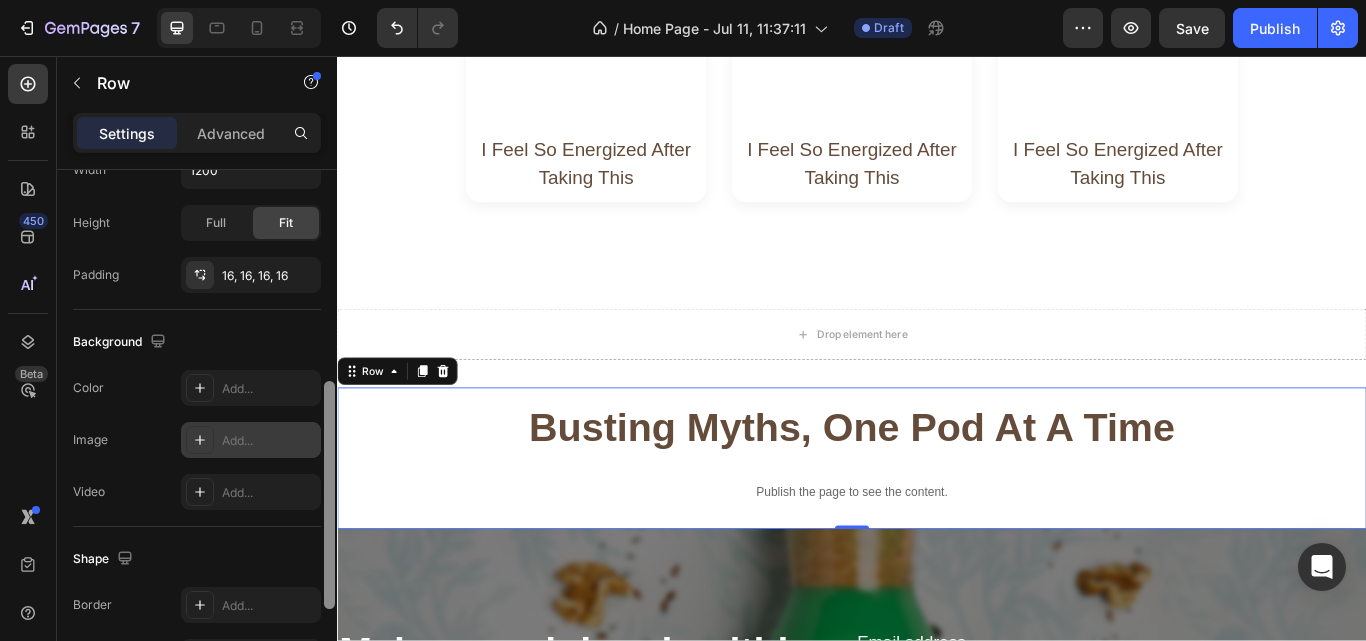 scroll, scrollTop: 512, scrollLeft: 0, axis: vertical 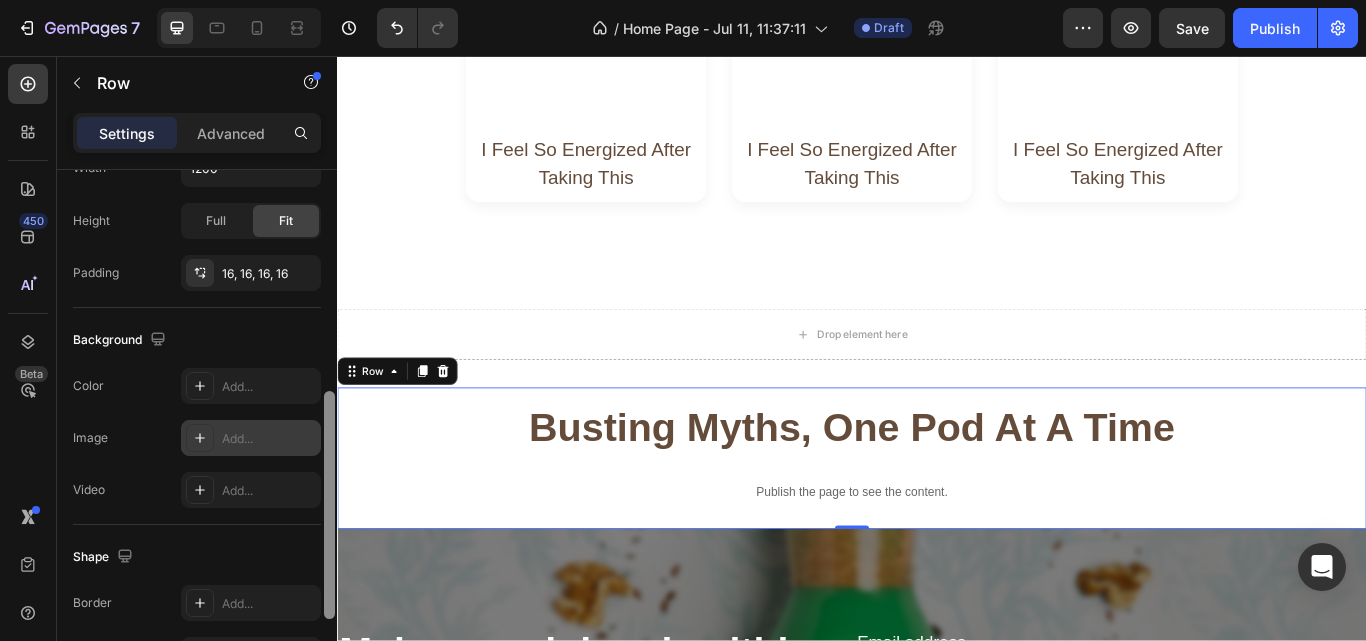 click 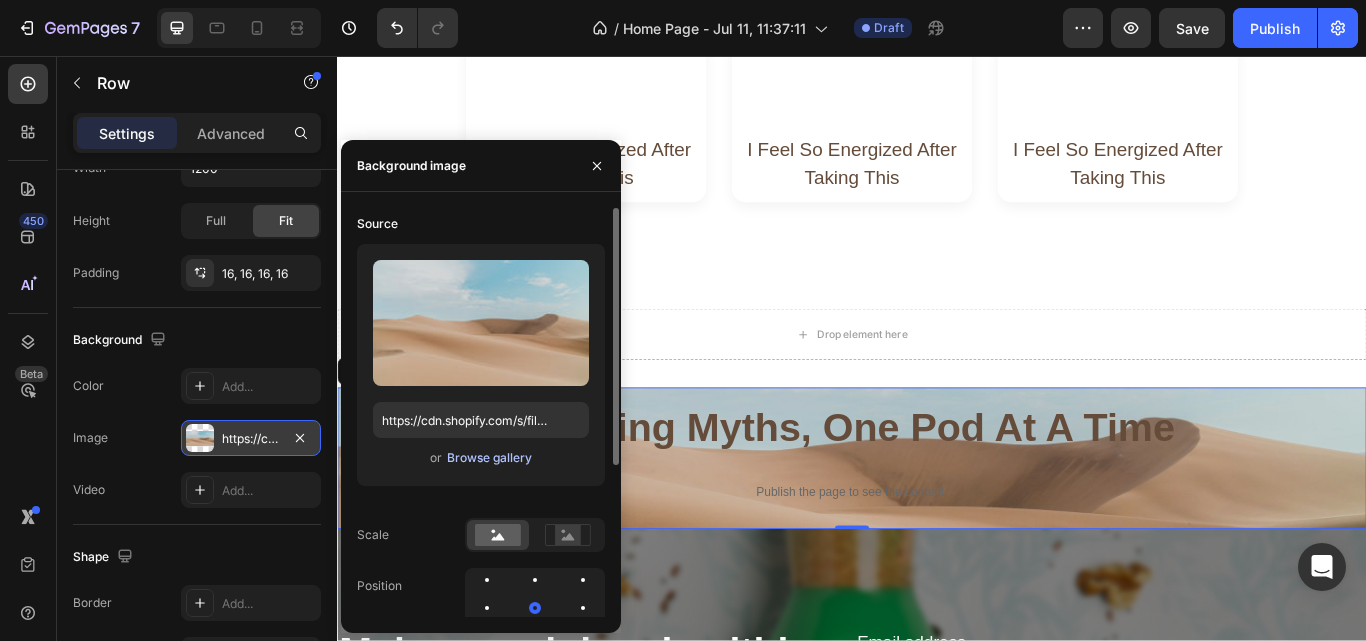 click on "Browse gallery" at bounding box center [489, 458] 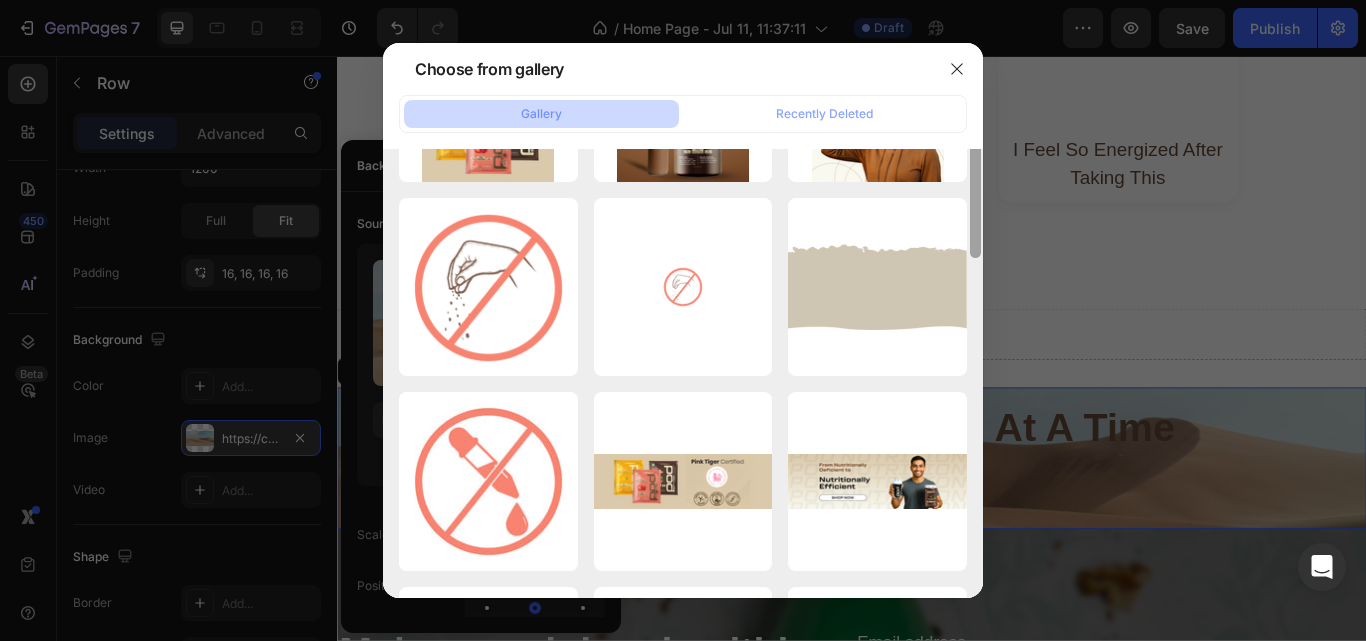 drag, startPoint x: 975, startPoint y: 222, endPoint x: 973, endPoint y: 326, distance: 104.019226 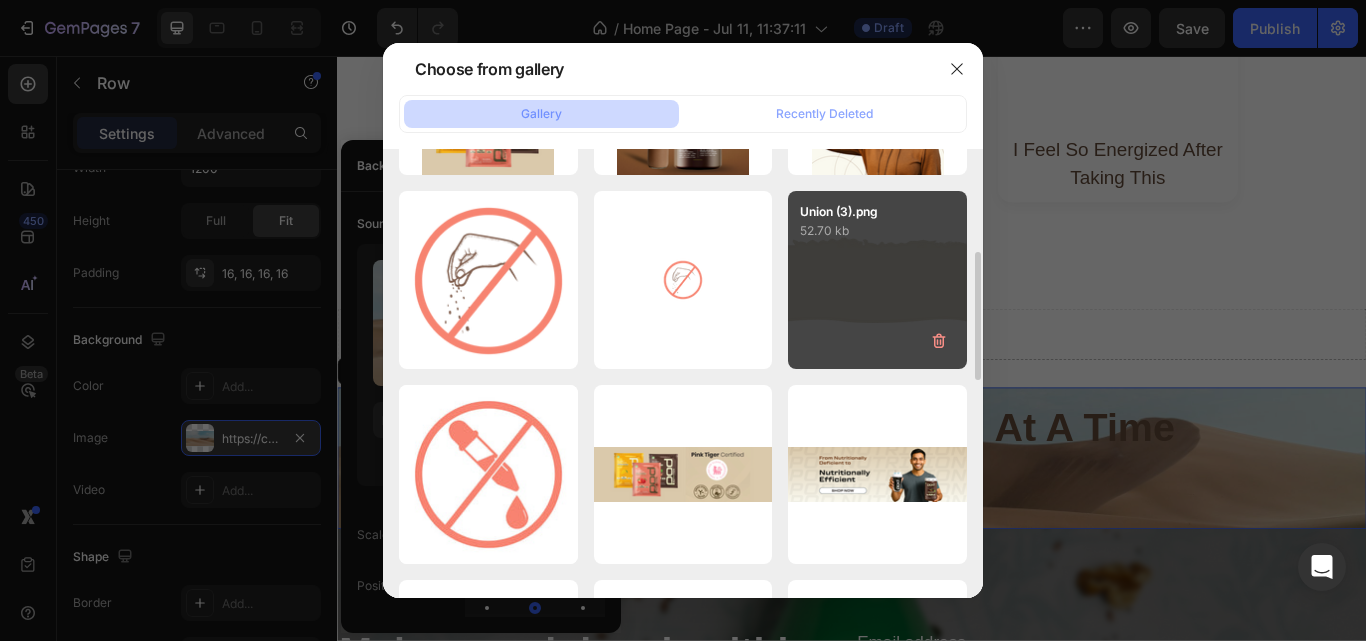 click on "Union (3).png 52.70 kb" at bounding box center (877, 280) 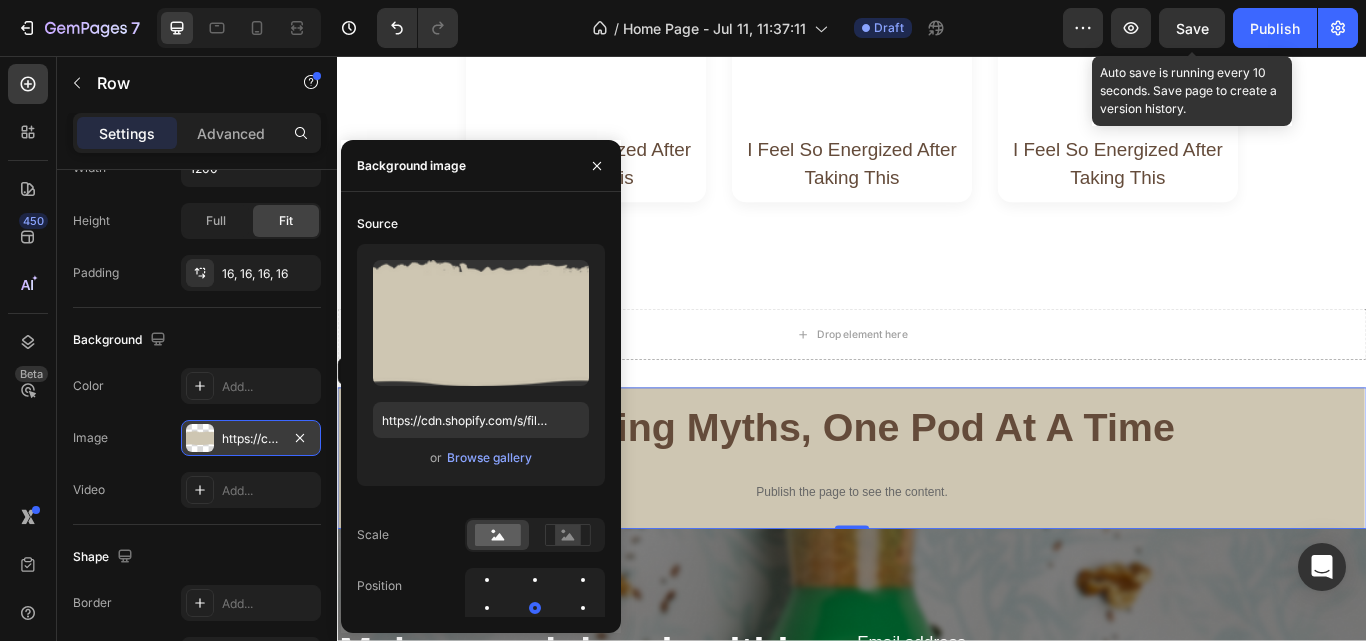 click on "Save" at bounding box center (1192, 28) 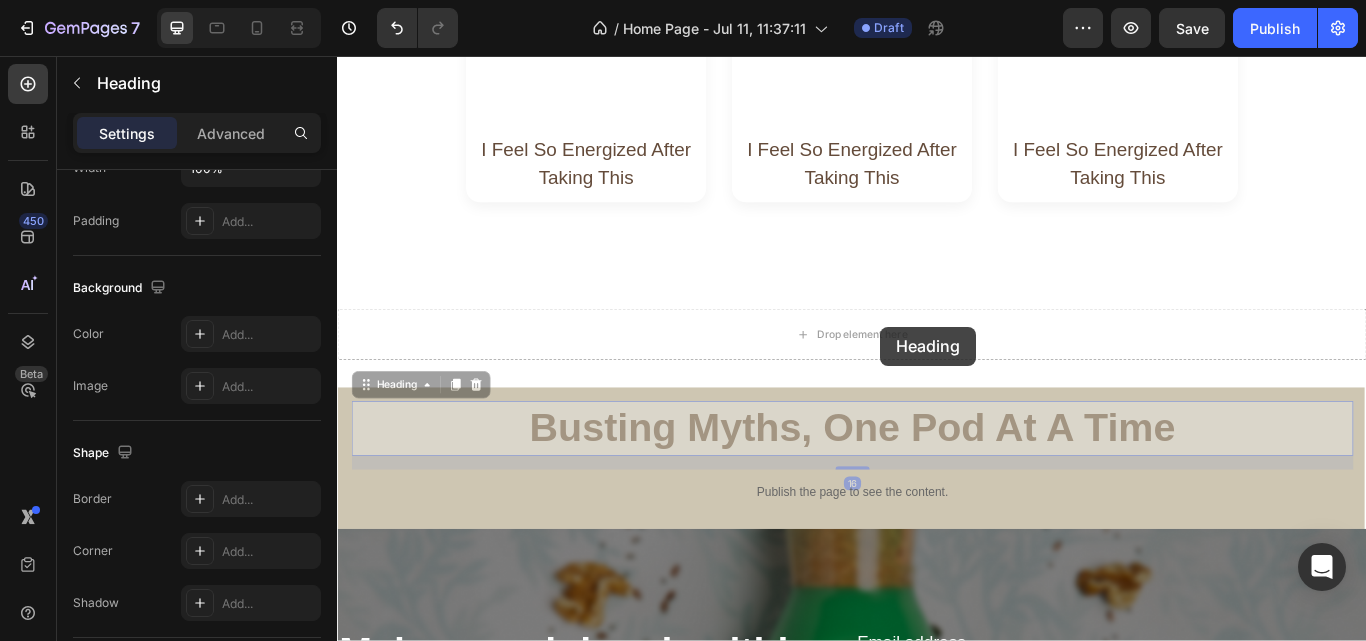 scroll, scrollTop: 0, scrollLeft: 0, axis: both 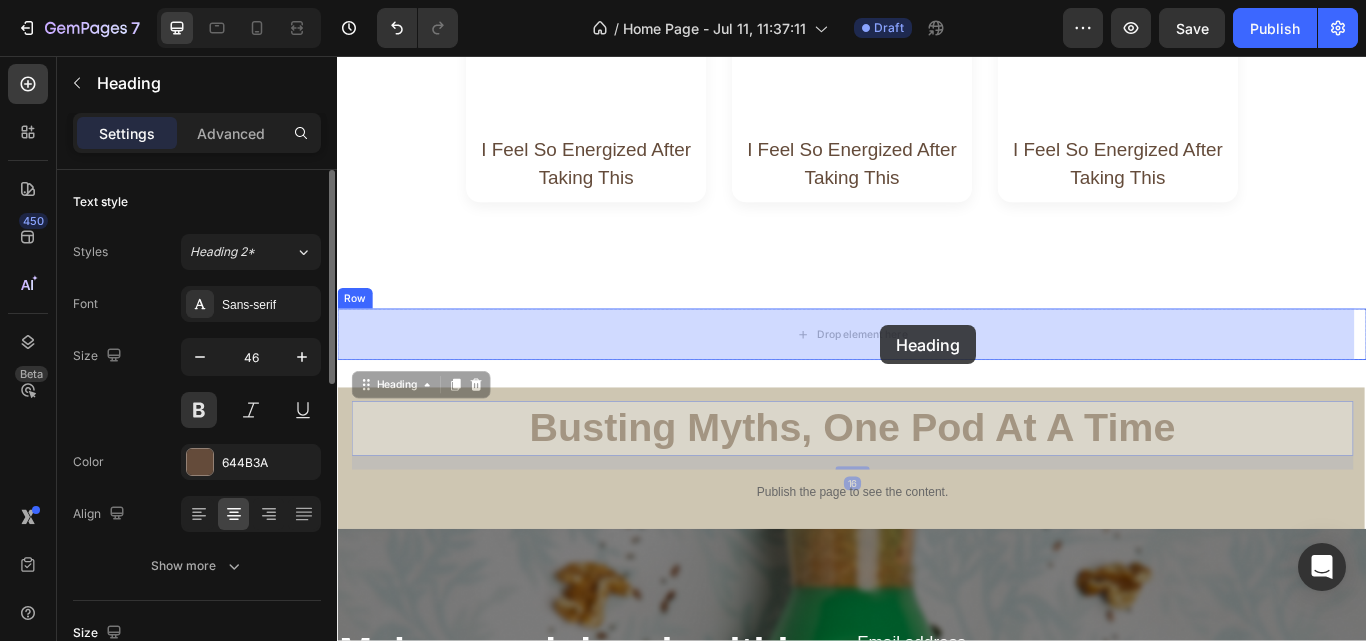 drag, startPoint x: 974, startPoint y: 487, endPoint x: 970, endPoint y: 372, distance: 115.06954 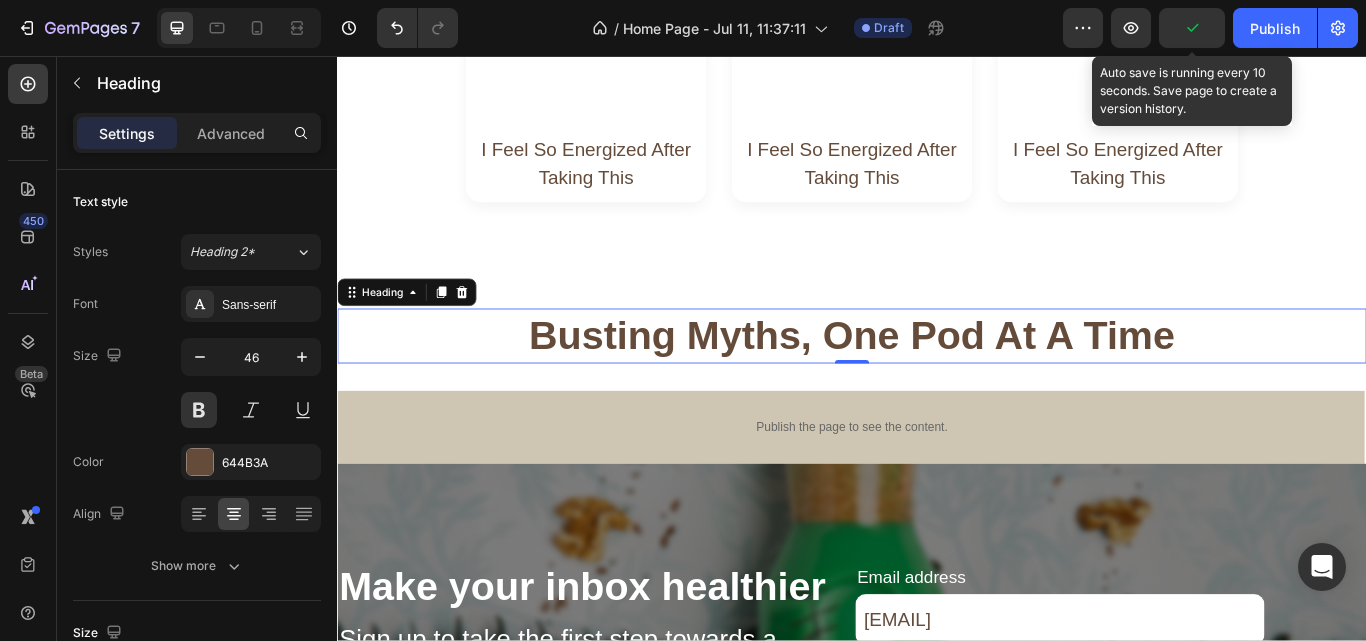 click 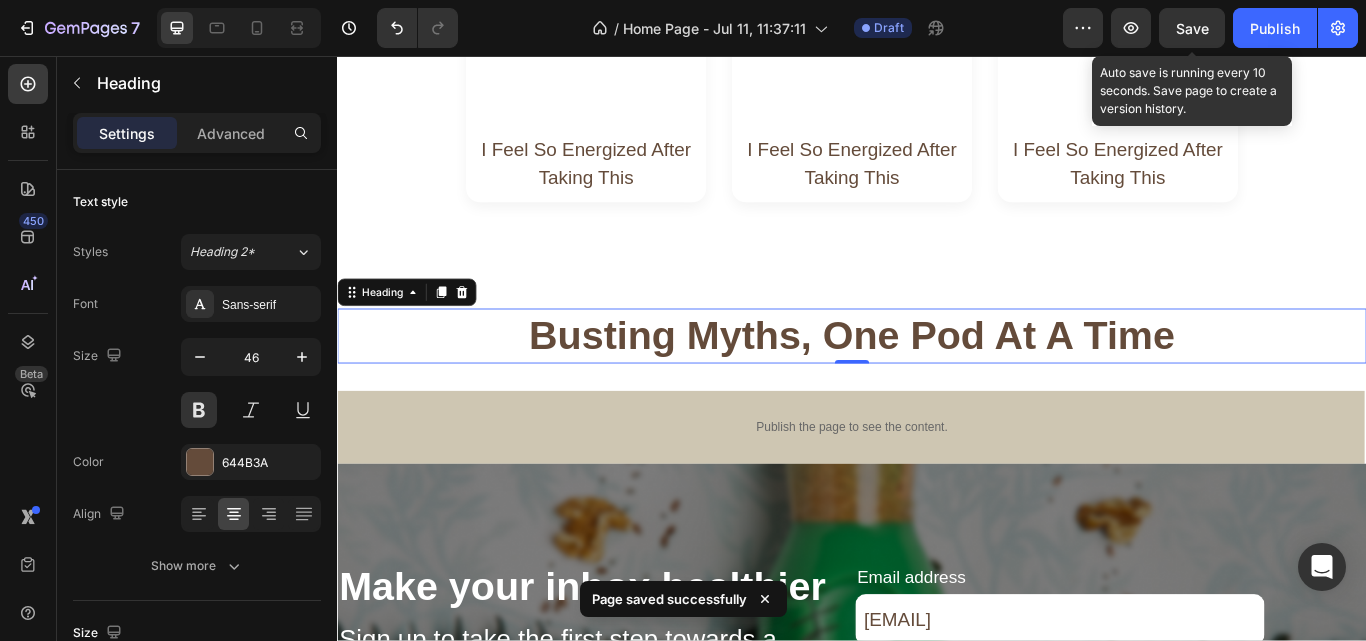 click on "Save" at bounding box center (1192, 28) 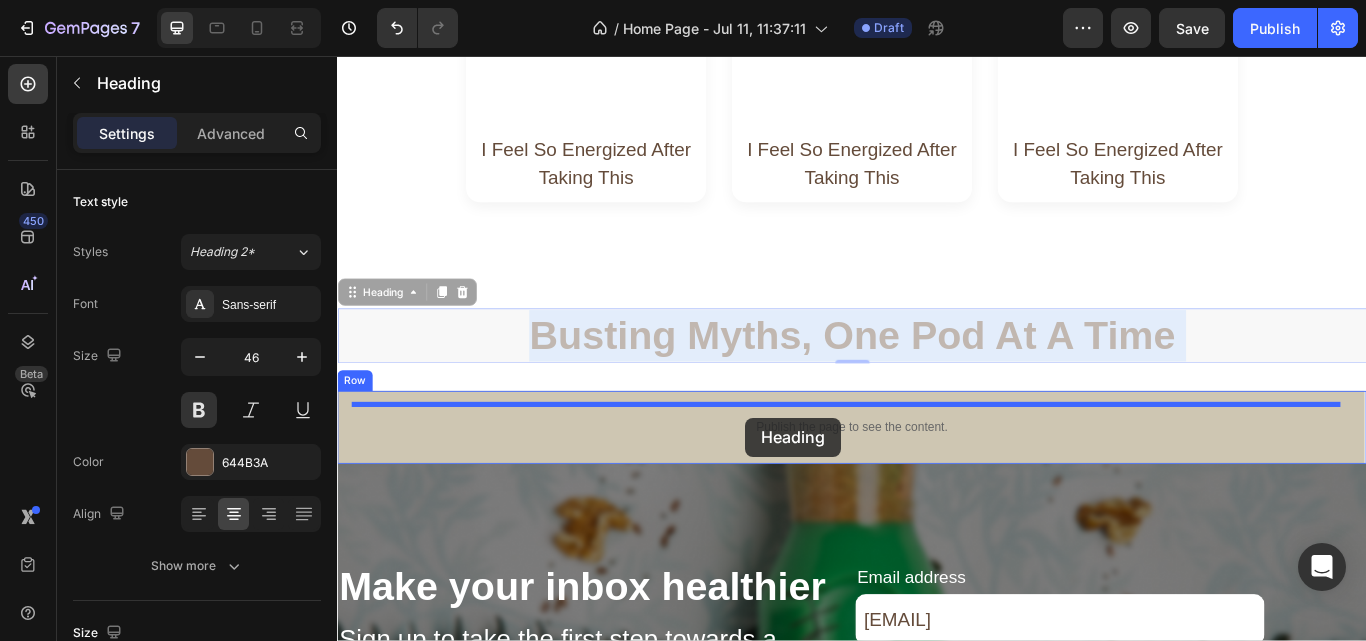 drag, startPoint x: 798, startPoint y: 373, endPoint x: 813, endPoint y: 478, distance: 106.06602 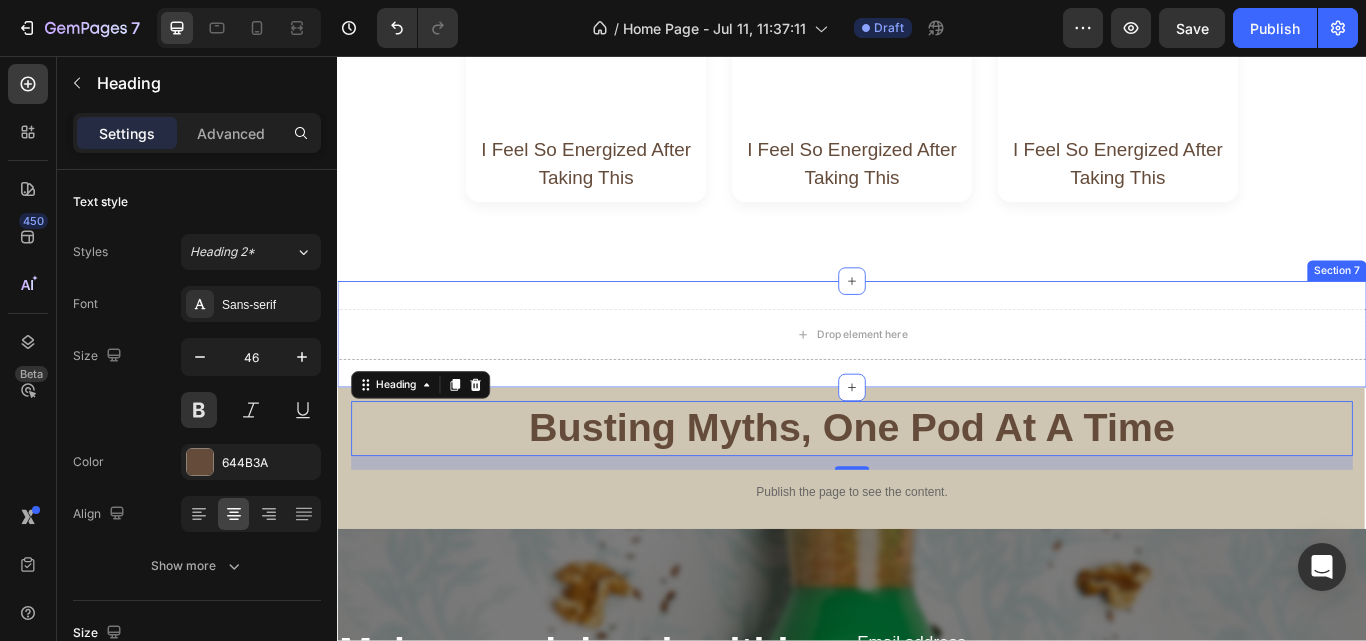 click on "Section 7" at bounding box center (1502, 307) 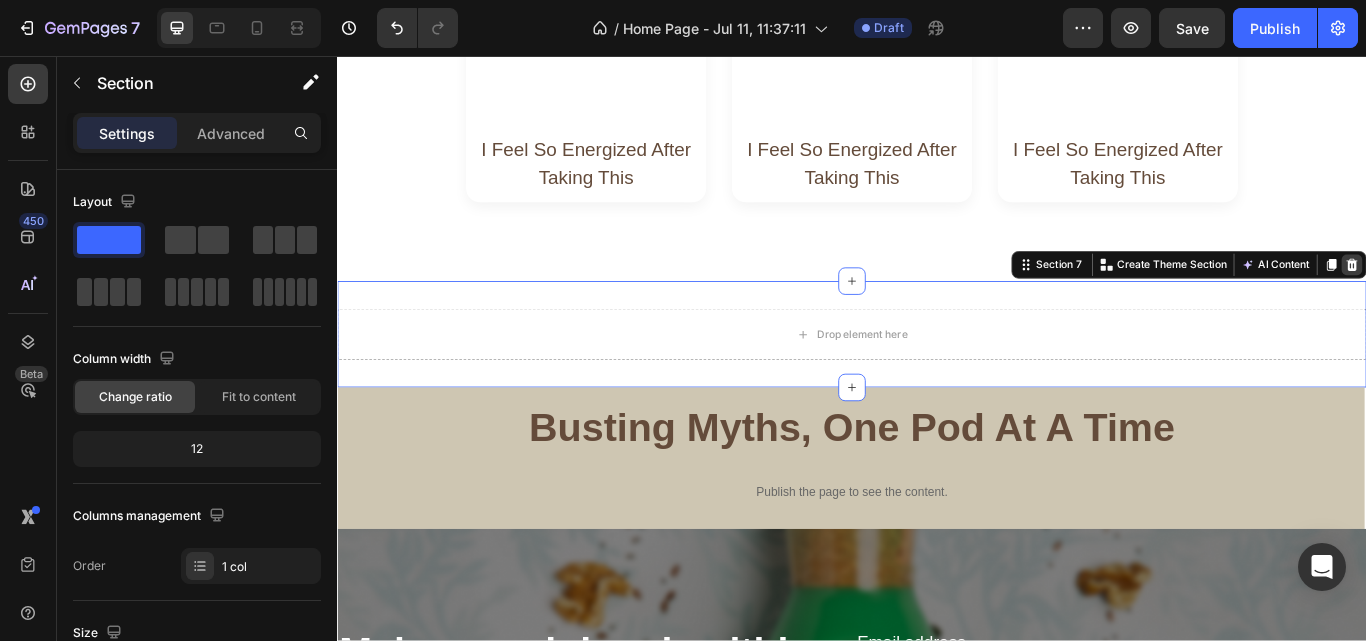 click 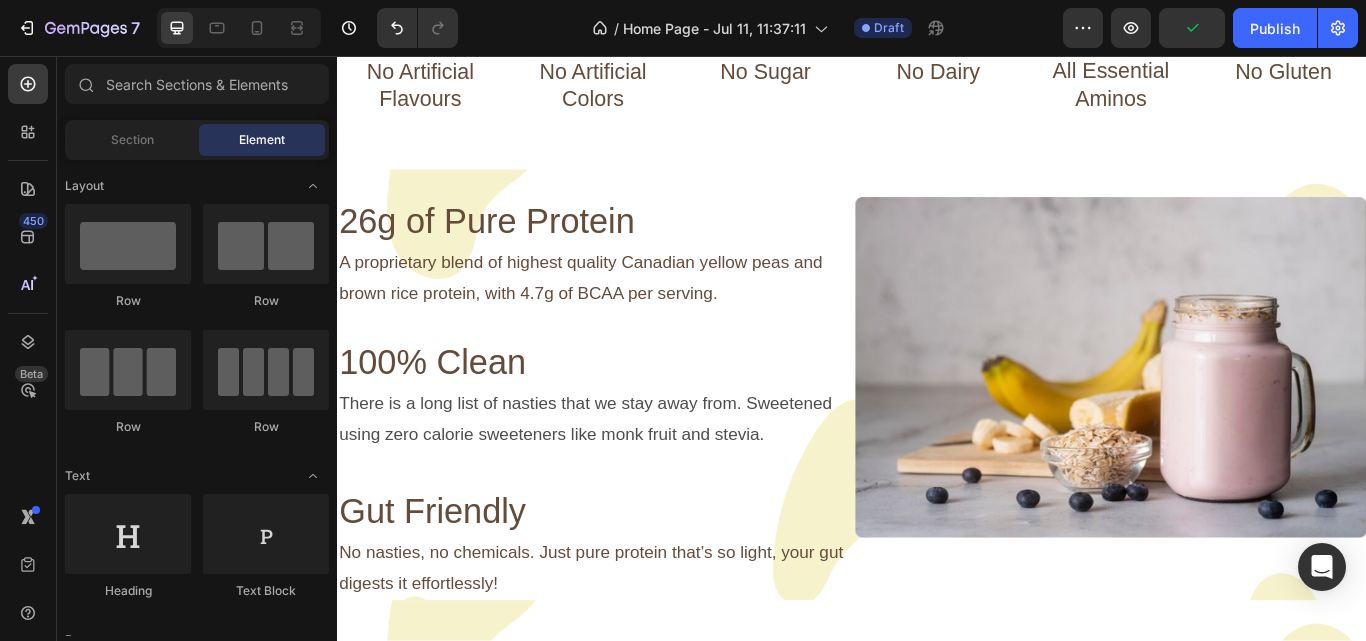 scroll, scrollTop: 1390, scrollLeft: 0, axis: vertical 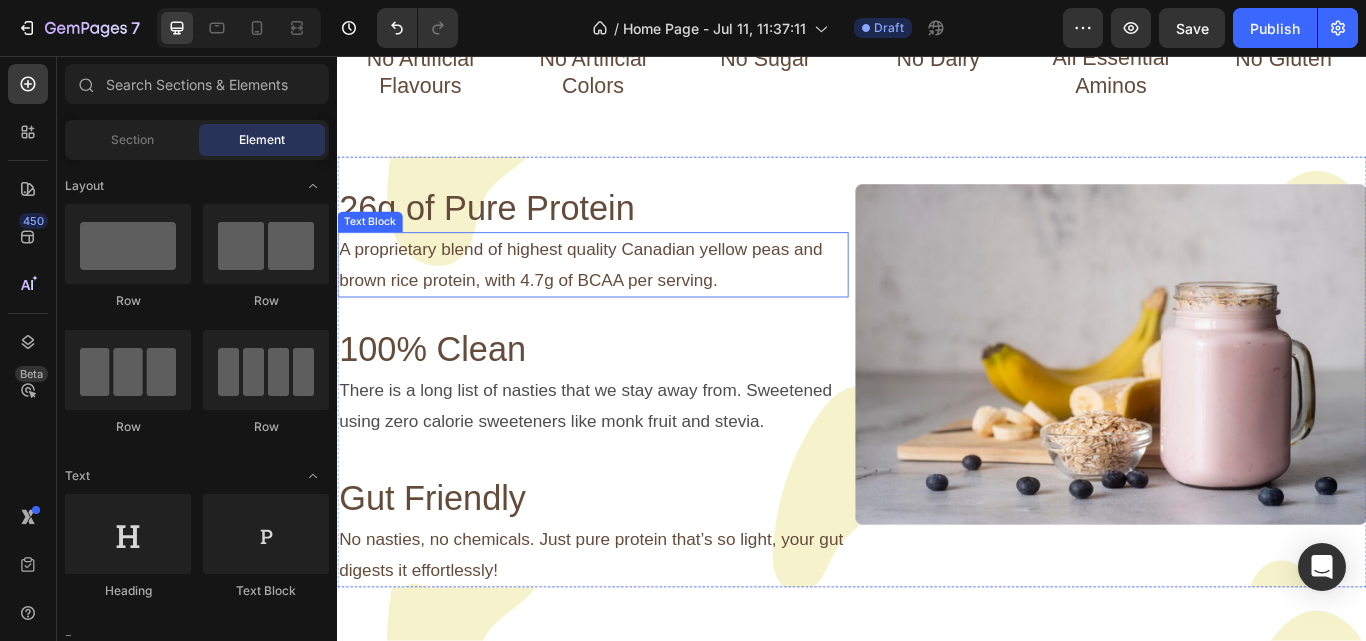 click on "A proprietary blend of highest quality Canadian yellow peas and brown rice protein, with 4.7g of BCAA per serving." at bounding box center [635, 300] 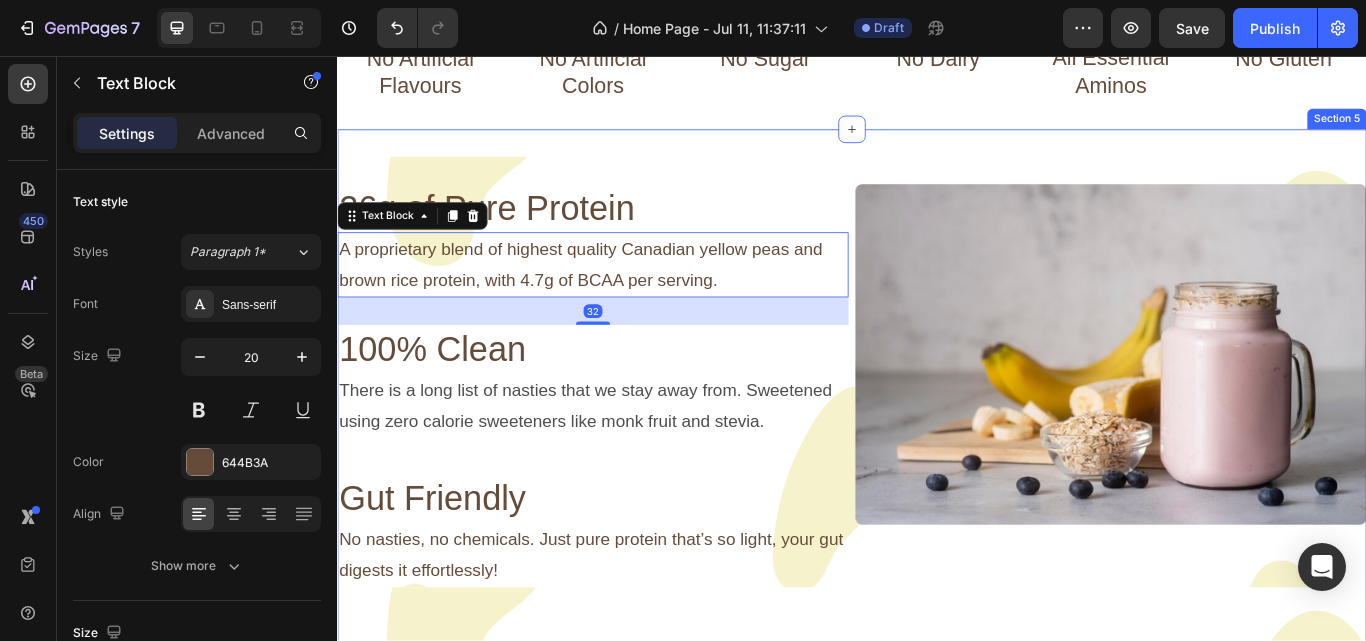 click on "Image 26g of Pure Protein Heading A proprietary blend of highest quality Canadian yellow peas and brown rice protein, with 4.7g of BCAA per serving. Text Block   32 100% Clean Heading There is a long list of nasties that we stay away from. Sweetened using zero calorie sweeteners like monk fruit and stevia. Text Block Gut Friendly Heading No nasties, no chemicals. Just pure protein that’s so light, your gut digests it effortlessly!  Text Block Image Row Image Available in 4 different flavours Heading Have a different flavour every day or simply build your own box. Chocolate or fruits, we have it all. Text Block Tastes Like A Dream Heading Made using handpicked real fruits and nuts from specialty farms. Mahabaleshwar to Ratnagiri, we source from the best. Text Block 100% Transparency Heading No asterisk marks, no hidden ingredients. Qr codes are openly published on all packs. Just scan for lab reports. Text Block Row Section 5" at bounding box center (937, 687) 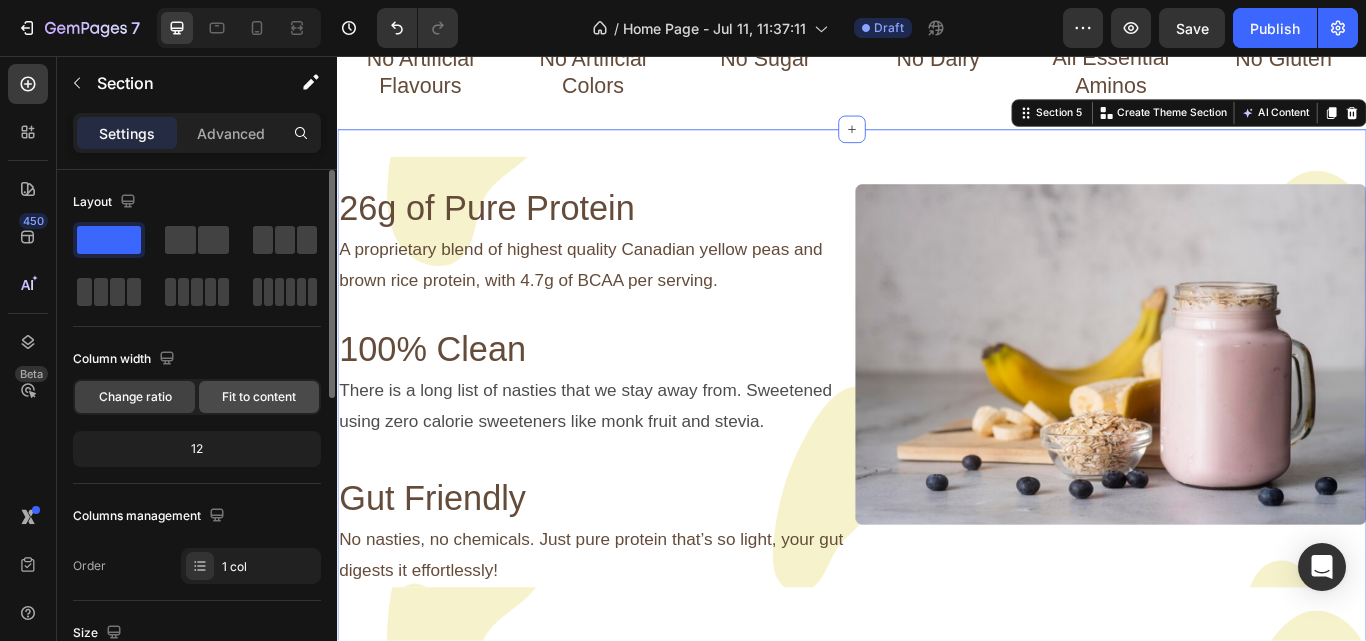 click on "Fit to content" 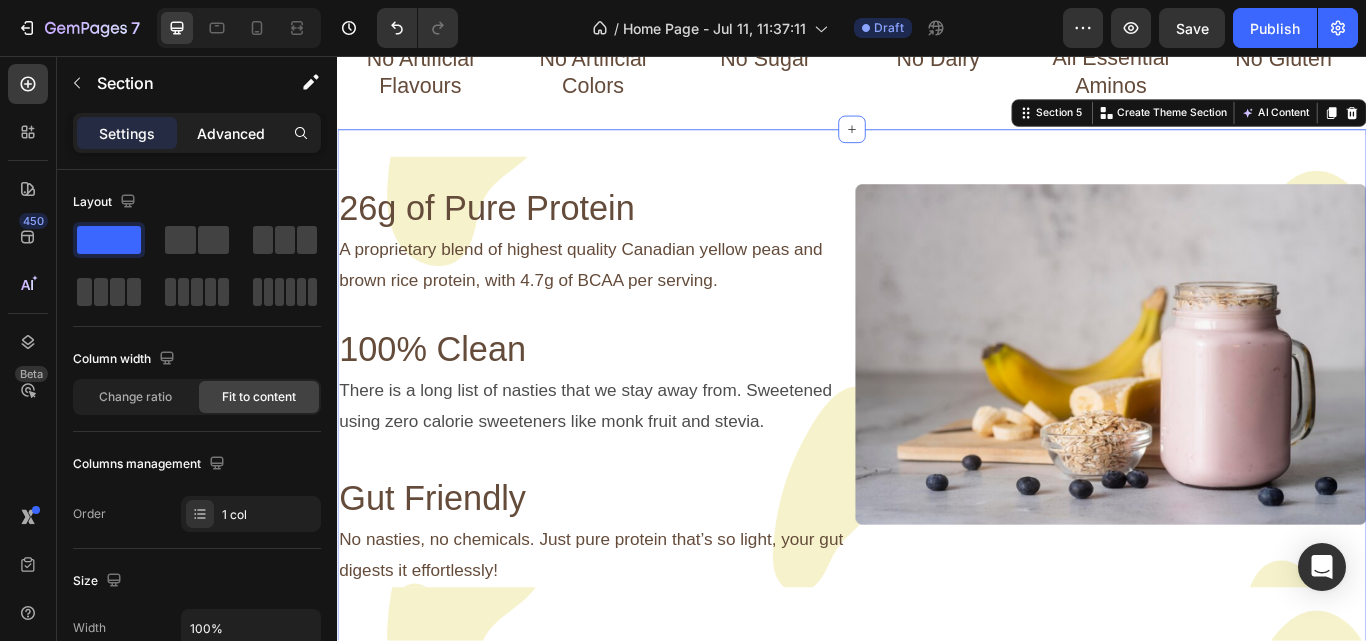click on "Advanced" at bounding box center [231, 133] 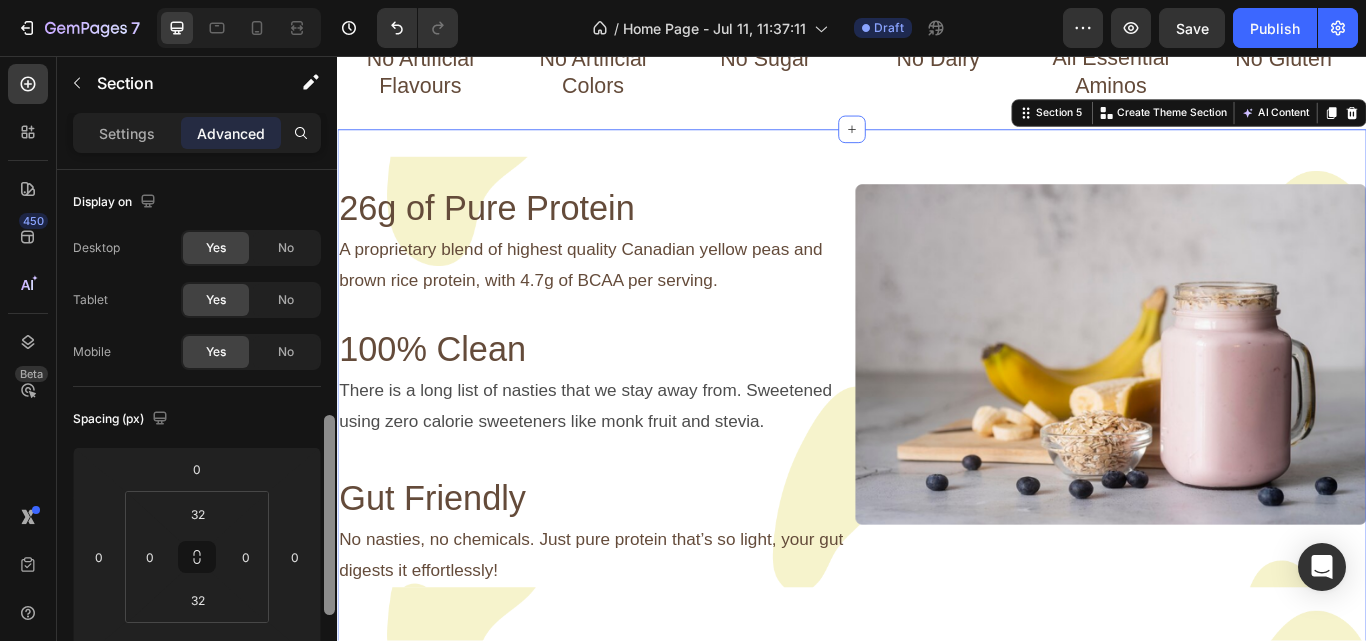 scroll, scrollTop: 186, scrollLeft: 0, axis: vertical 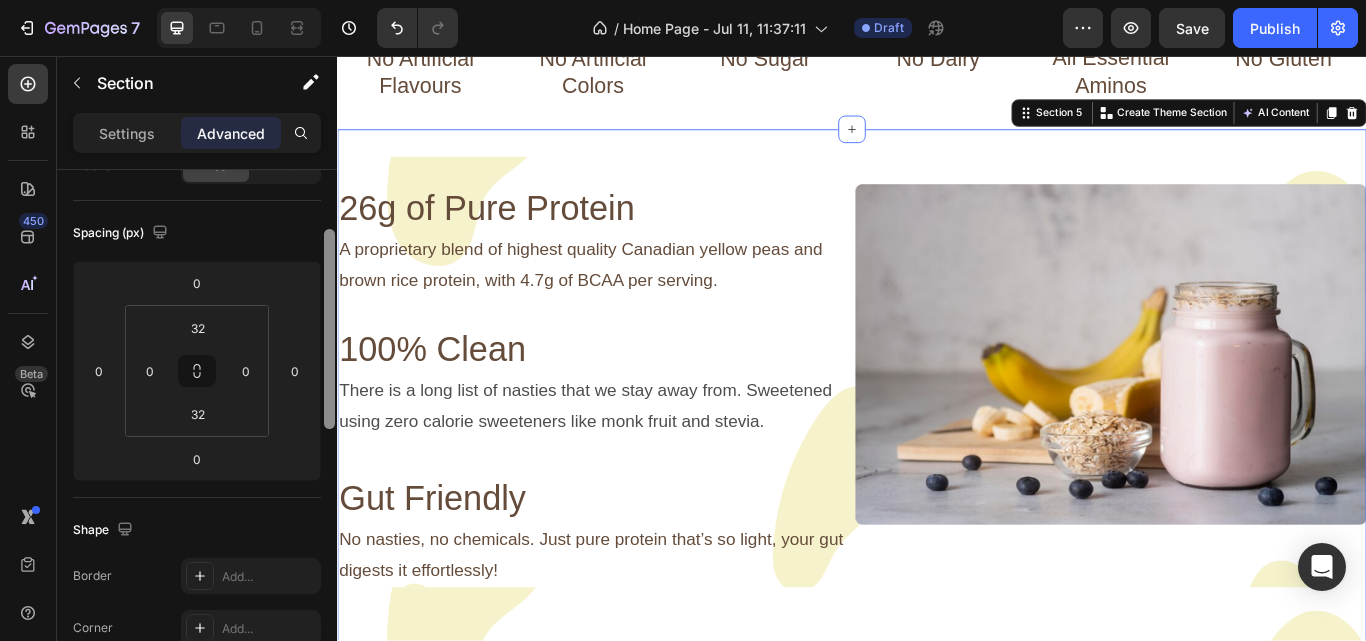drag, startPoint x: 330, startPoint y: 278, endPoint x: 326, endPoint y: 349, distance: 71.11259 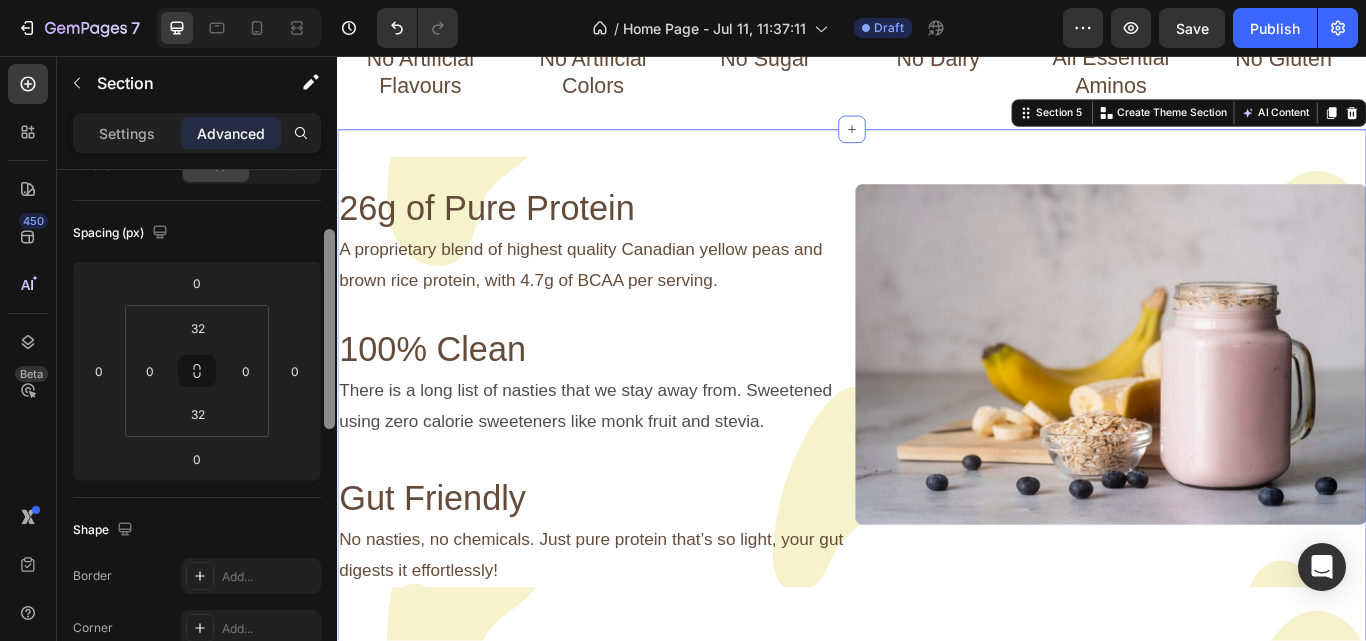 click at bounding box center (329, 329) 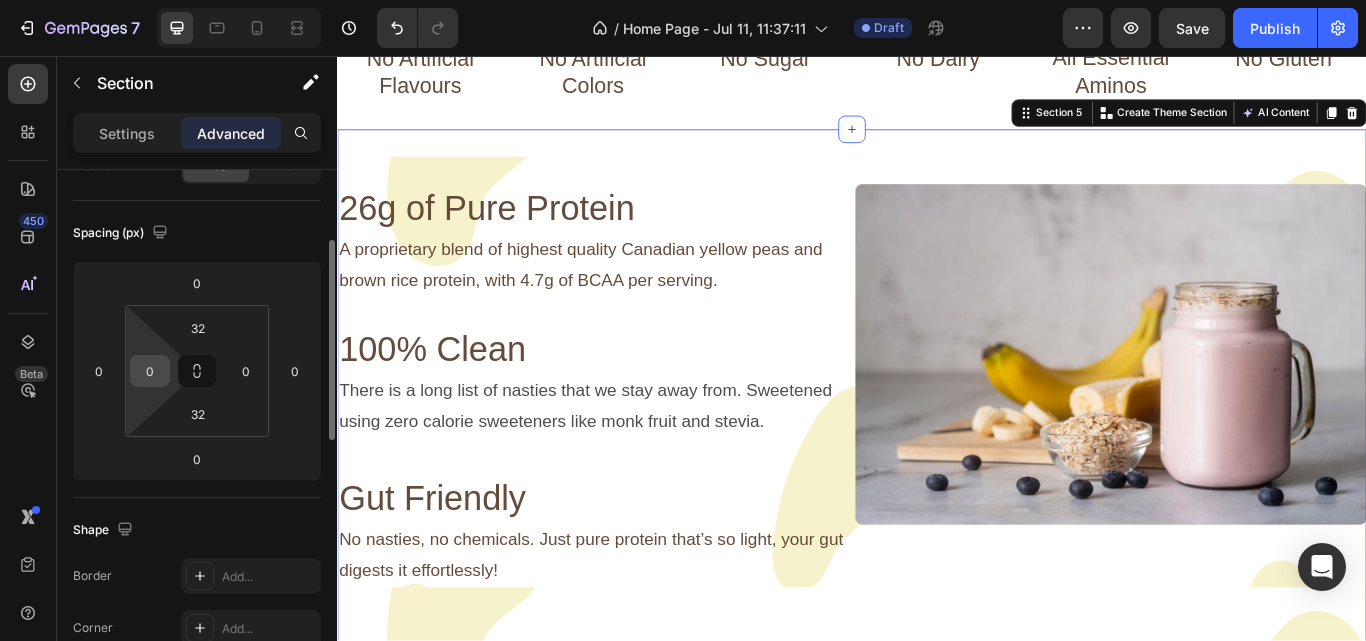 click on "0" at bounding box center [150, 371] 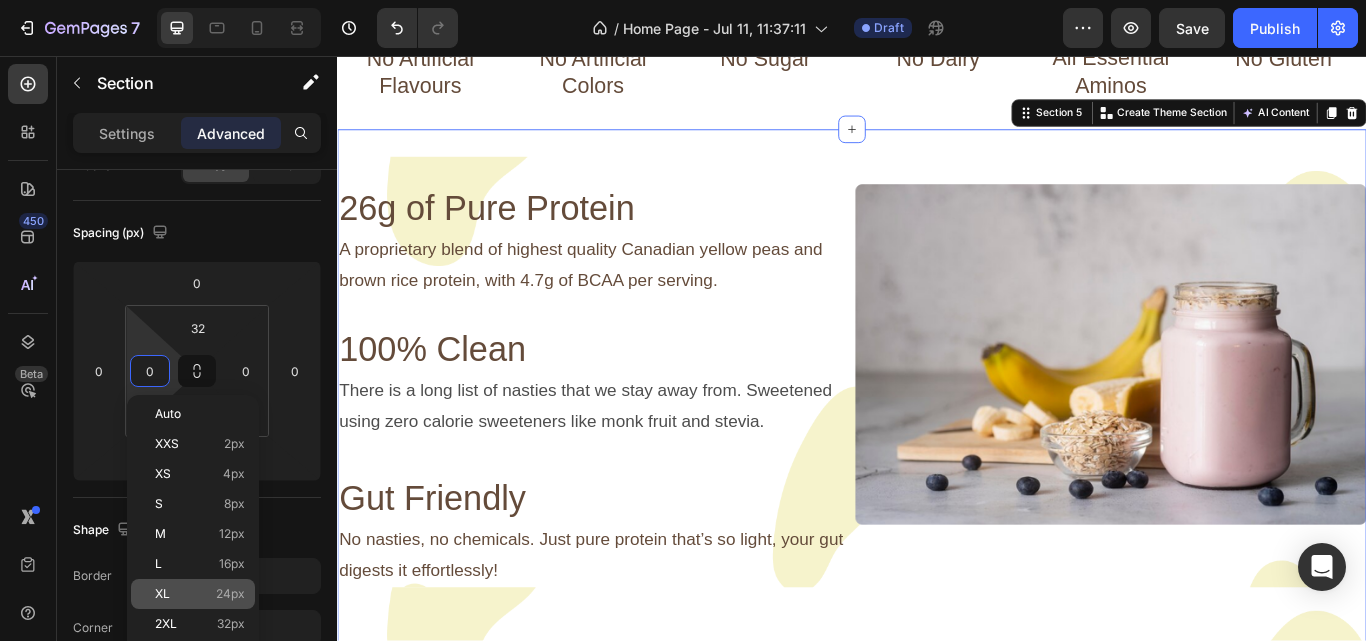 click on "XL 24px" 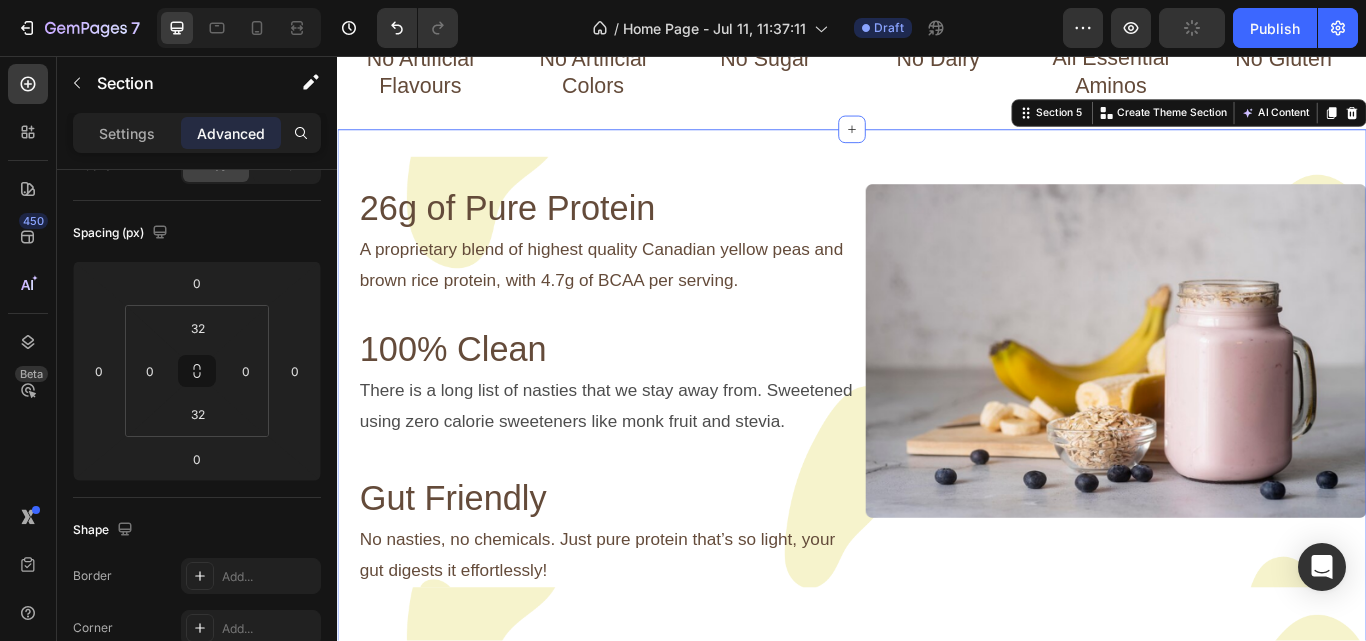 type on "24" 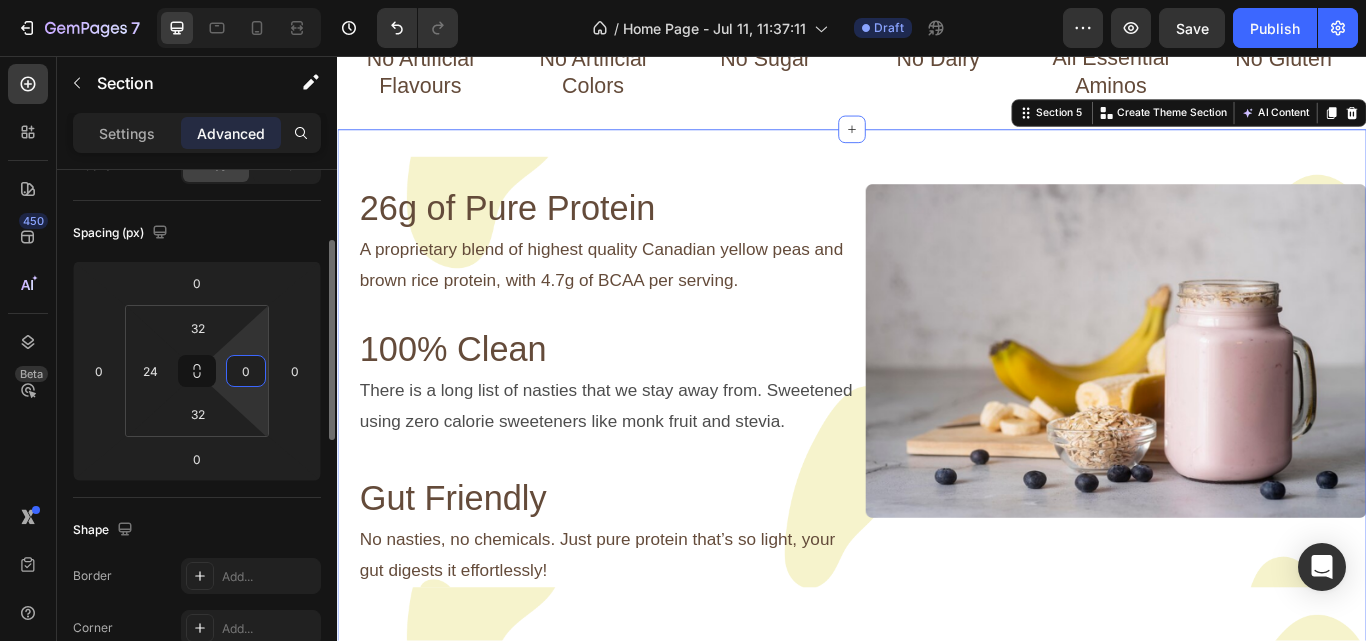 click on "0" at bounding box center (246, 371) 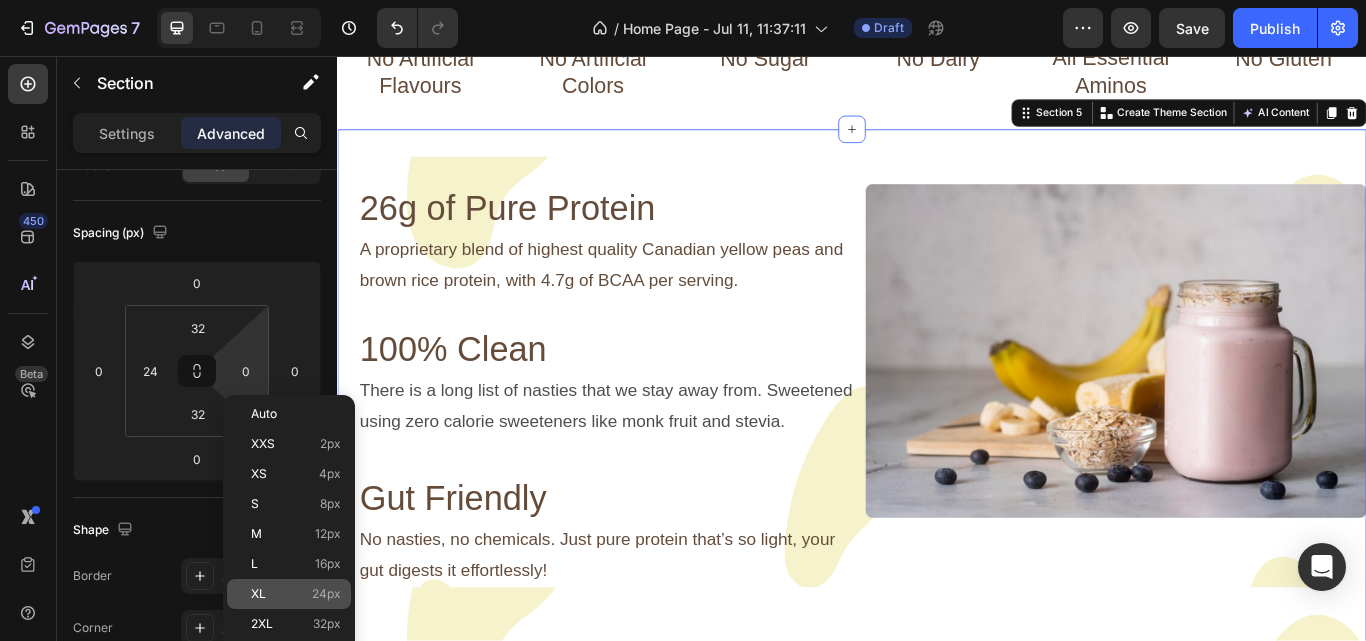 click on "24px" at bounding box center (326, 594) 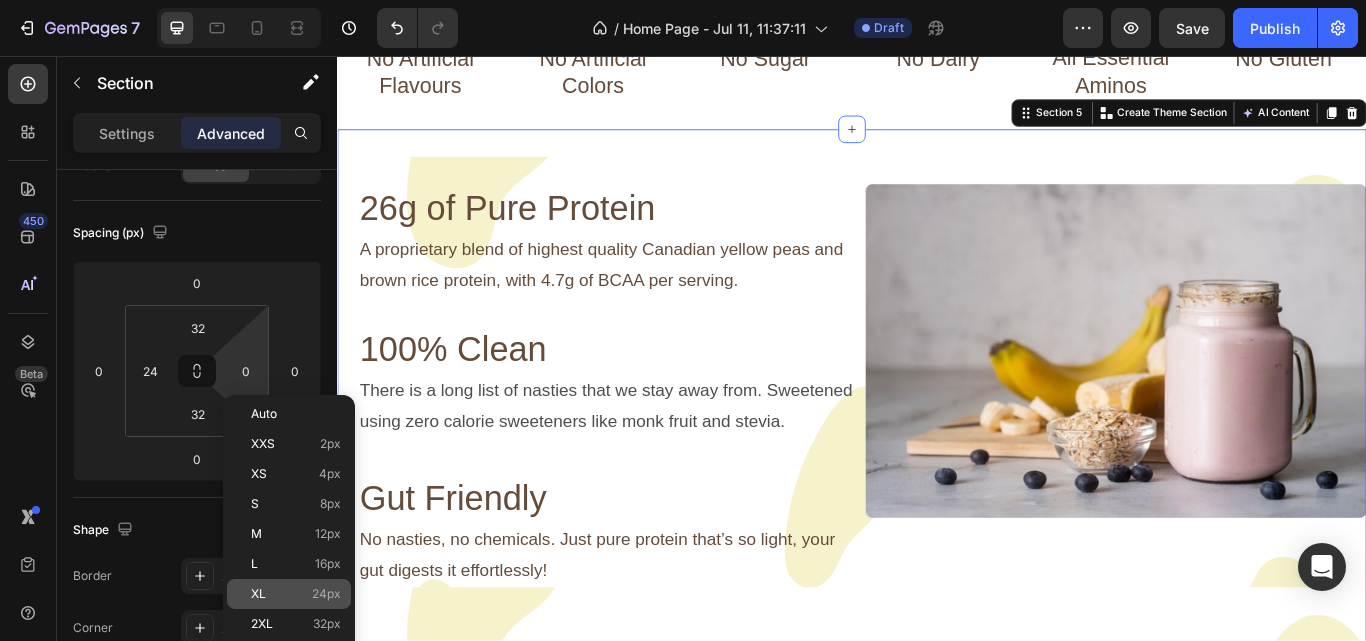 type on "24" 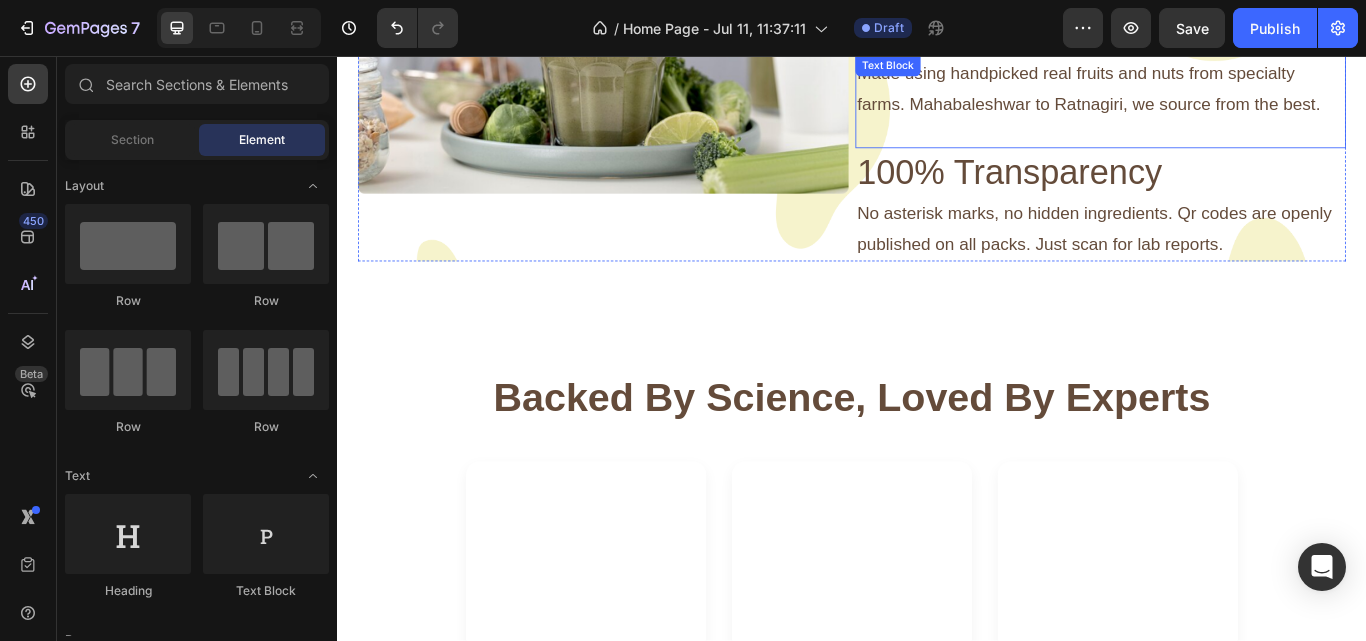 scroll, scrollTop: 2559, scrollLeft: 0, axis: vertical 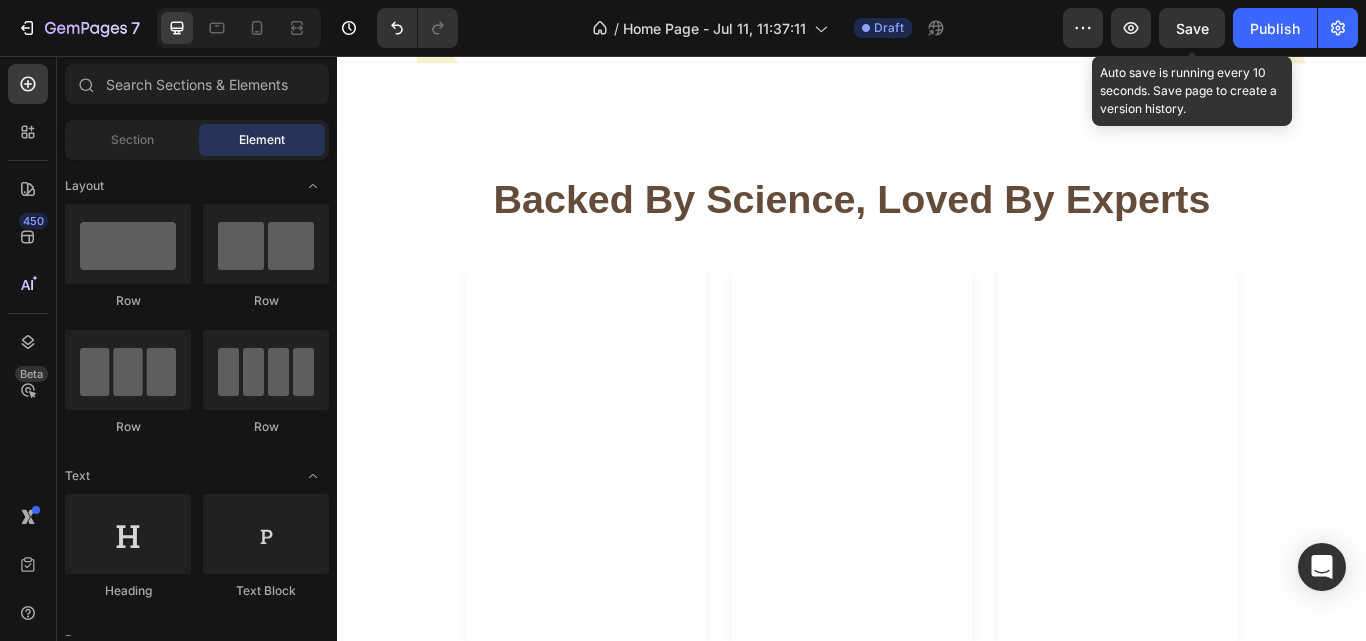 click on "Save" at bounding box center [1192, 28] 